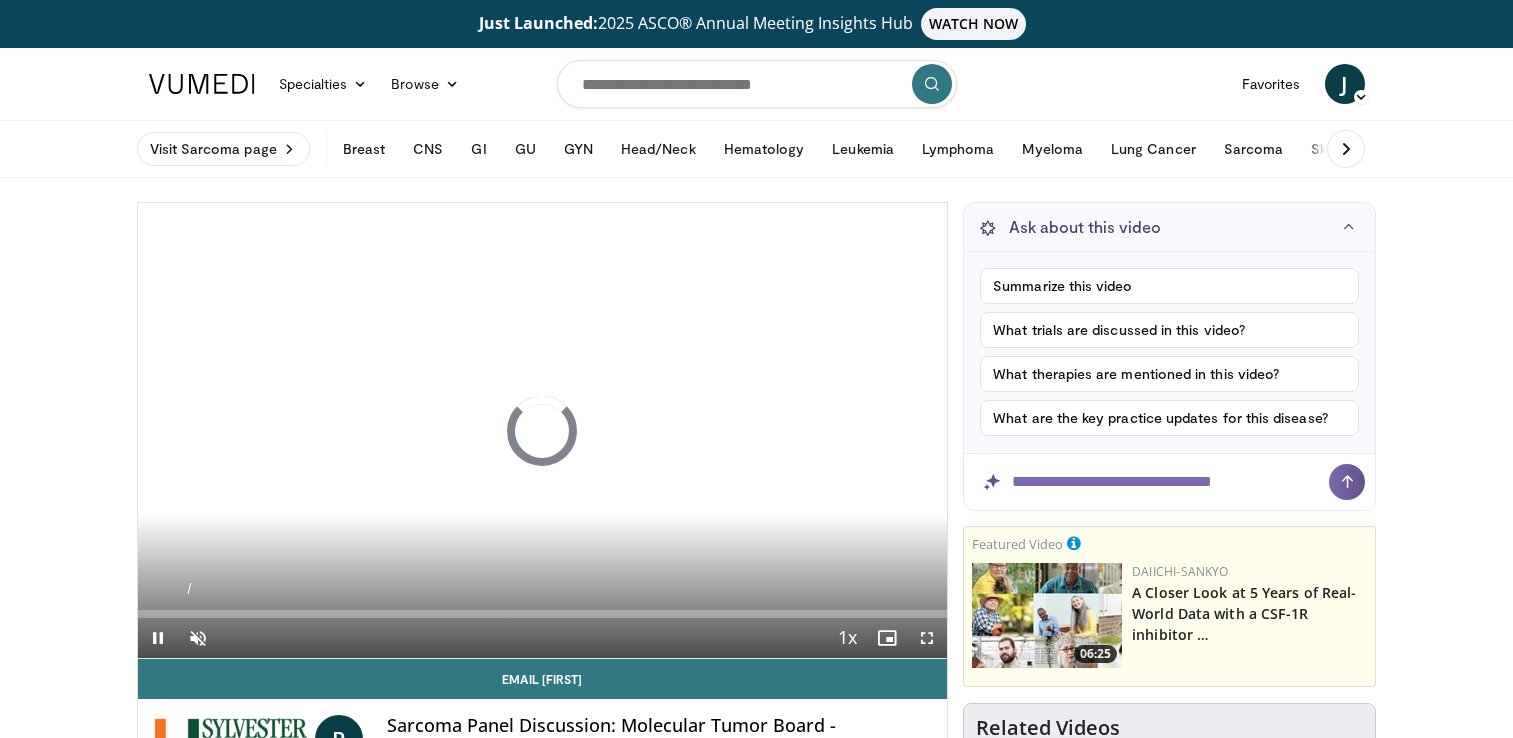 scroll, scrollTop: 0, scrollLeft: 0, axis: both 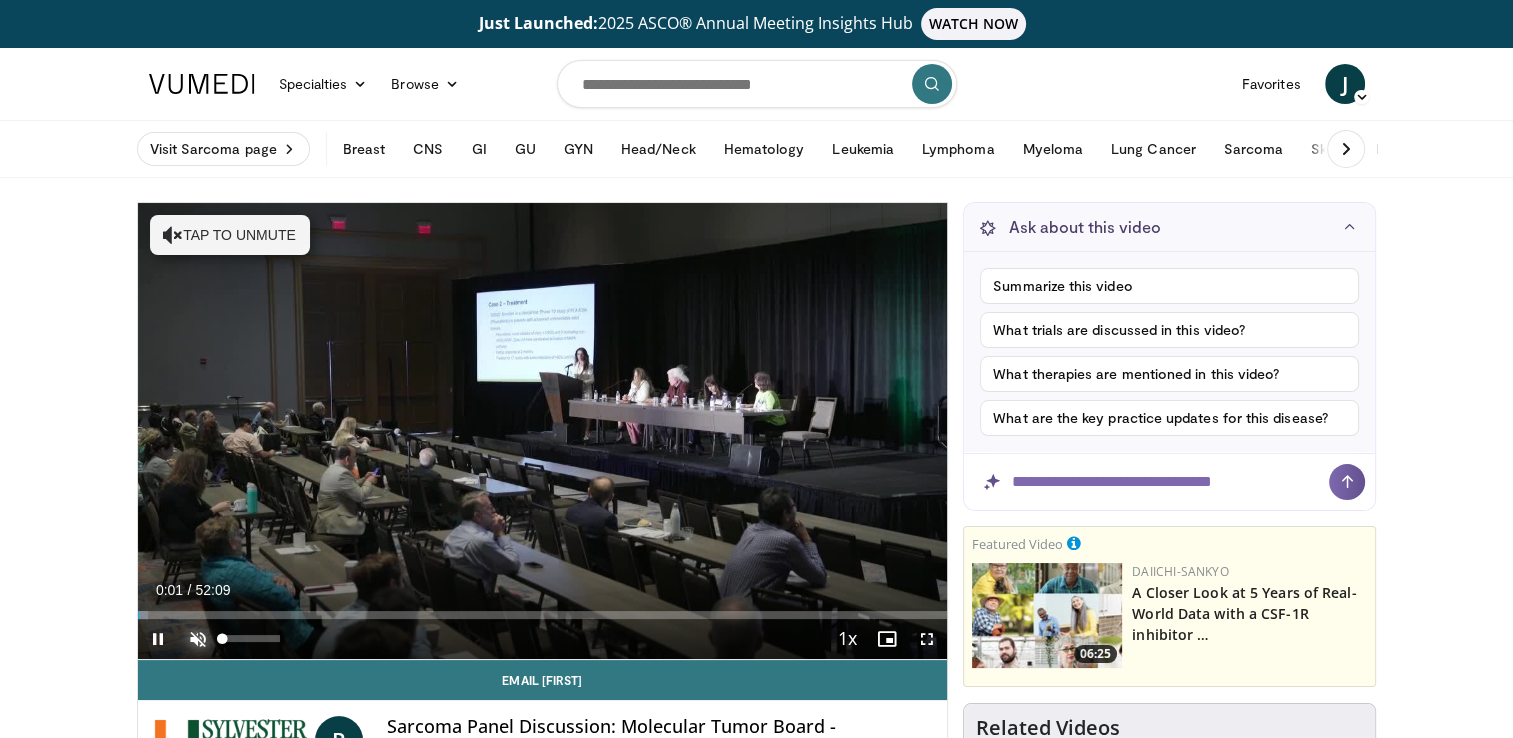 click at bounding box center (198, 639) 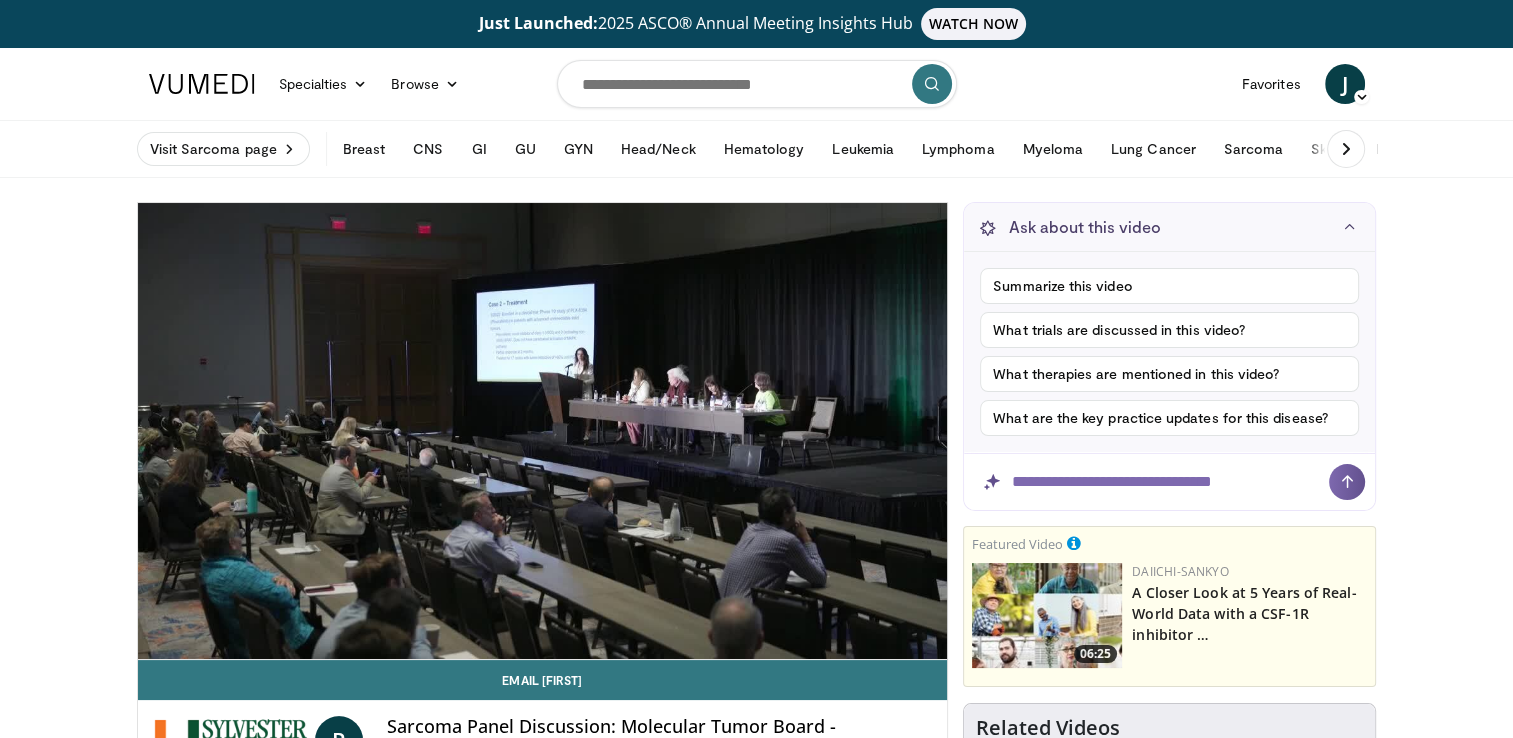 click on "Just Launched:  2025 ASCO® Annual Meeting Insights Hub WATCH NOW
Specialties
Adult & Family Medicine
Allergy, Asthma, Immunology
Anesthesiology
Cardiology
Dental
Dermatology
Endocrinology
Gastroenterology & Hepatology
General Surgery
Hematology & Oncology
Infectious Disease
Nephrology
Neurology
Neurosurgery
Obstetrics & Gynecology
Ophthalmology
Oral Maxillofacial
Orthopaedics
Otolaryngology
Pediatrics
Plastic Surgery" at bounding box center (756, 1931) 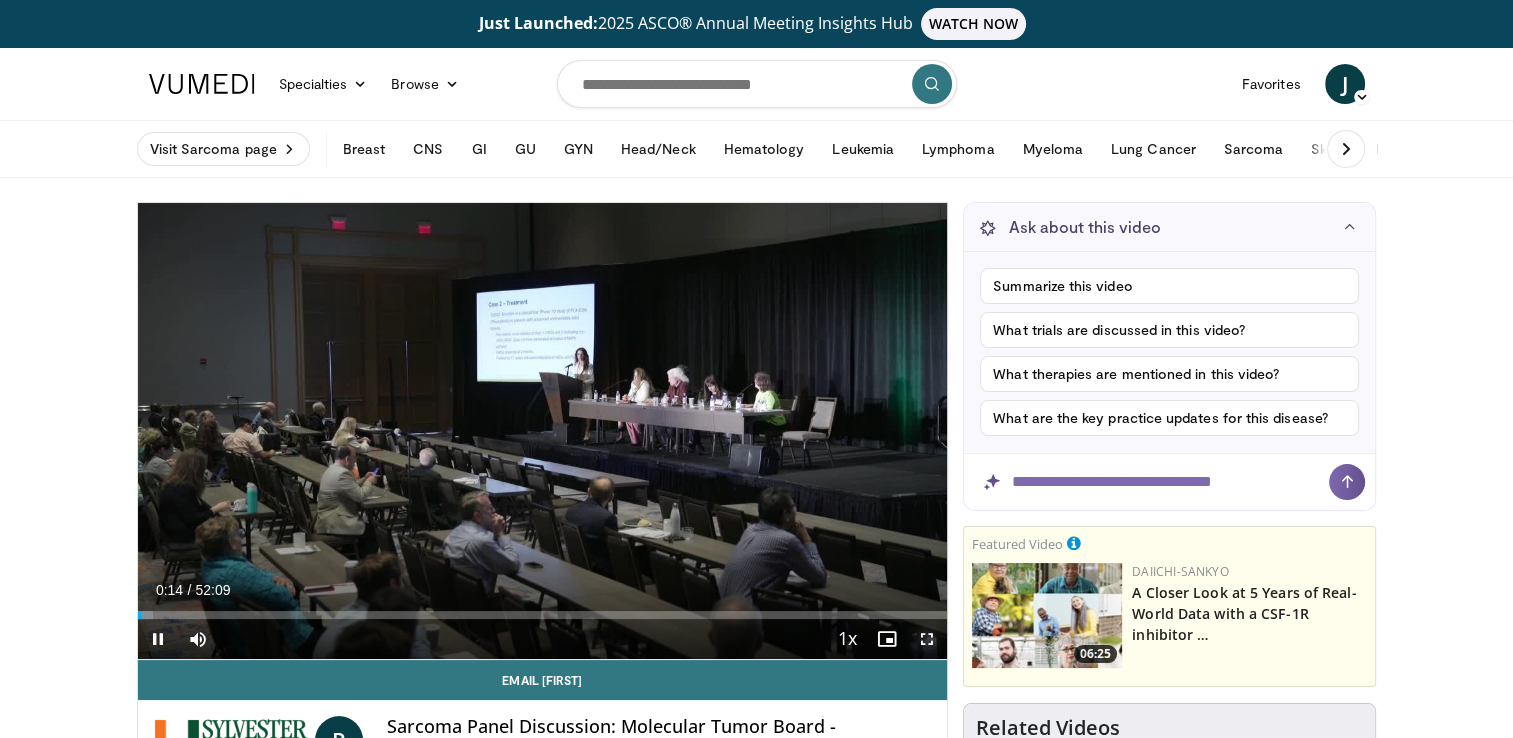 click at bounding box center [927, 639] 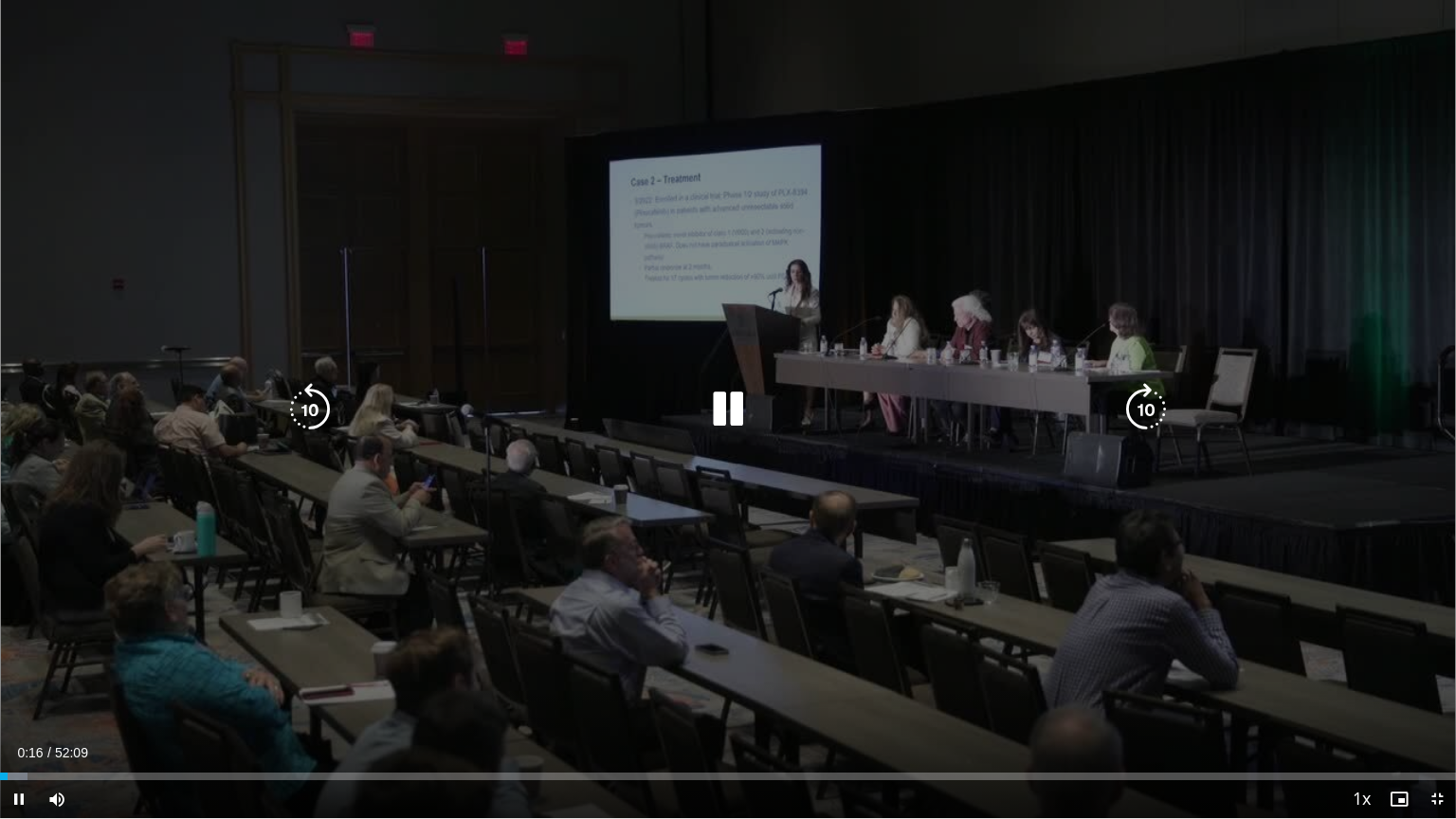 click at bounding box center (1146, 410) 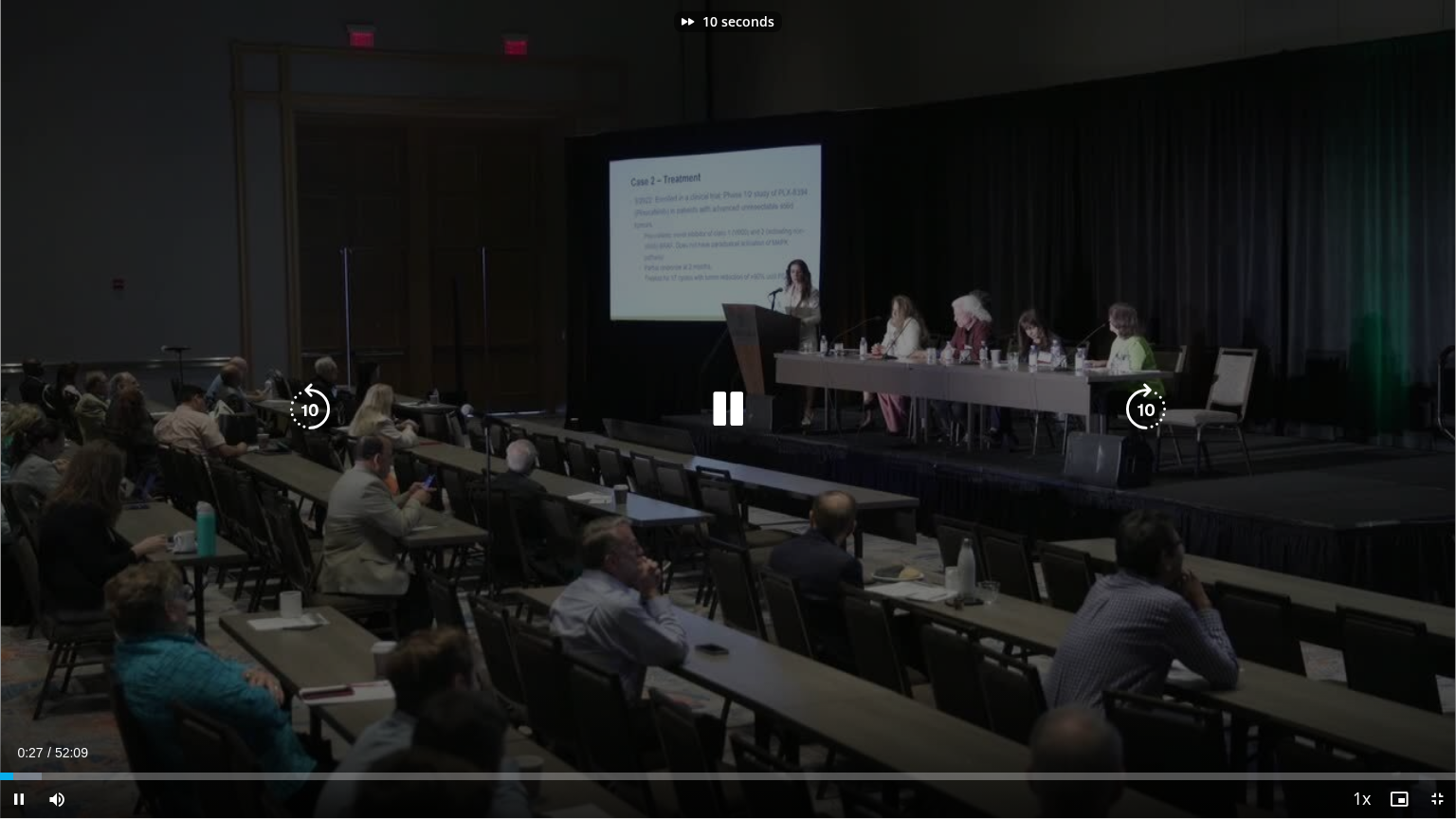 click at bounding box center (1146, 410) 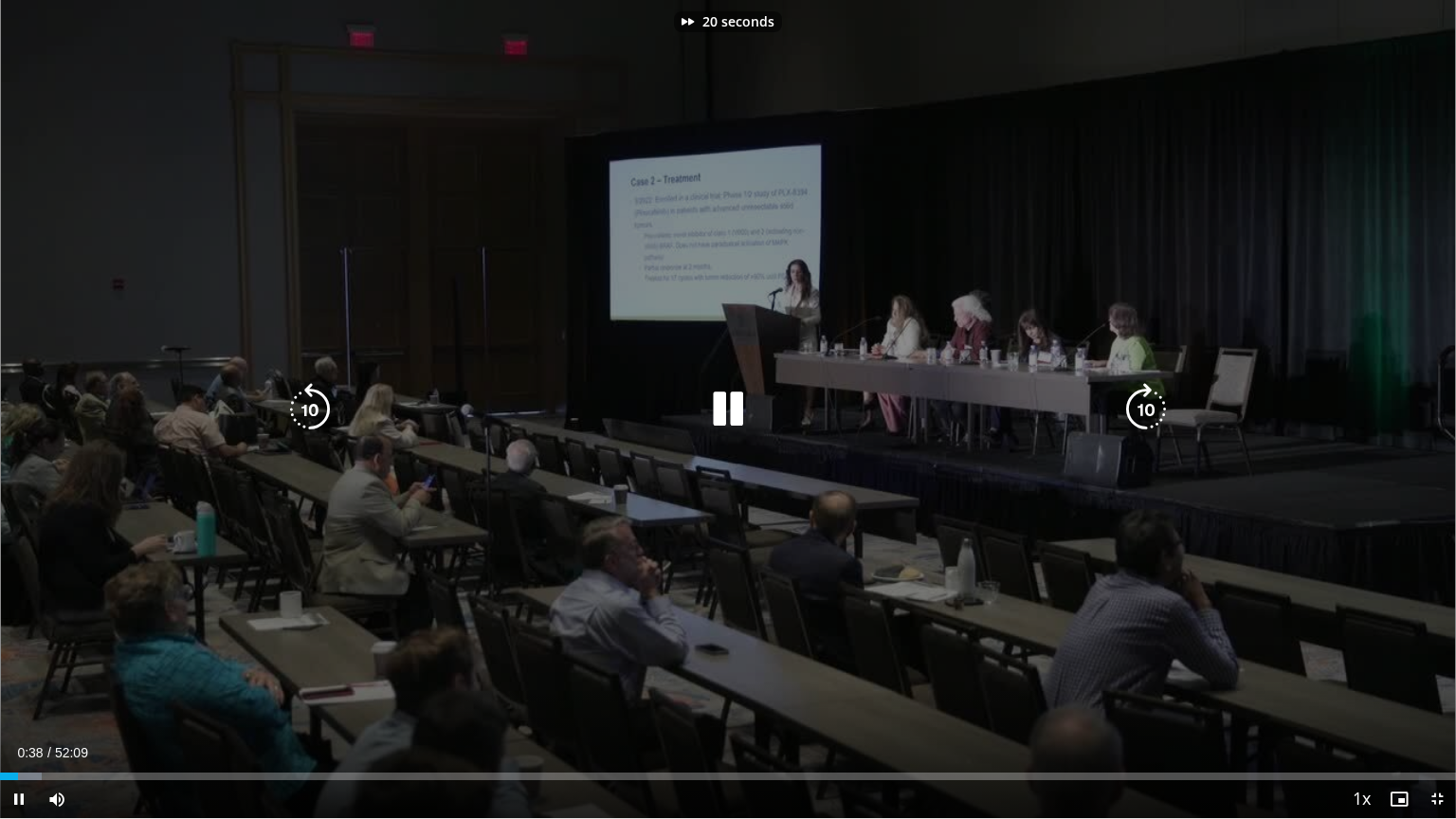 click at bounding box center [1146, 410] 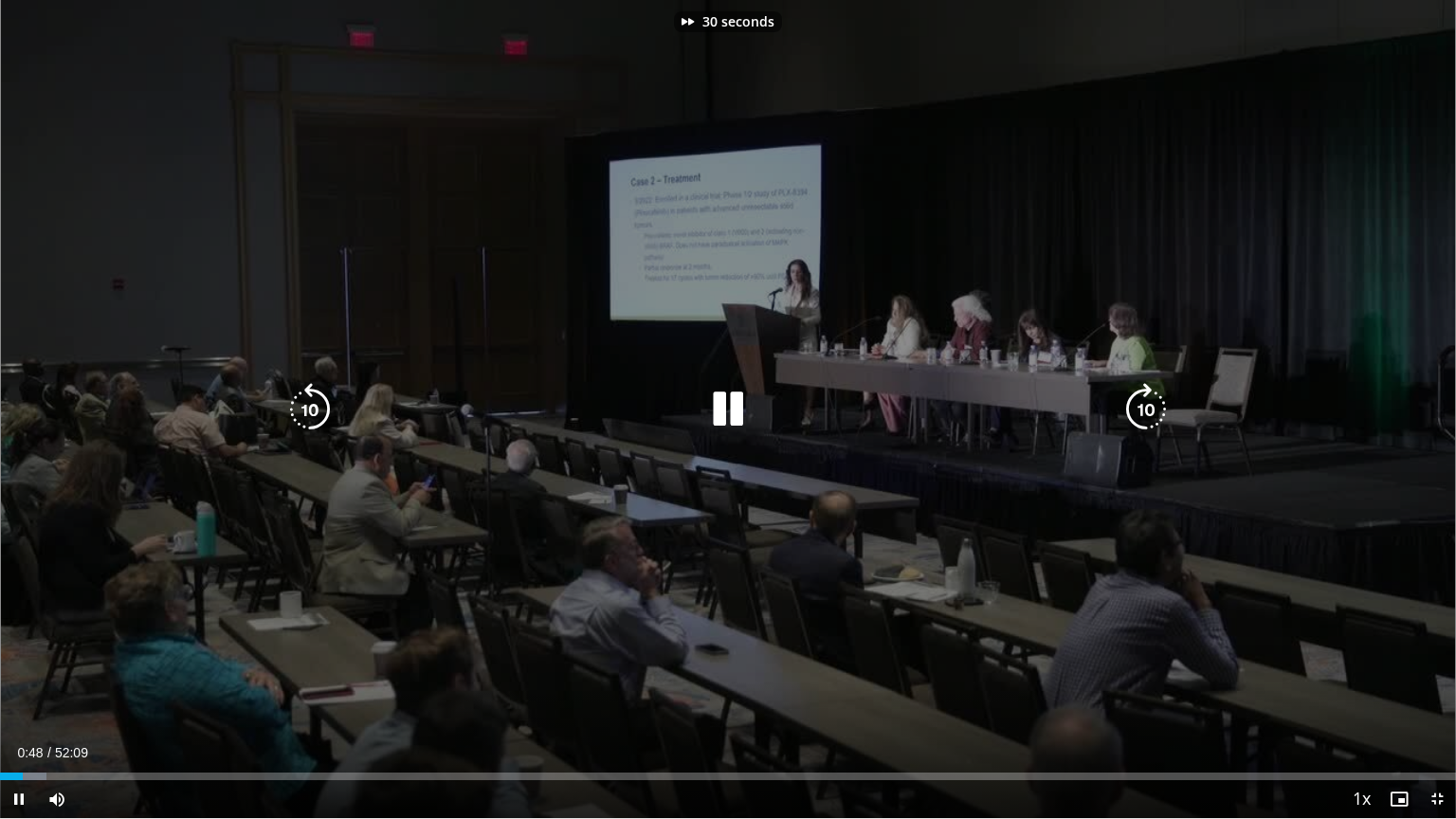 click at bounding box center [1146, 410] 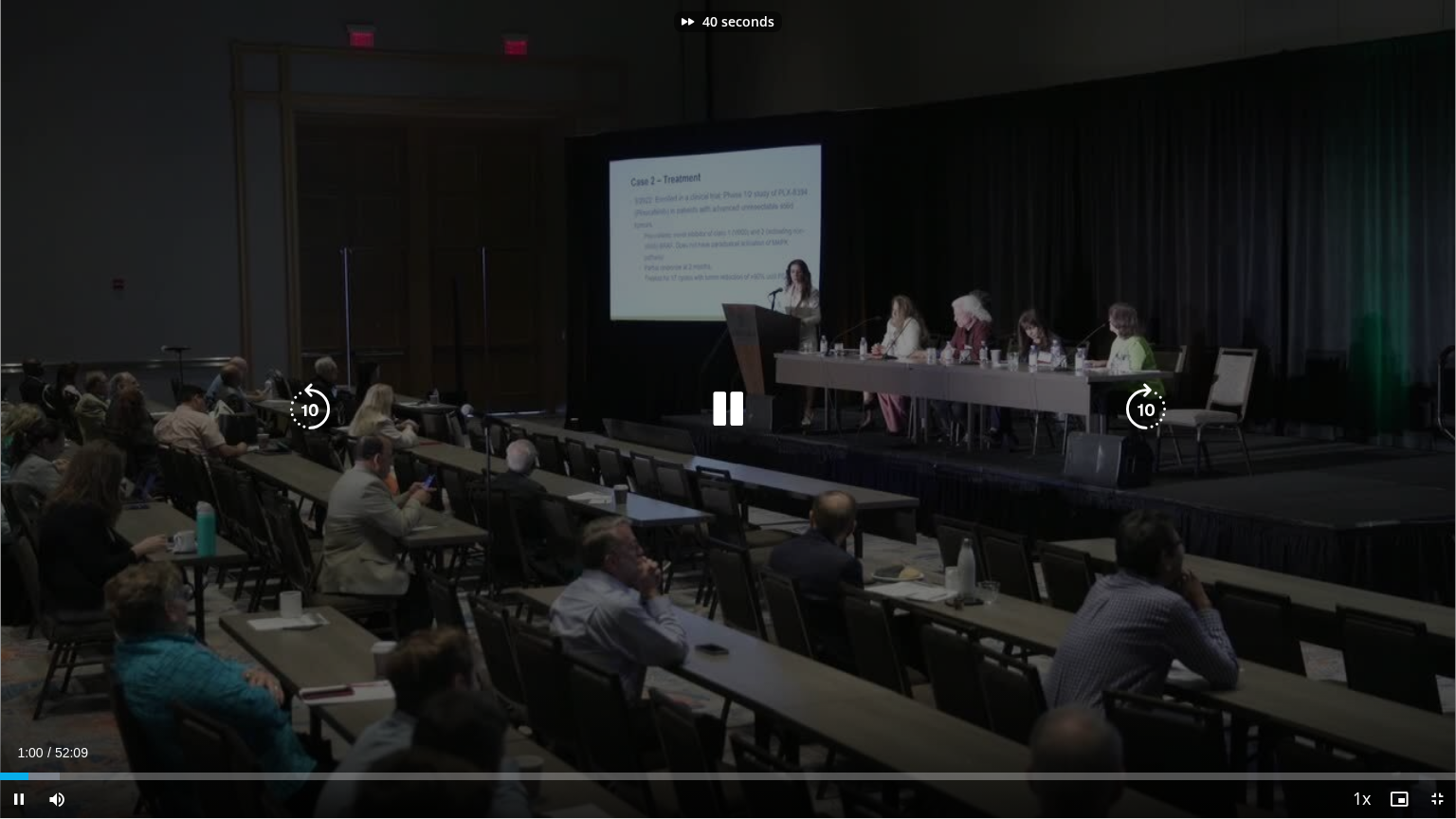 click at bounding box center [1146, 410] 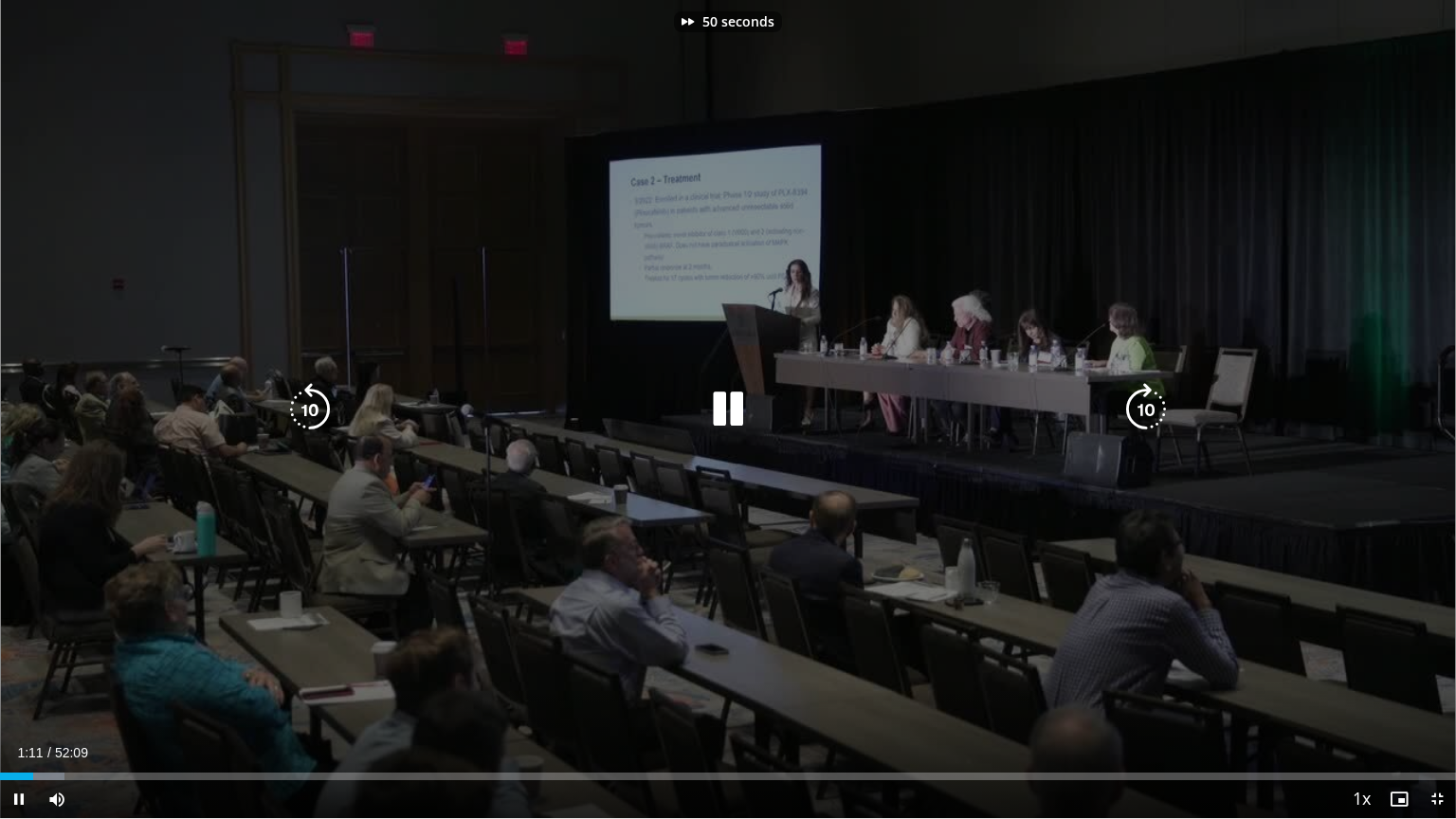 click at bounding box center (1146, 410) 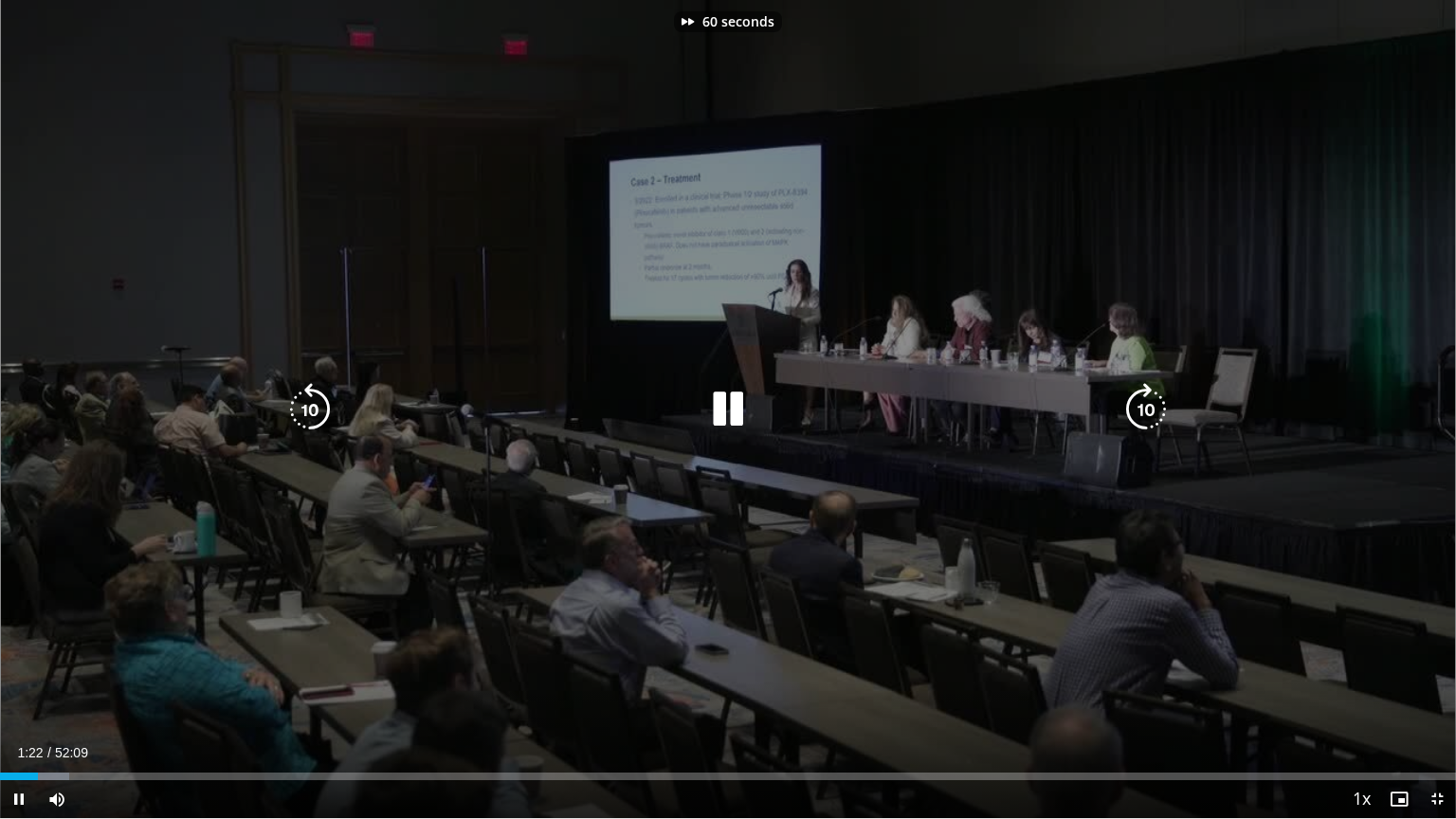 click at bounding box center [1146, 410] 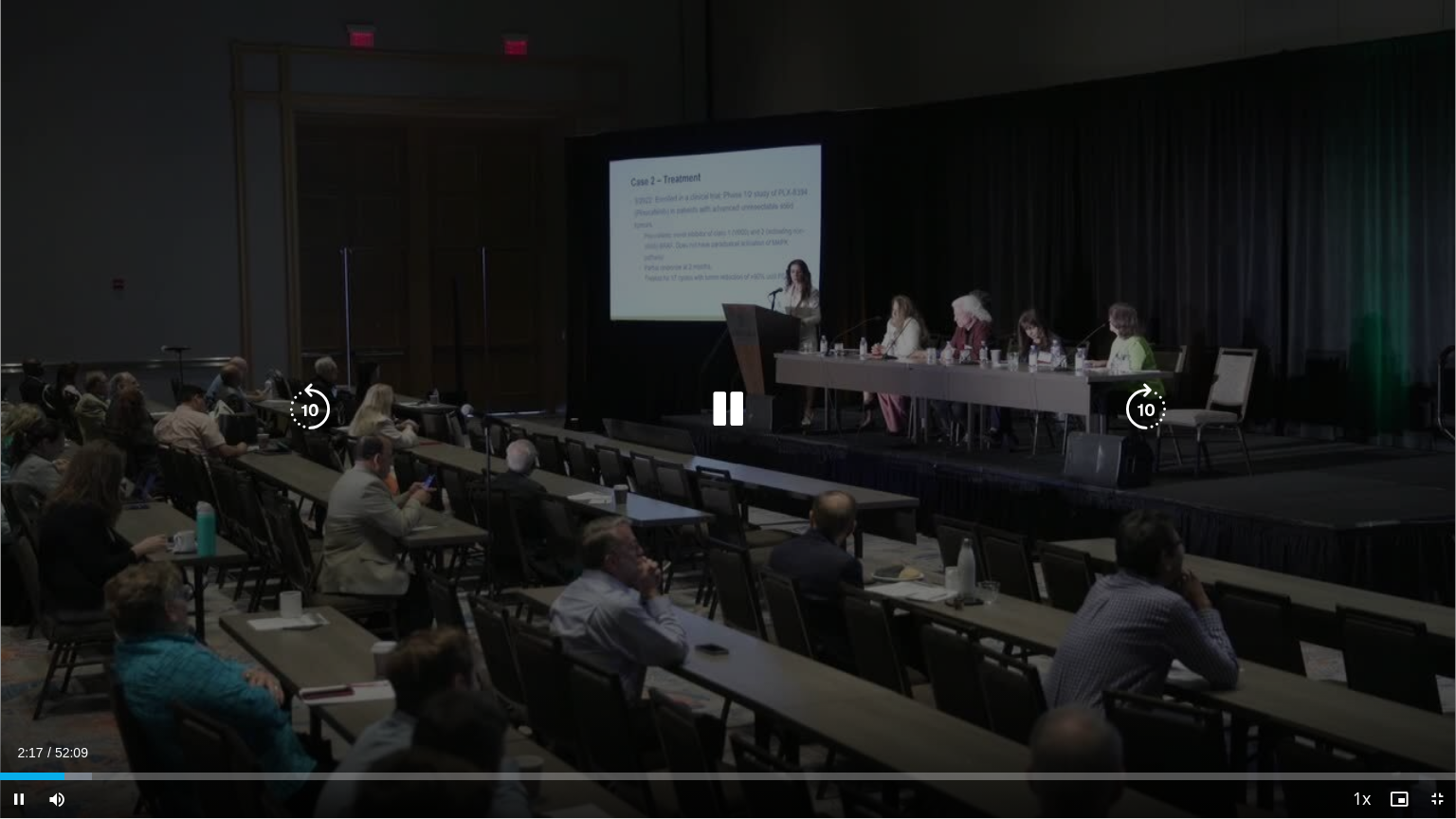 click at bounding box center [1146, 410] 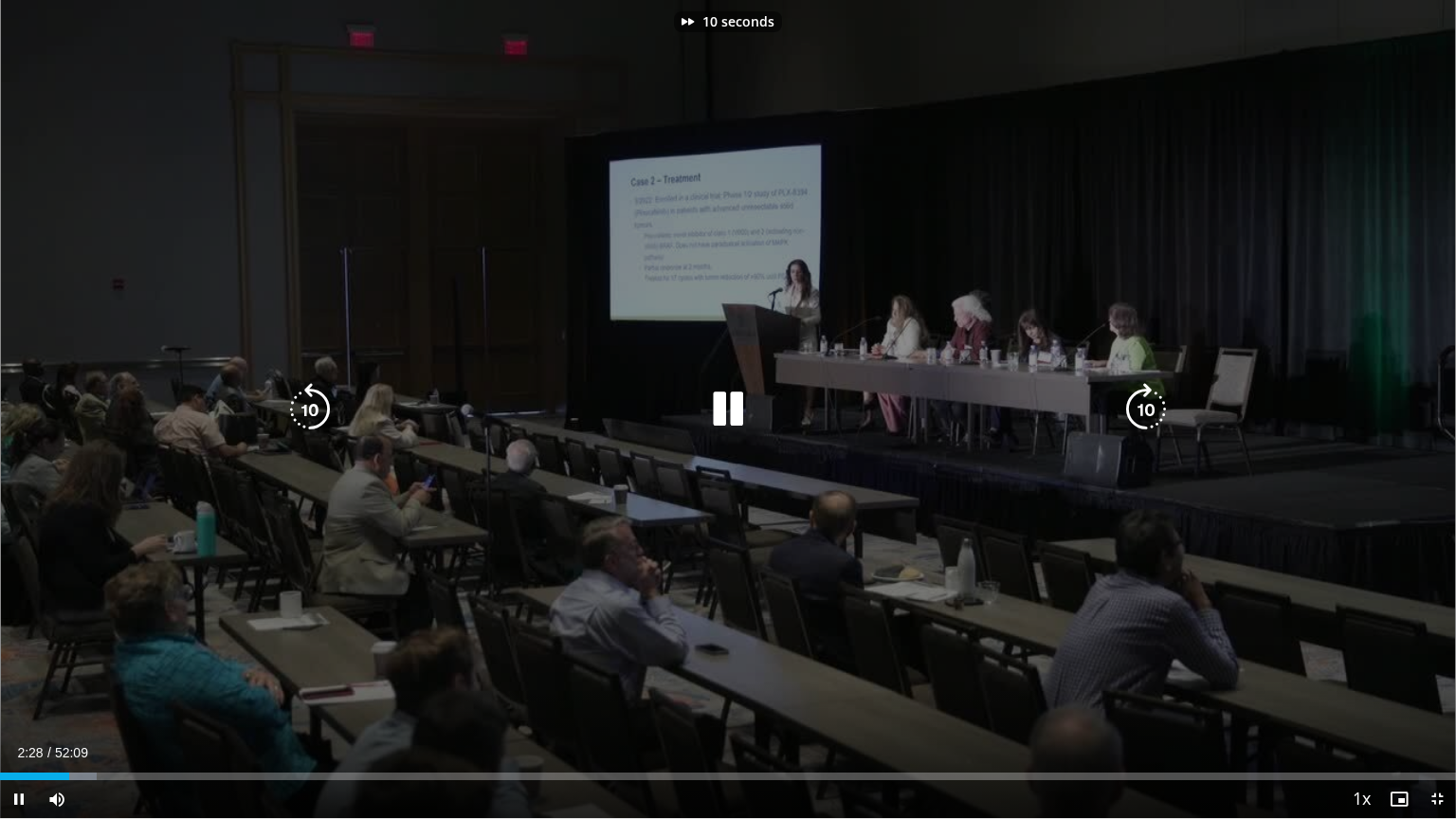 click at bounding box center [1146, 410] 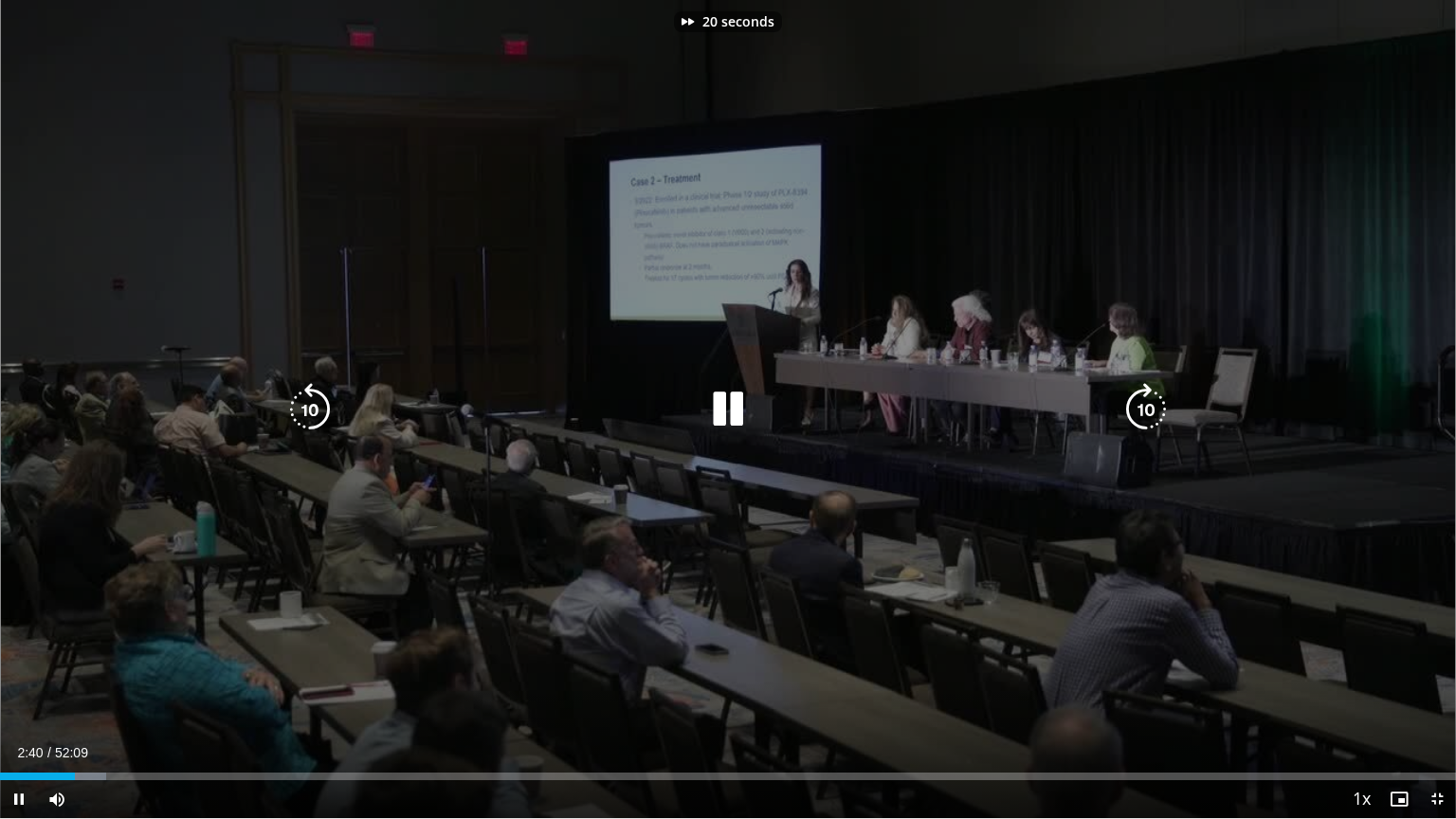 click at bounding box center [1146, 410] 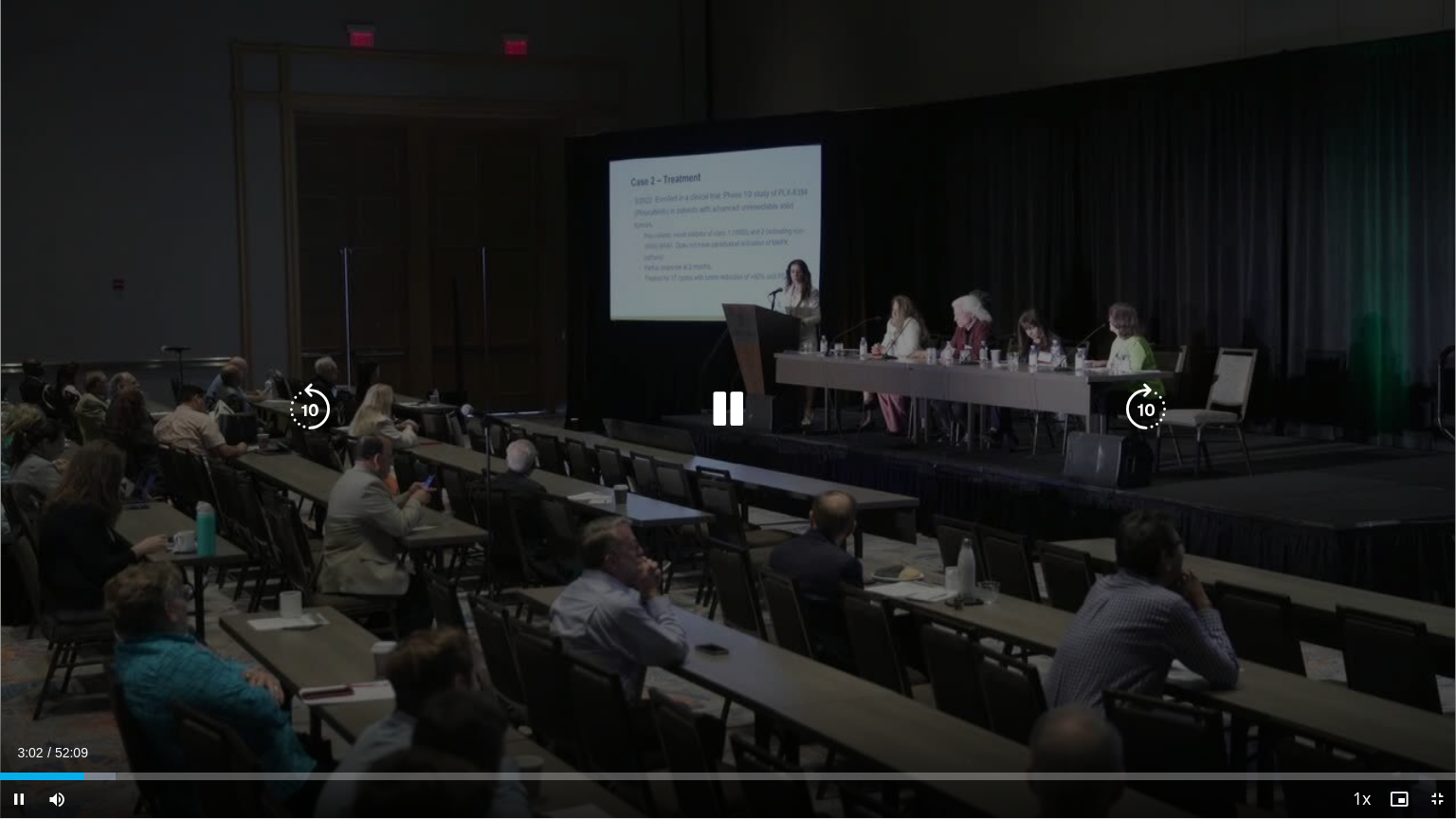 click at bounding box center [1146, 410] 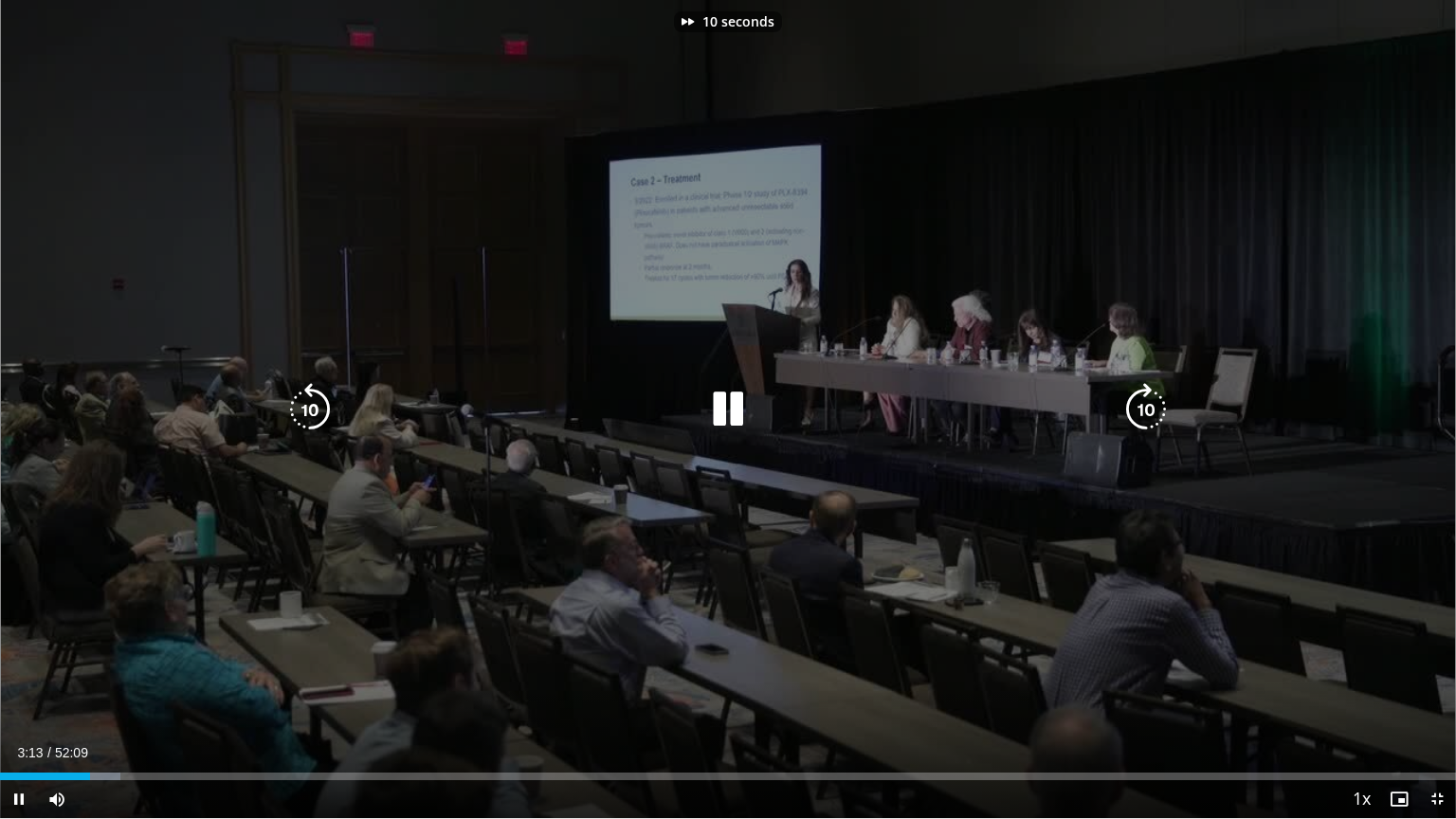 click at bounding box center [1146, 410] 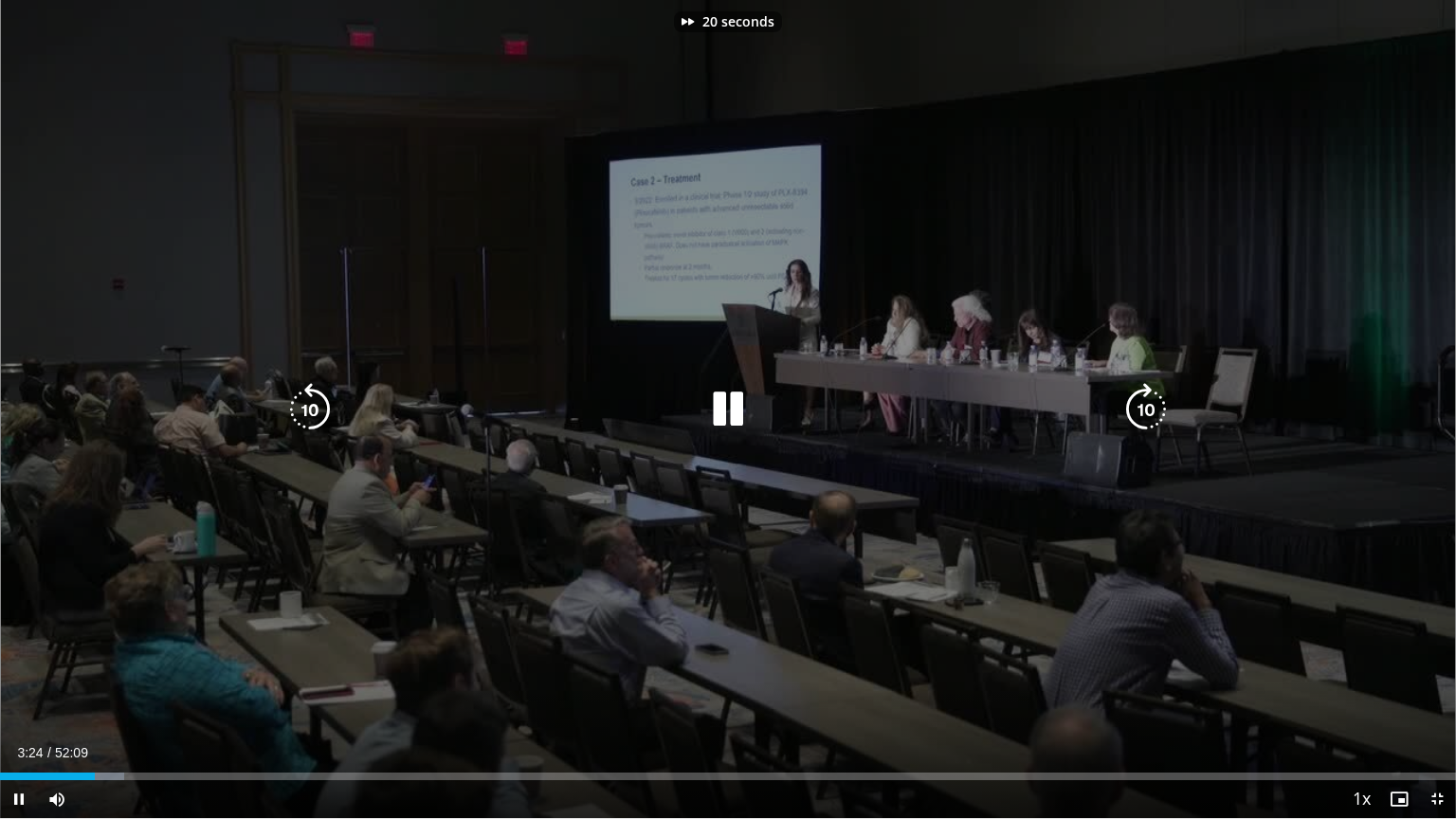 click at bounding box center (1146, 410) 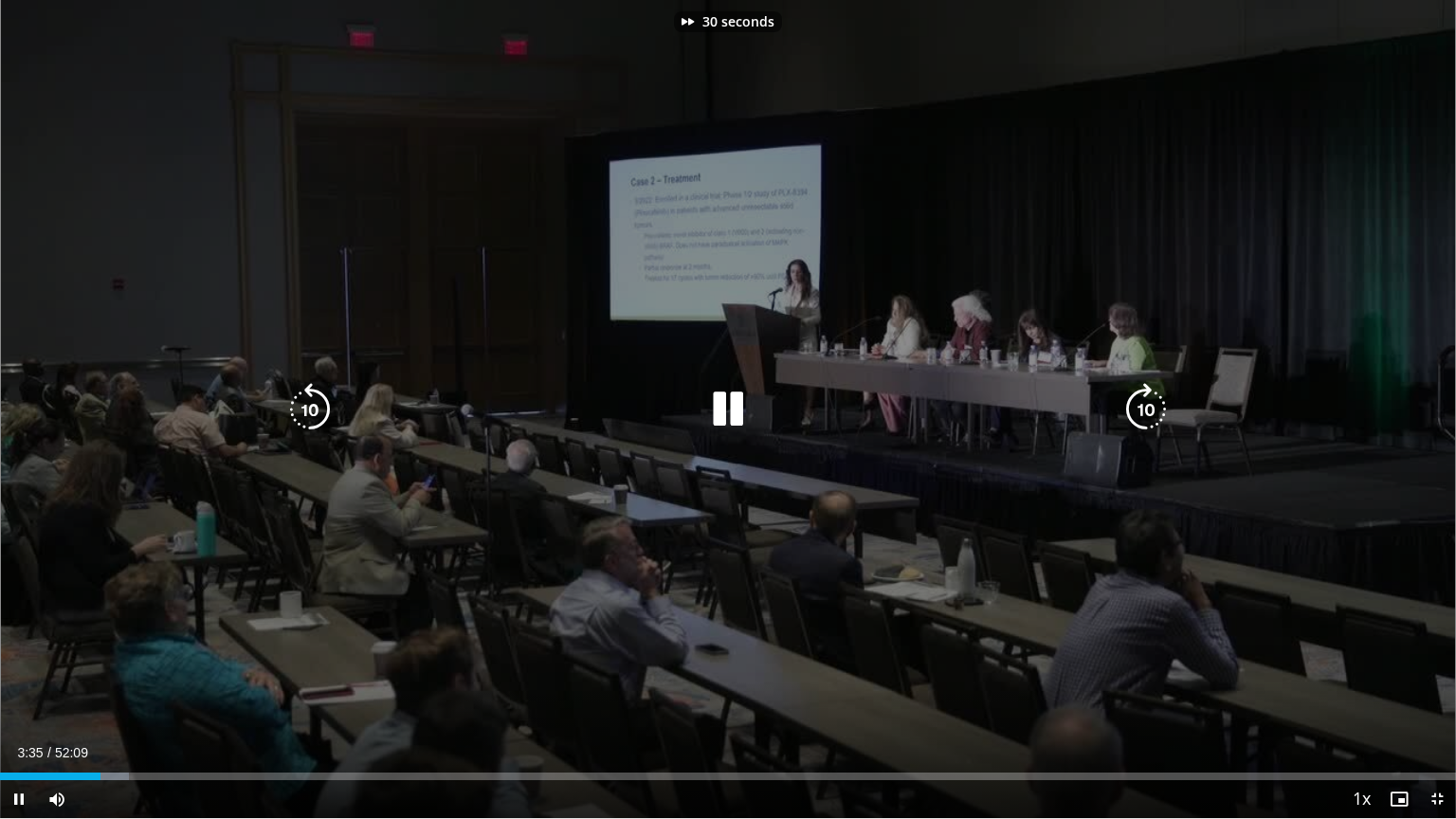 click at bounding box center (1146, 410) 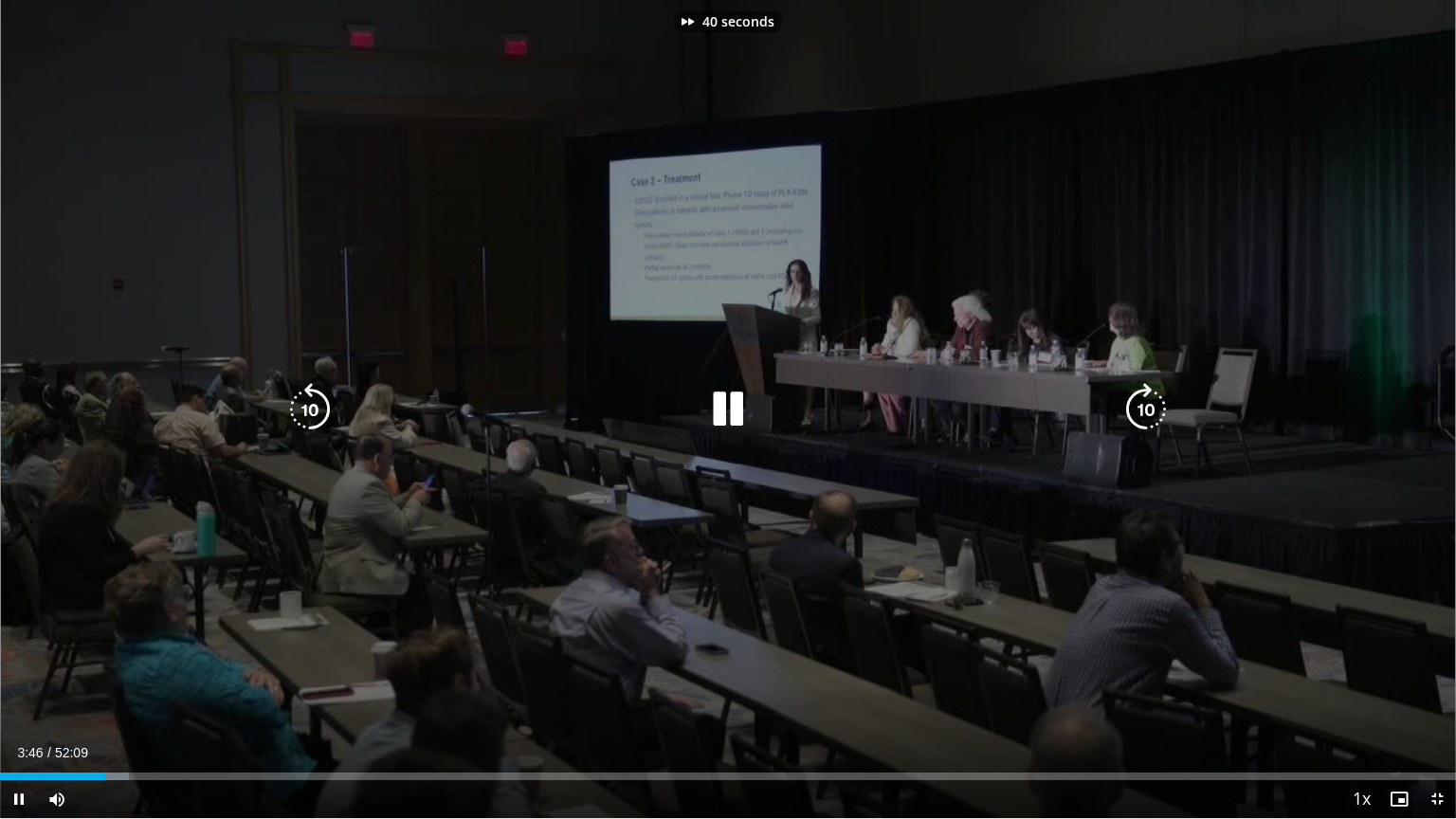 click at bounding box center (1146, 410) 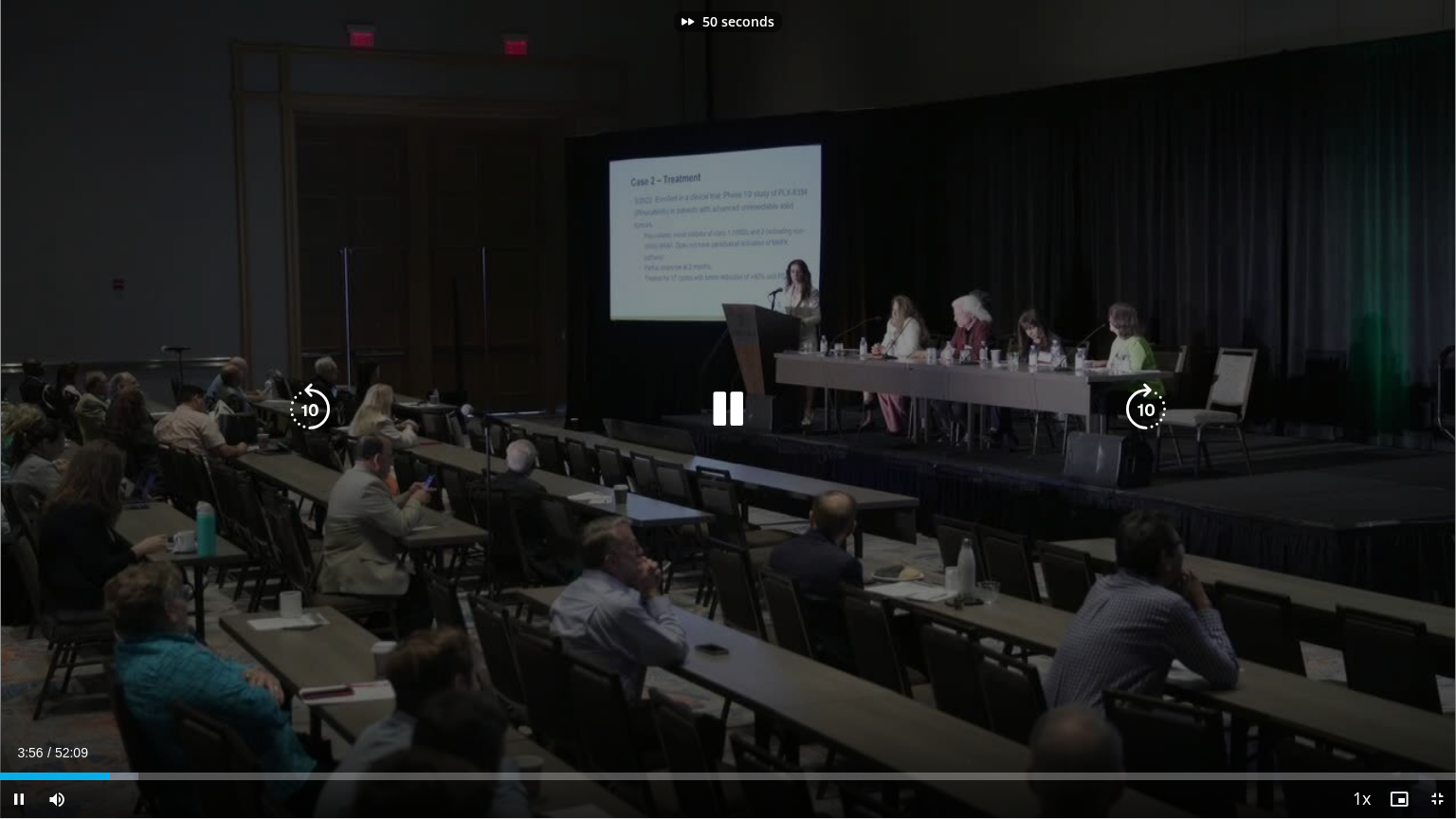 click at bounding box center [1146, 410] 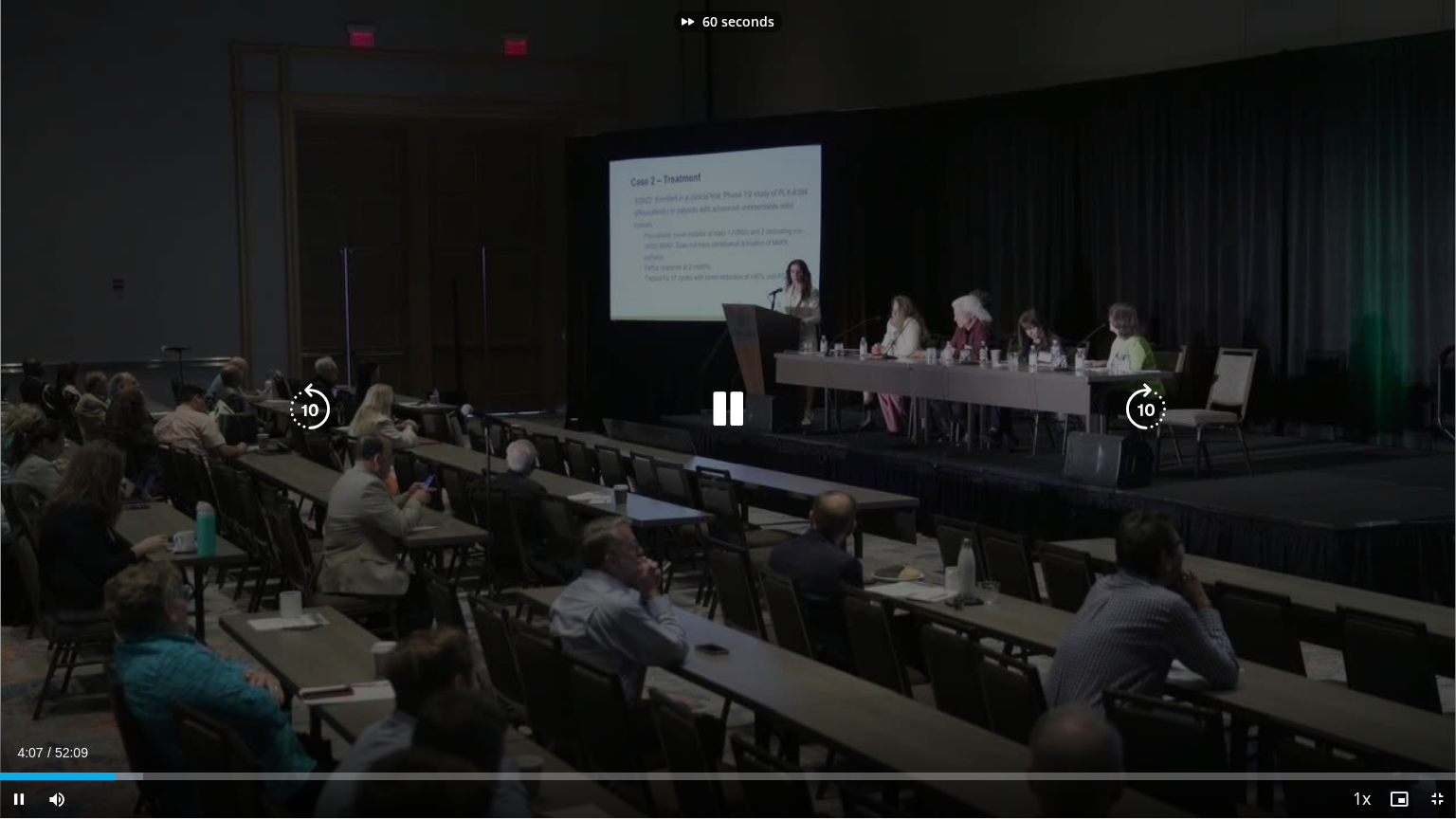 click at bounding box center [1146, 410] 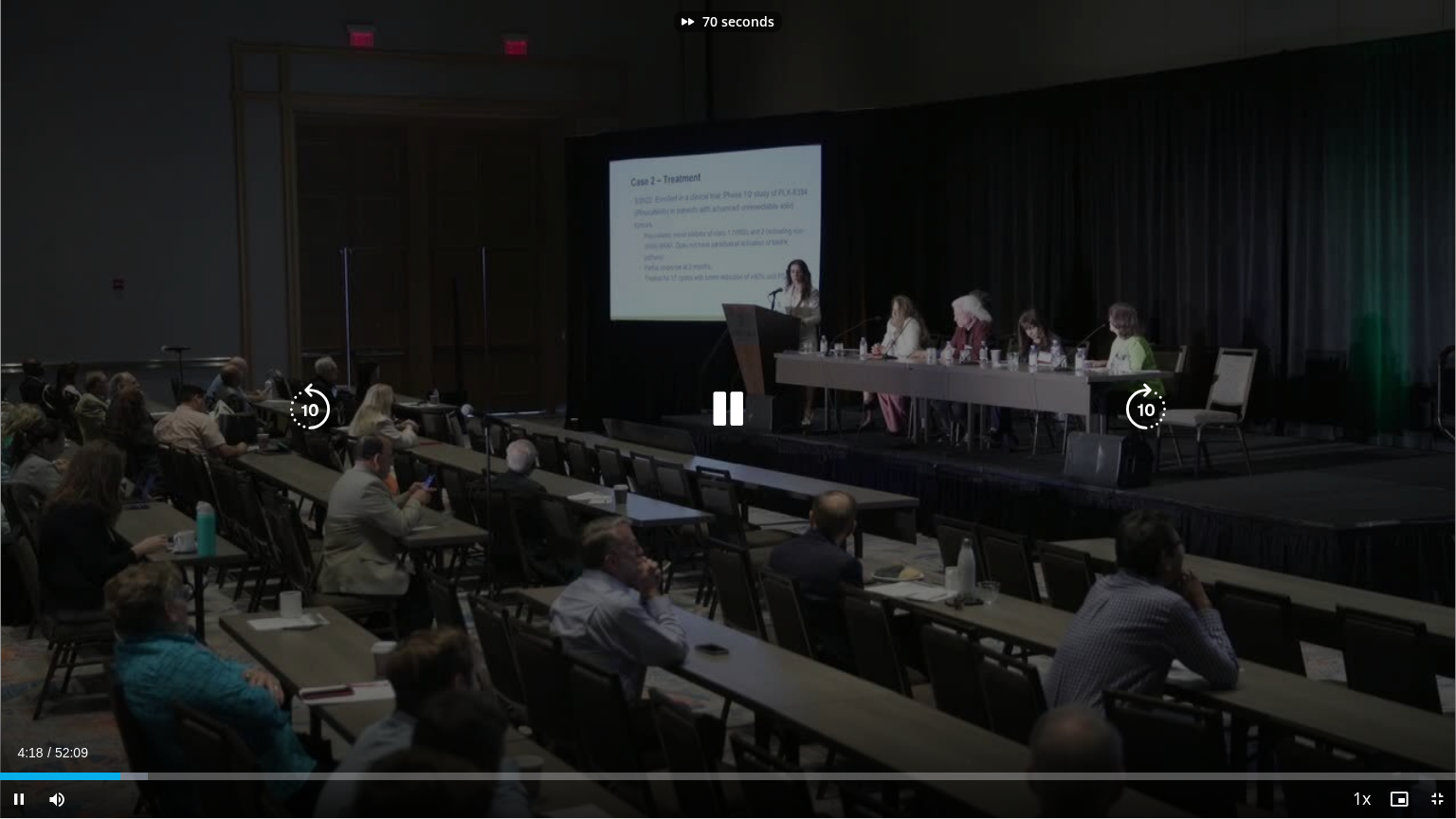 click at bounding box center (1146, 410) 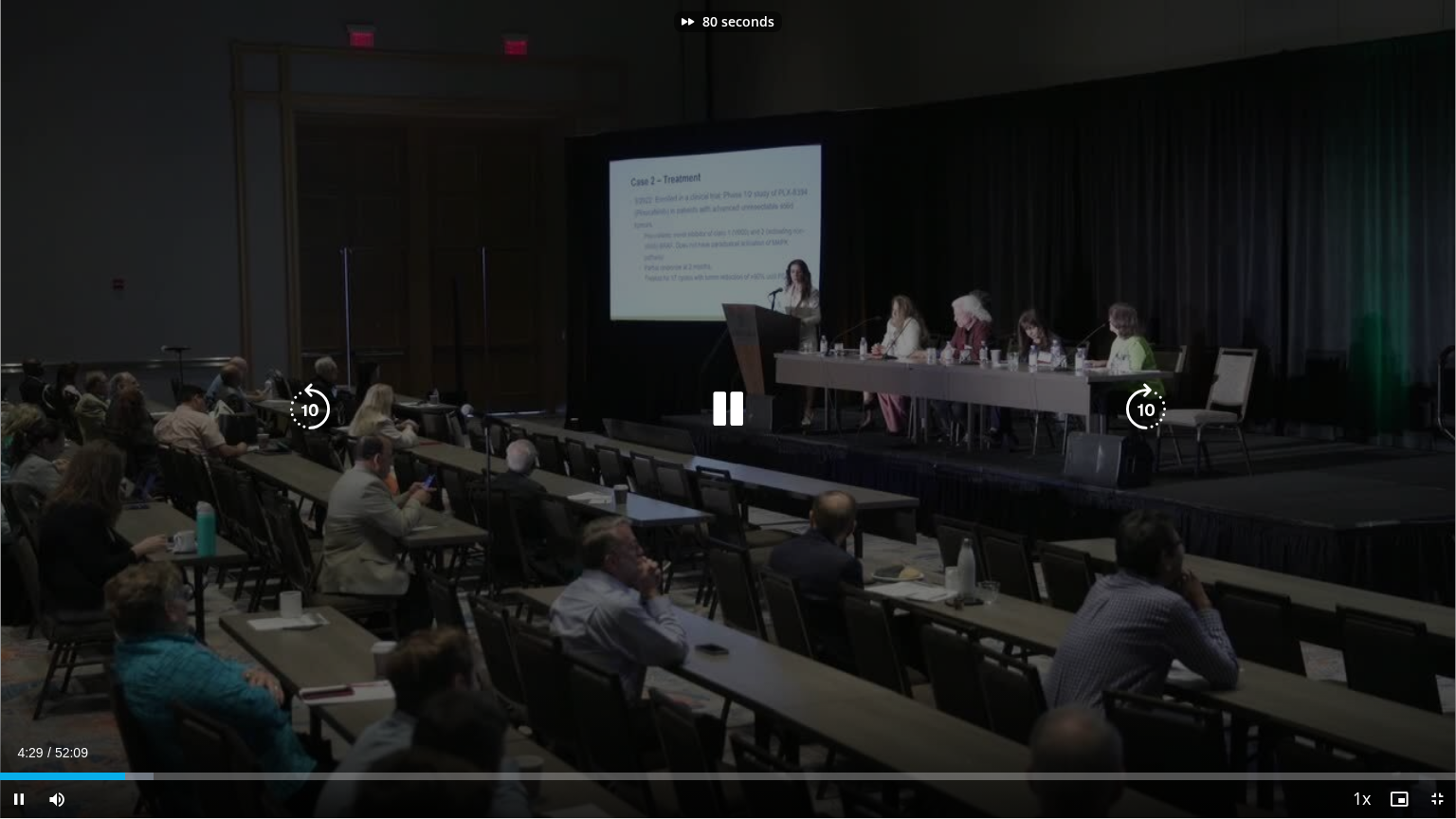 click at bounding box center [1146, 410] 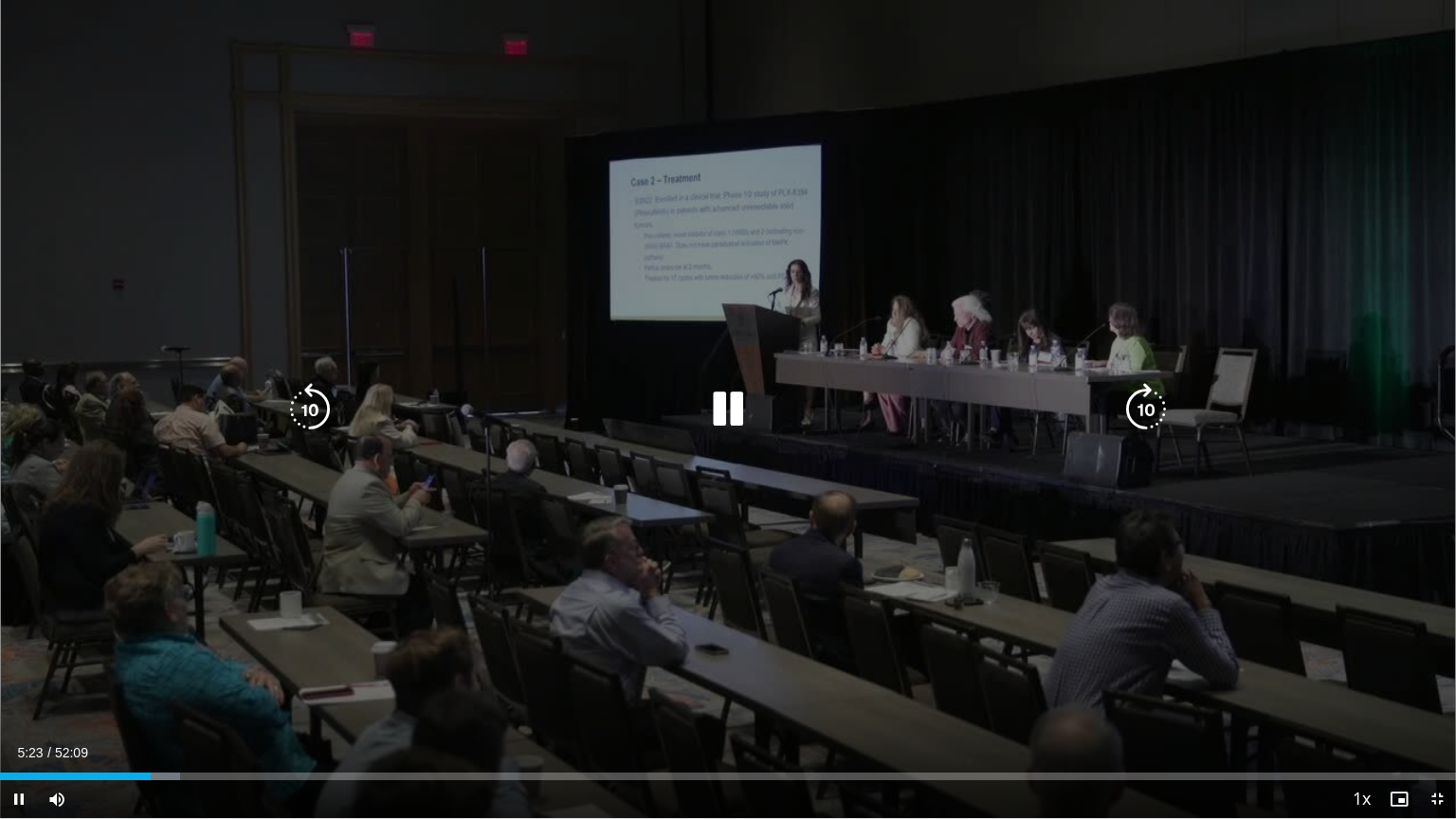 click at bounding box center (1146, 410) 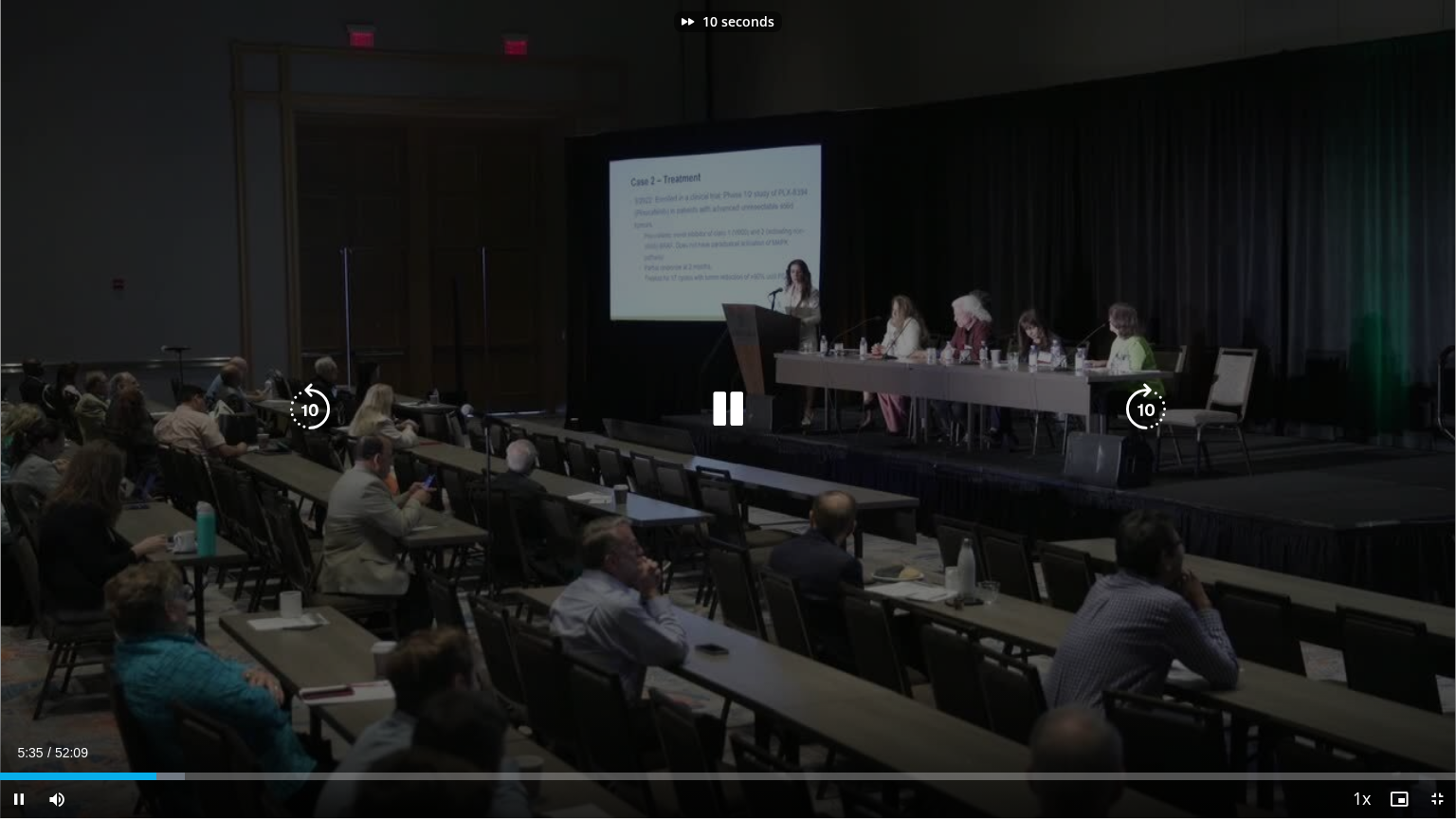 click at bounding box center [1146, 410] 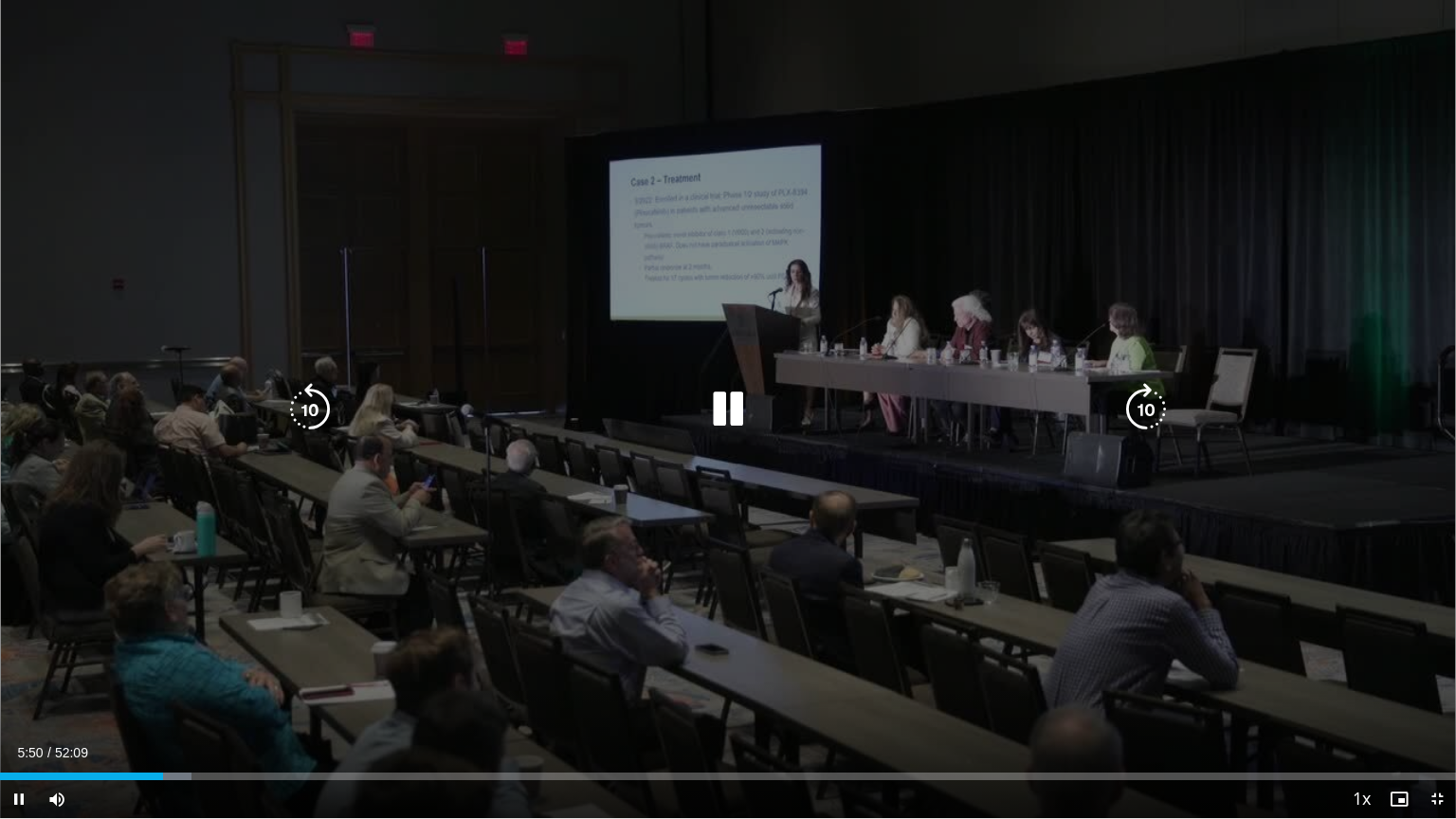click at bounding box center (1146, 410) 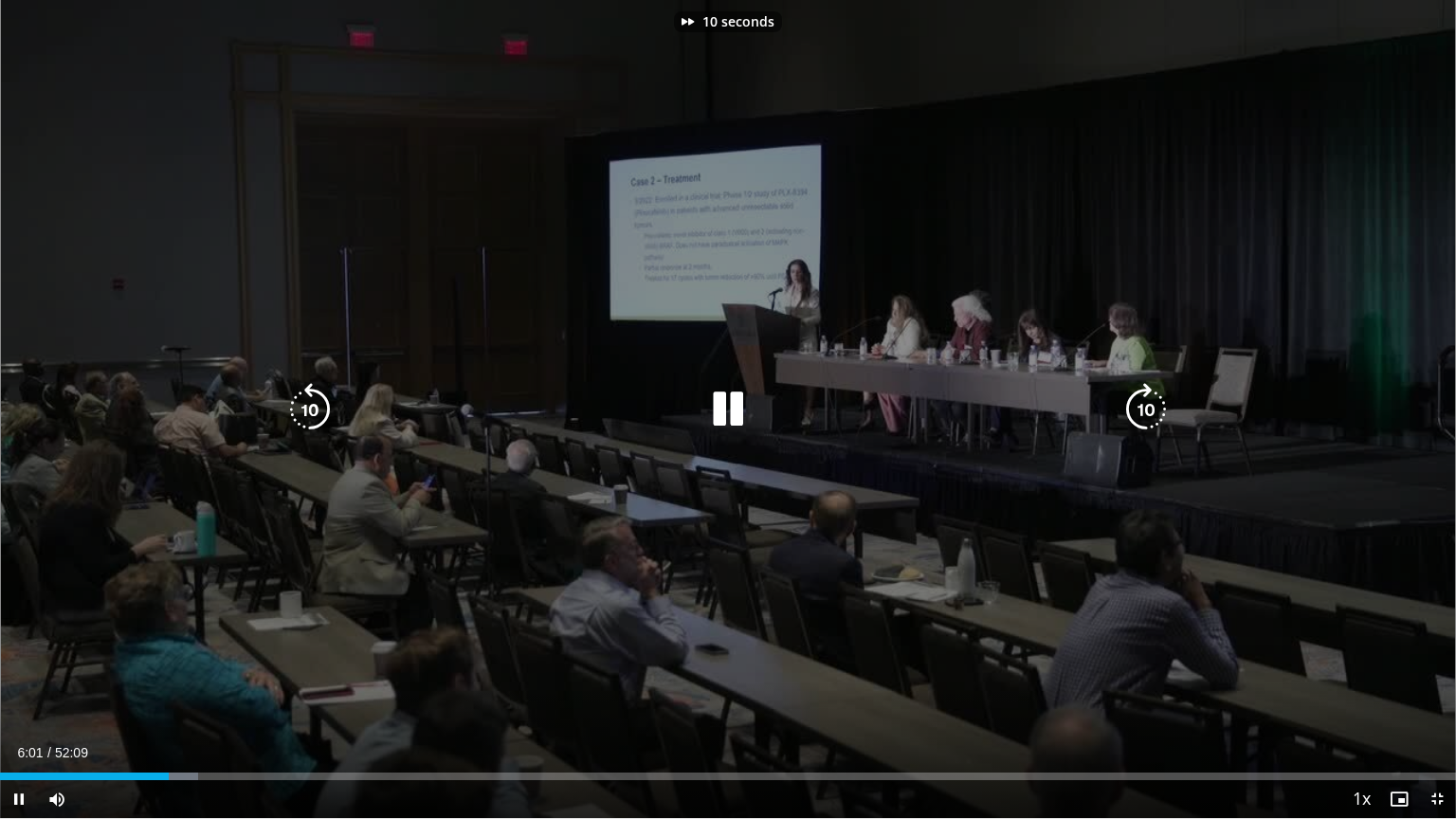 click at bounding box center (1146, 410) 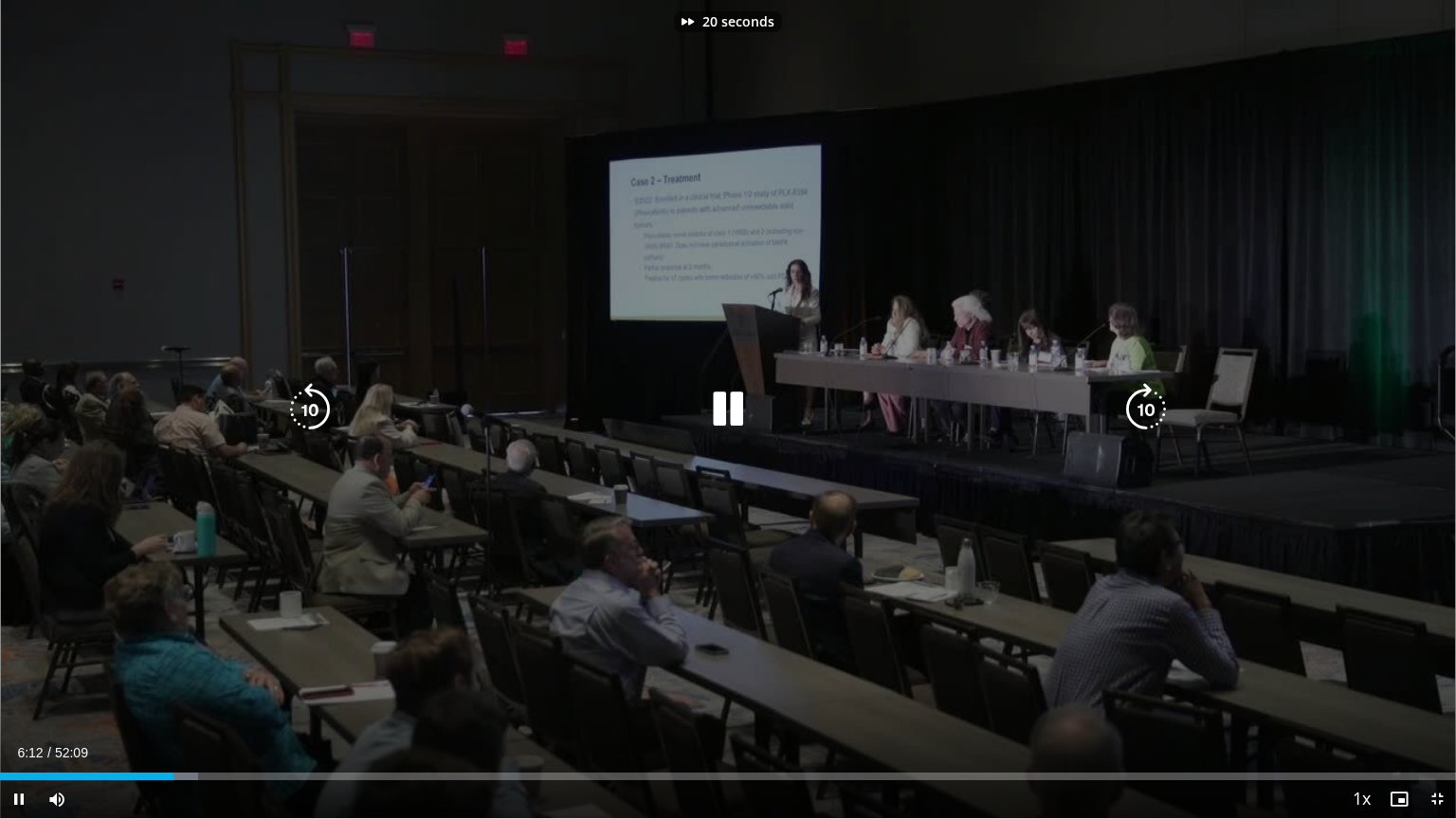 click at bounding box center [1146, 410] 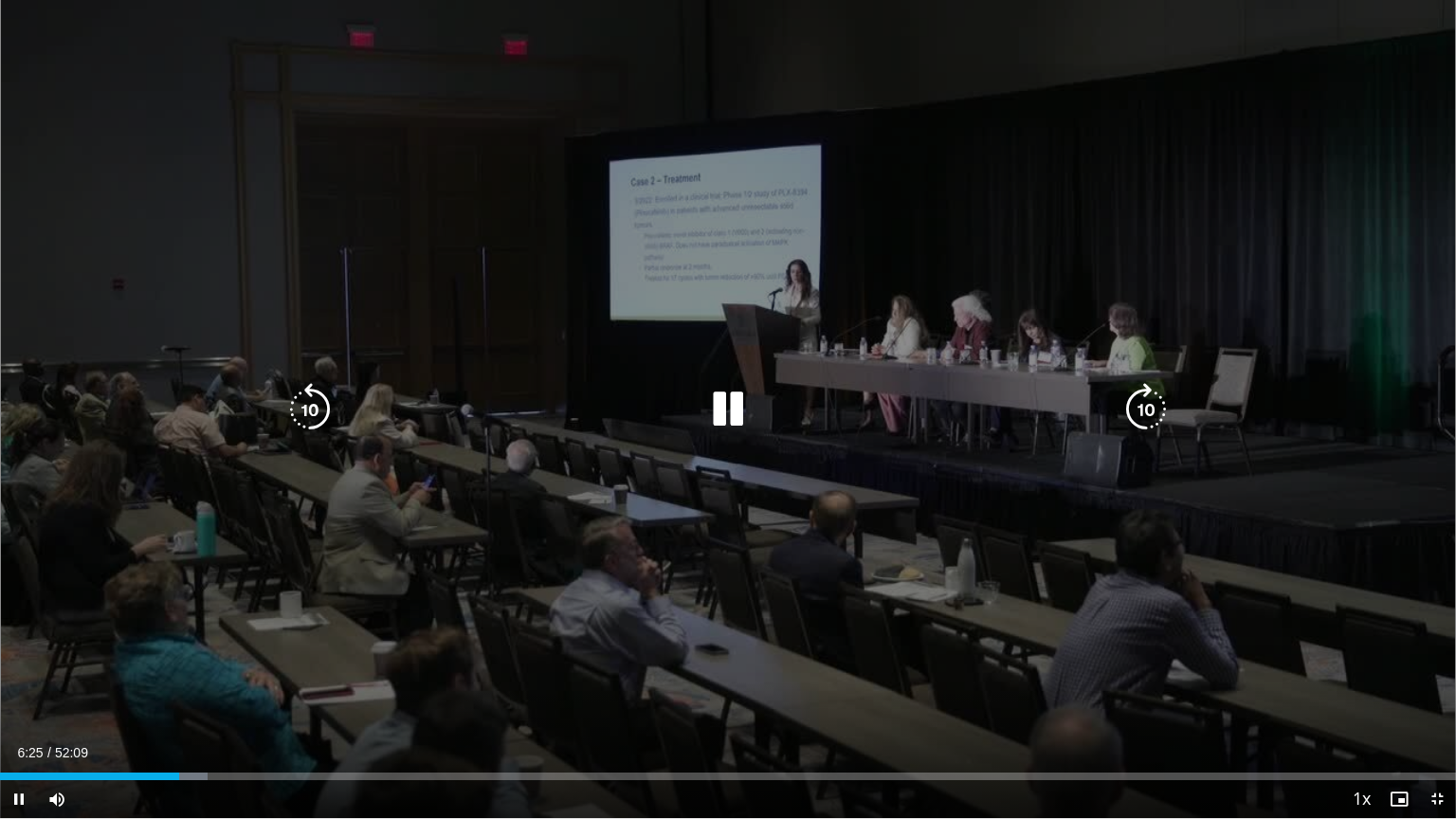 click at bounding box center [1146, 410] 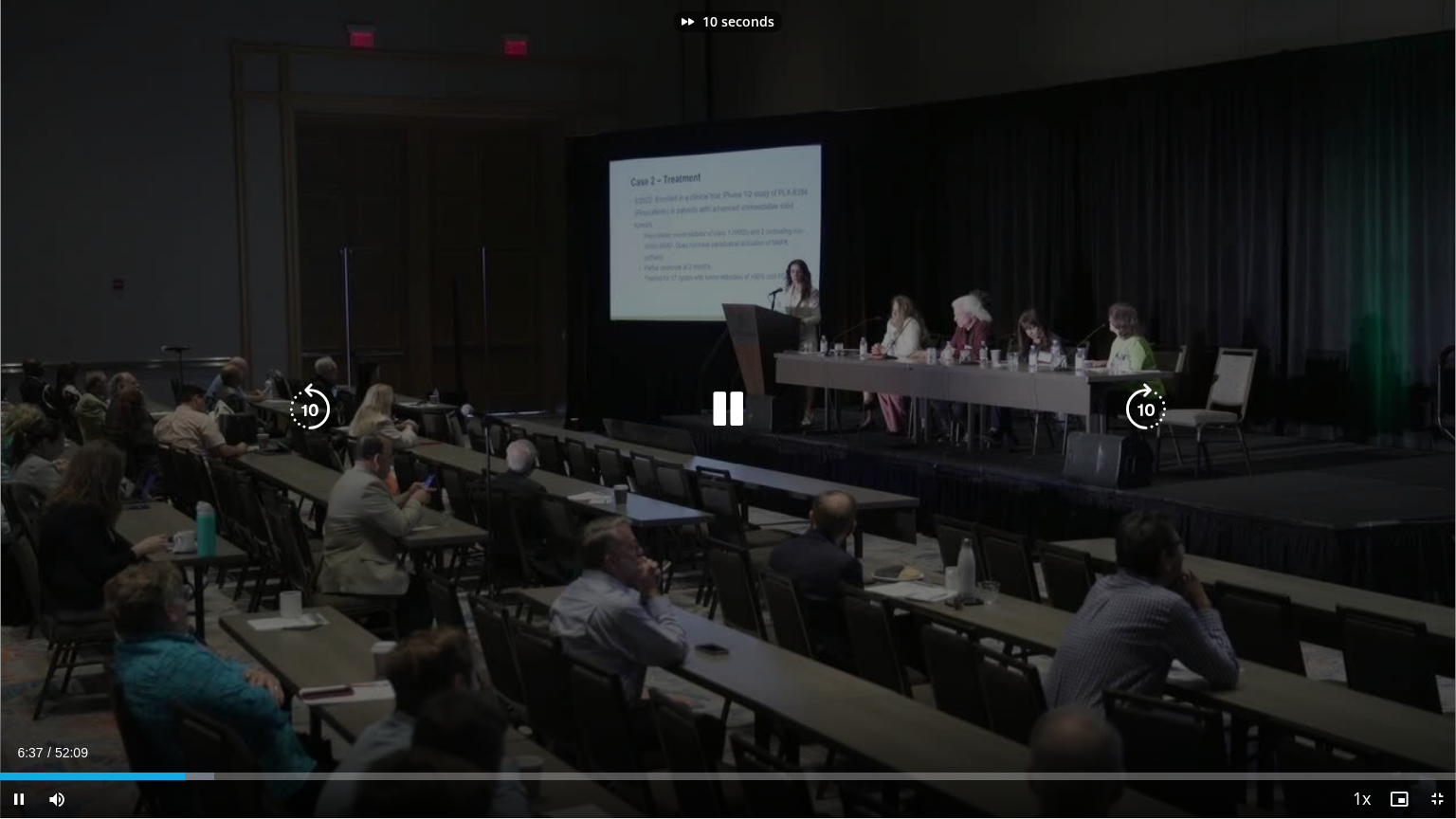 click at bounding box center (1146, 410) 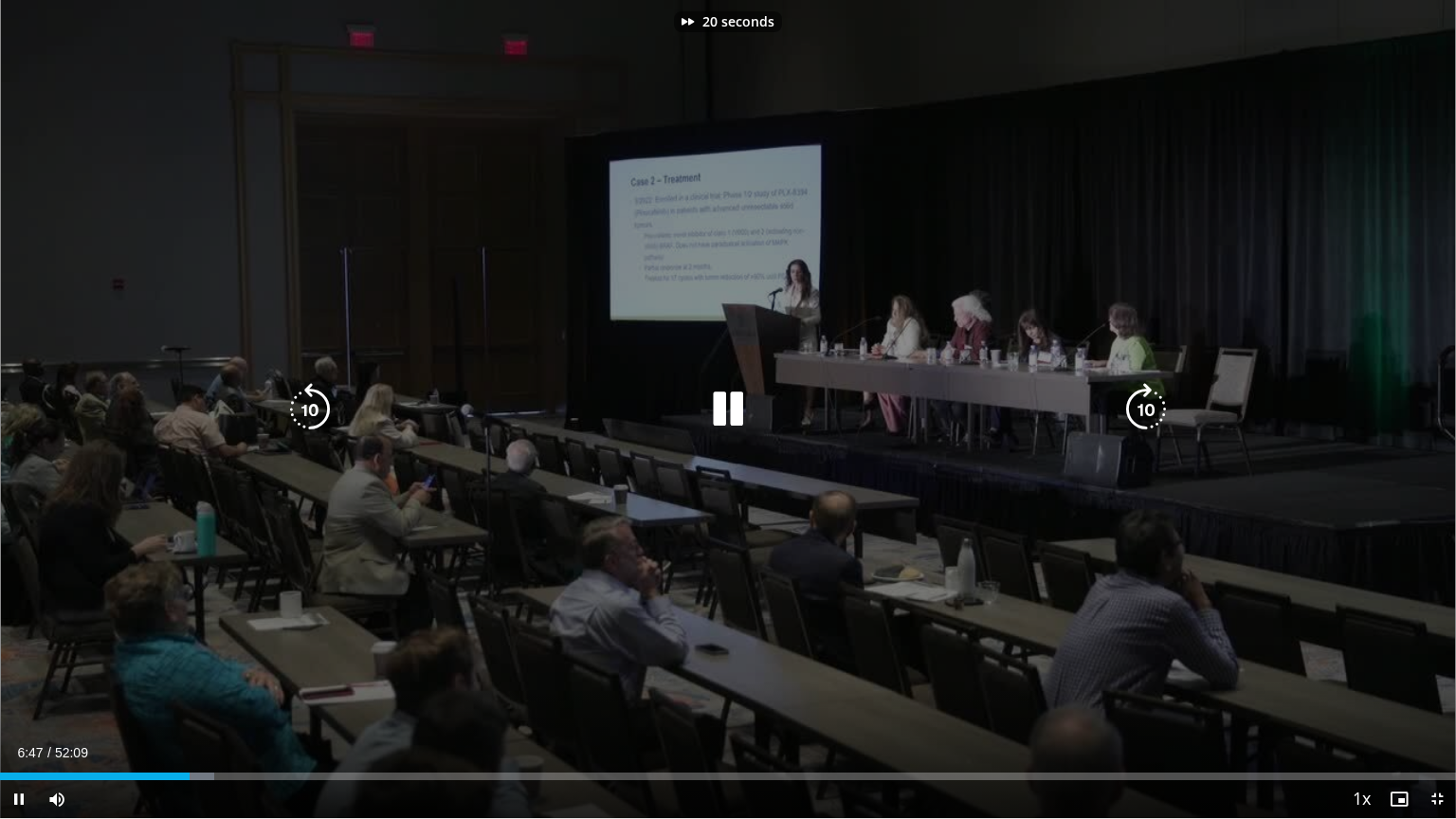 click at bounding box center [1146, 410] 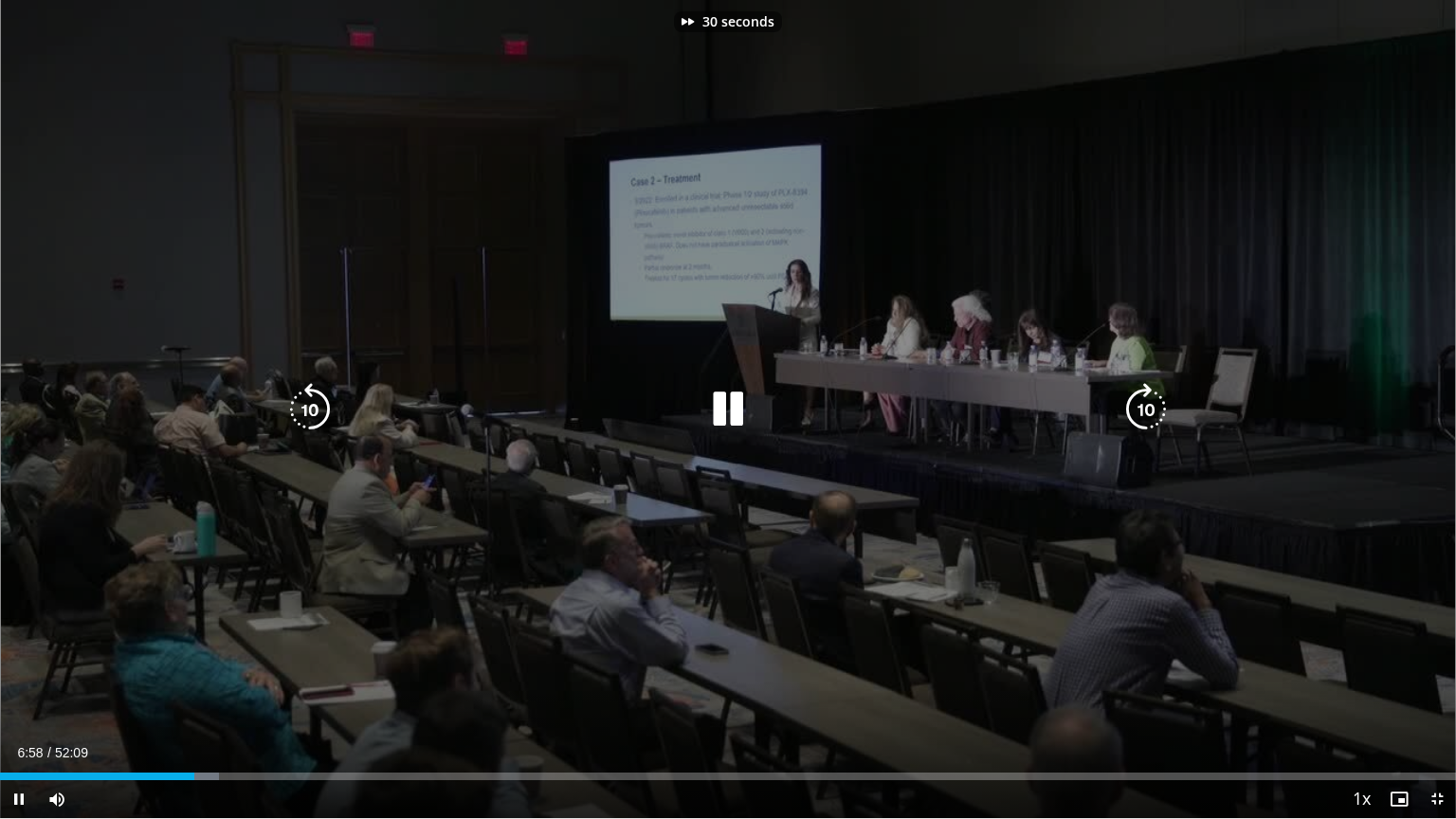 click at bounding box center (1146, 410) 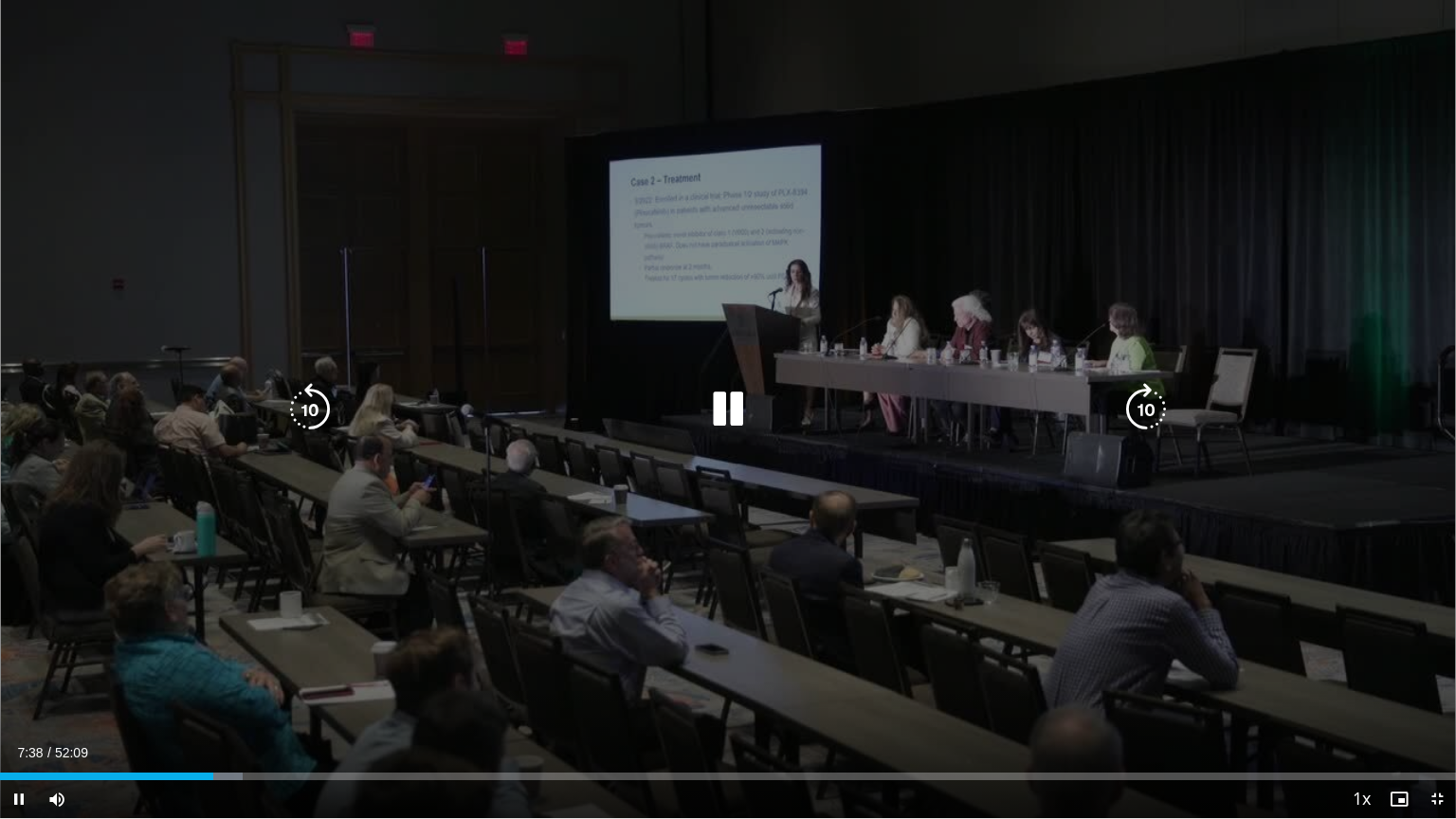 click at bounding box center [1146, 410] 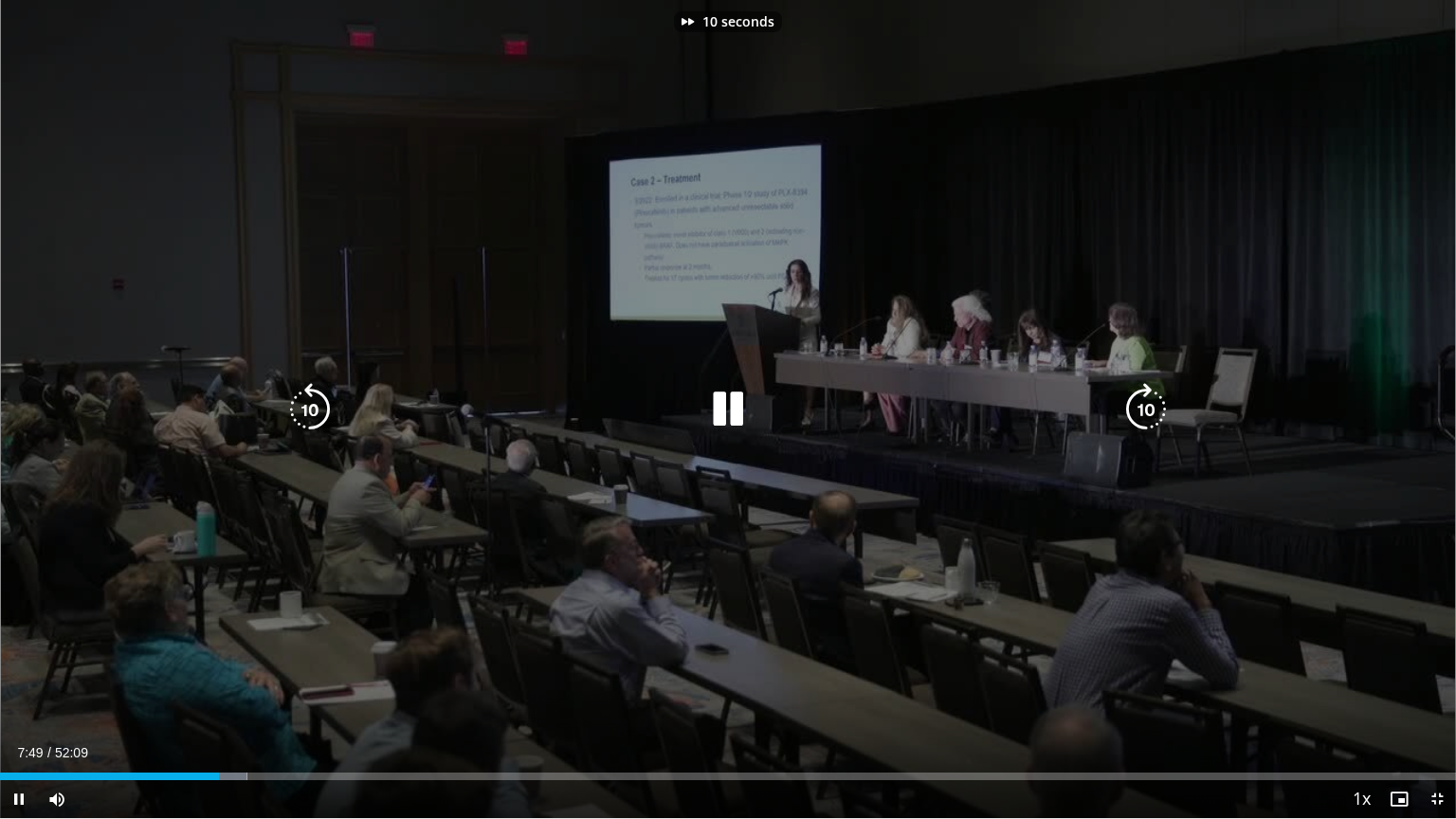 click at bounding box center [1146, 410] 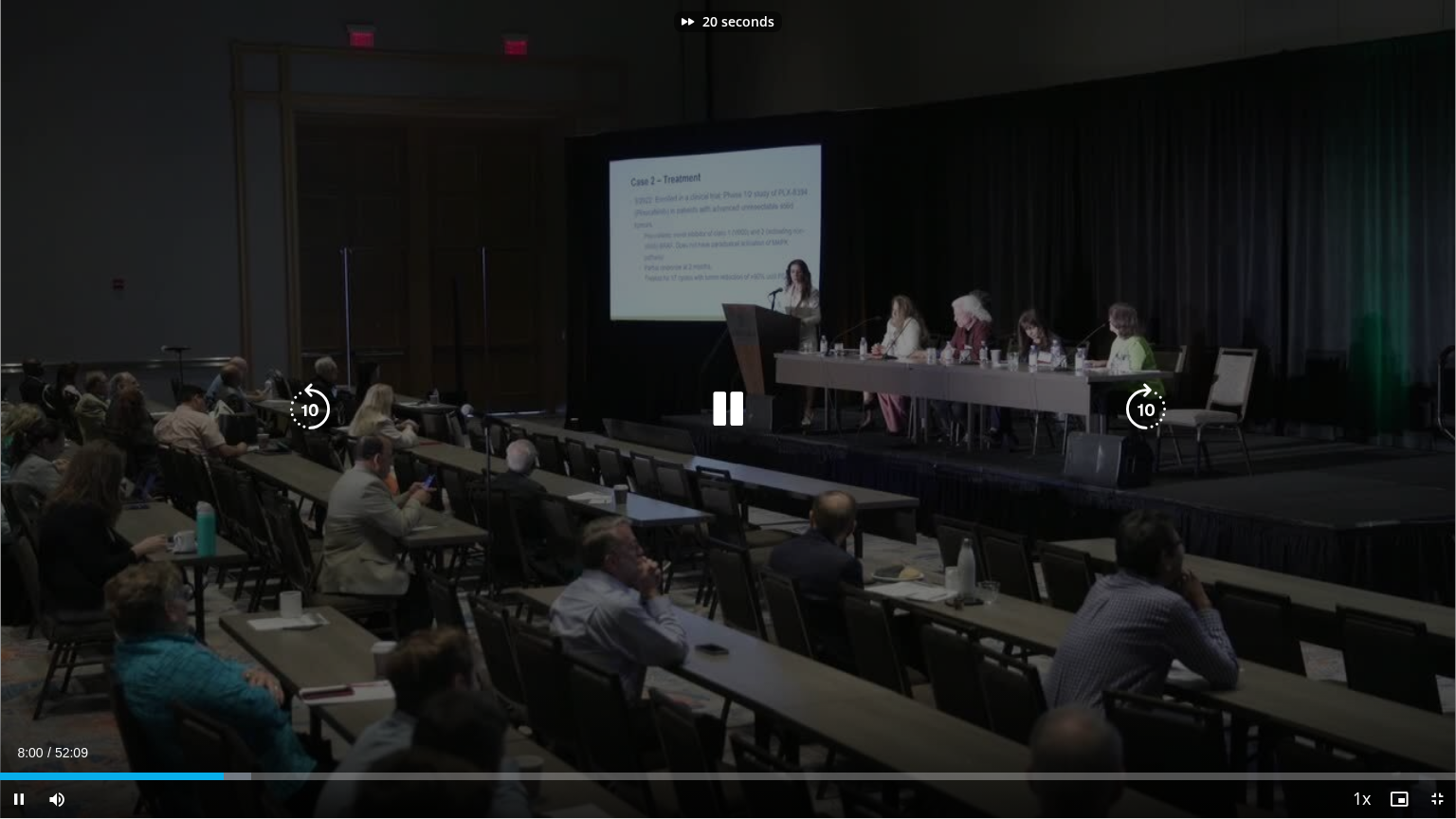 click at bounding box center [1146, 410] 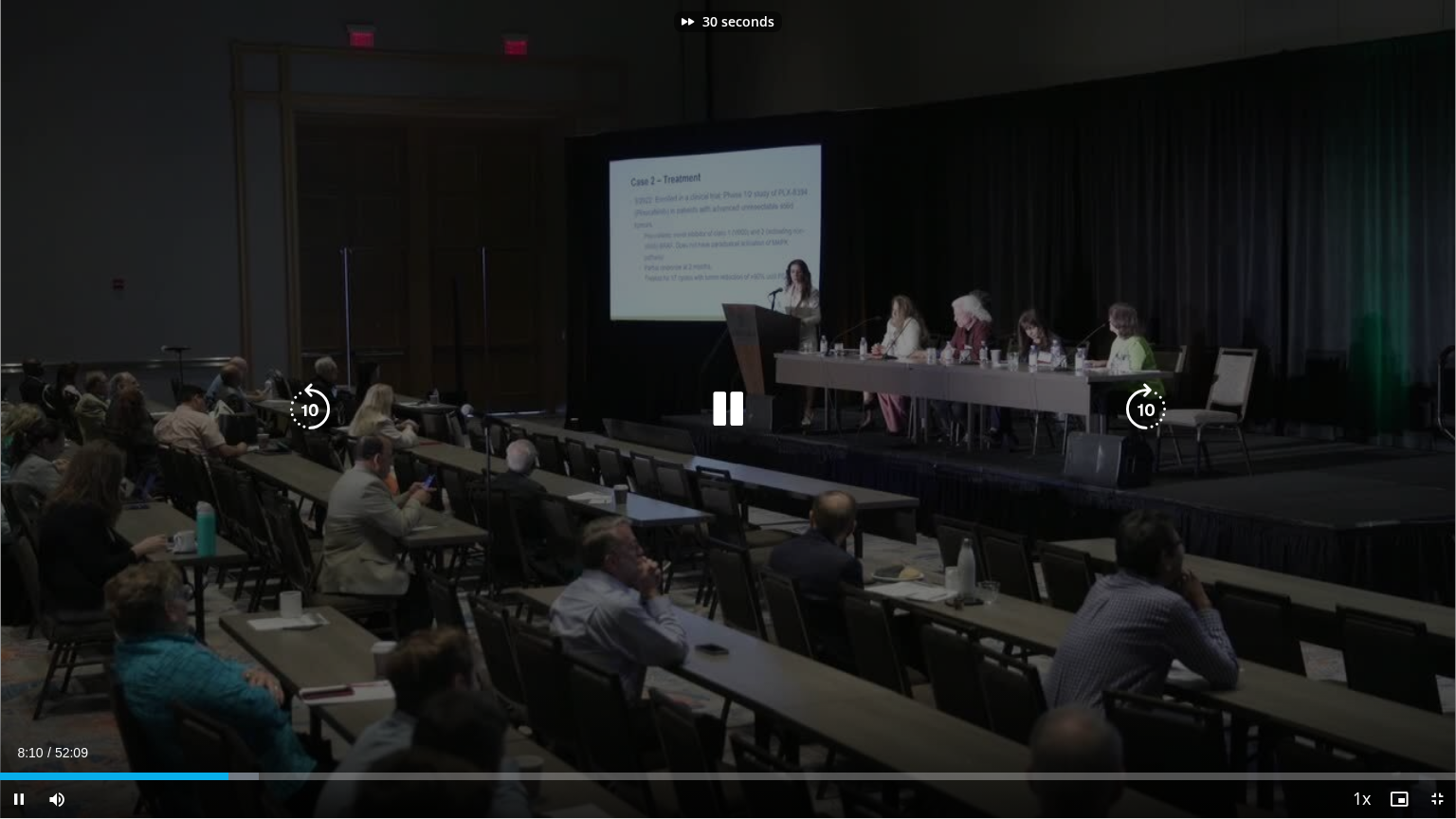 click at bounding box center [1146, 410] 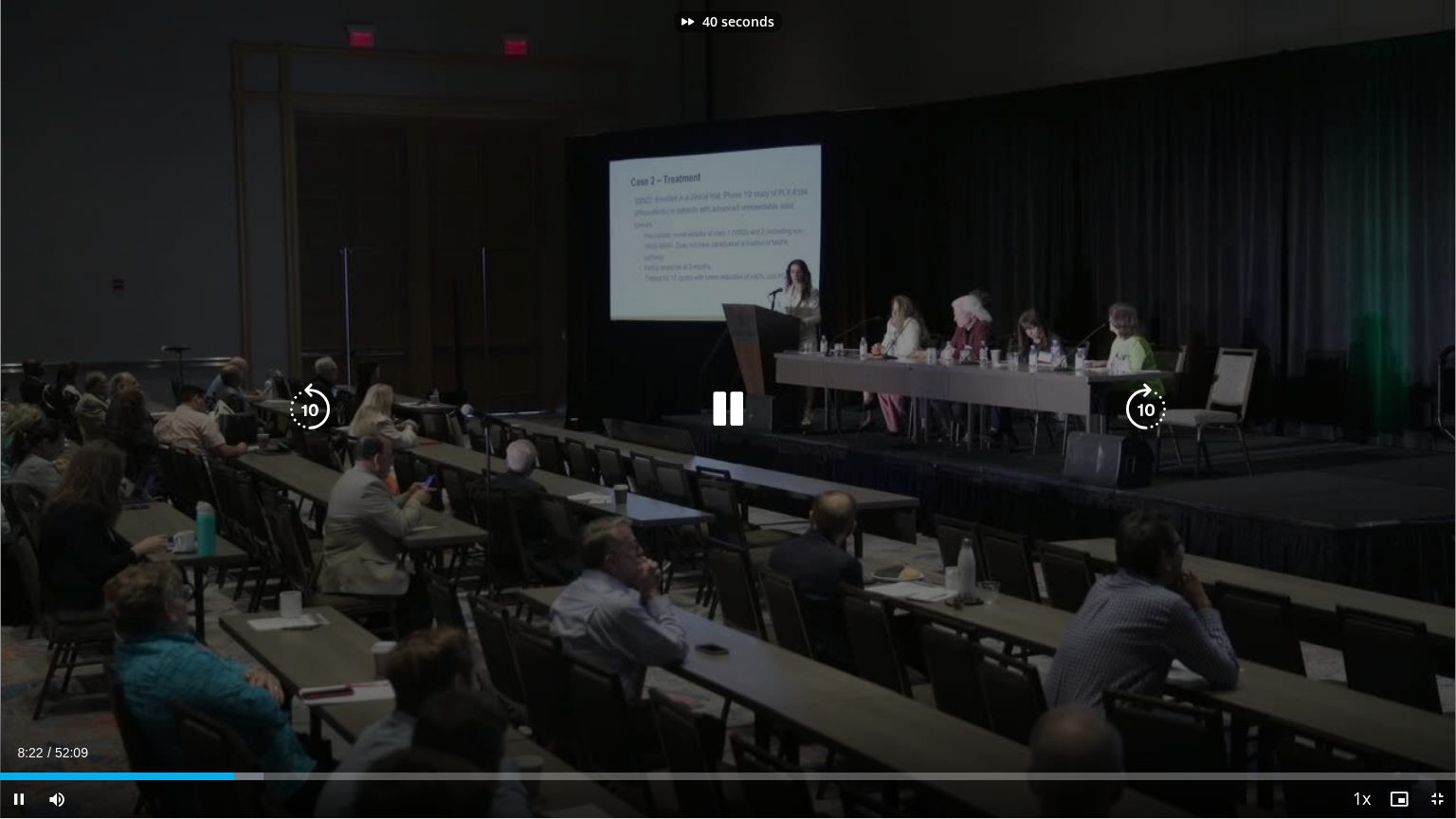 click at bounding box center (1146, 410) 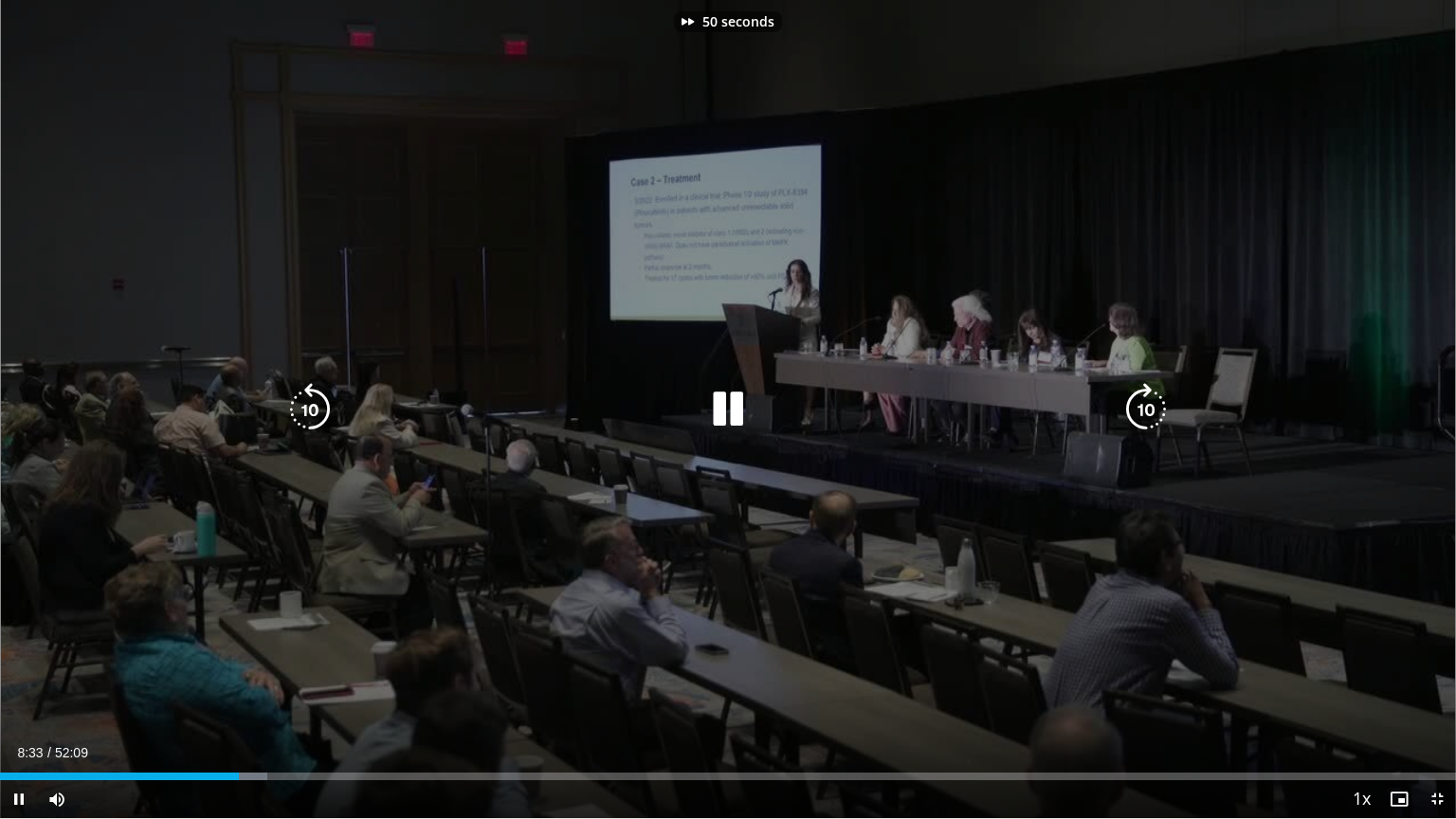 click at bounding box center [1146, 410] 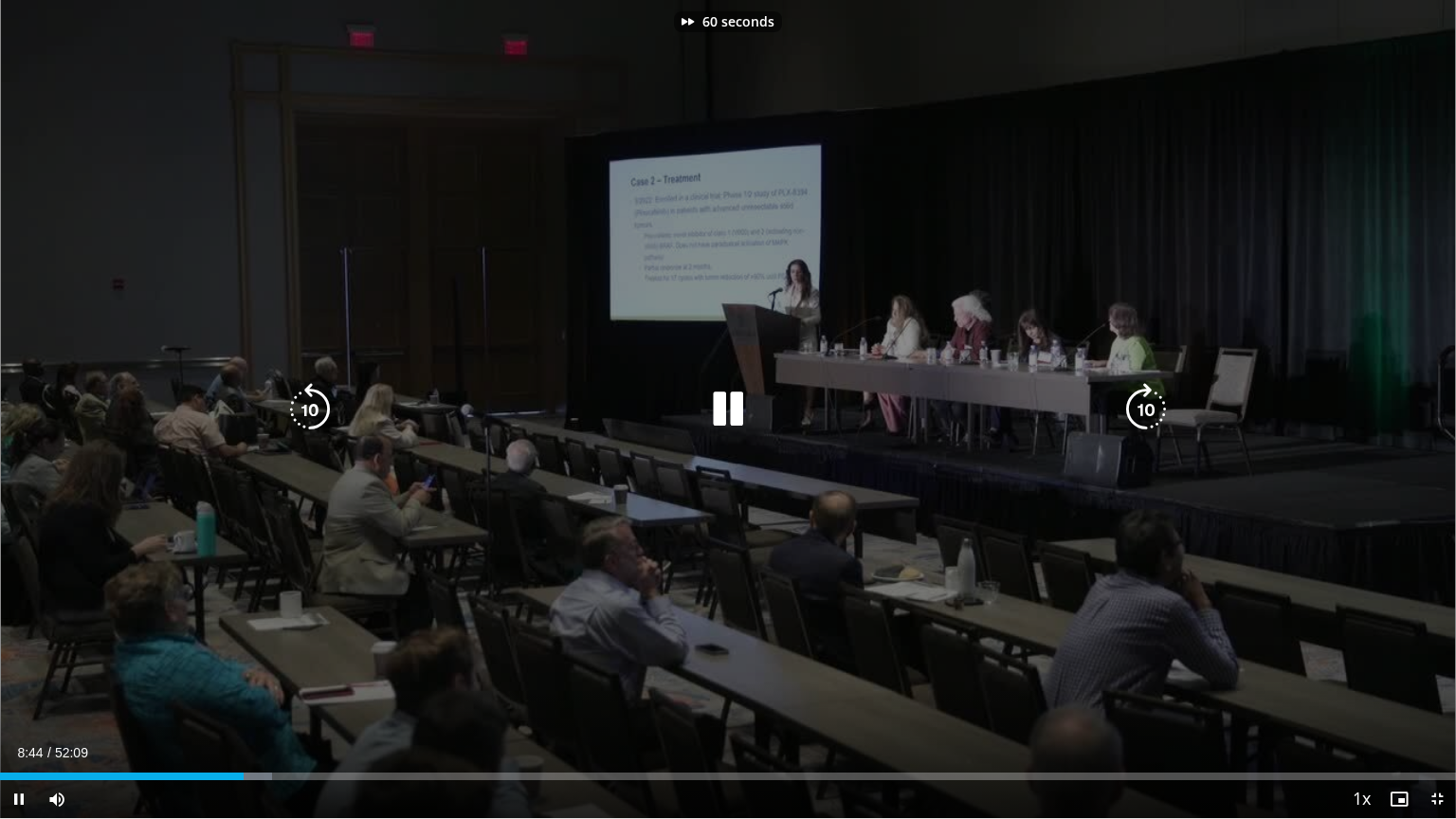 click at bounding box center (1146, 410) 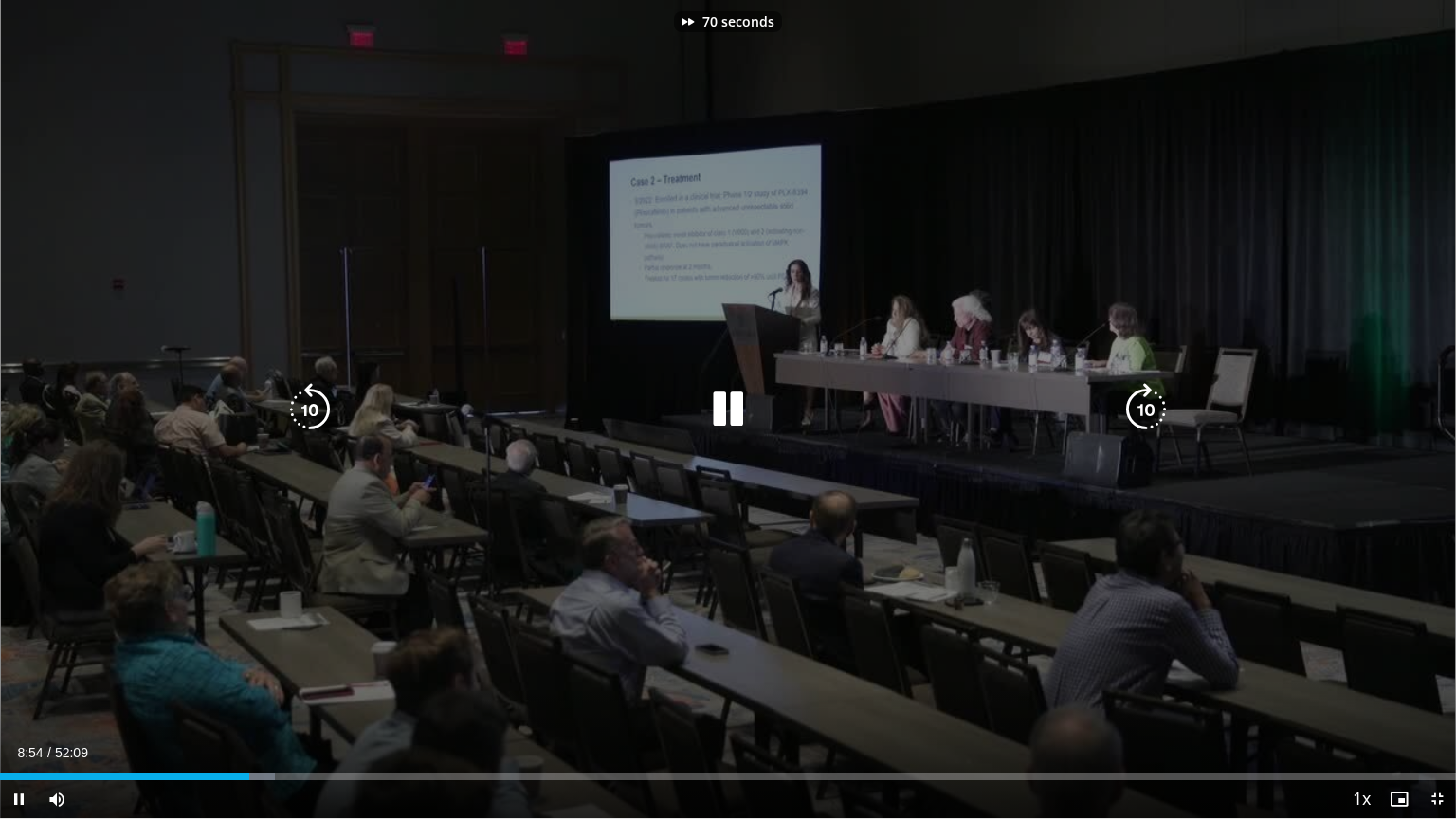 click at bounding box center (1146, 410) 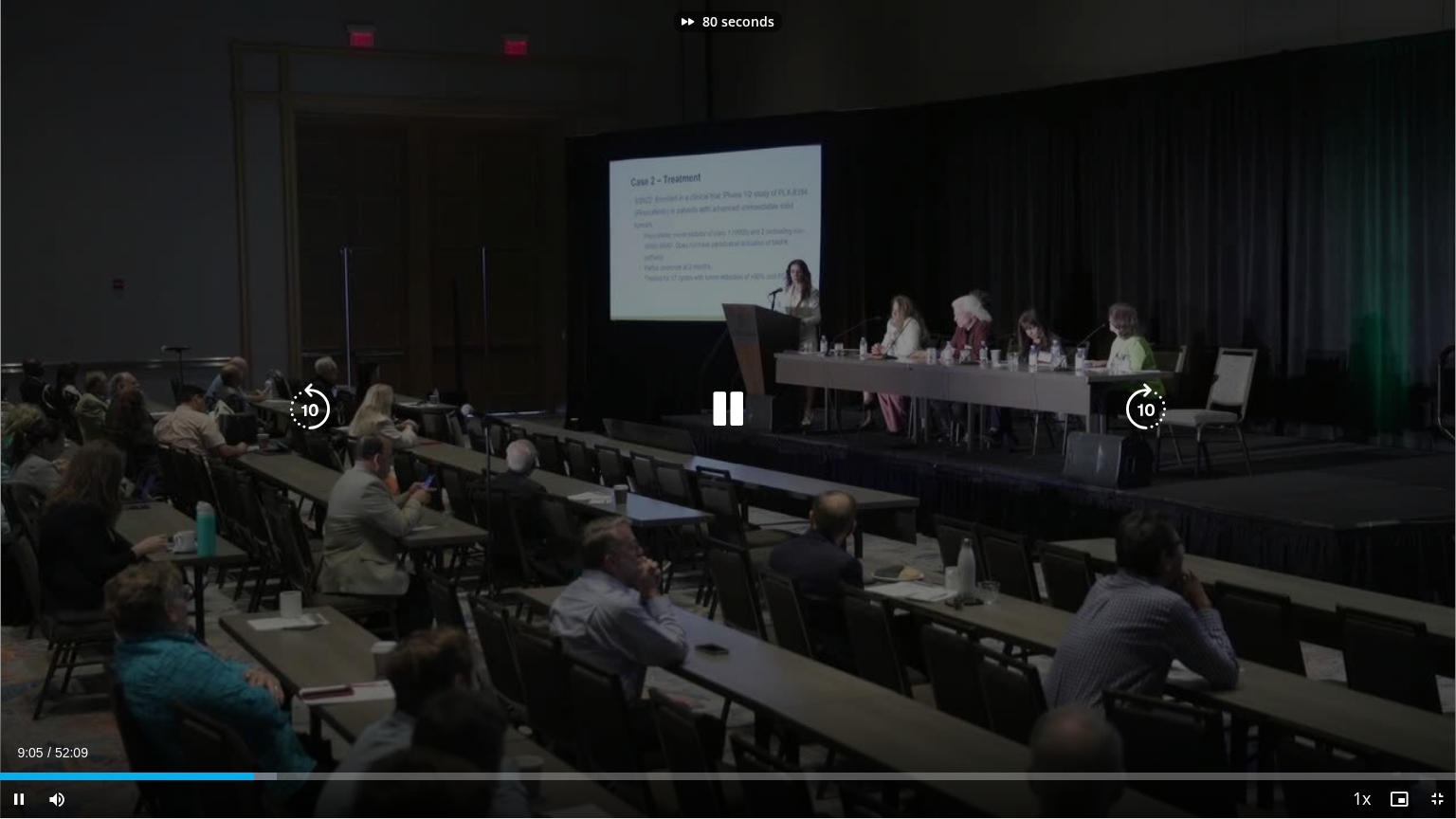 click at bounding box center [1146, 410] 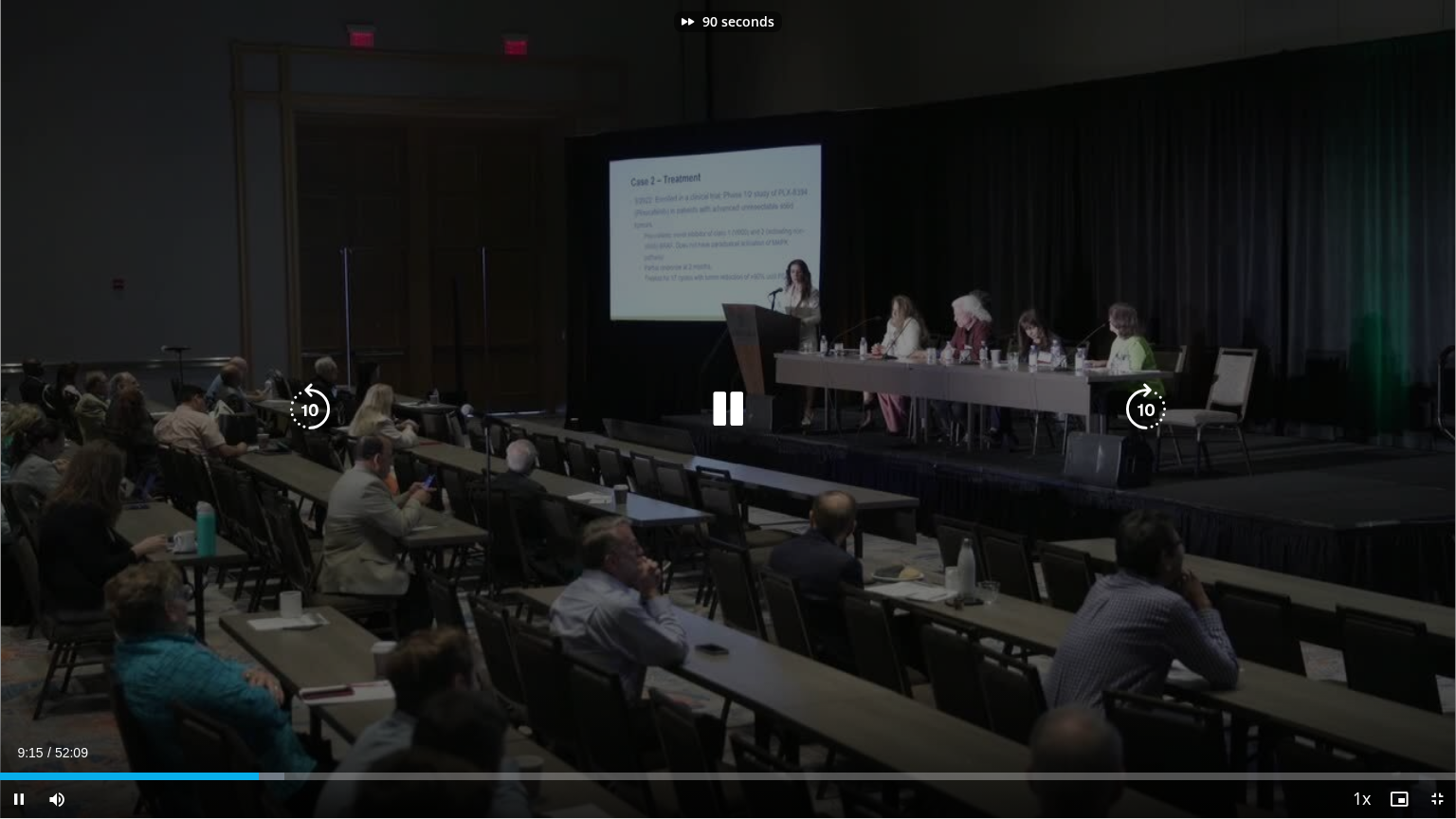 click at bounding box center [1146, 410] 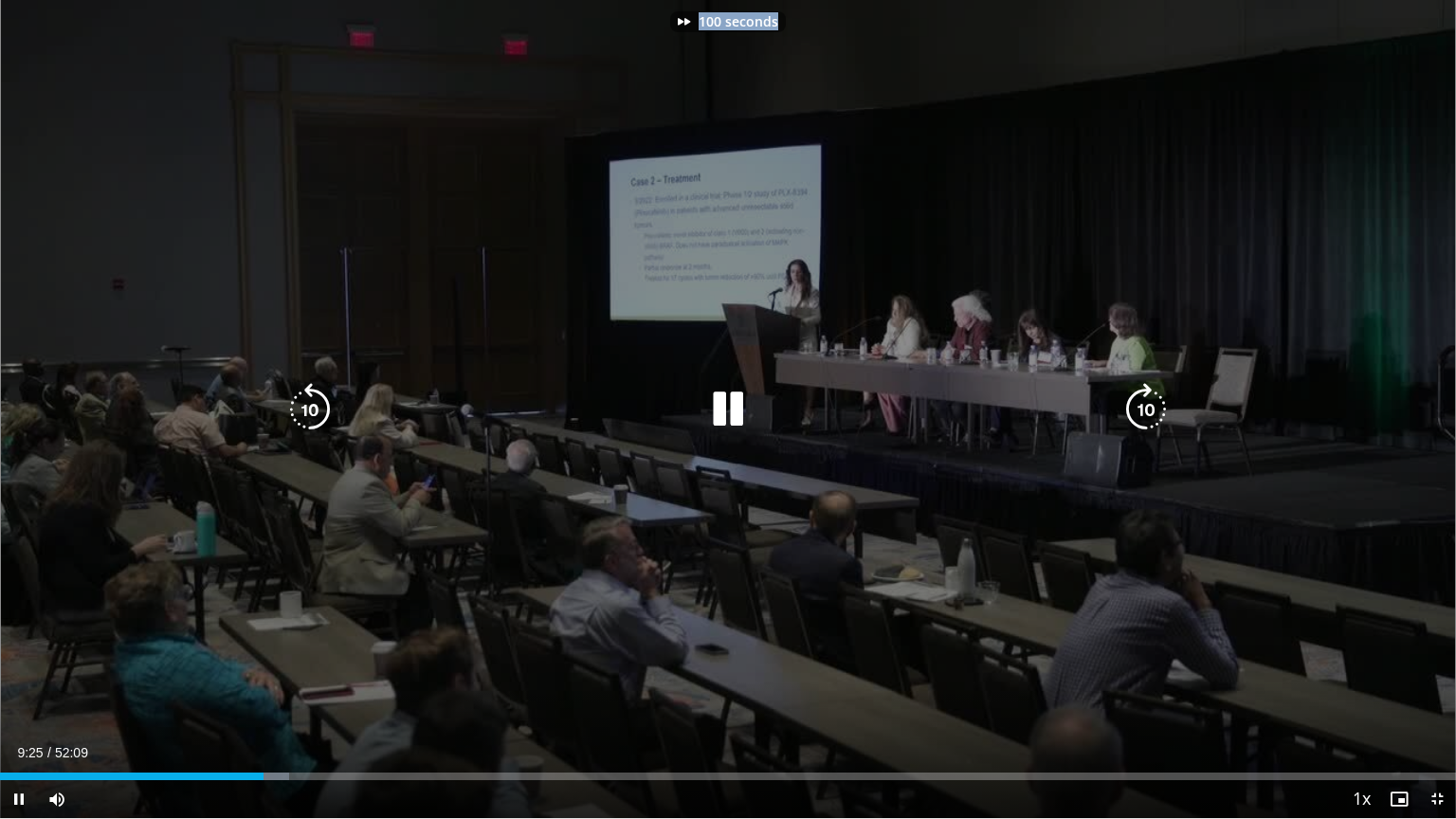 click on "100 seconds
Tap to unmute" at bounding box center (728, 409) 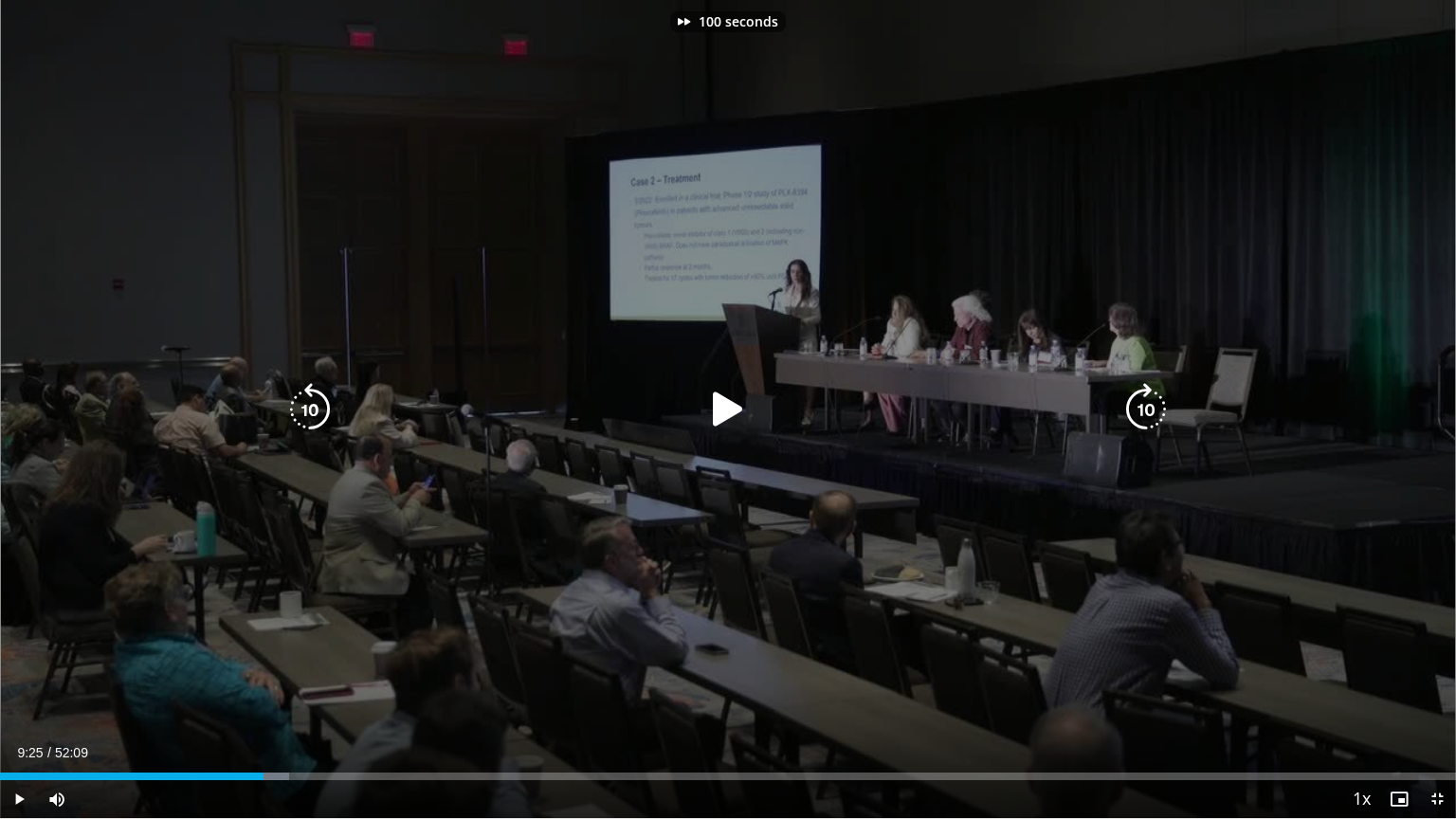 click at bounding box center (1146, 410) 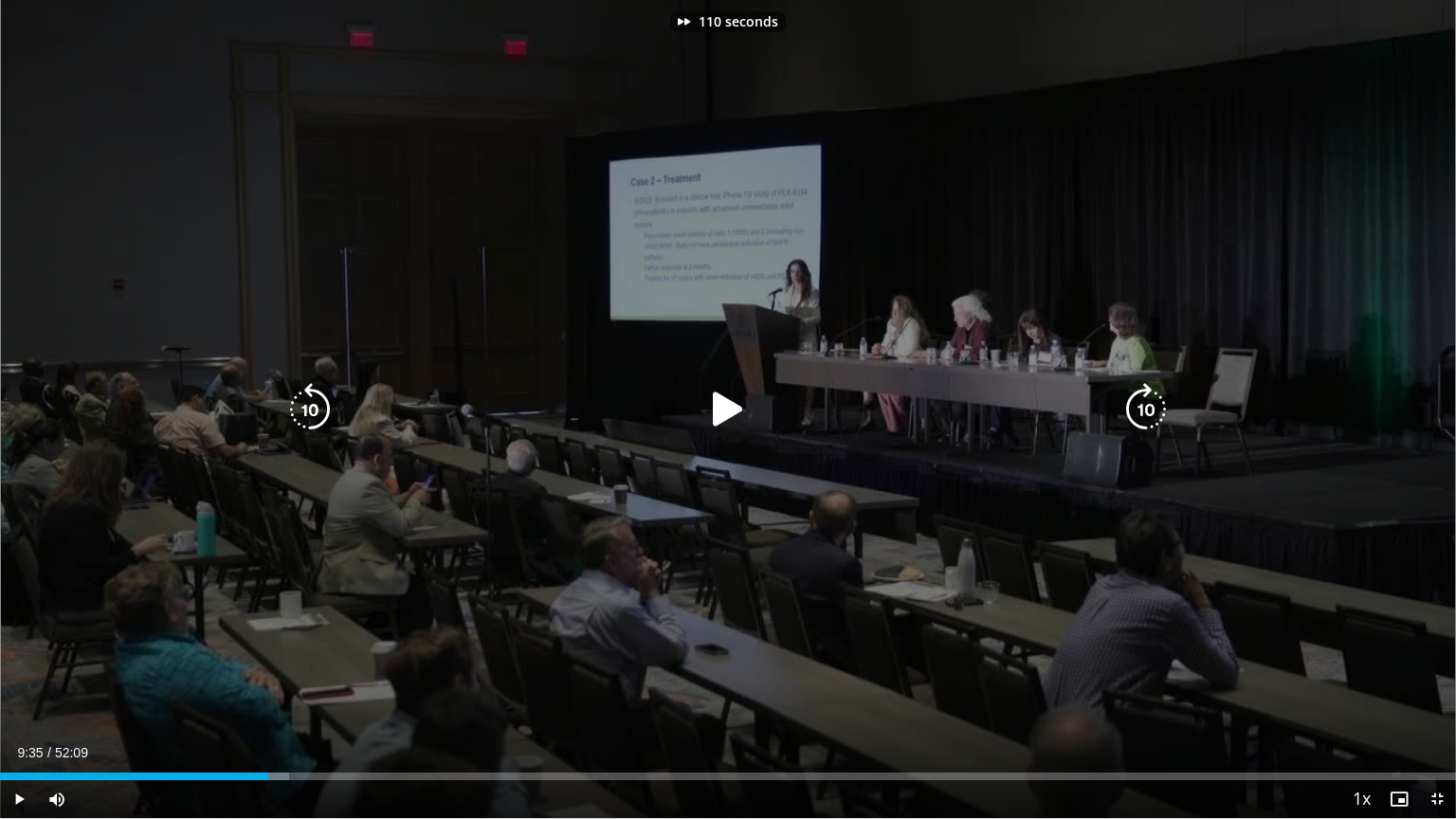 click at bounding box center (1146, 410) 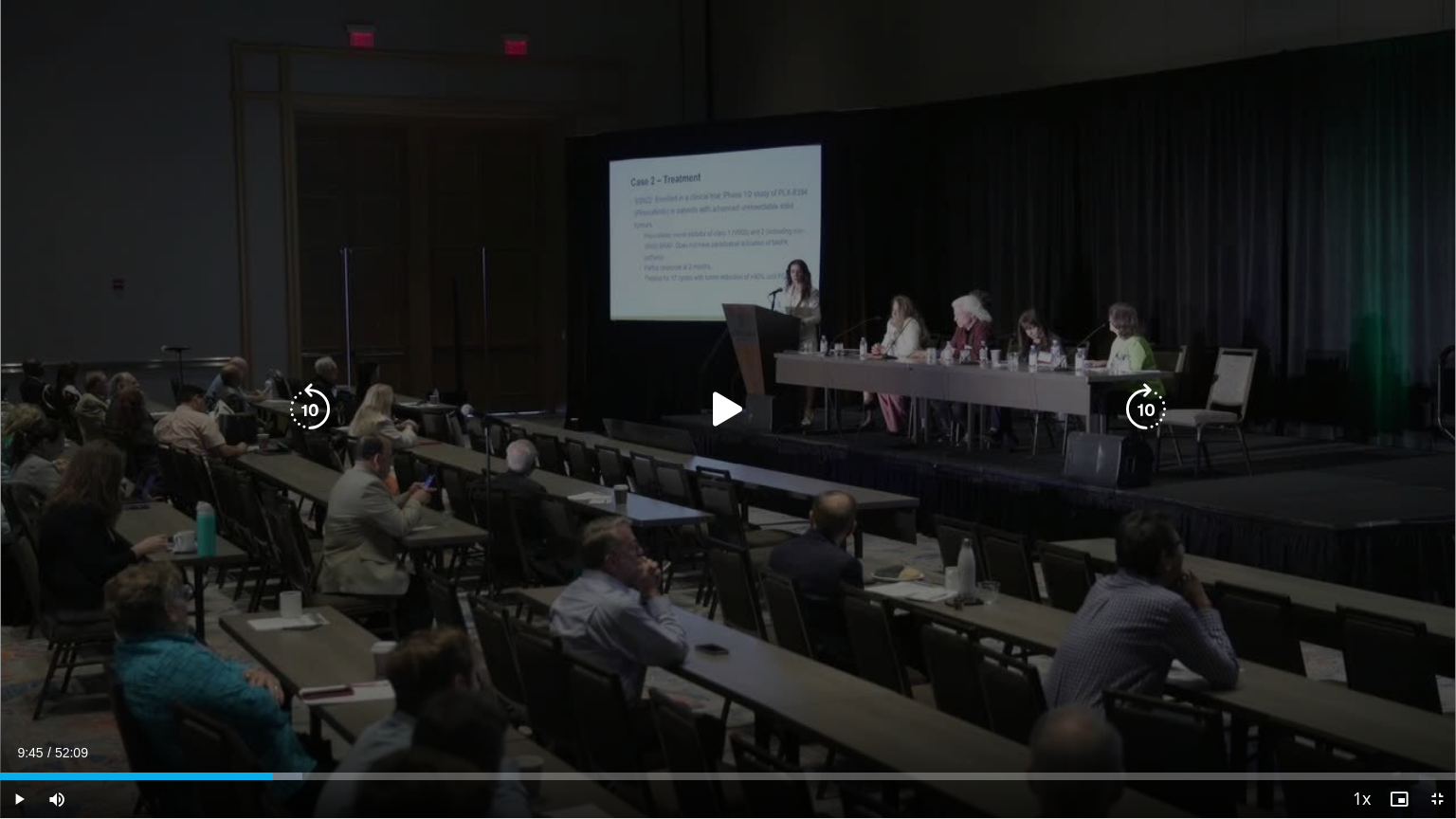click at bounding box center (728, 410) 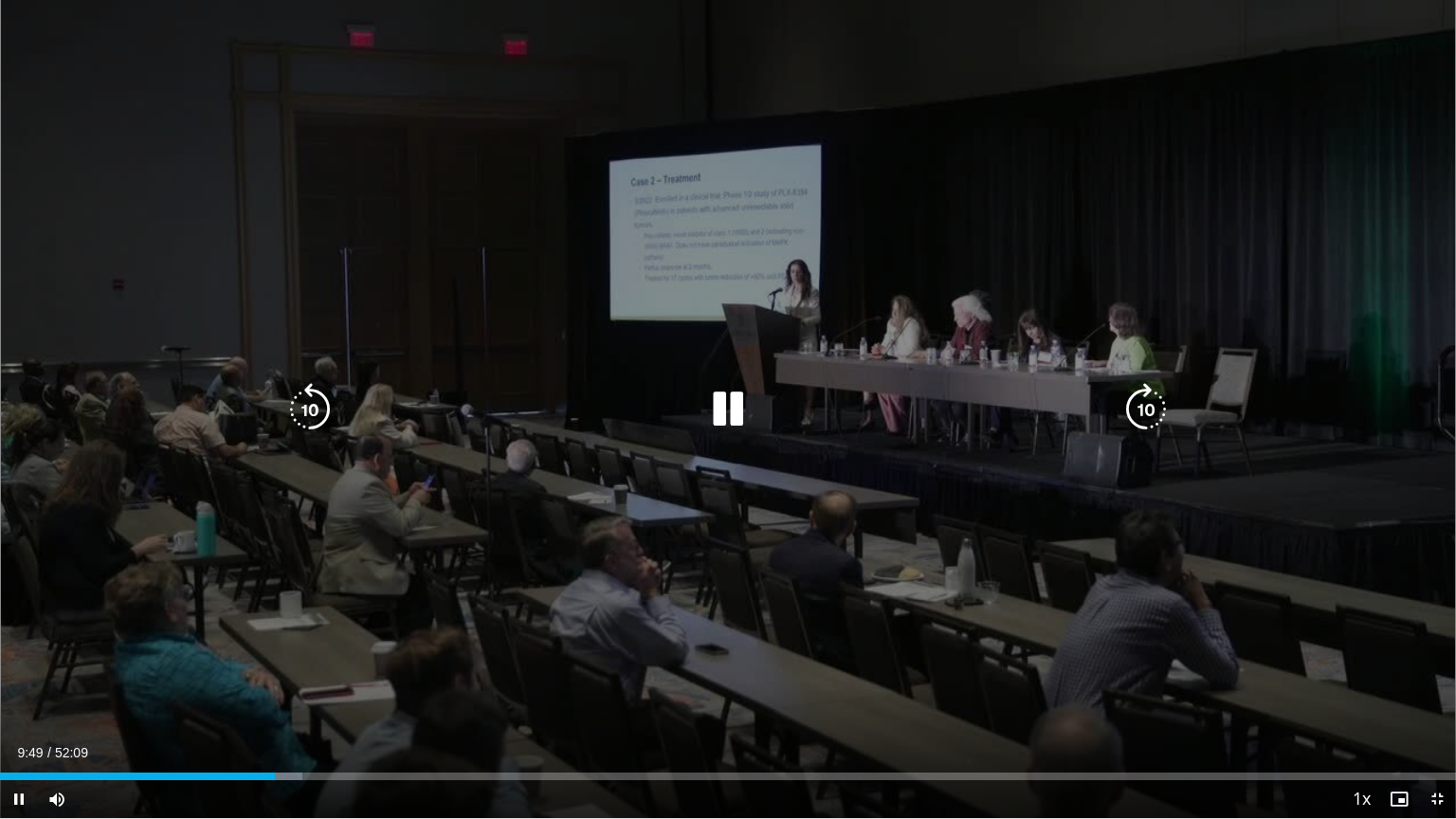 click at bounding box center [1146, 410] 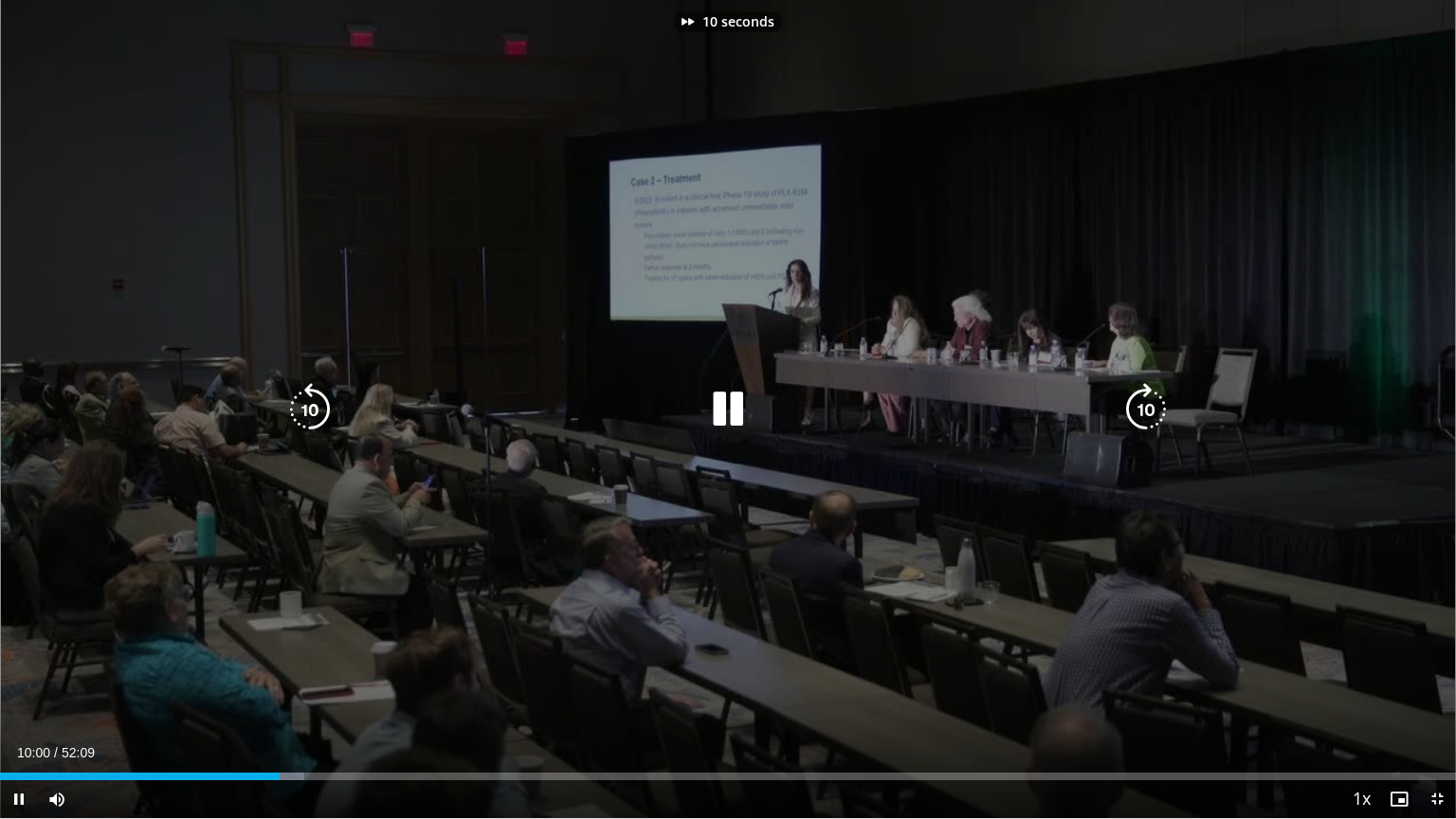 click at bounding box center [1146, 410] 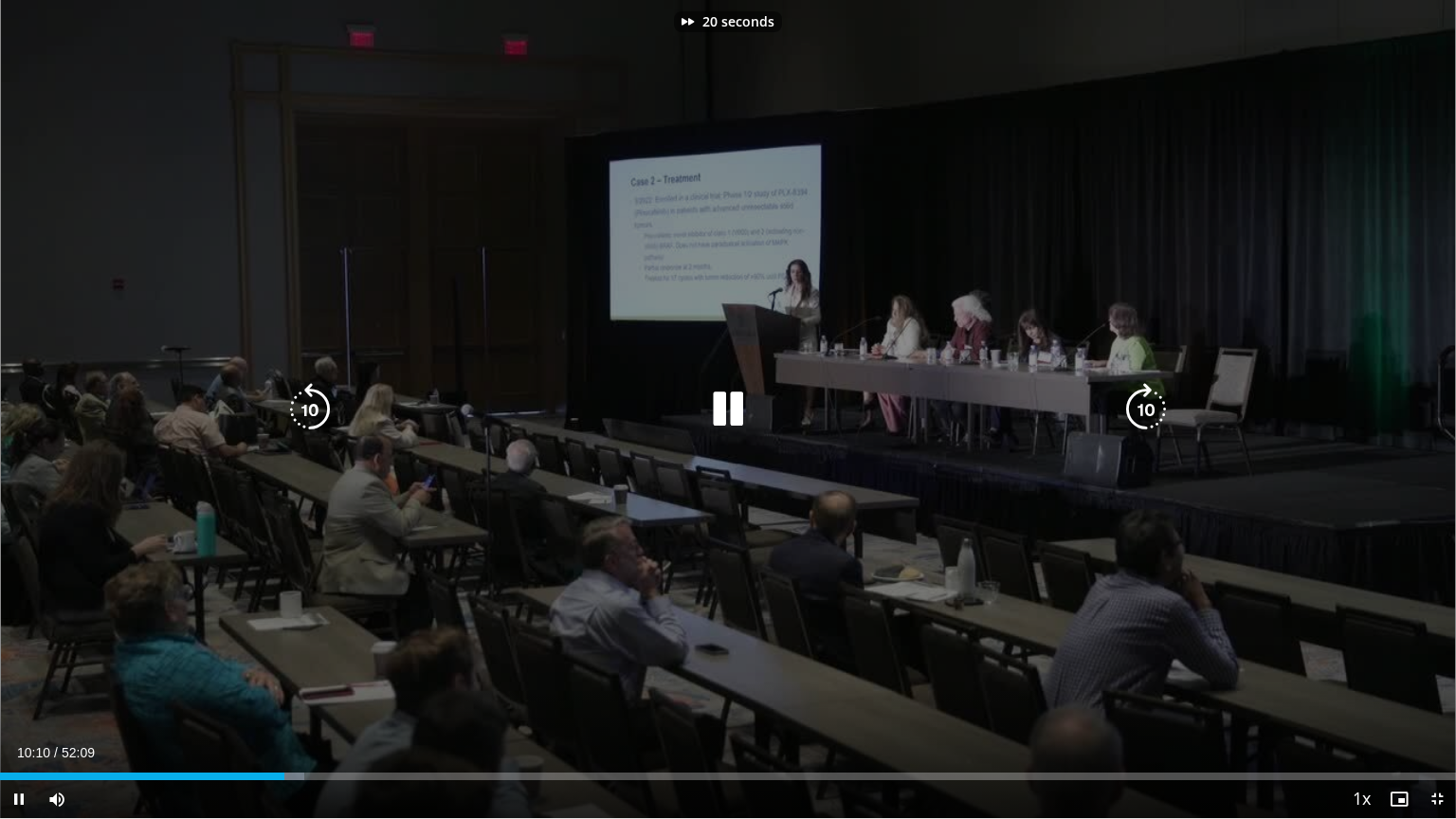 click at bounding box center (1146, 410) 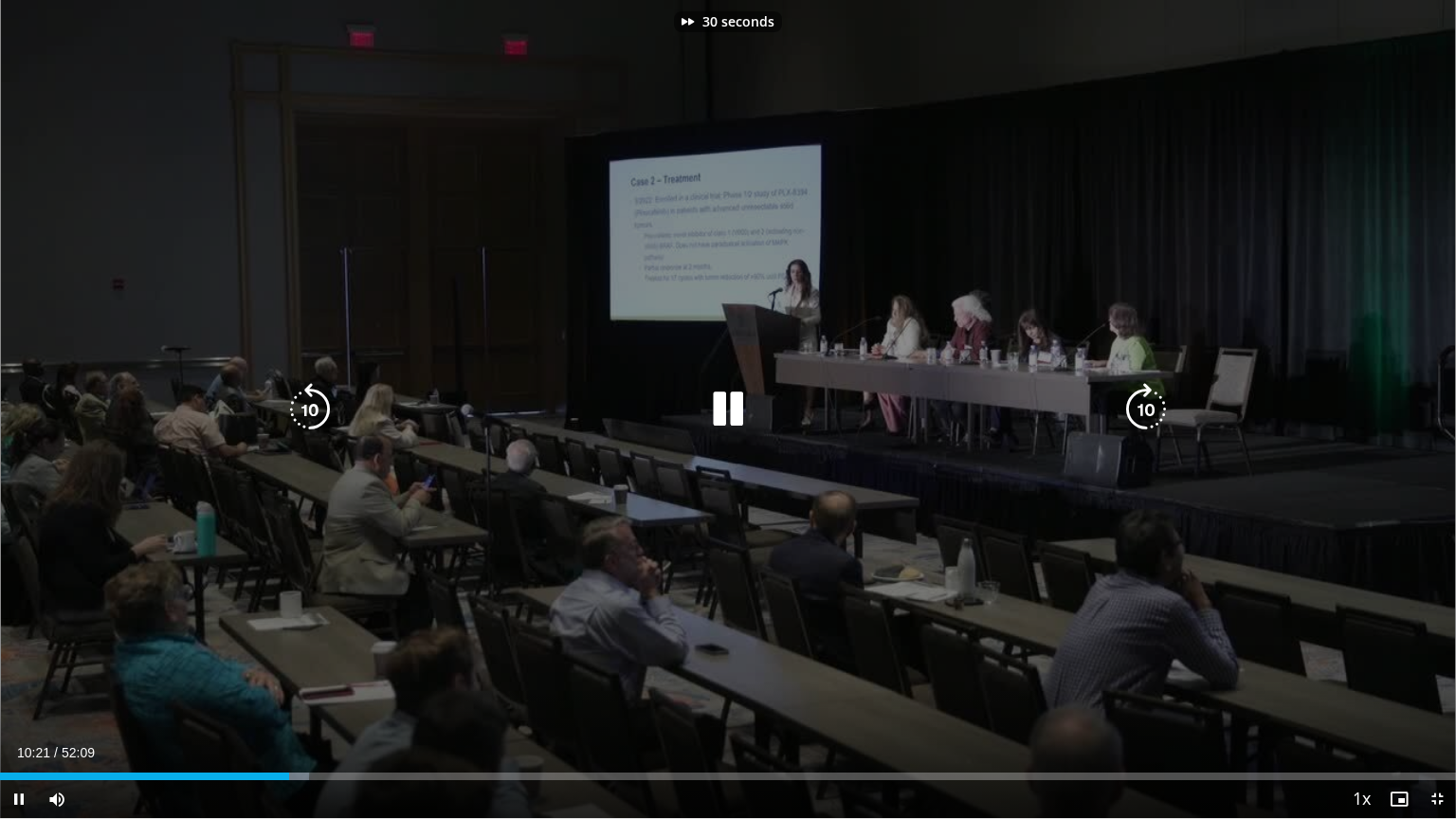 click at bounding box center (1146, 410) 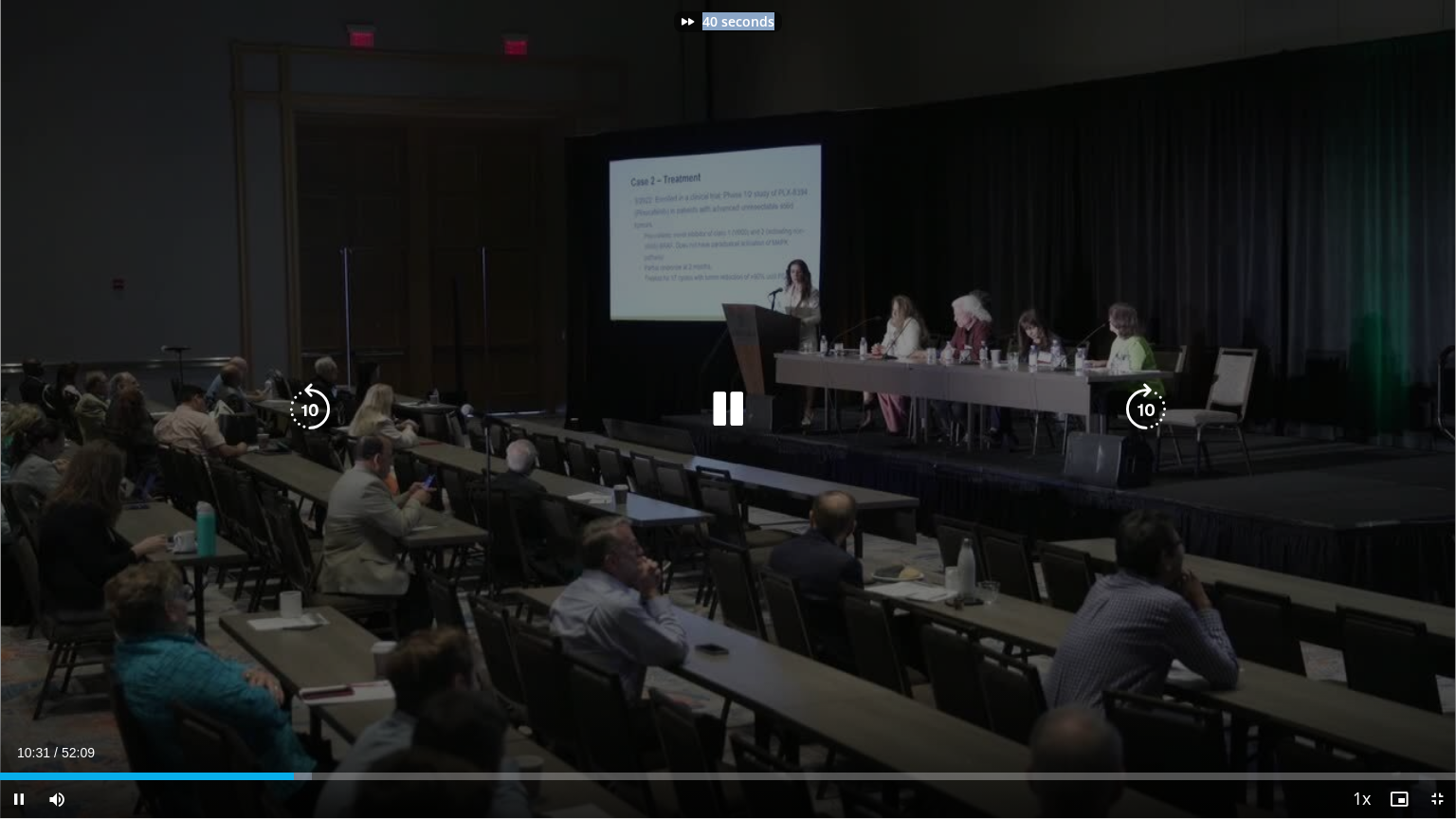 click on "40 seconds
Tap to unmute" at bounding box center (728, 409) 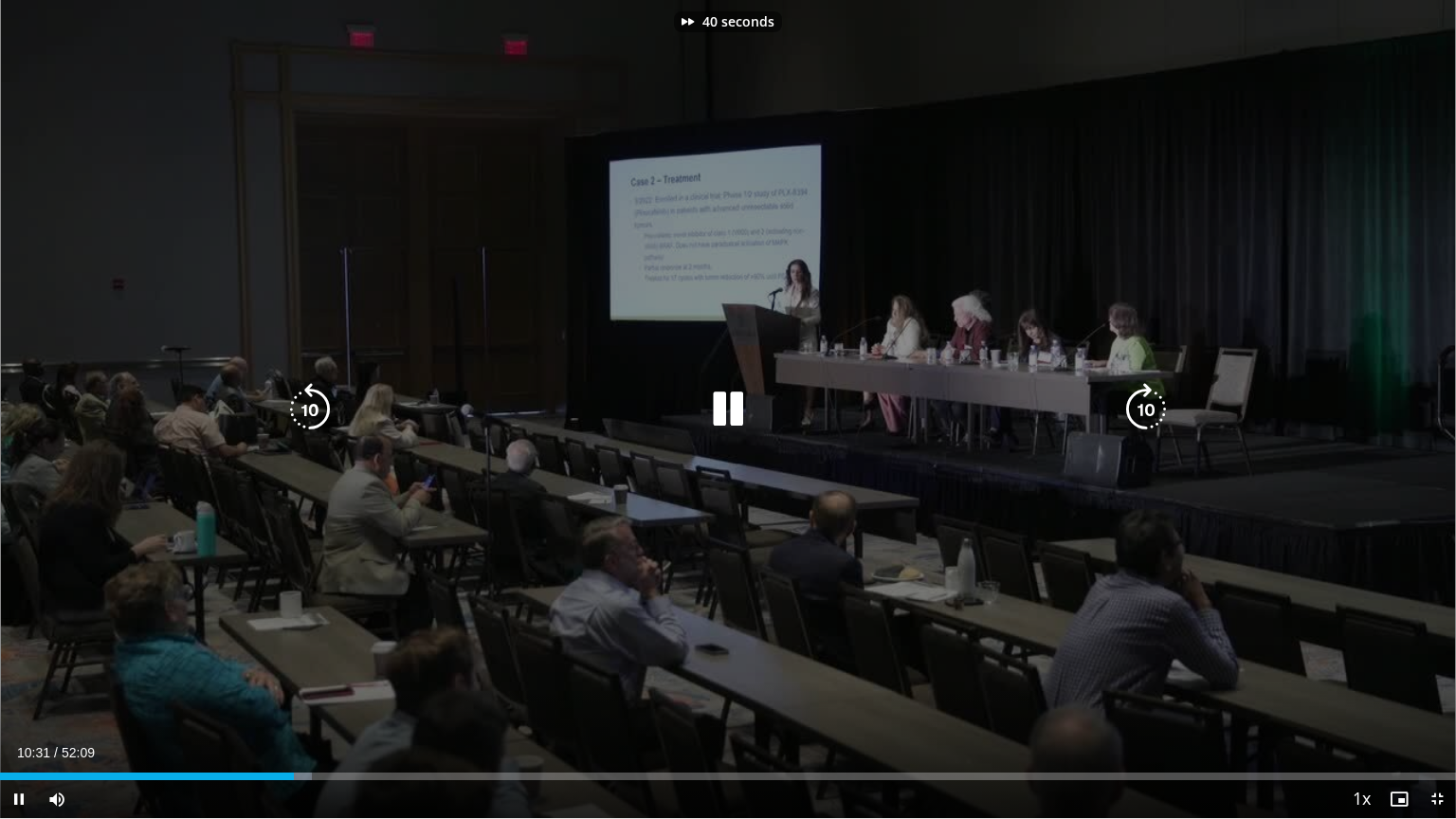 click at bounding box center [1146, 410] 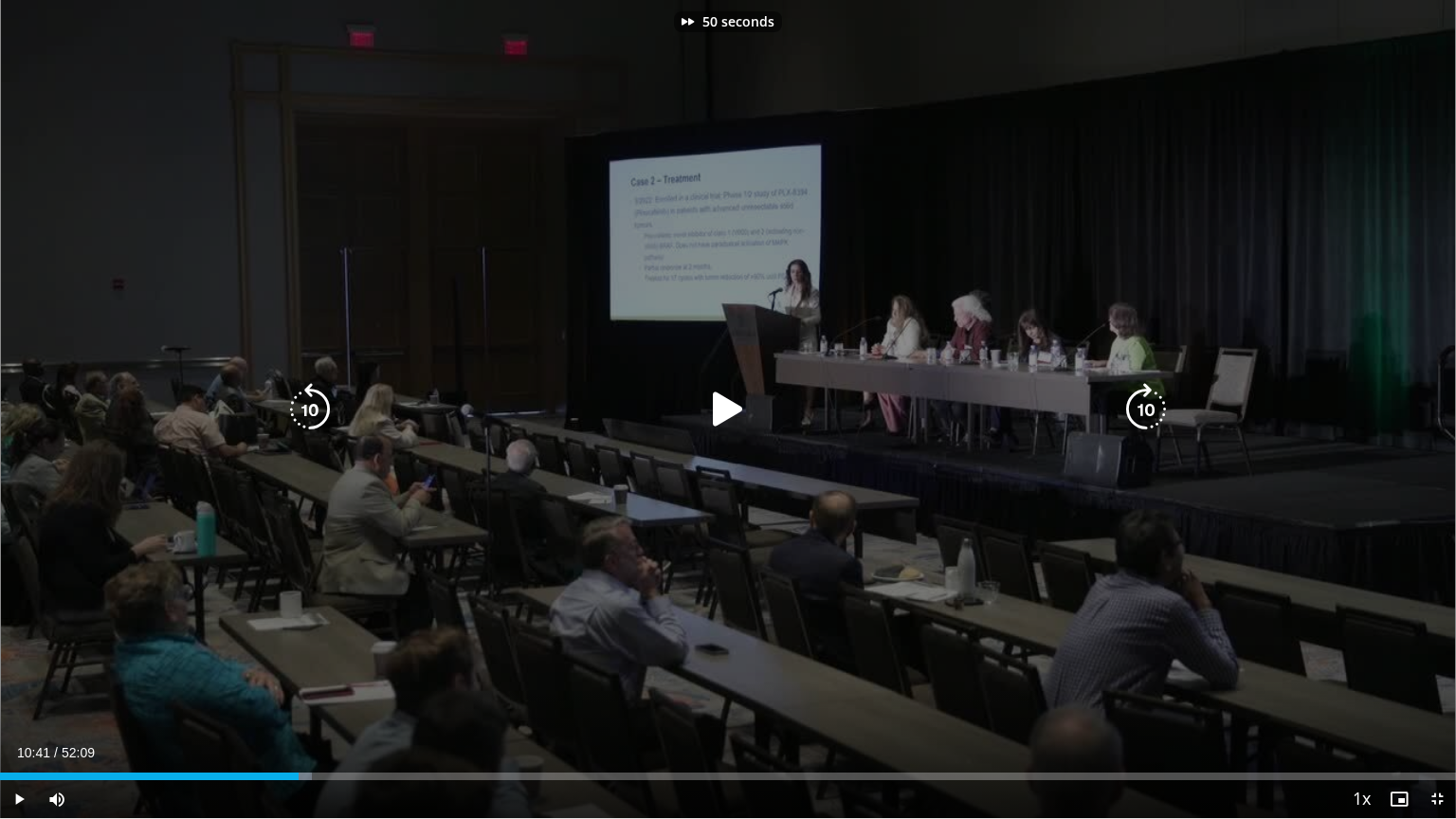 click at bounding box center (1146, 410) 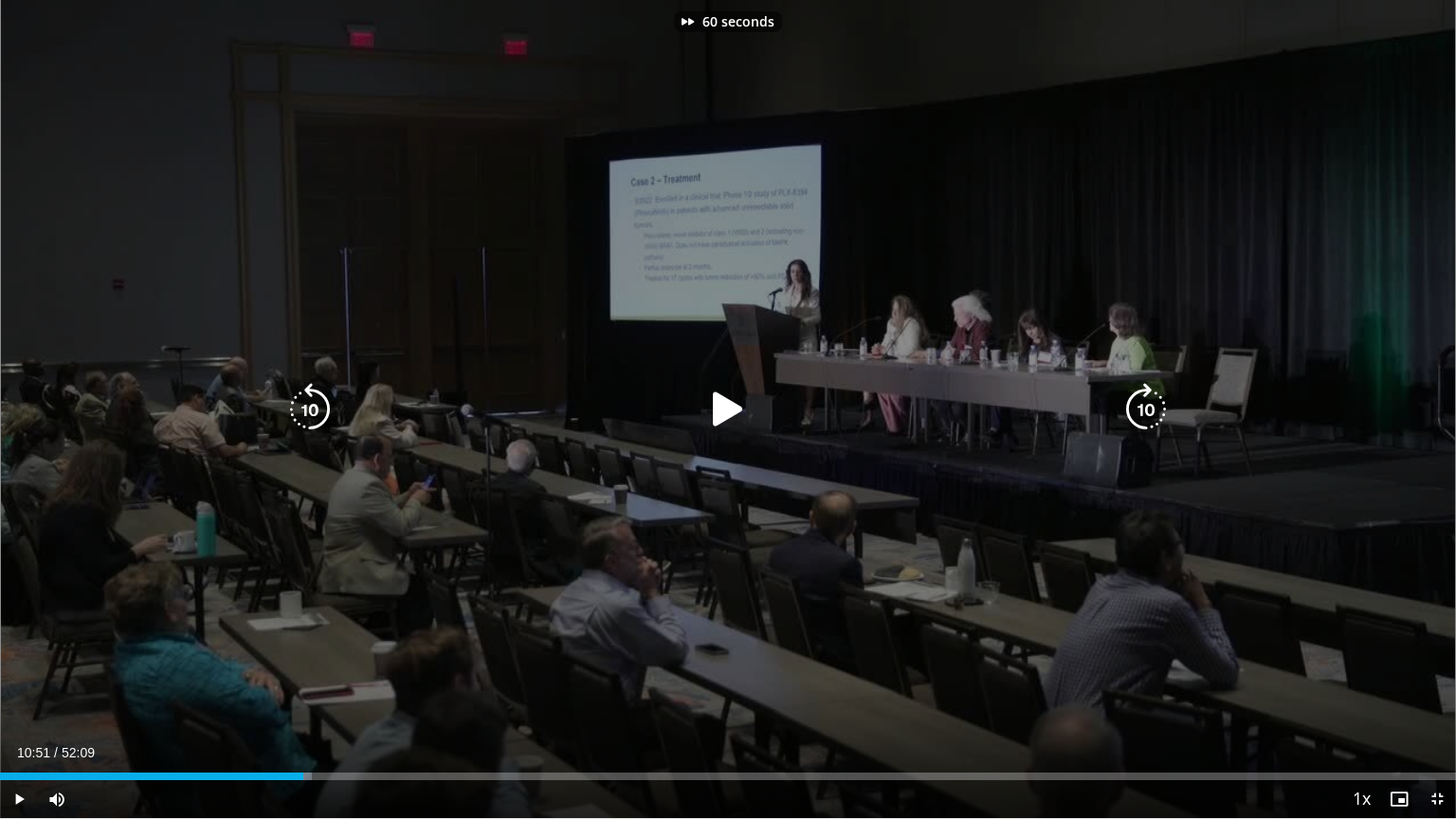 click at bounding box center (1146, 410) 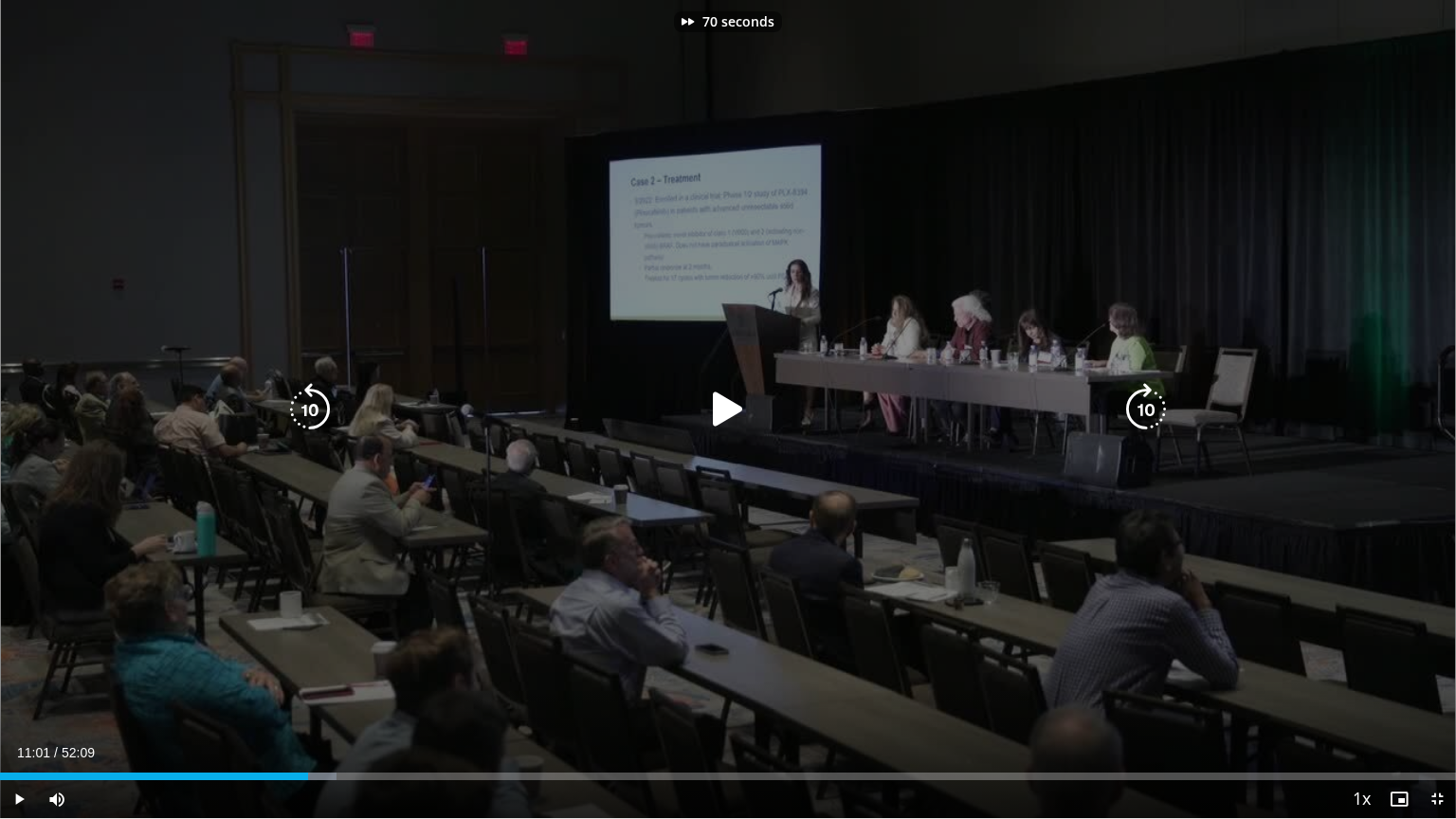click at bounding box center [1146, 410] 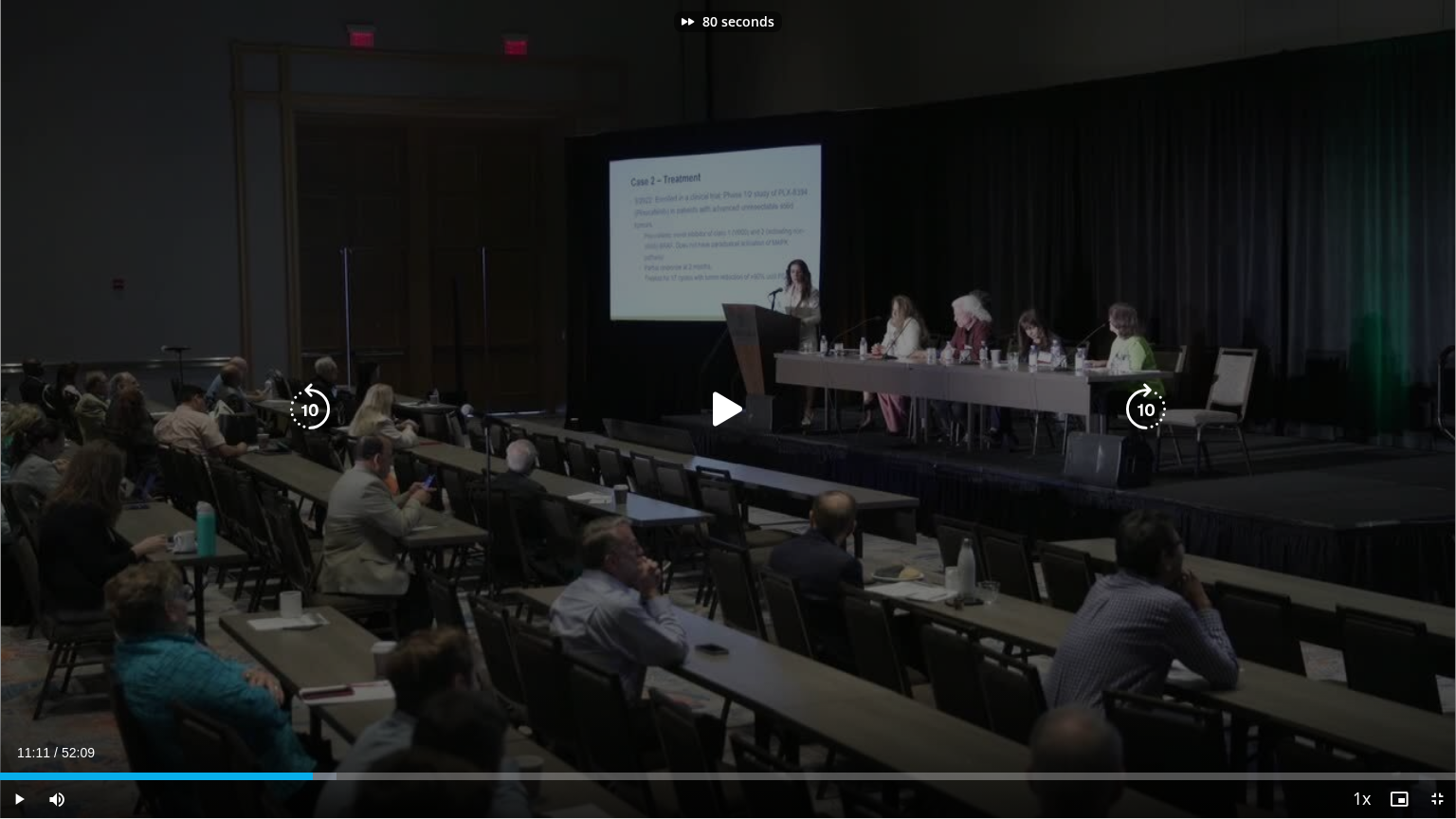 click at bounding box center (1146, 410) 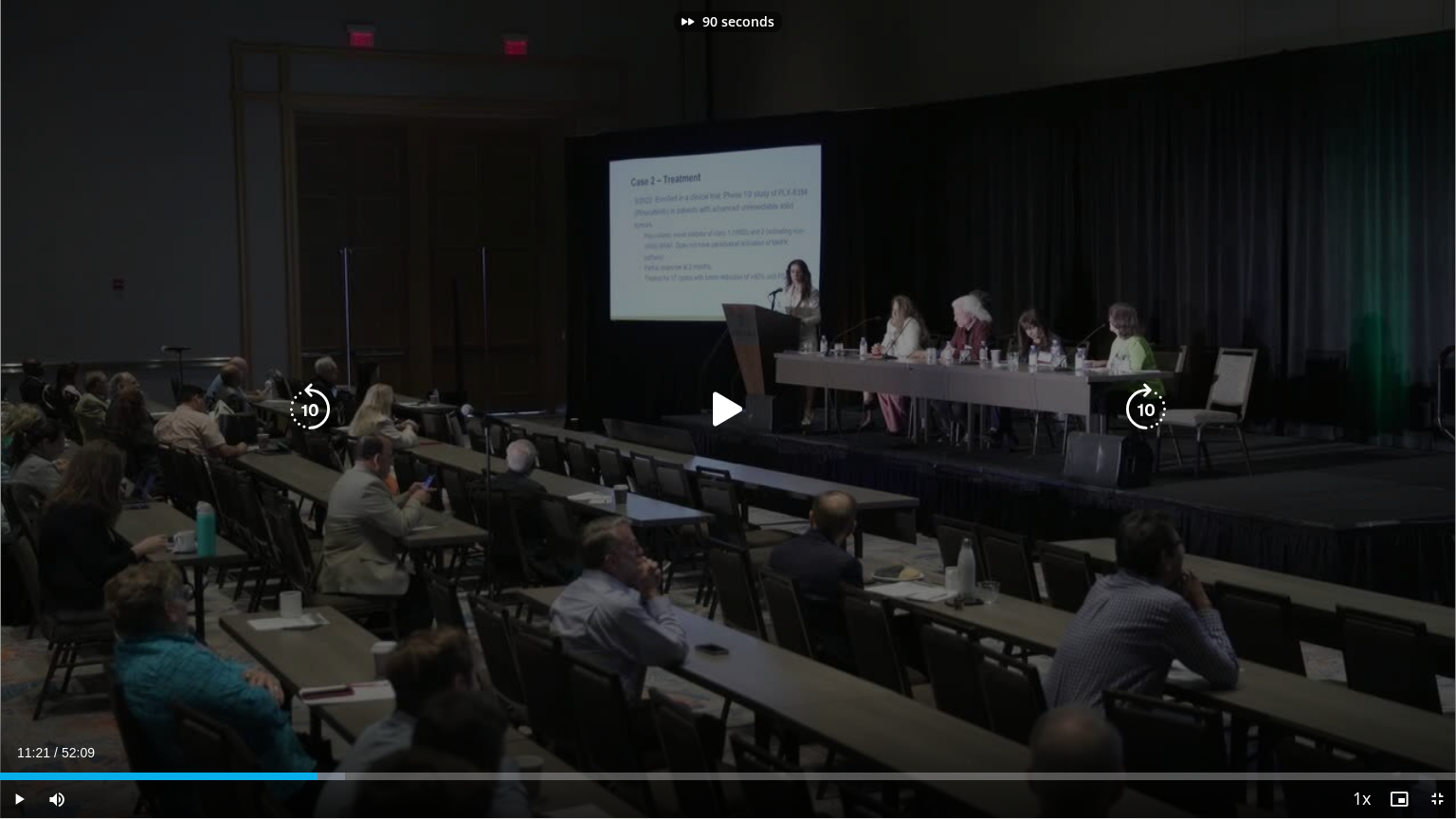 click at bounding box center (1146, 410) 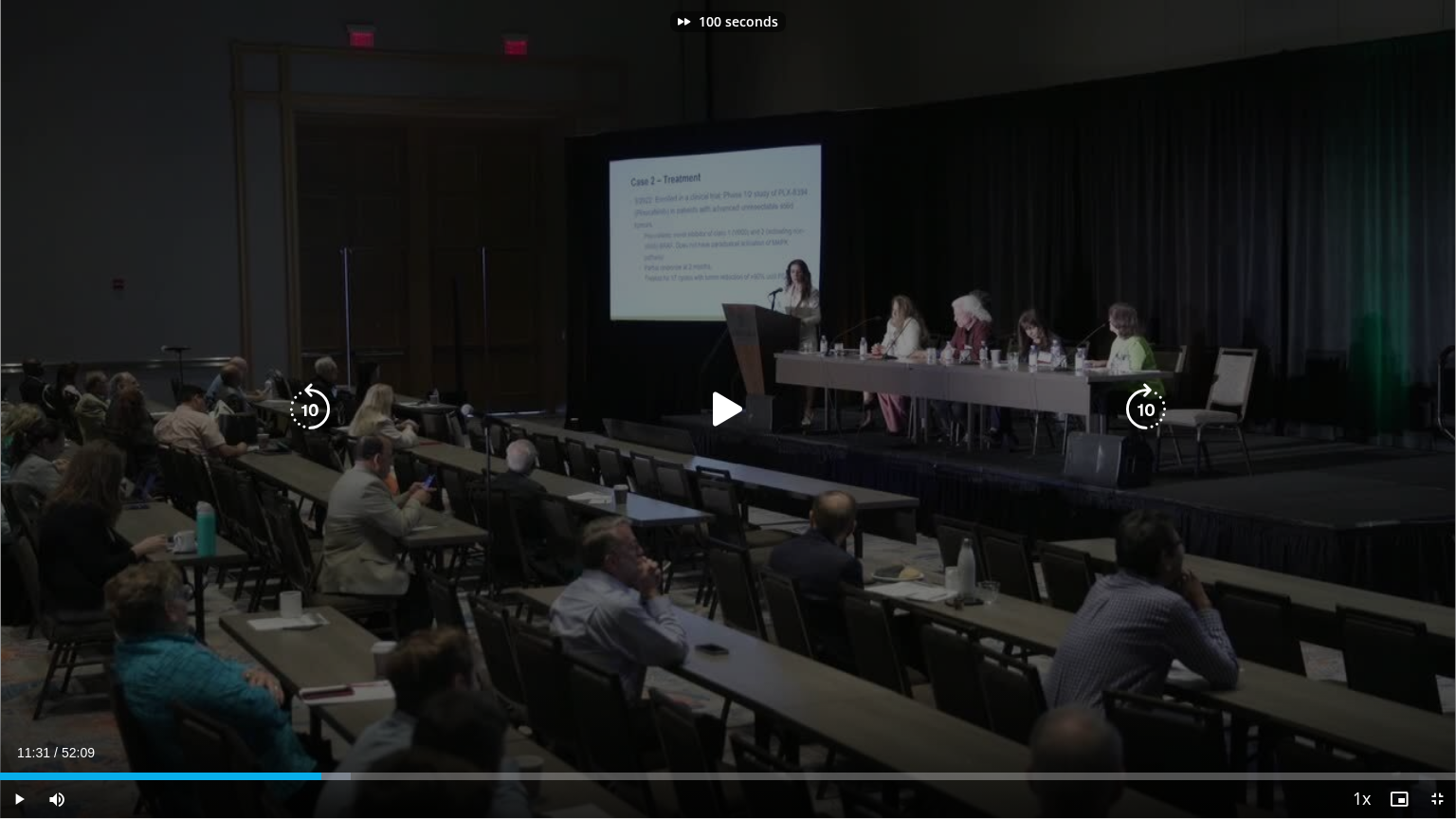 click at bounding box center (1146, 410) 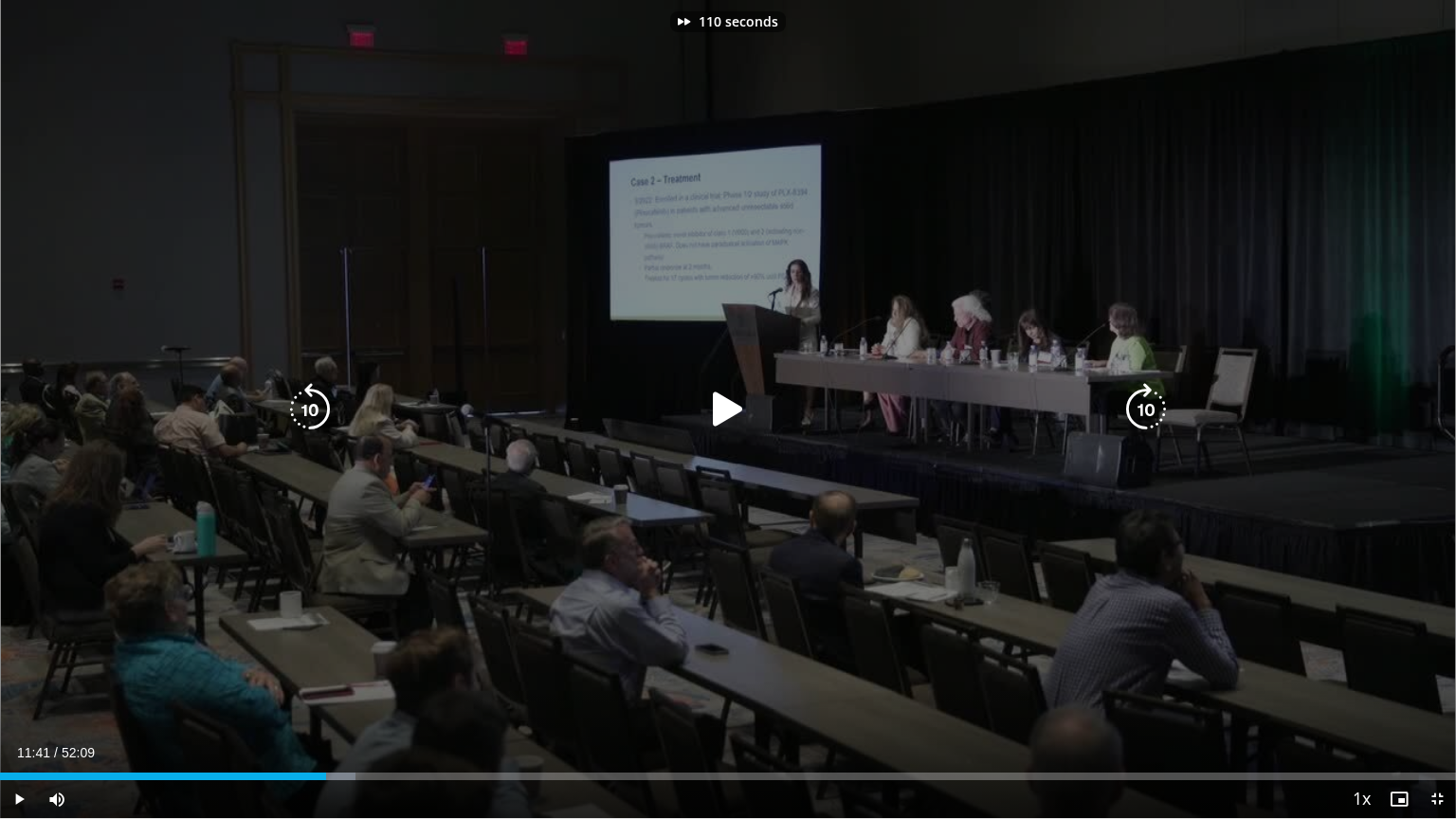 click at bounding box center [728, 410] 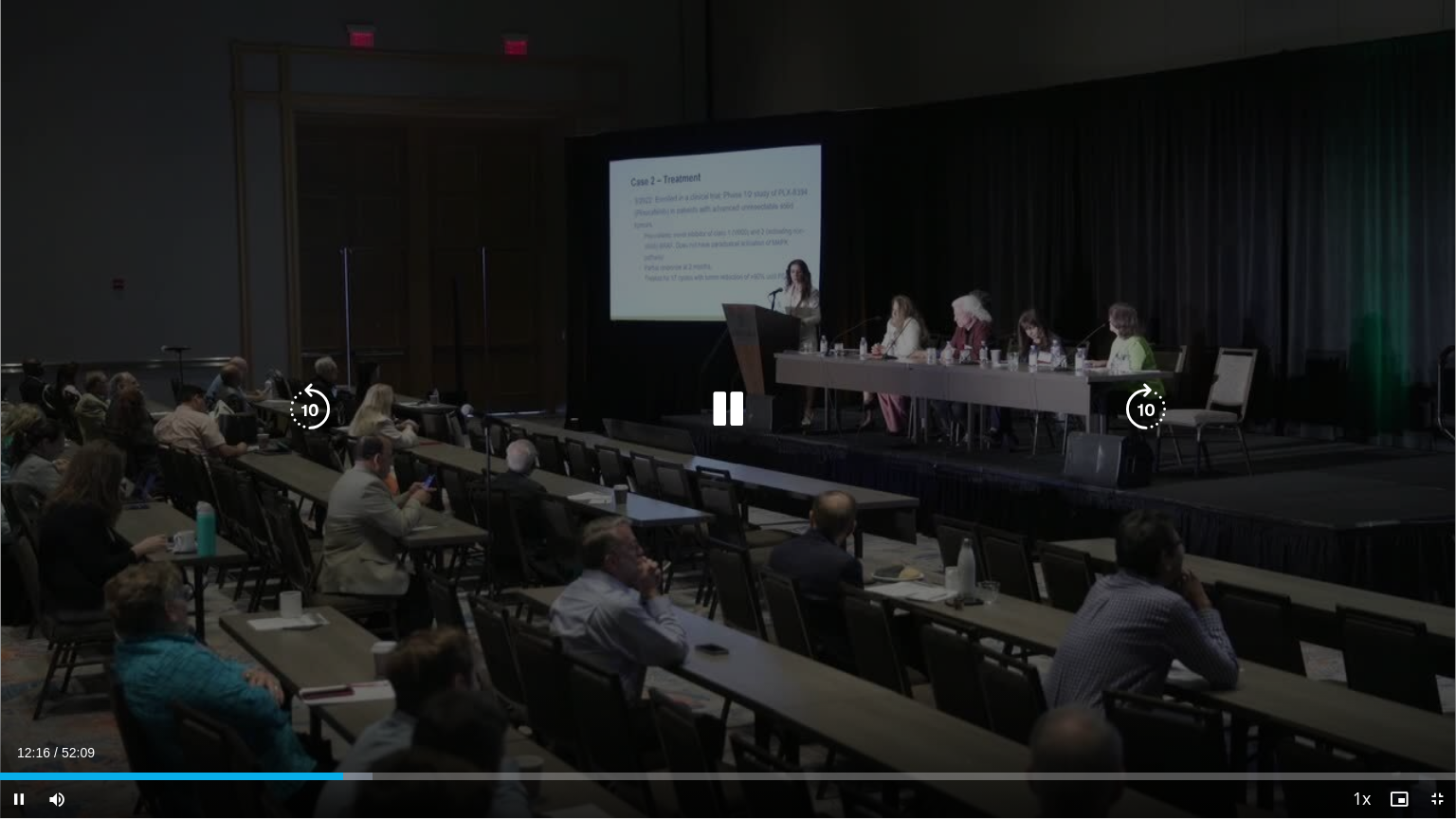 click at bounding box center (1146, 410) 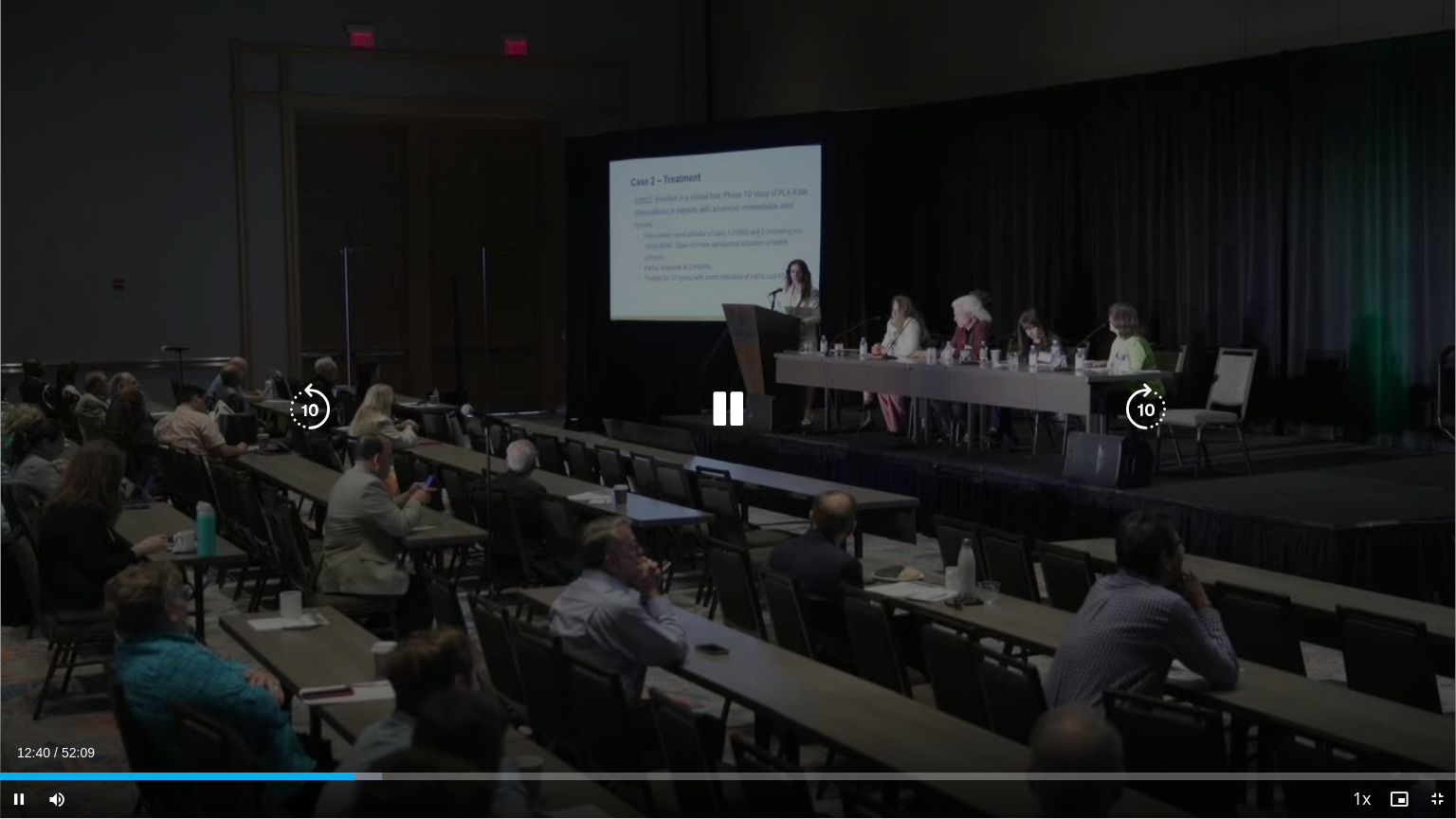 click at bounding box center [1146, 410] 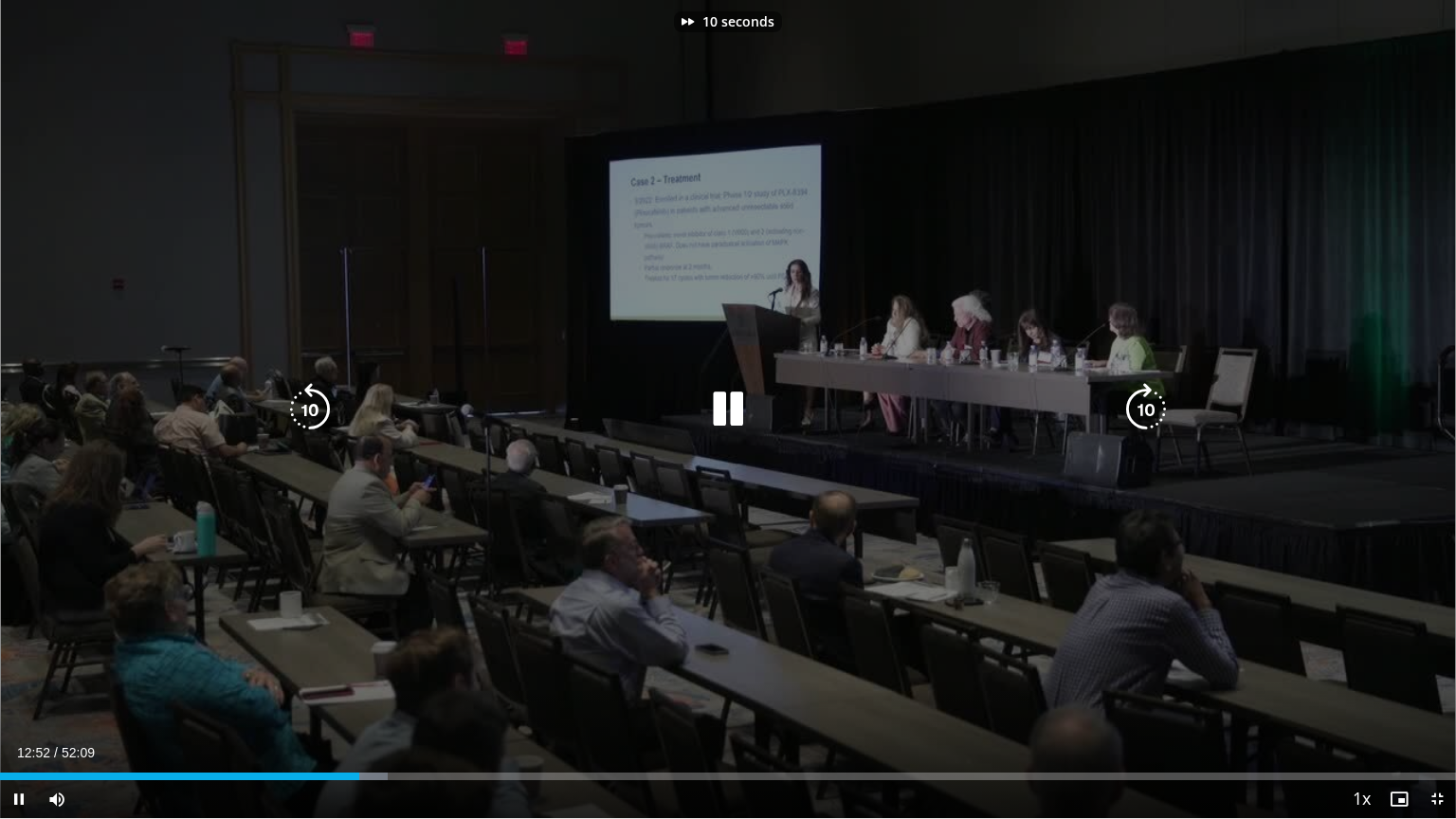 click at bounding box center (1146, 410) 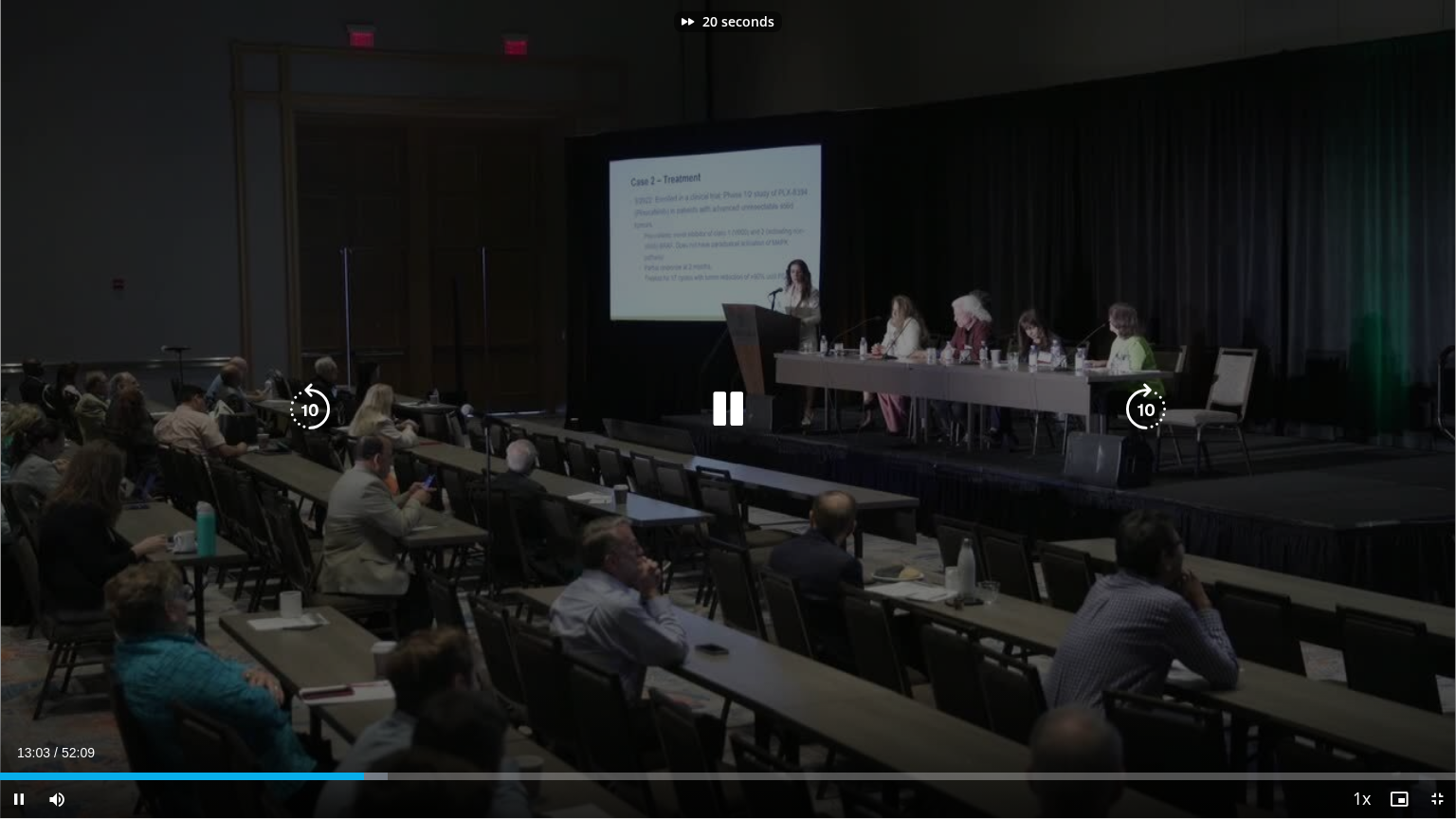 click at bounding box center (1146, 410) 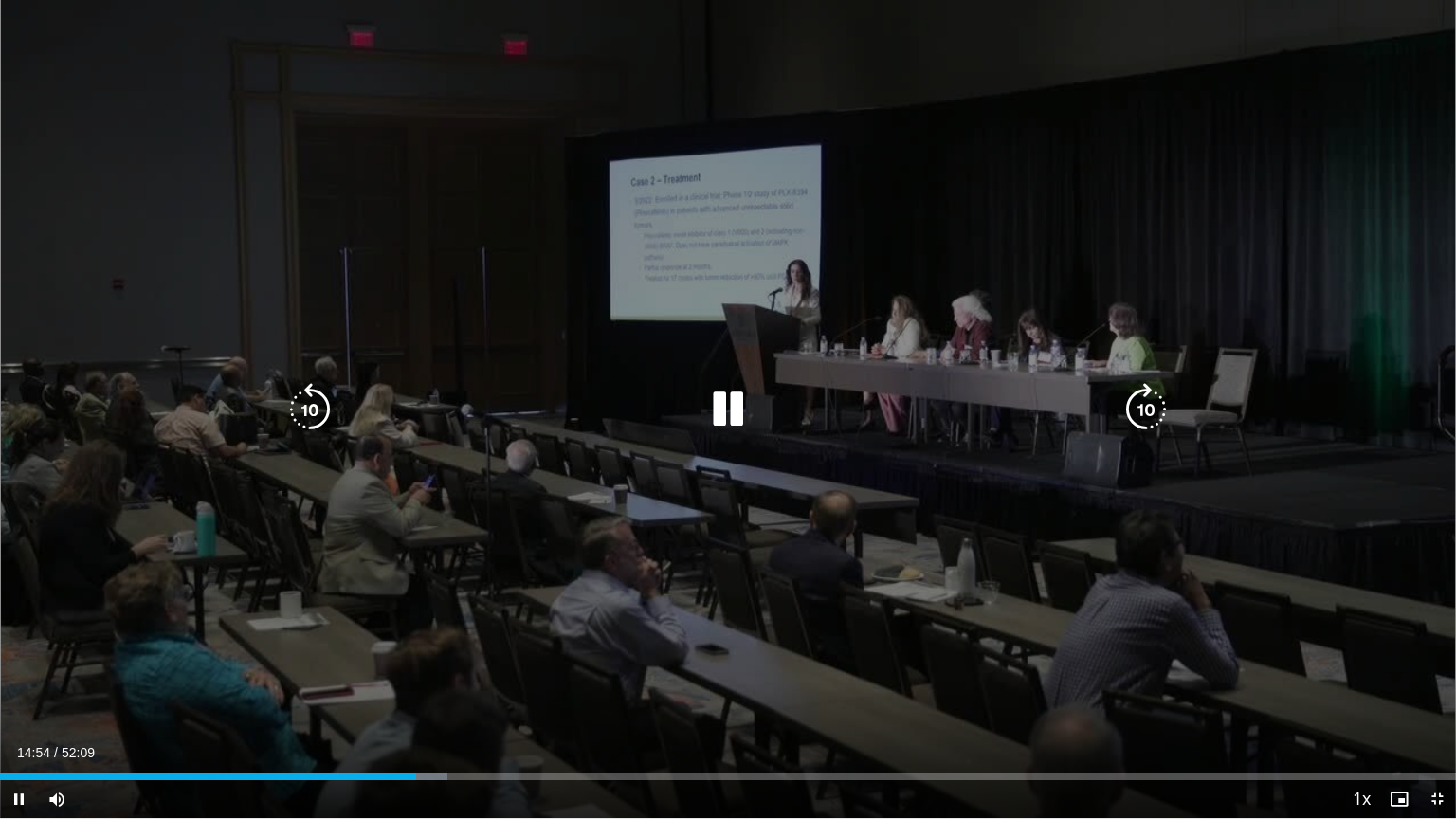 click at bounding box center (1146, 410) 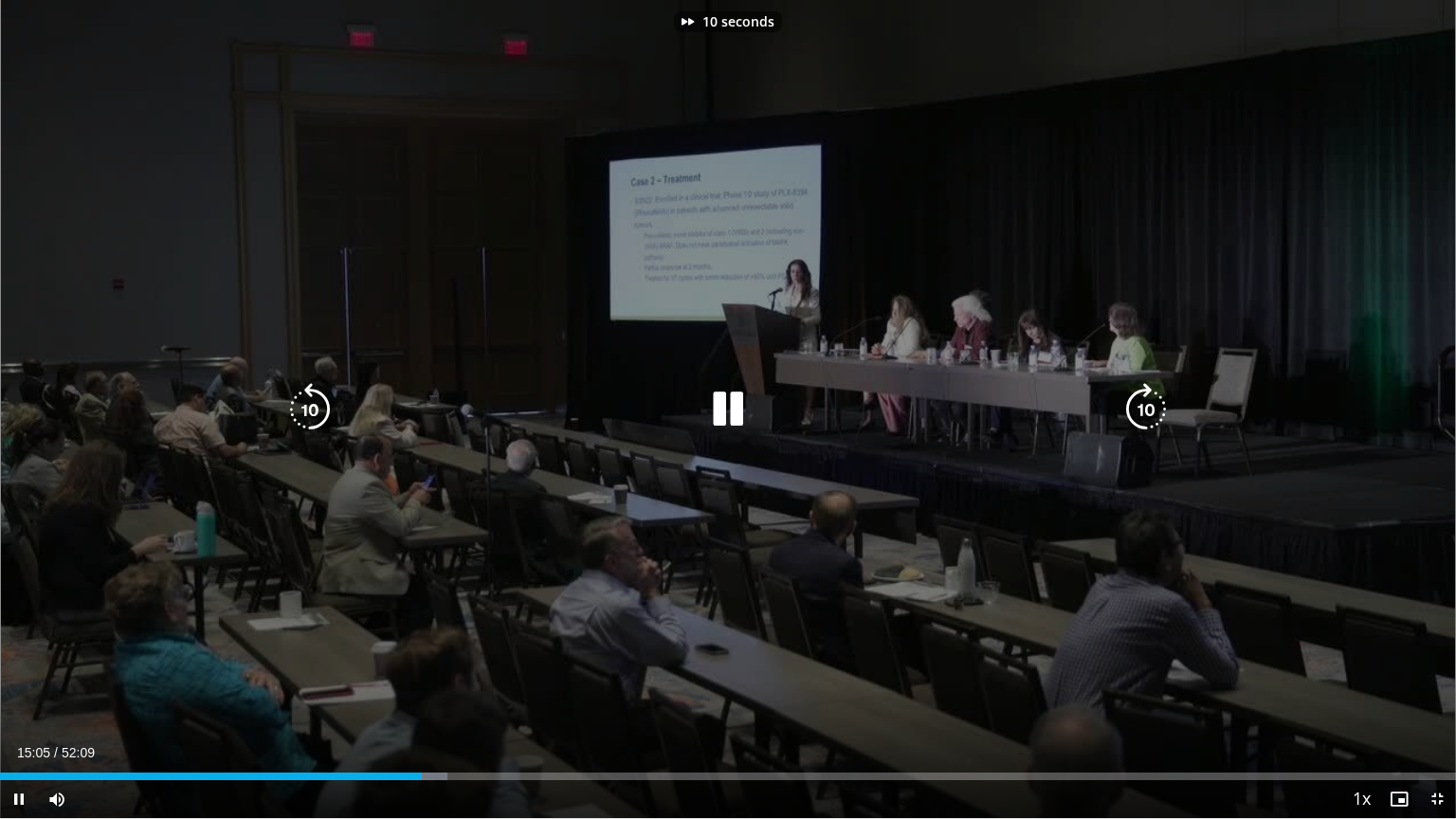 click at bounding box center [1146, 410] 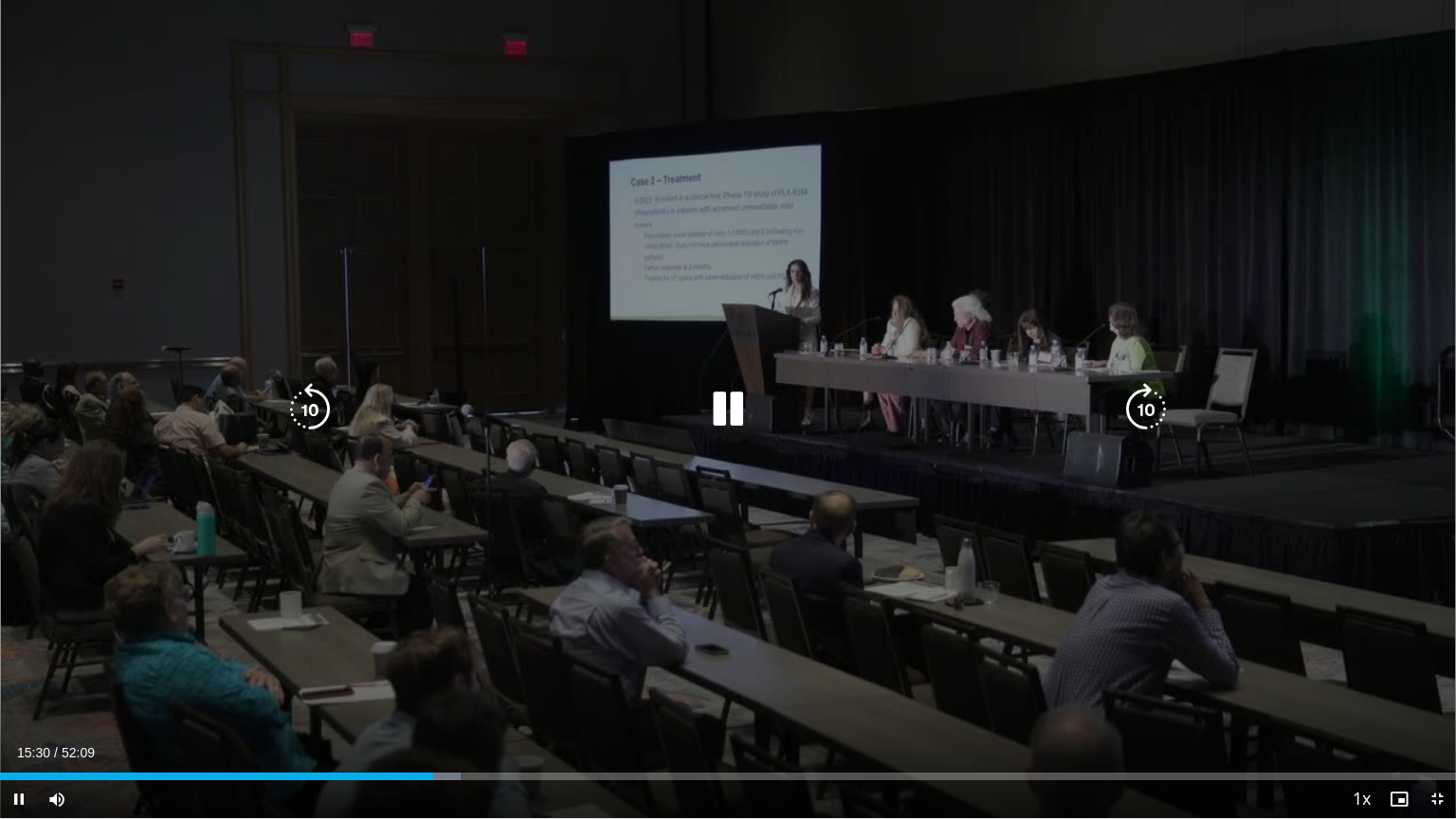 click at bounding box center [1146, 410] 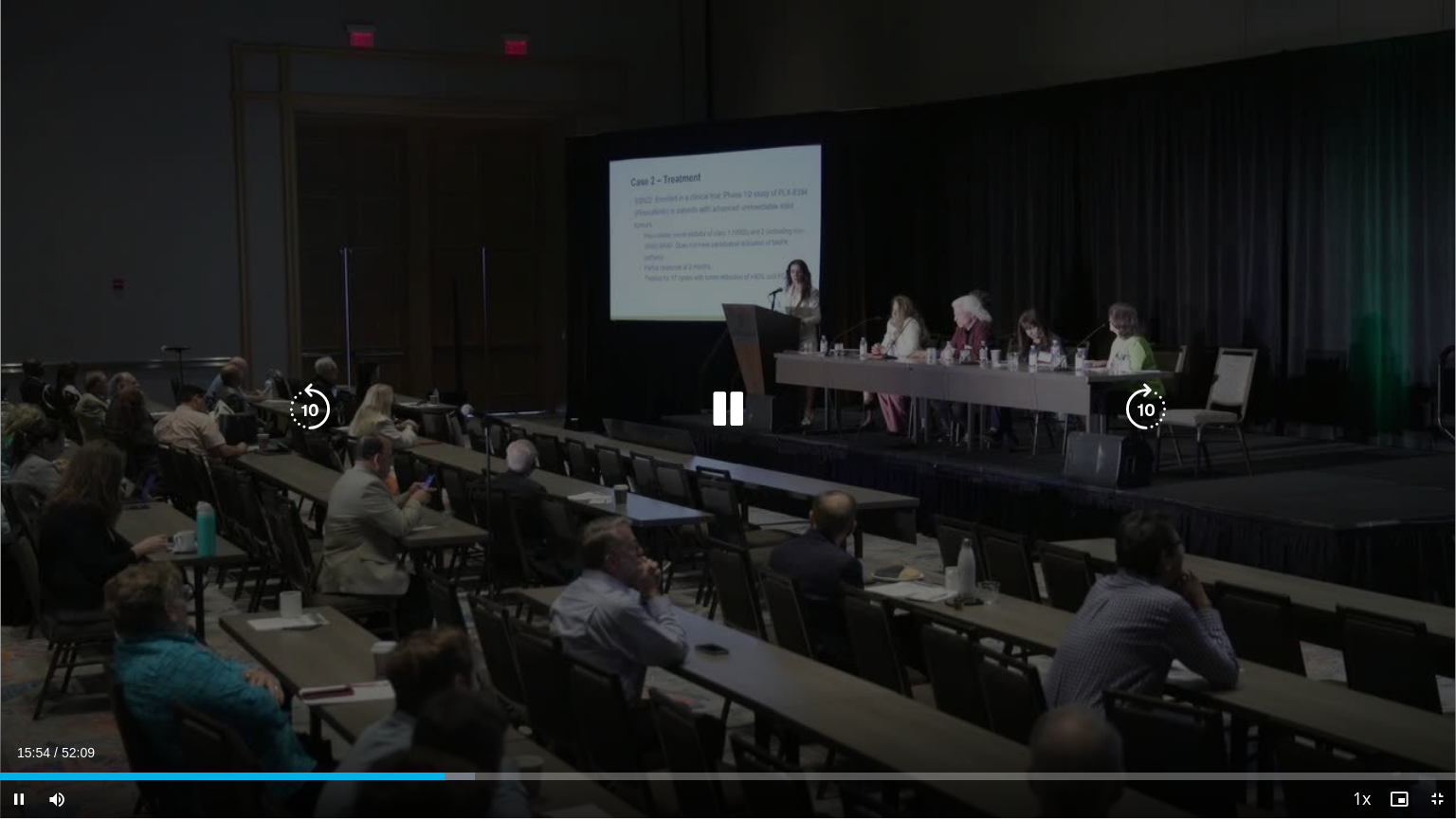 click at bounding box center [1146, 410] 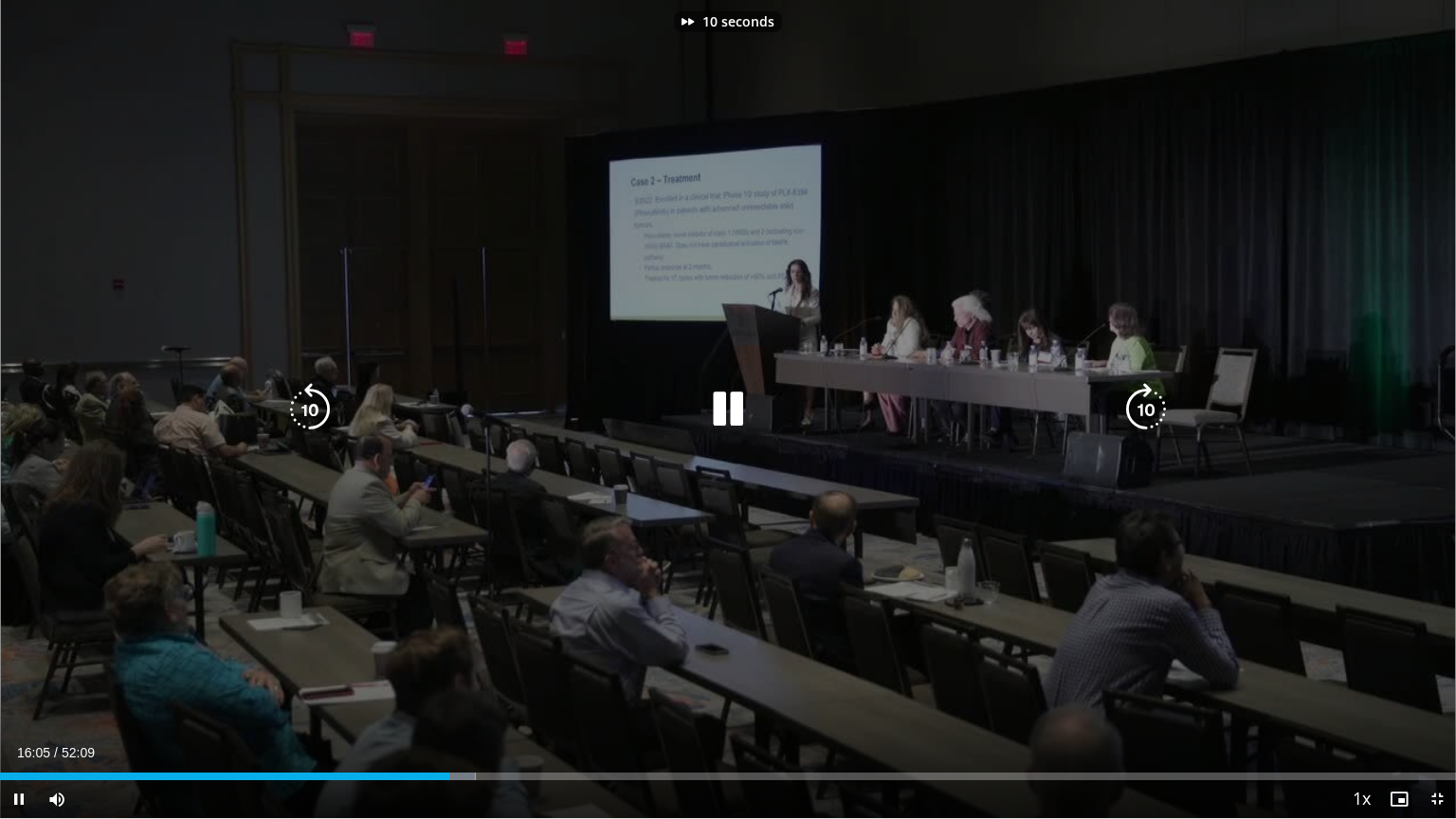 click at bounding box center [1146, 410] 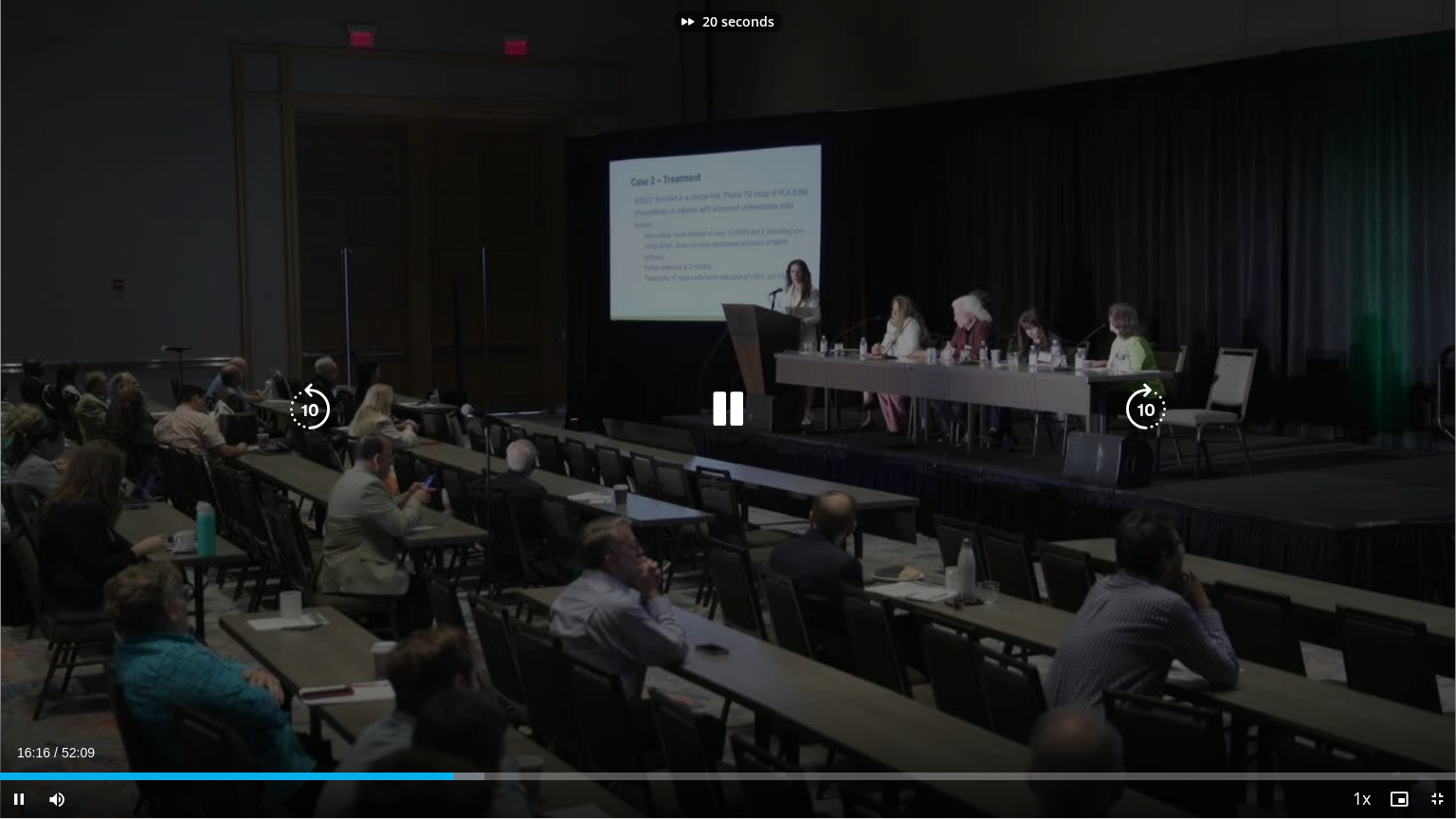 click at bounding box center [1146, 410] 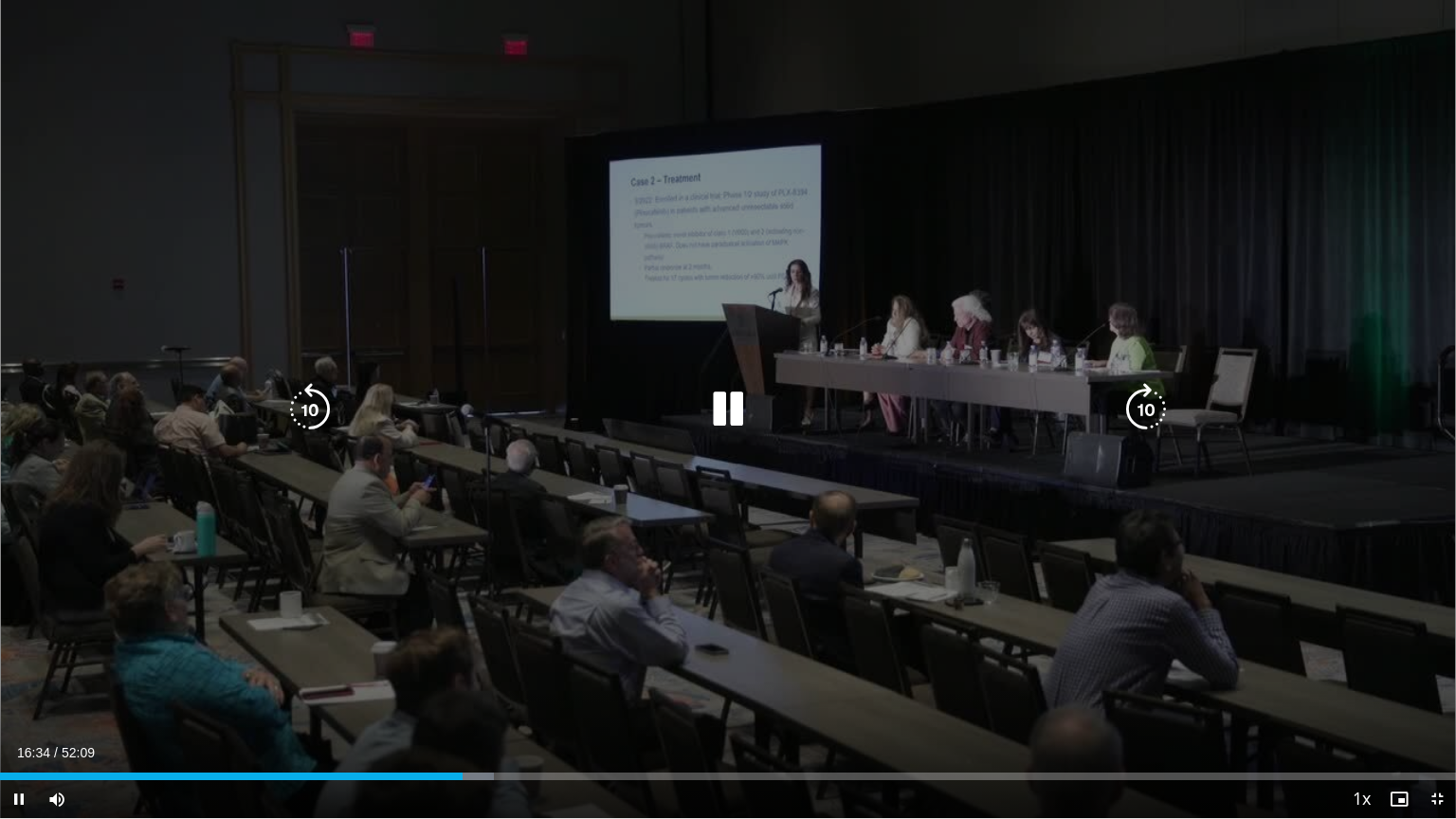 click at bounding box center (1146, 410) 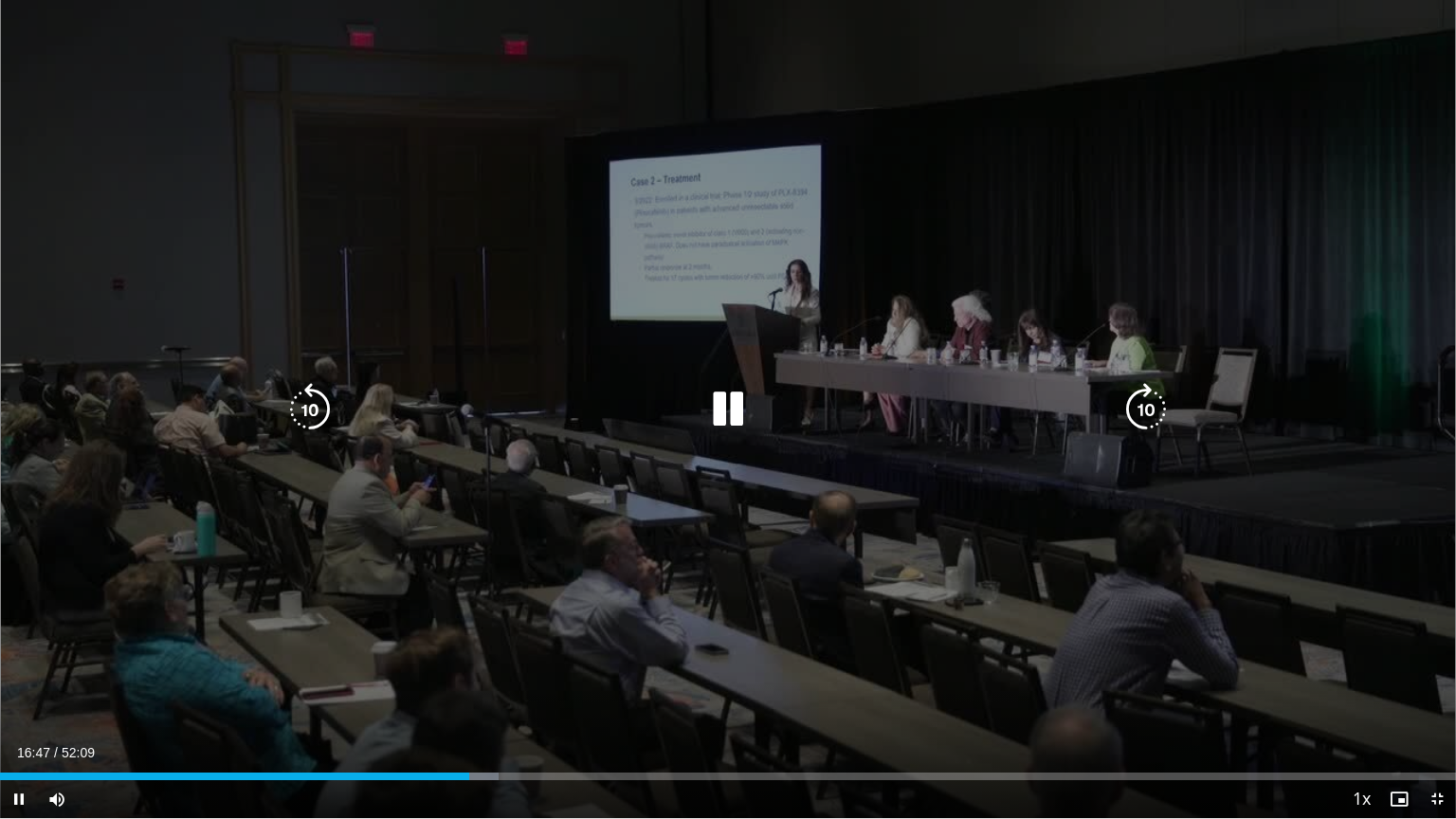 click at bounding box center [1146, 410] 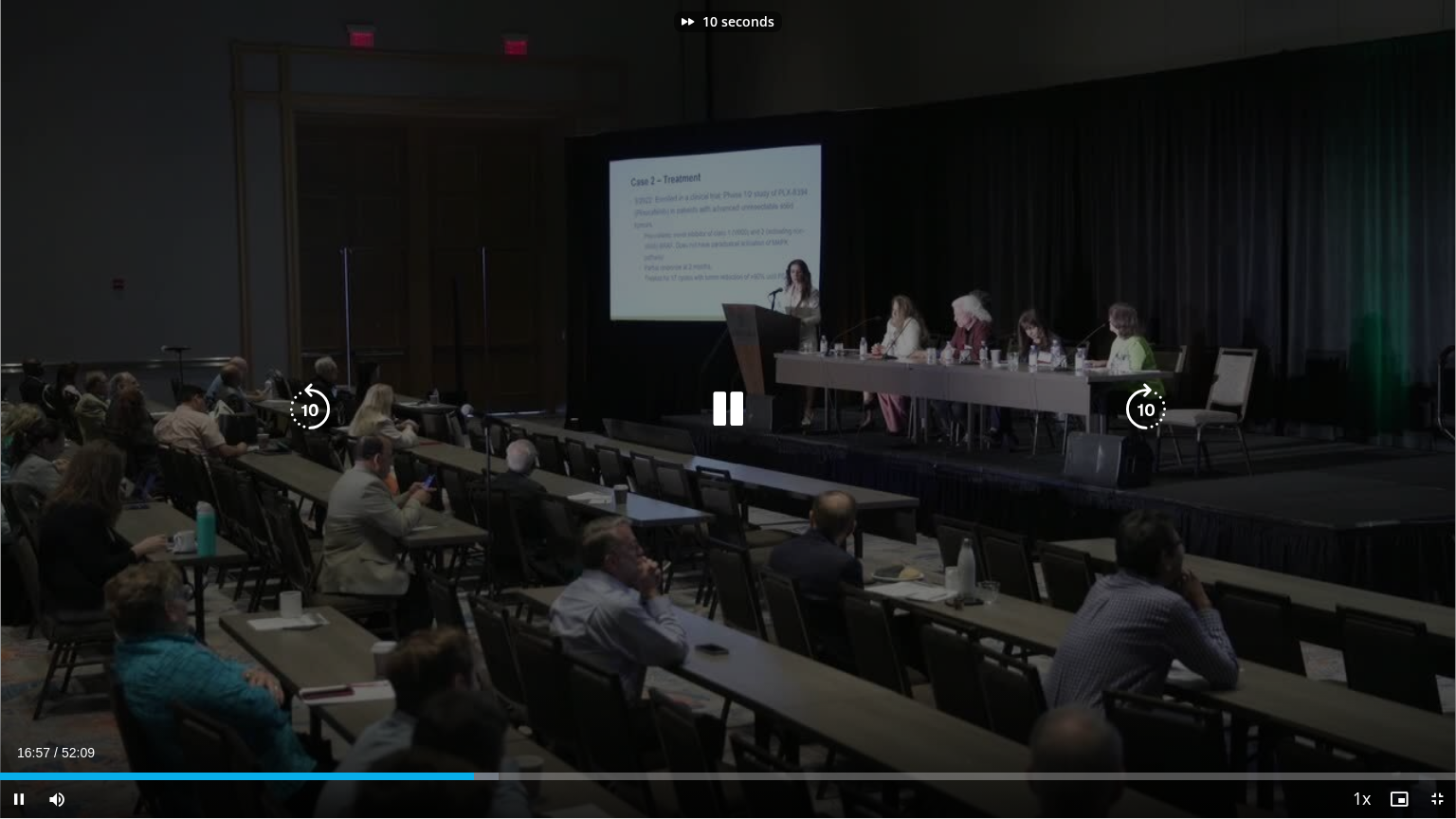 click at bounding box center [1146, 410] 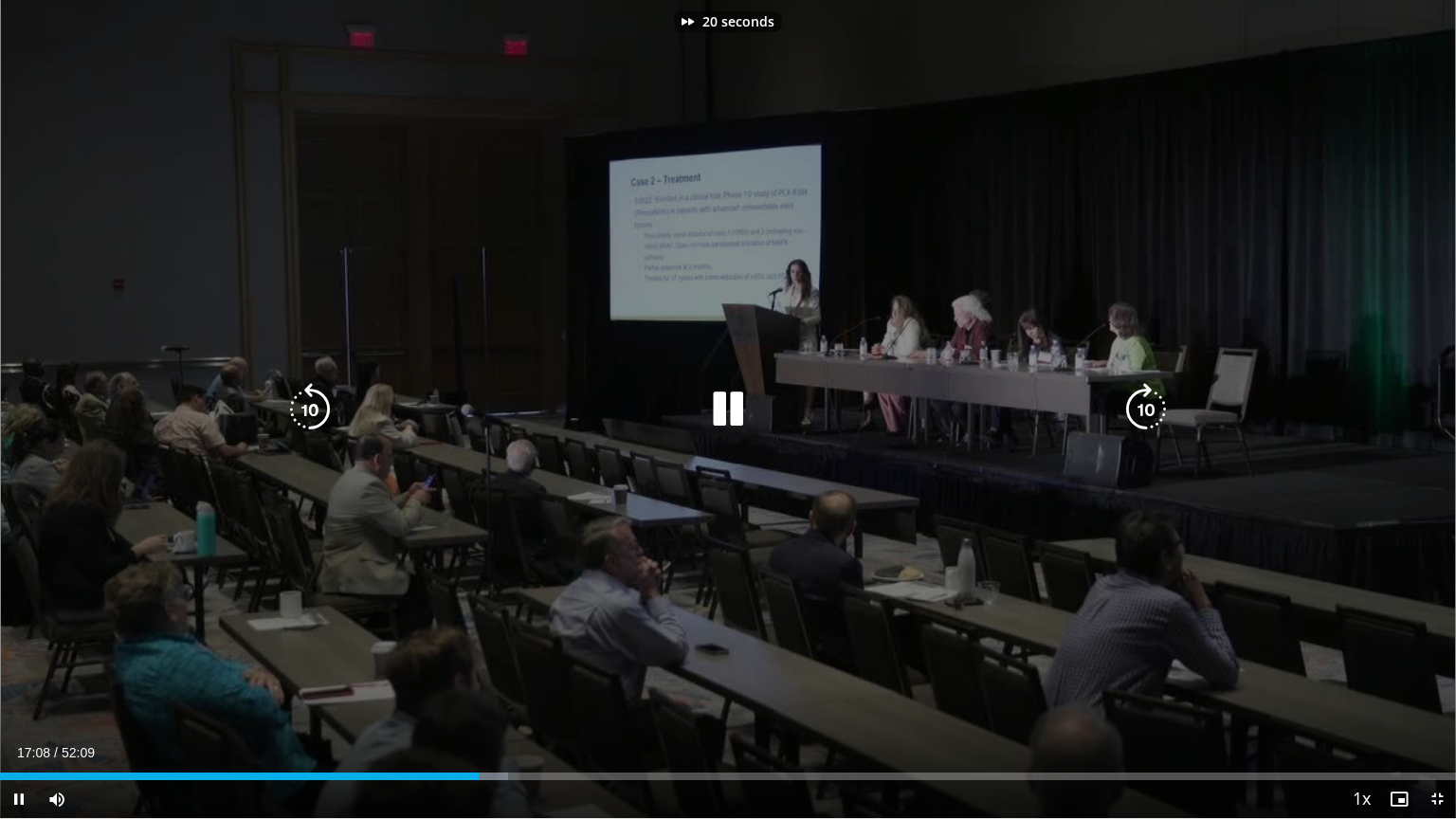 click at bounding box center [1146, 410] 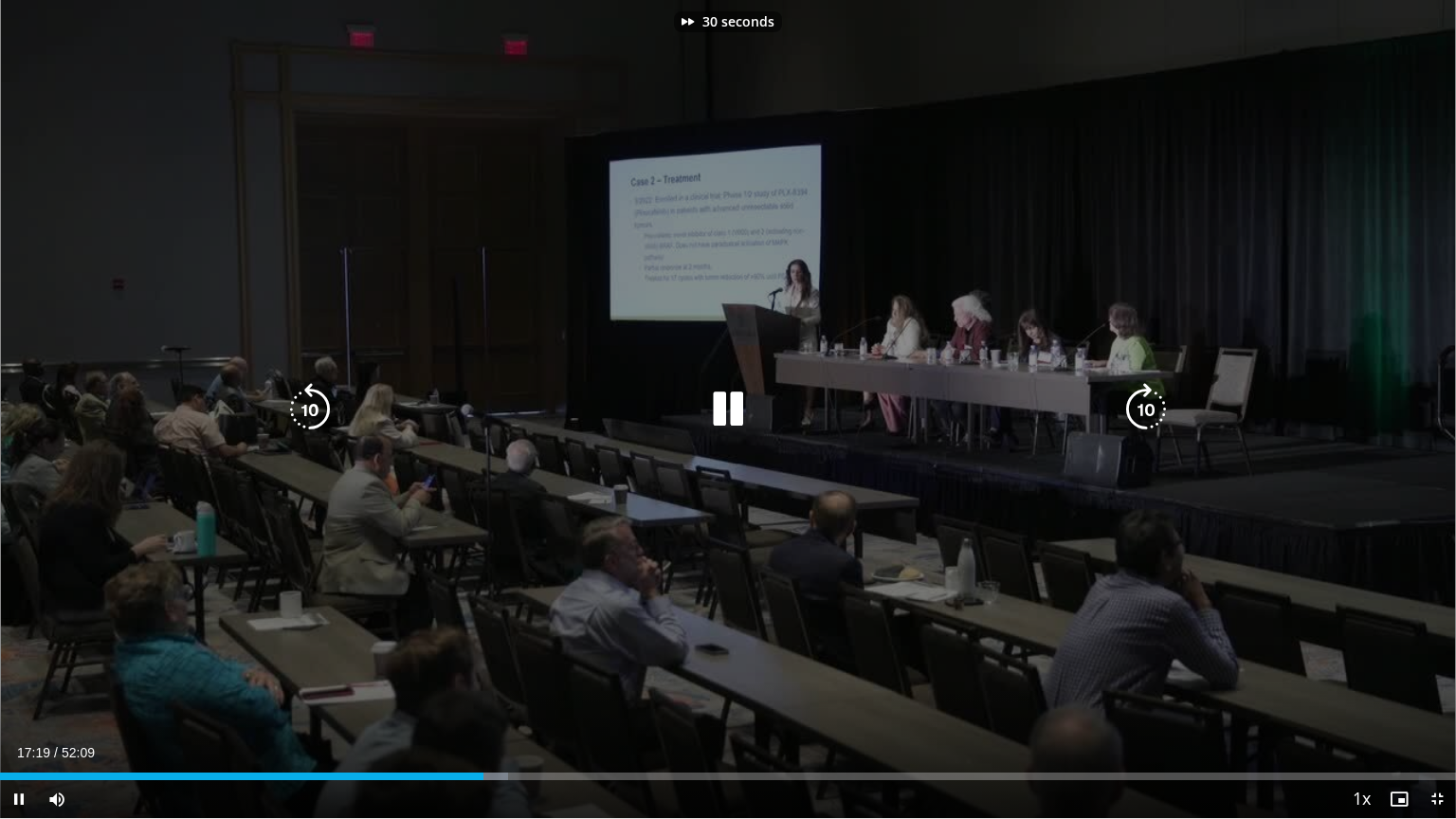 click at bounding box center (1146, 410) 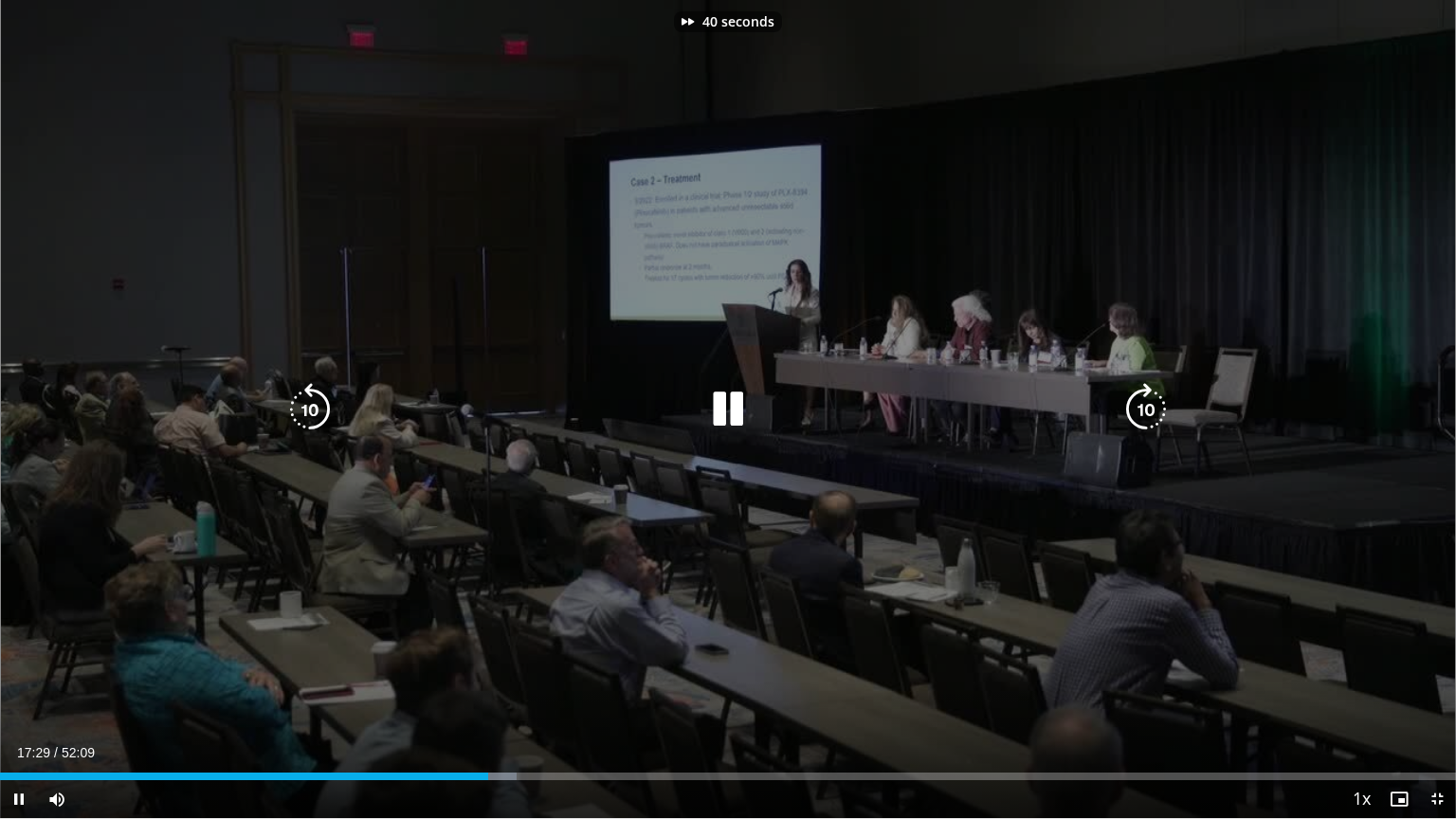 click at bounding box center (1146, 410) 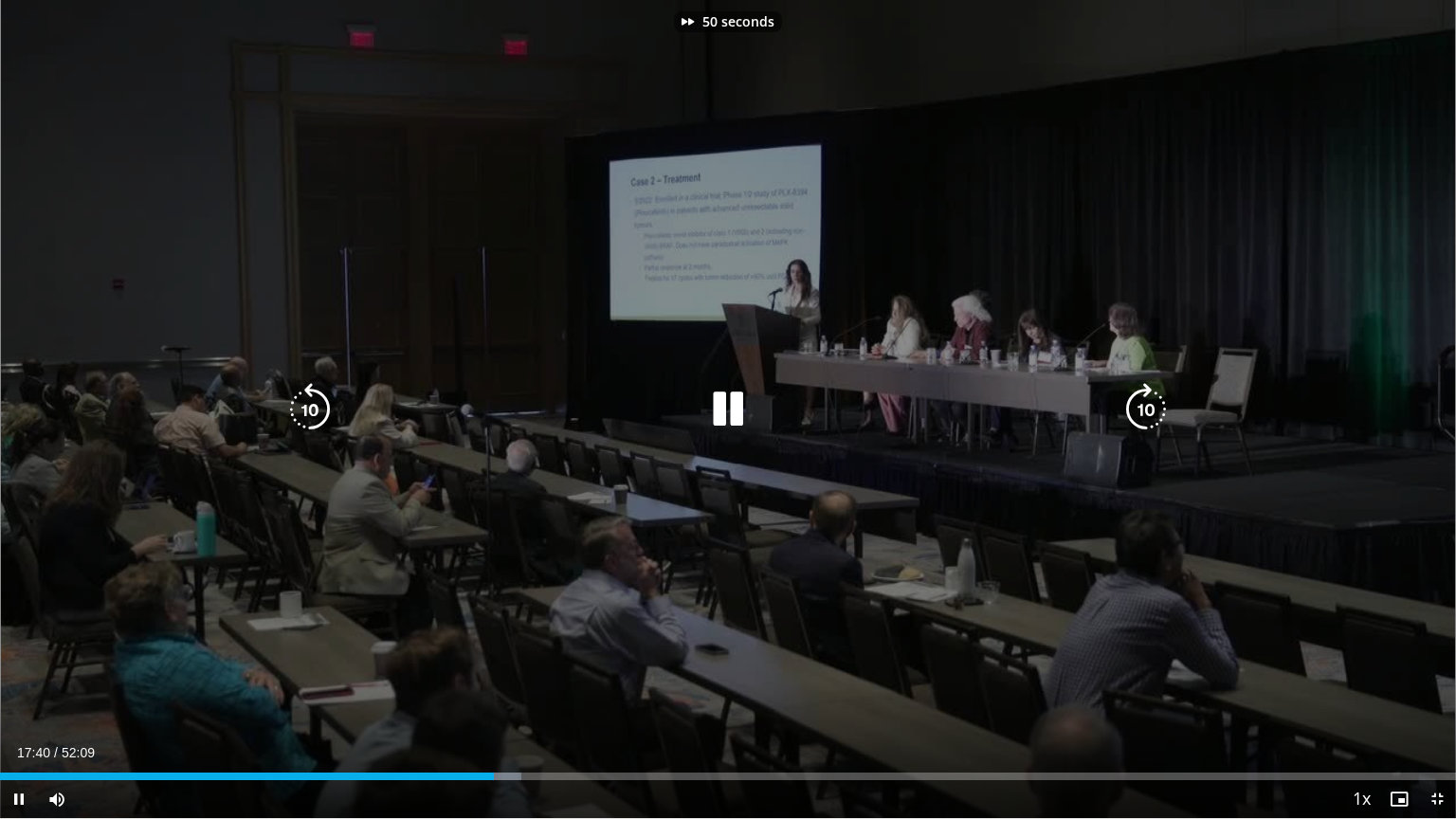 click at bounding box center [1146, 410] 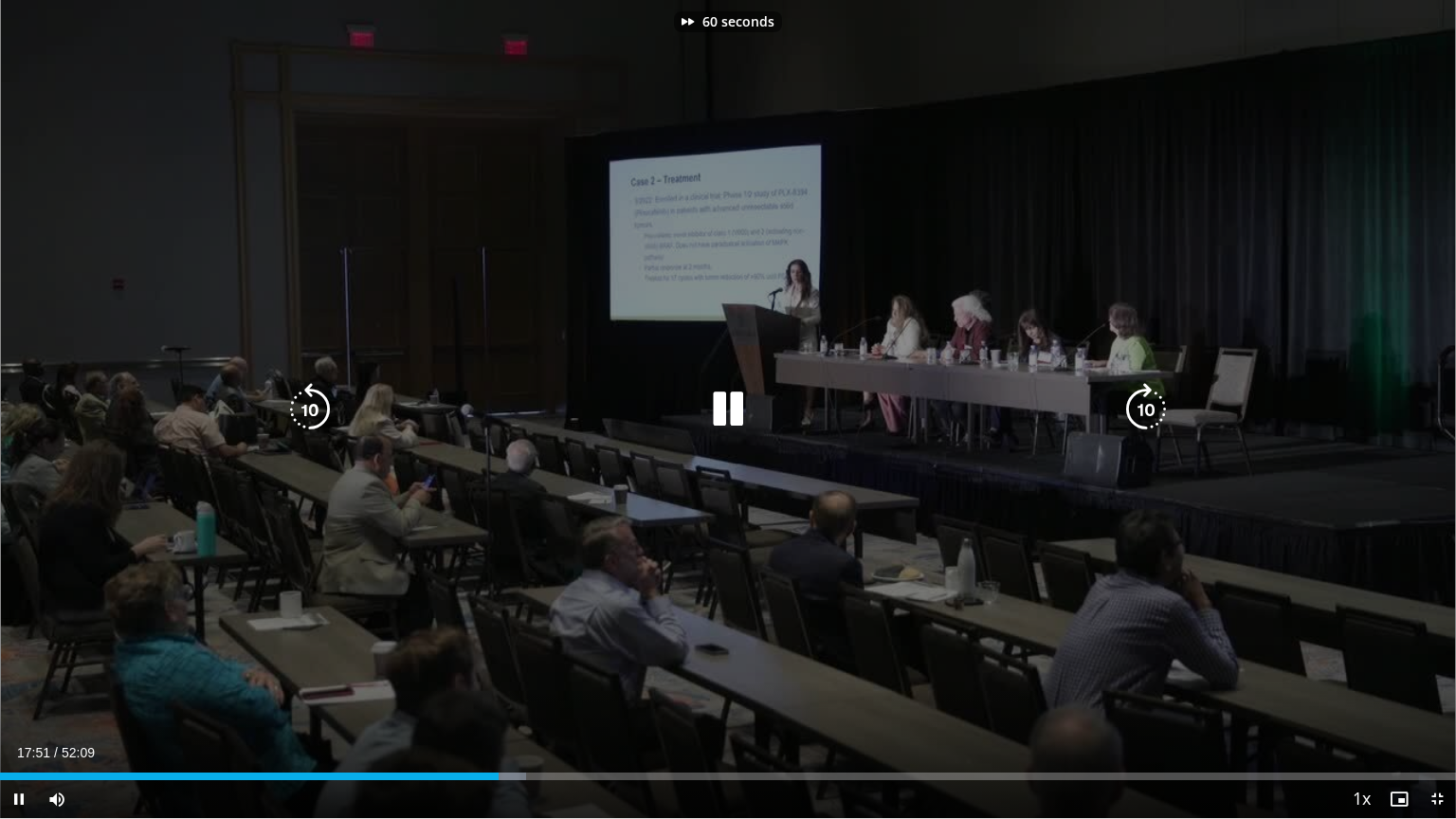click at bounding box center (1146, 410) 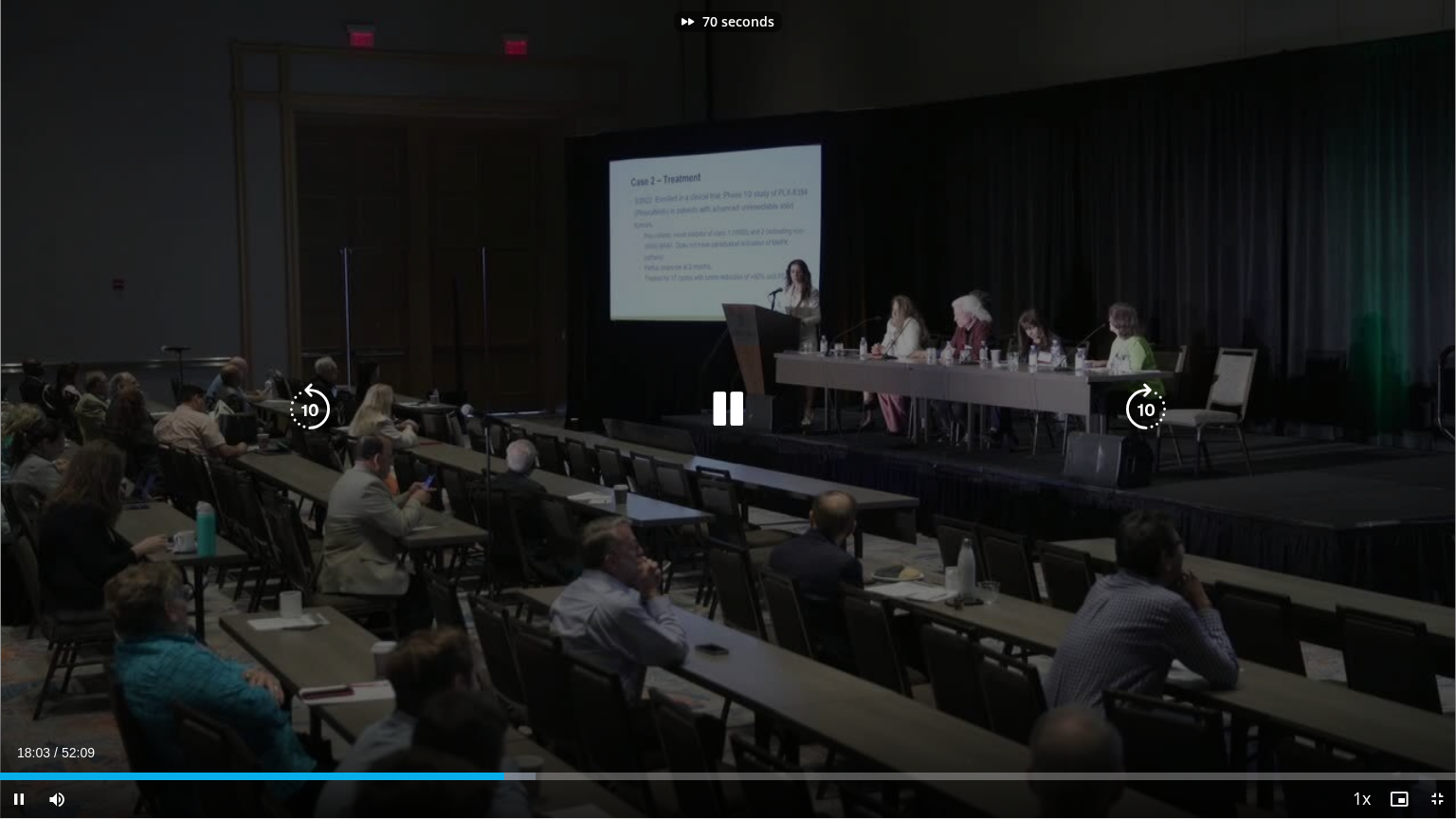 click at bounding box center [1146, 410] 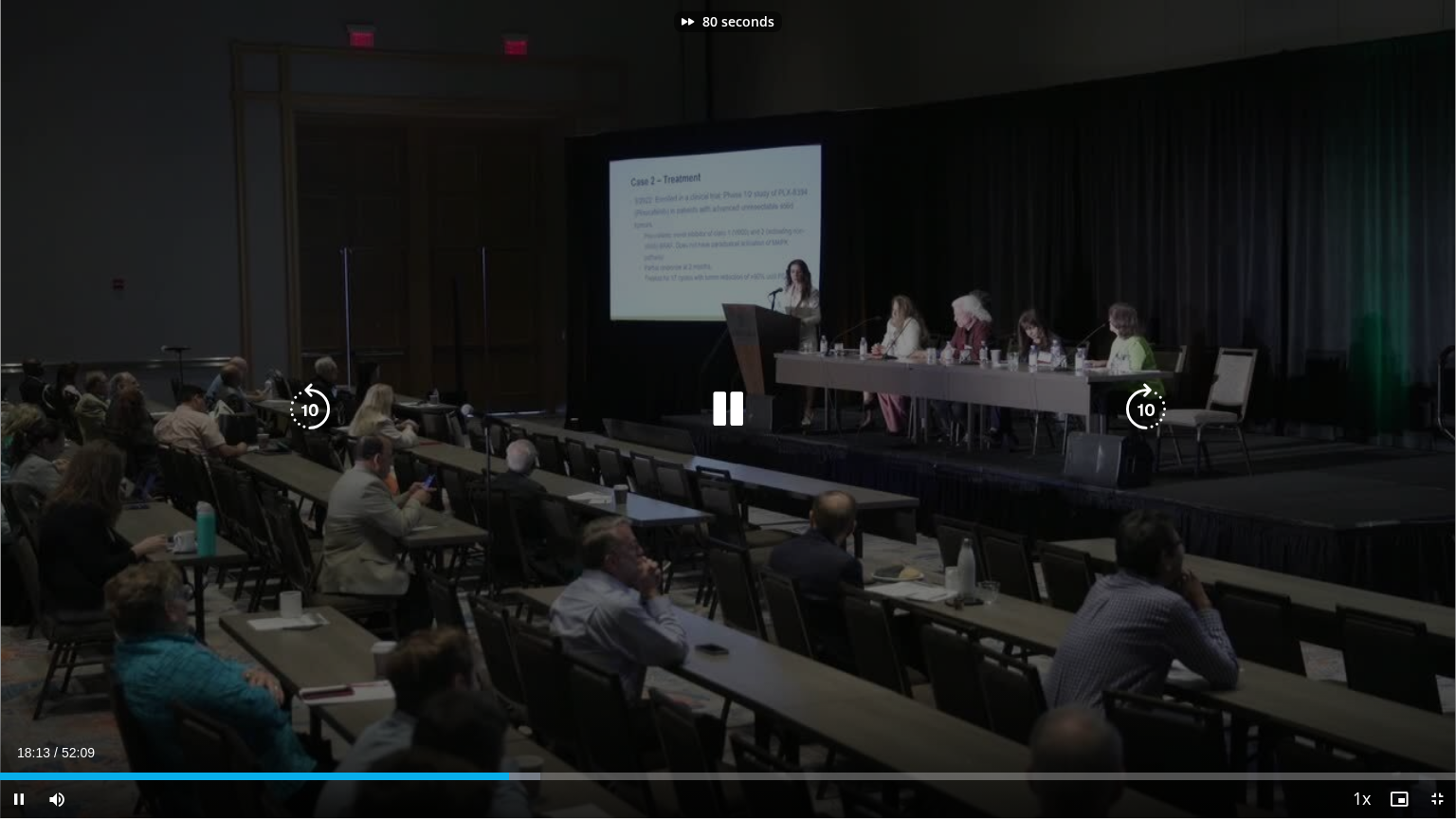 click at bounding box center [1146, 410] 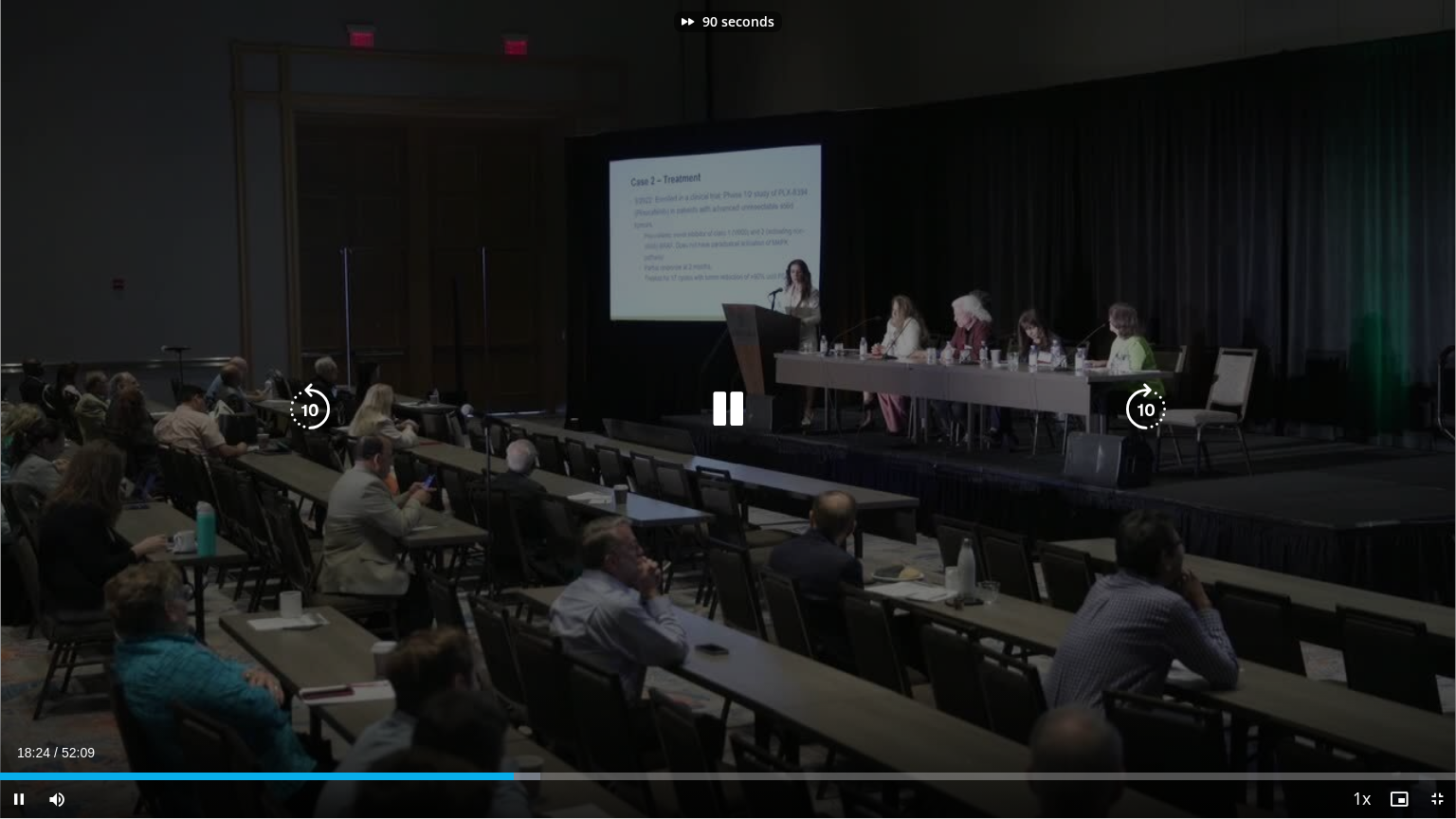 click at bounding box center (1146, 410) 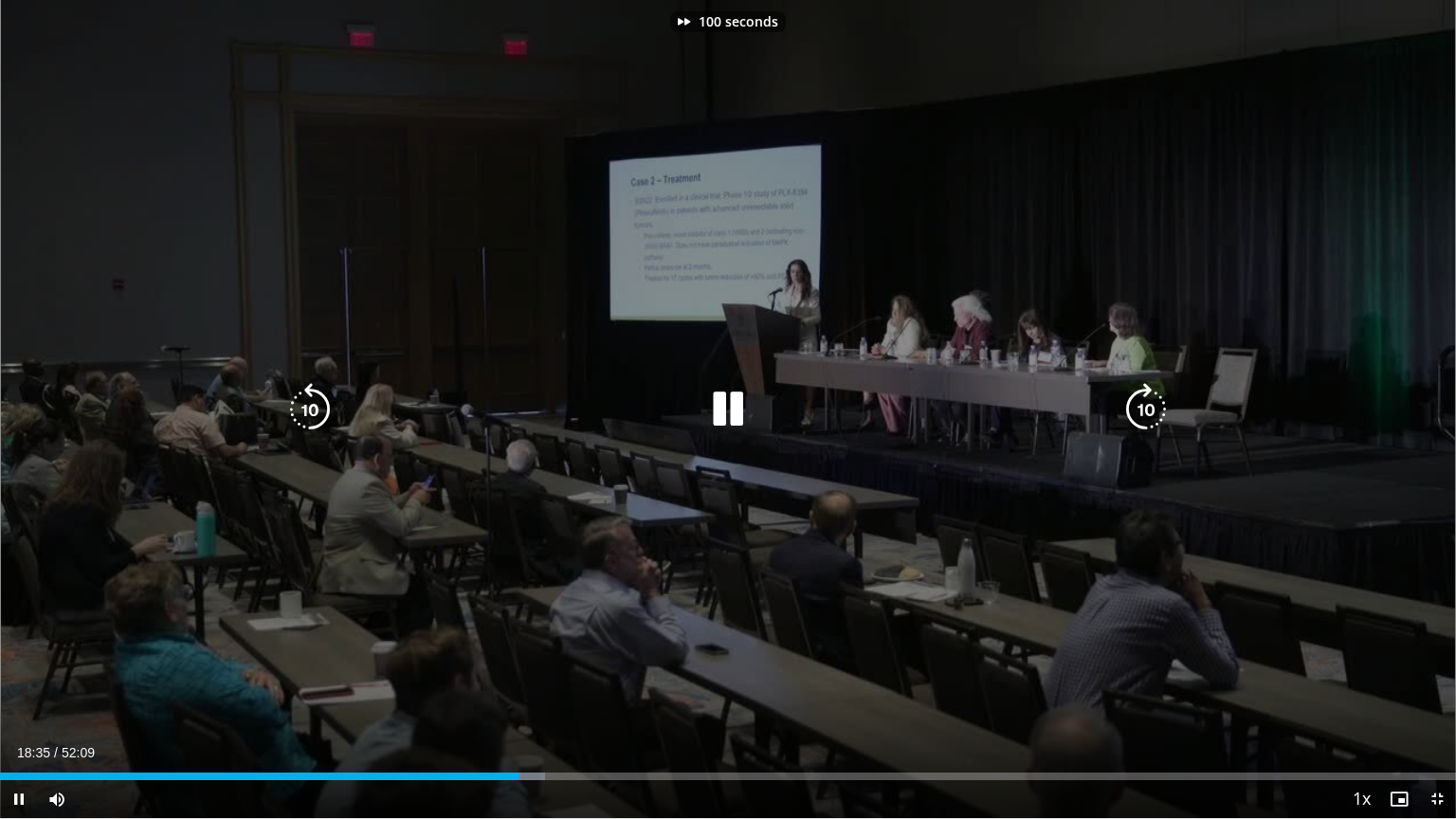 click at bounding box center (1146, 410) 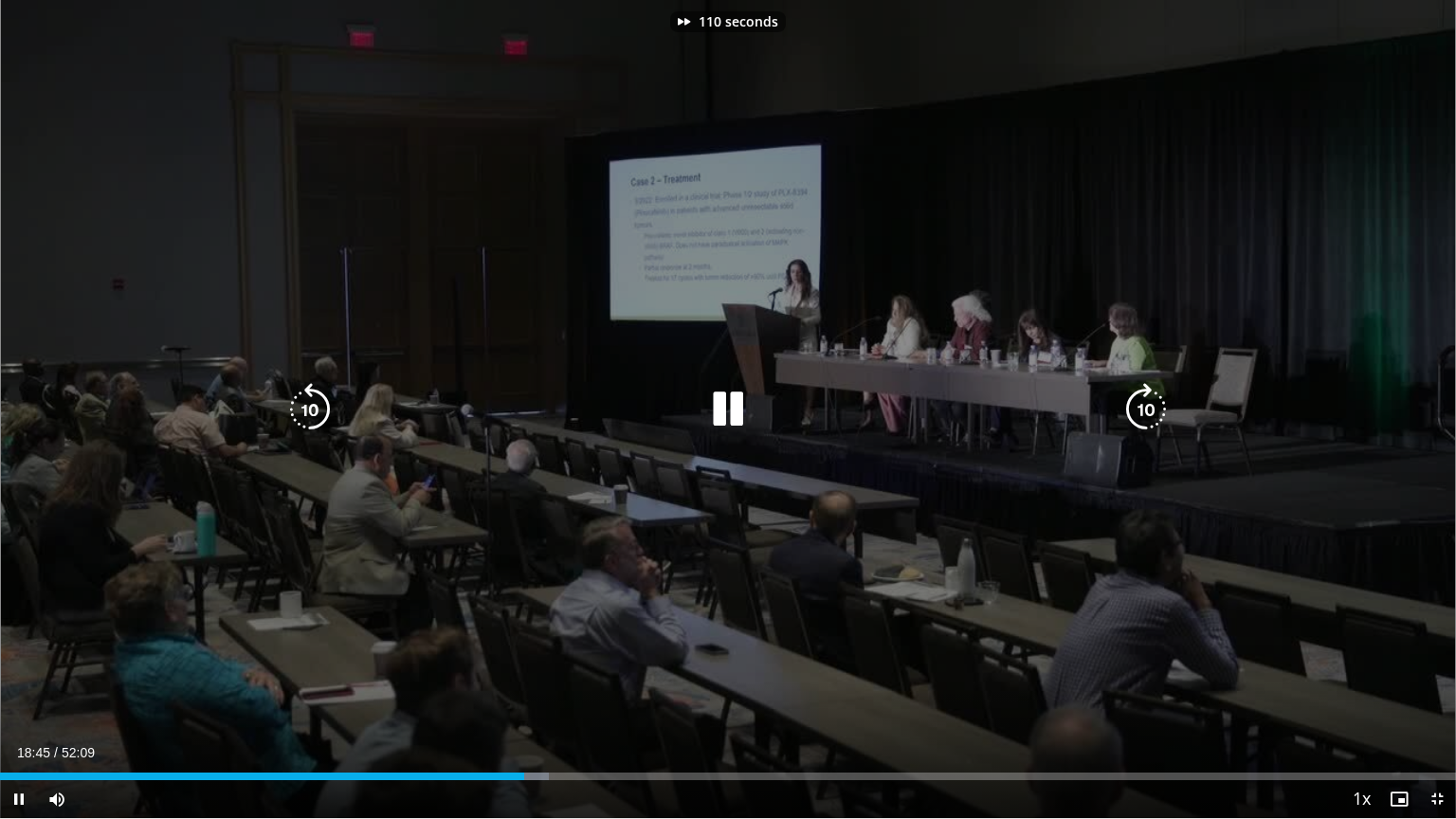 click at bounding box center (1146, 410) 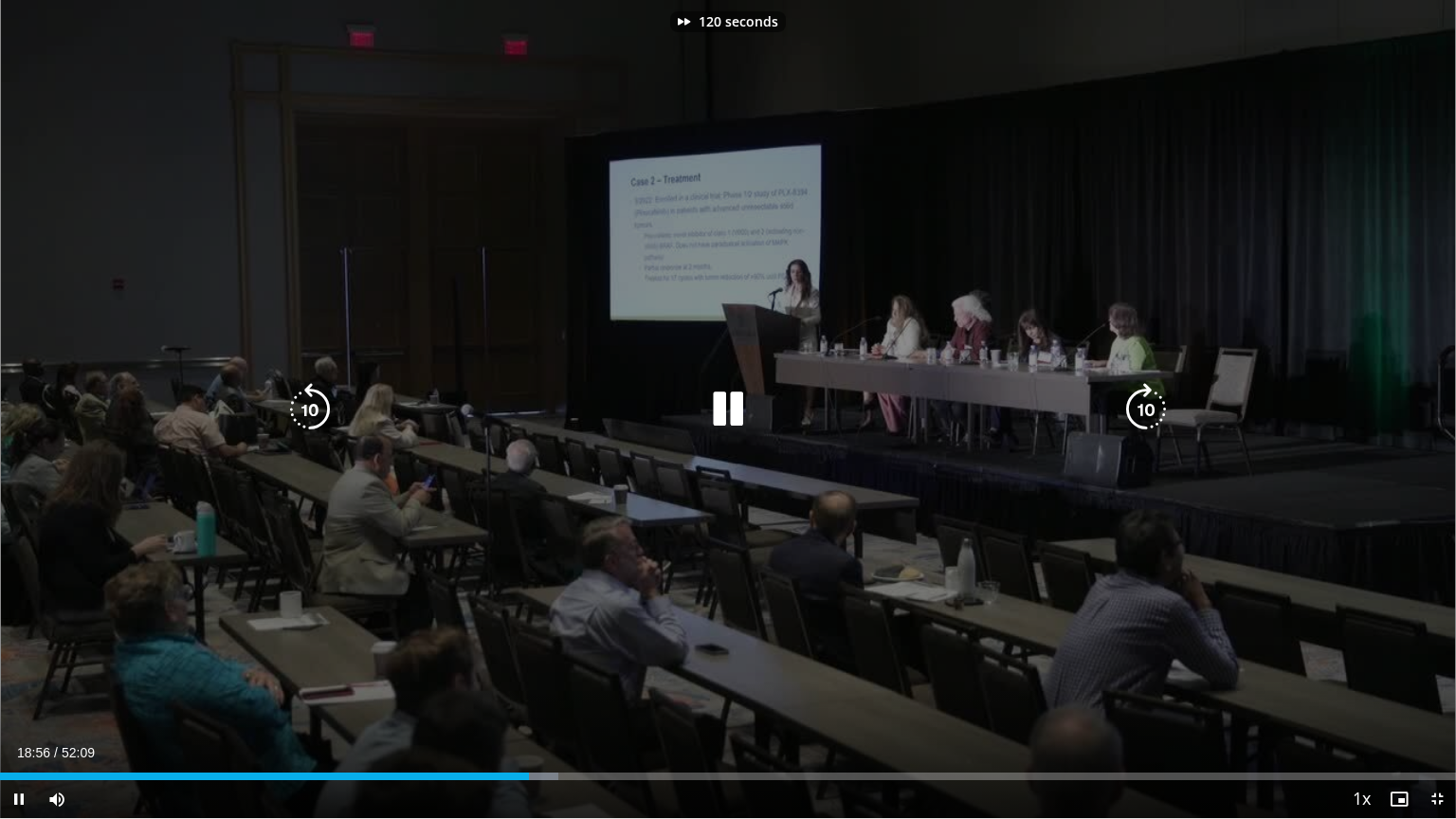 click at bounding box center (1146, 410) 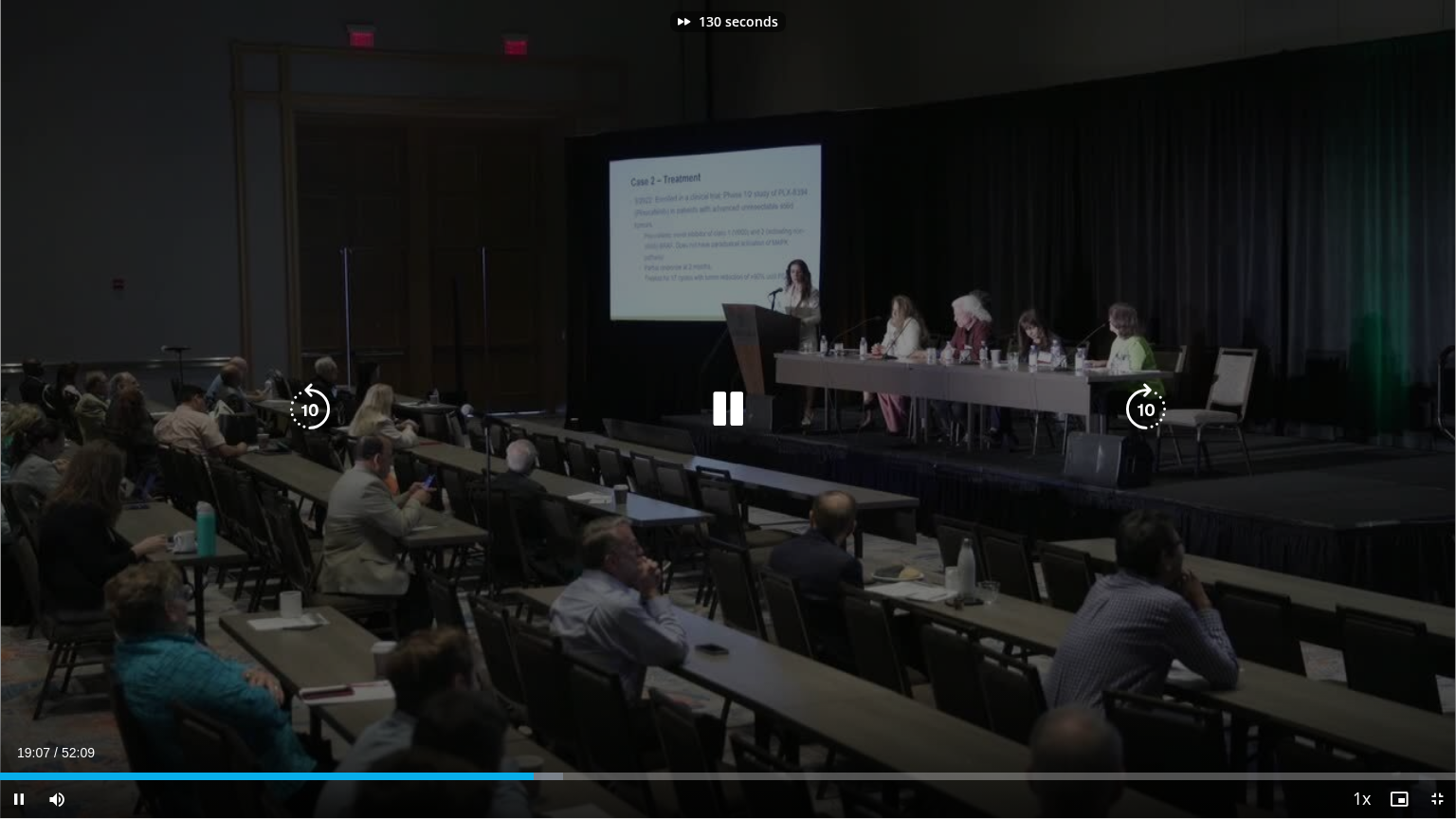 click at bounding box center [1146, 410] 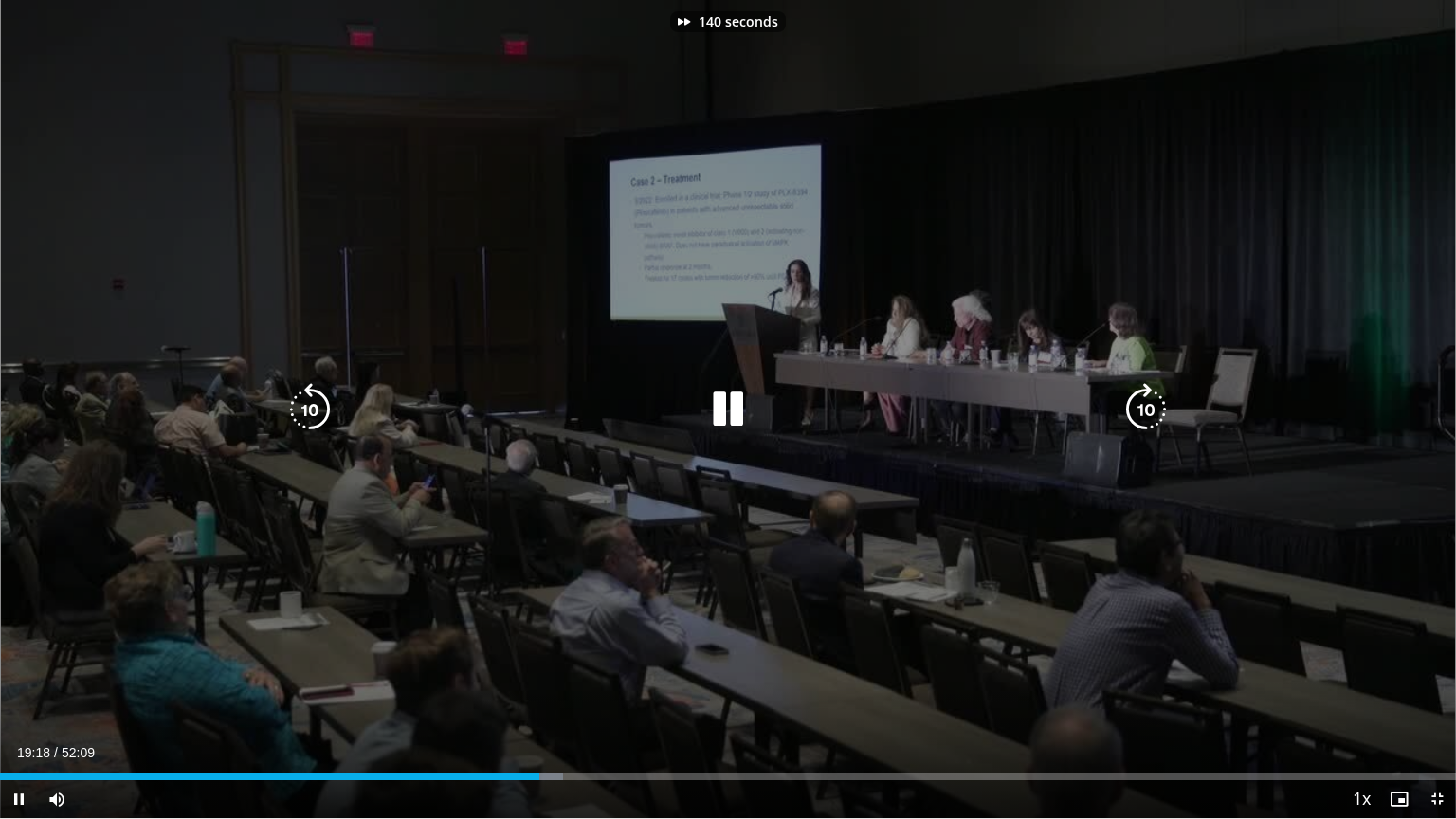 click at bounding box center [1146, 410] 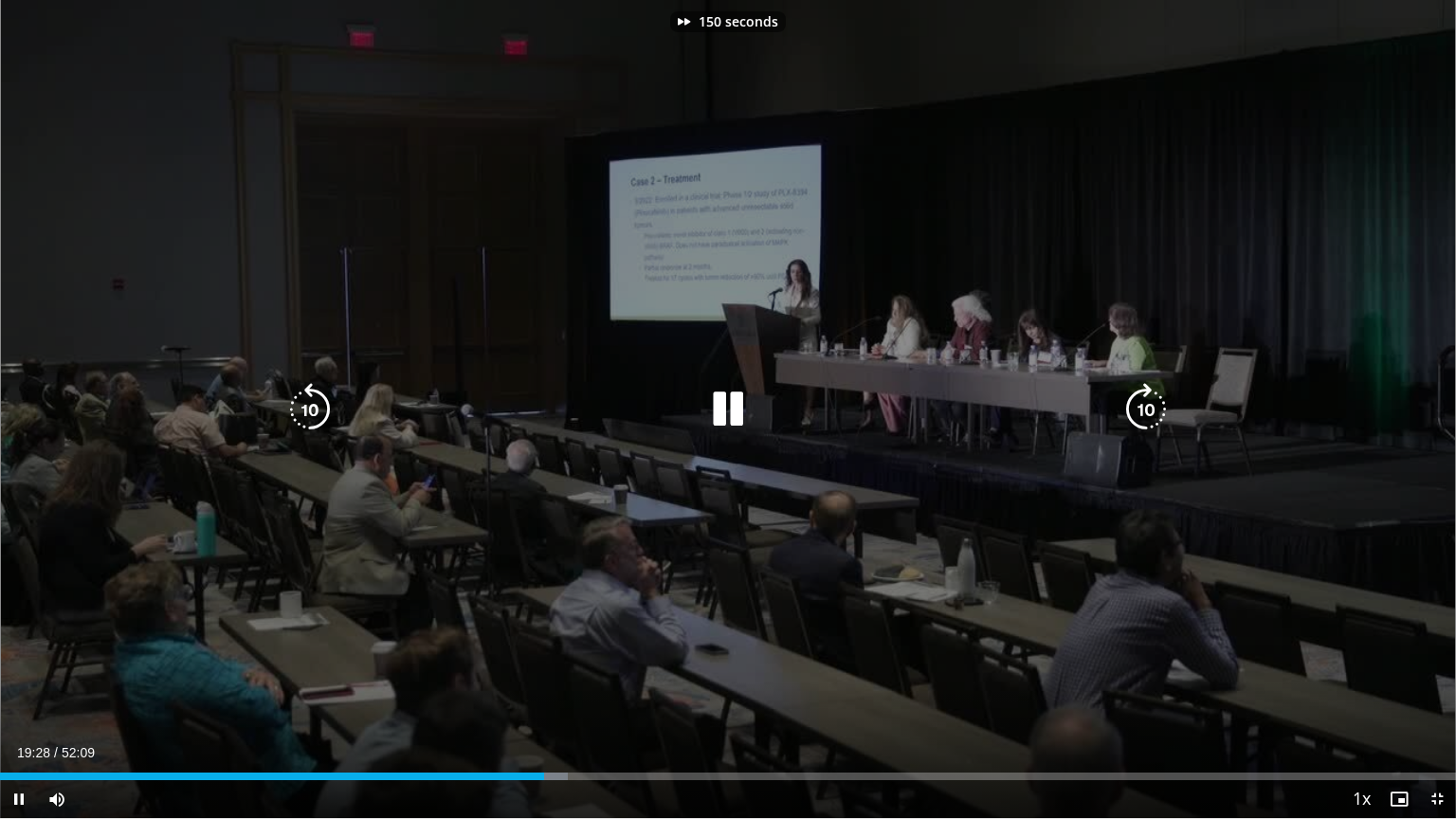 click at bounding box center [1146, 410] 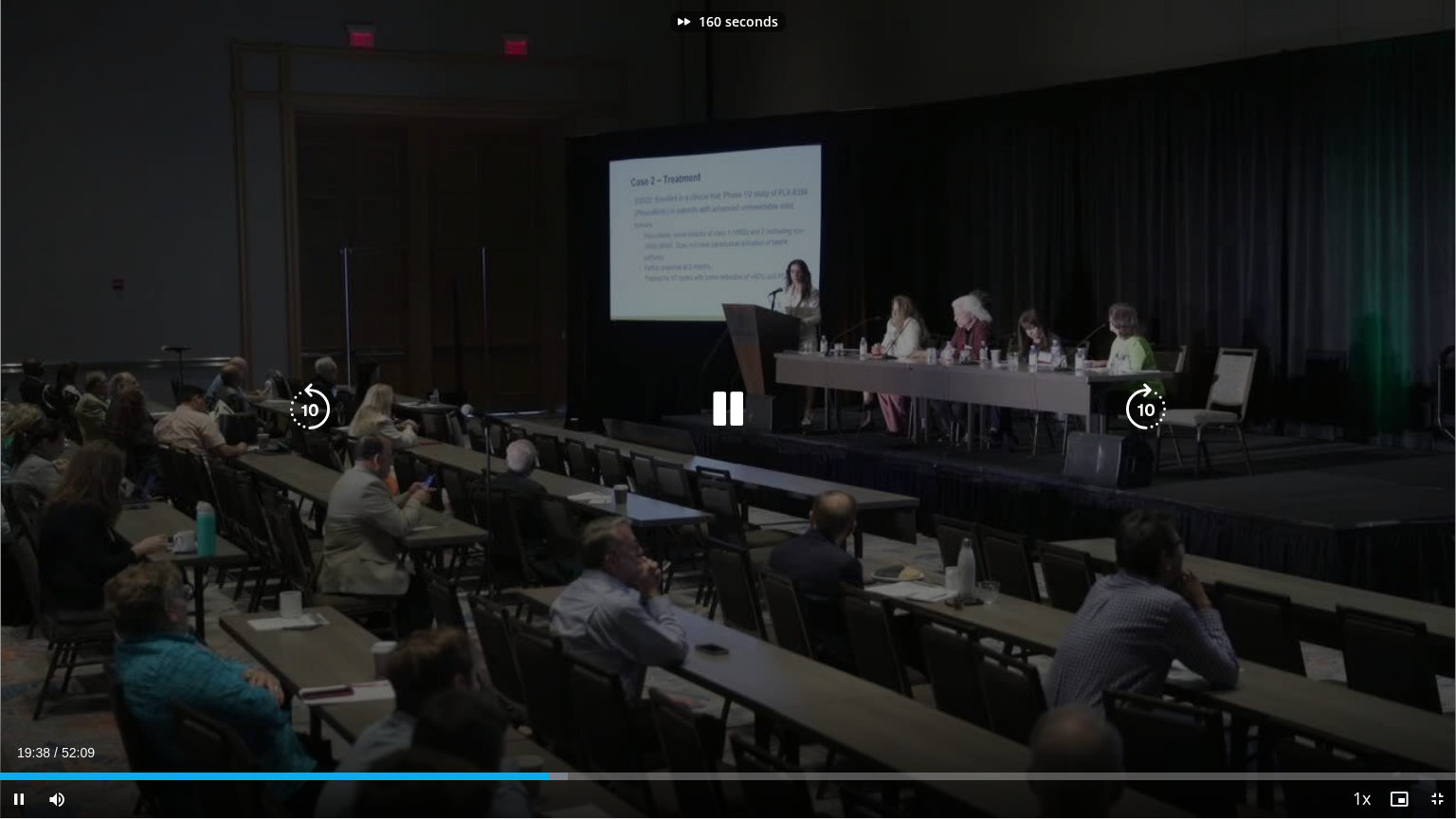 click at bounding box center [1146, 410] 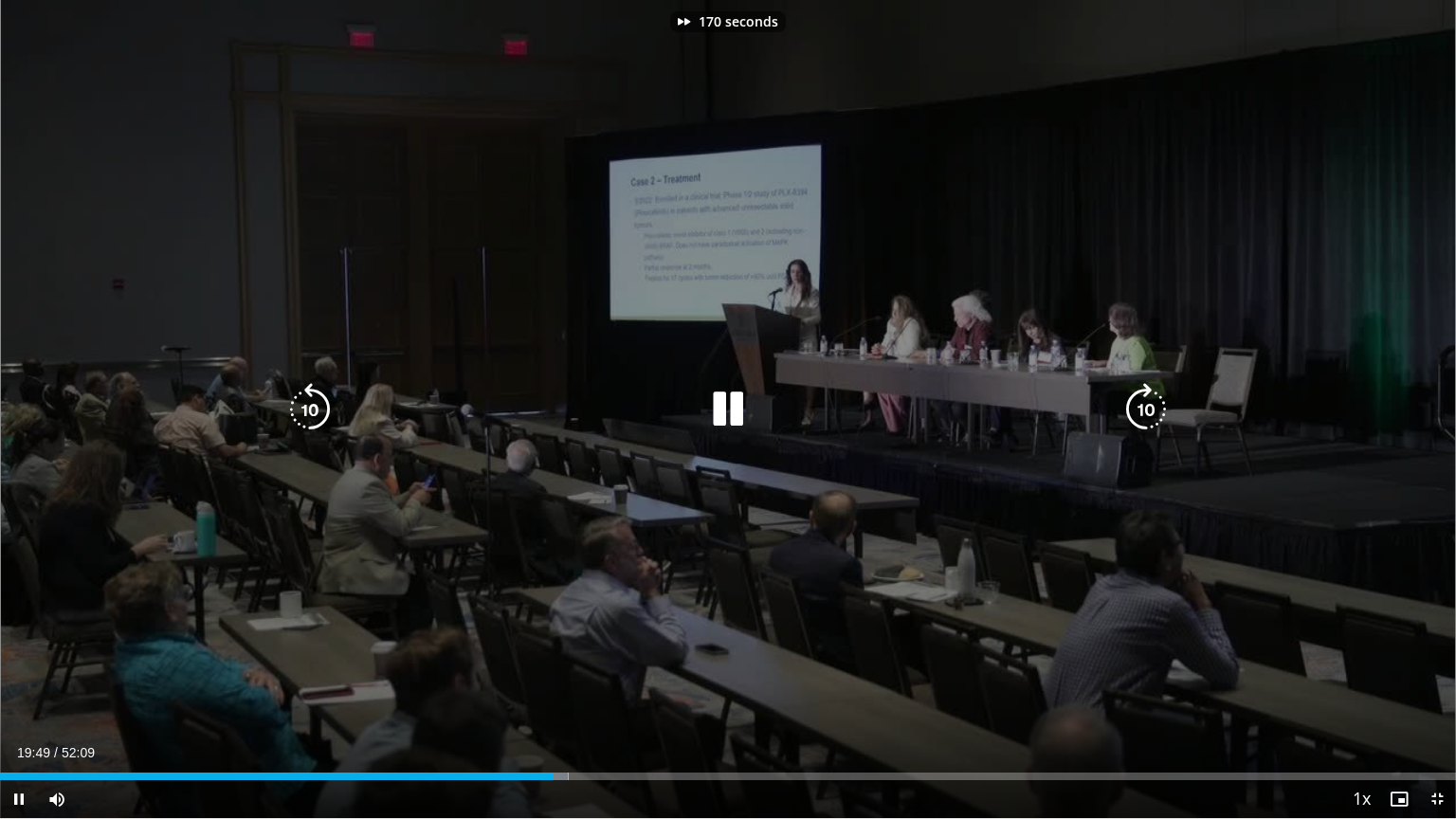 click at bounding box center (1146, 410) 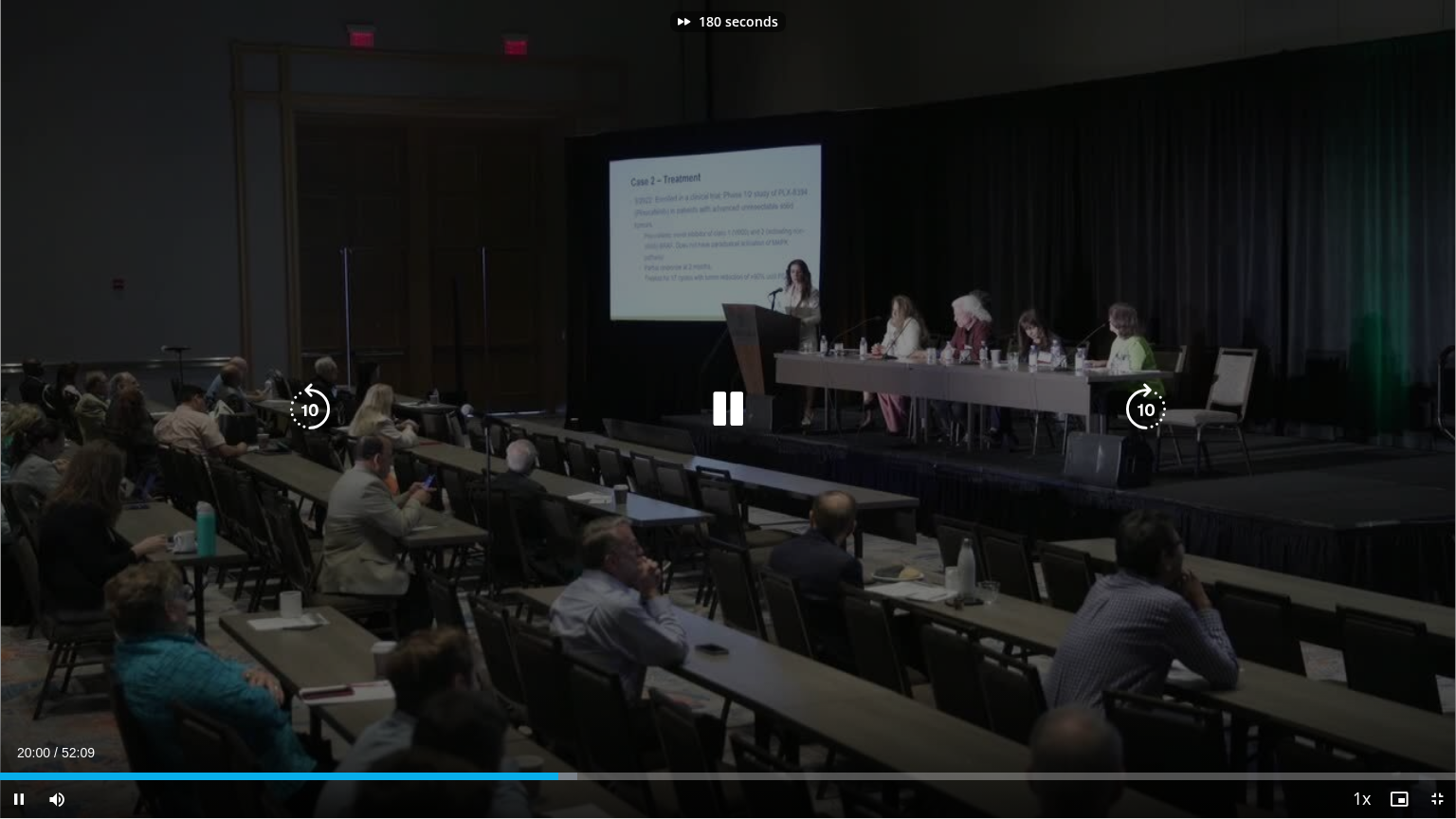 click at bounding box center [1146, 410] 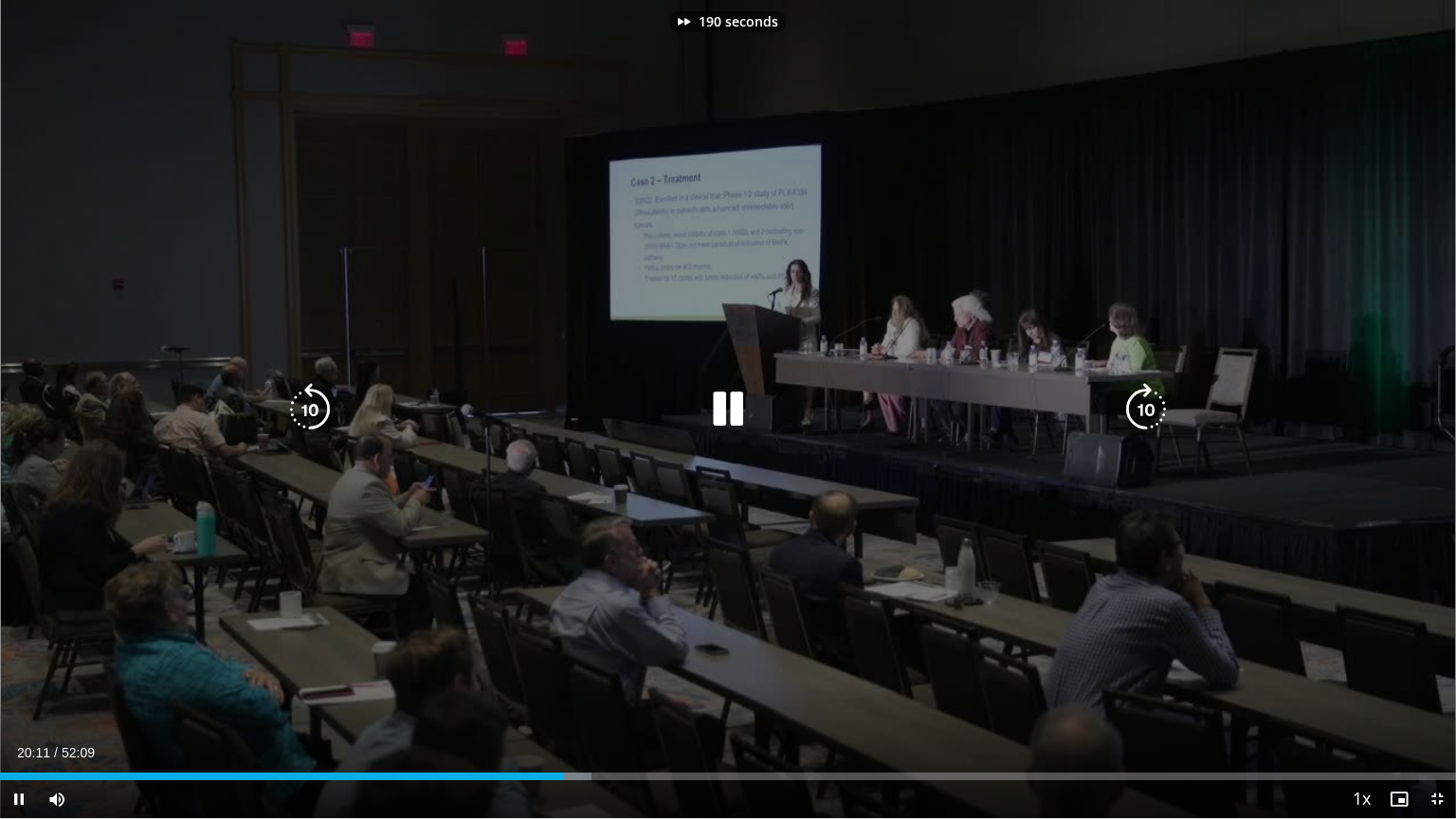 click at bounding box center [1146, 410] 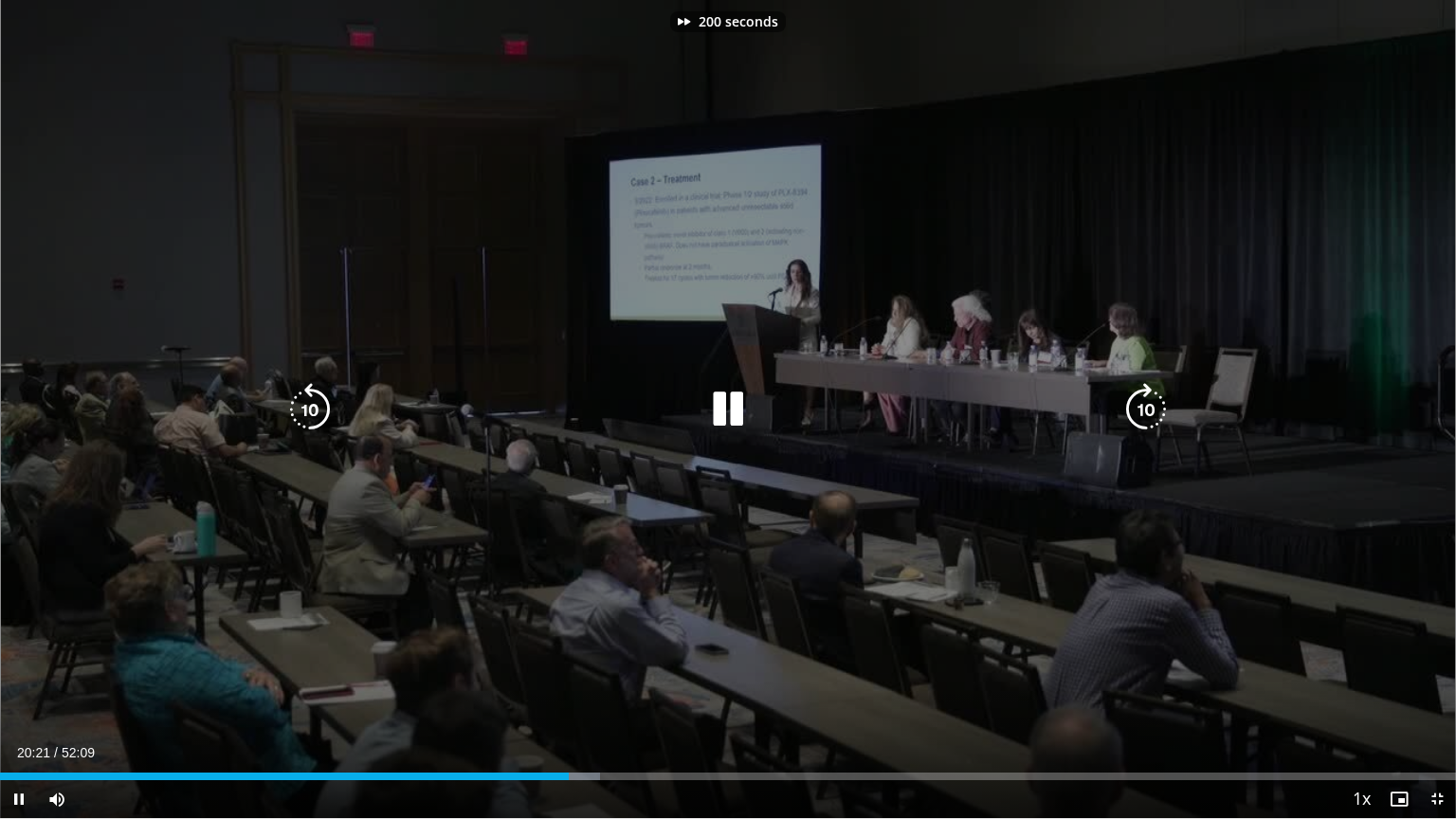 click at bounding box center [1146, 410] 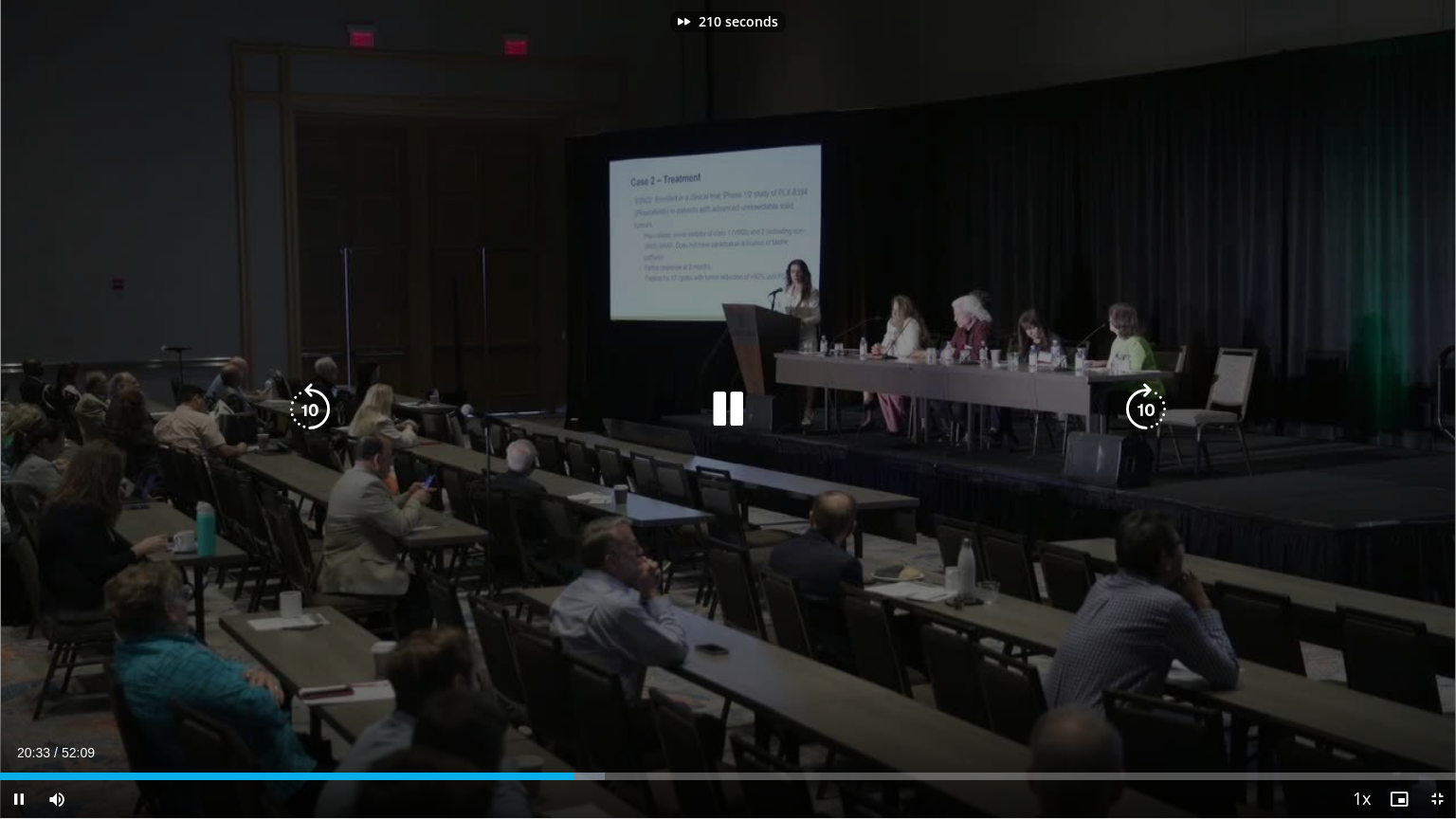 click at bounding box center [1146, 410] 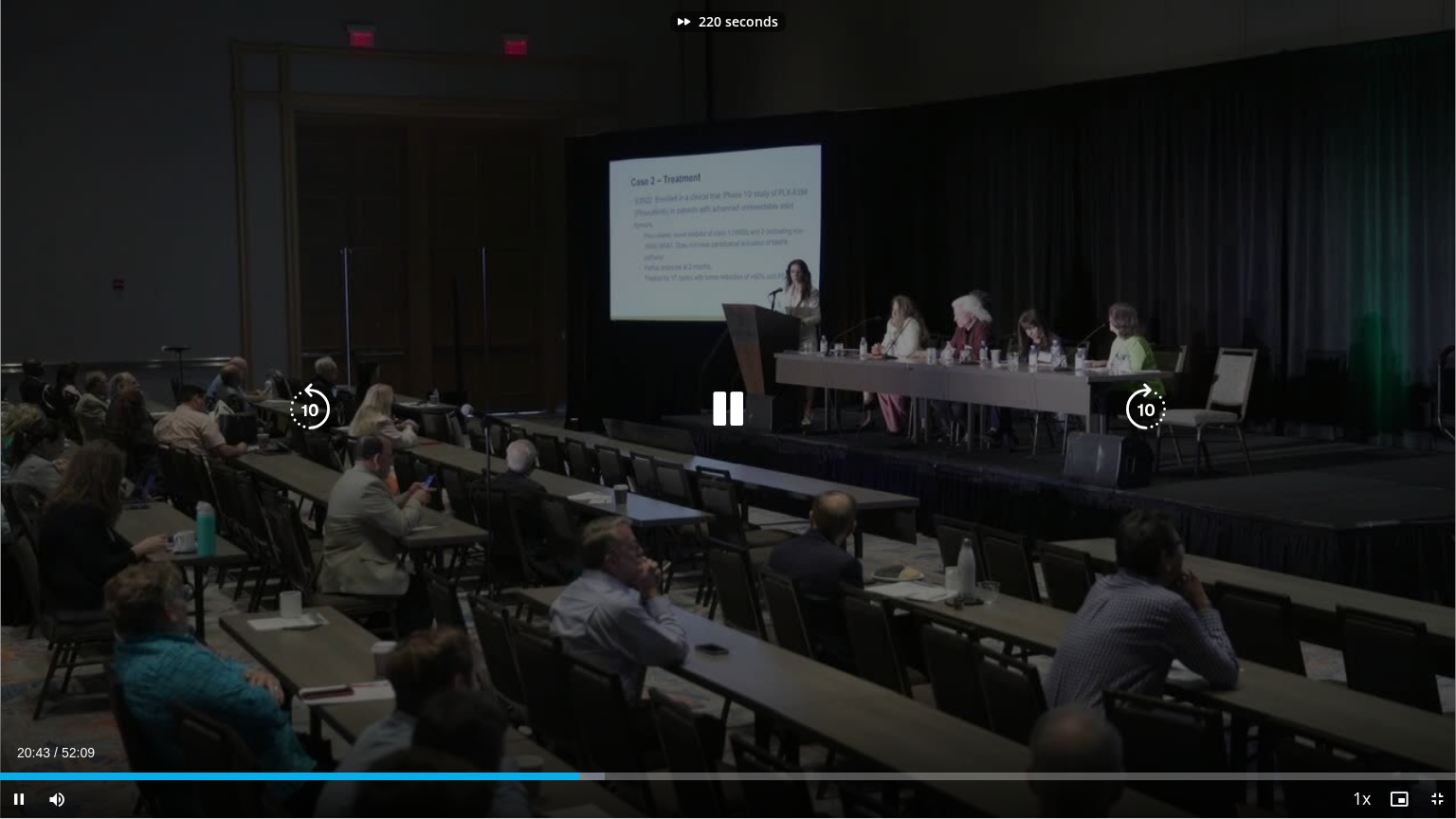 click at bounding box center [1146, 410] 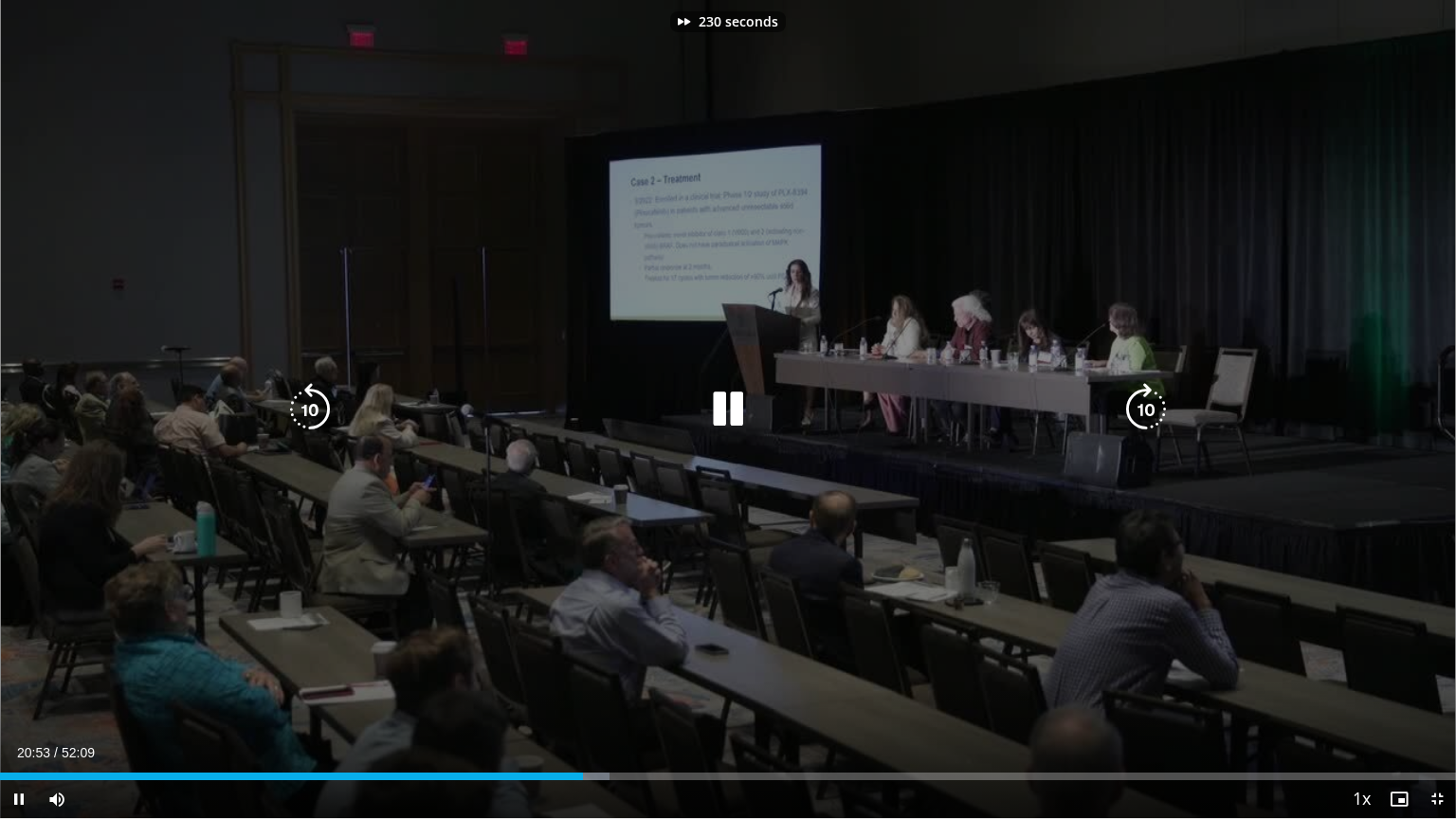 click at bounding box center (1146, 410) 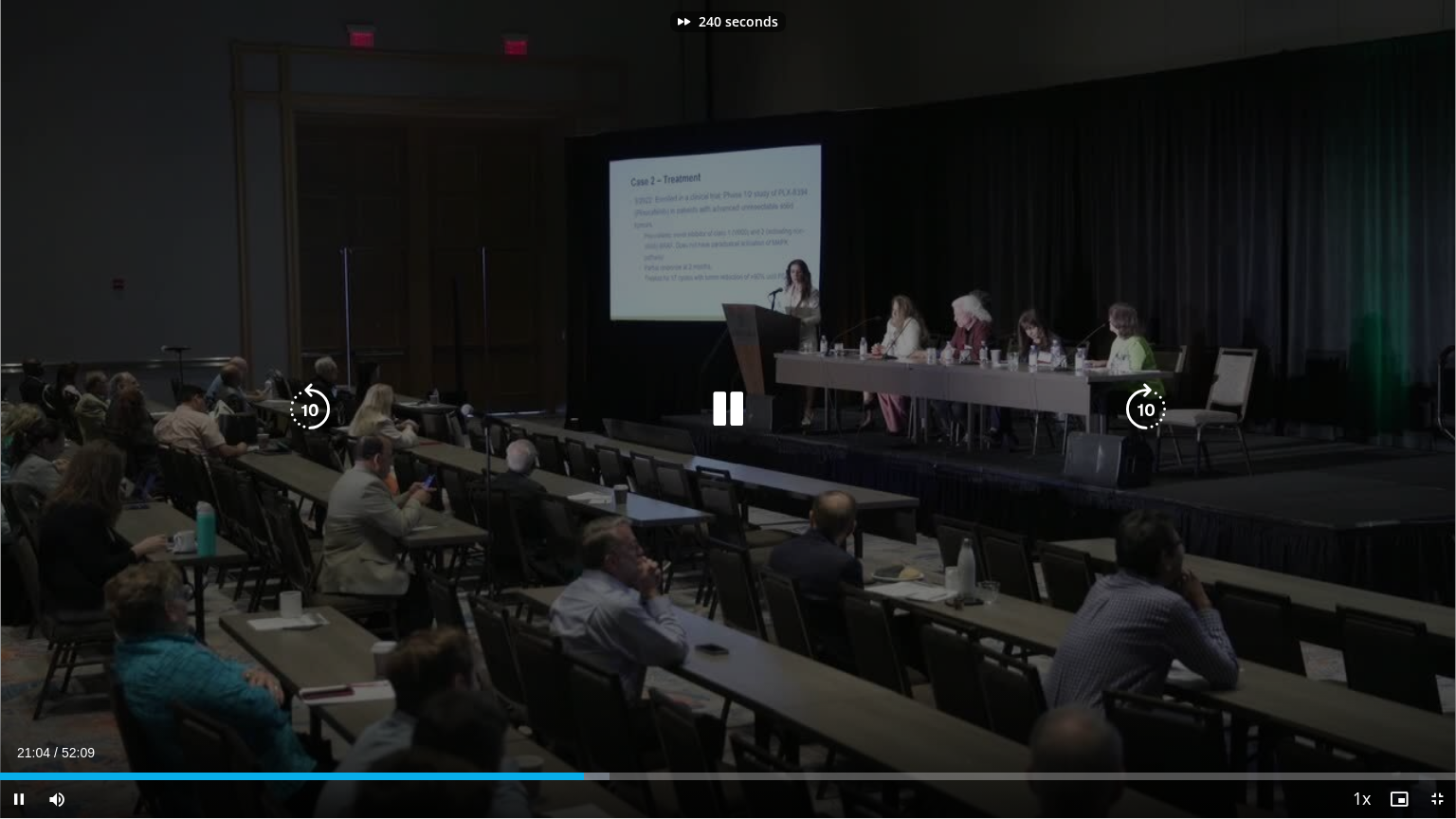 click at bounding box center [1146, 410] 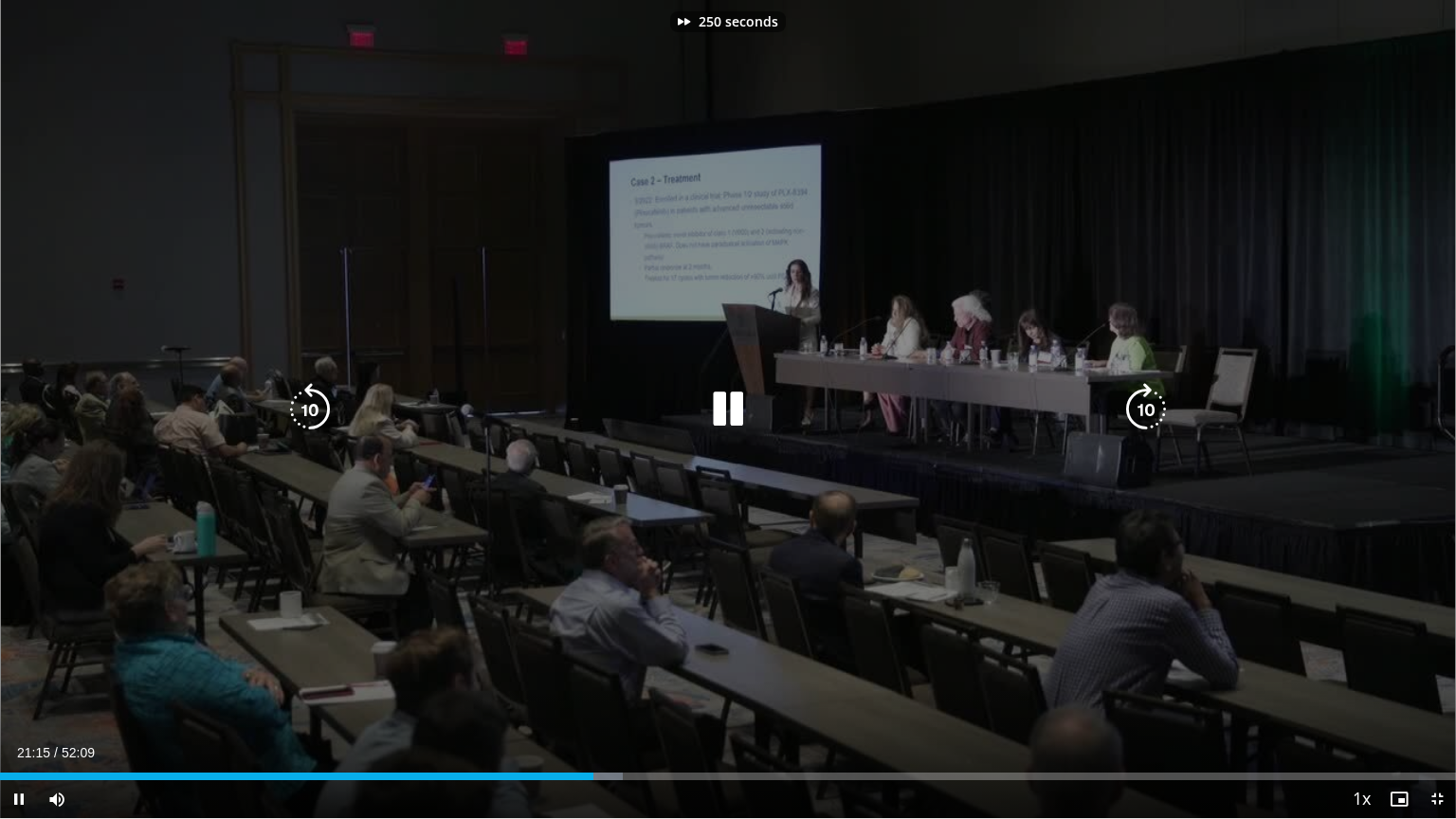 click on "250 seconds
Tap to unmute" at bounding box center [728, 409] 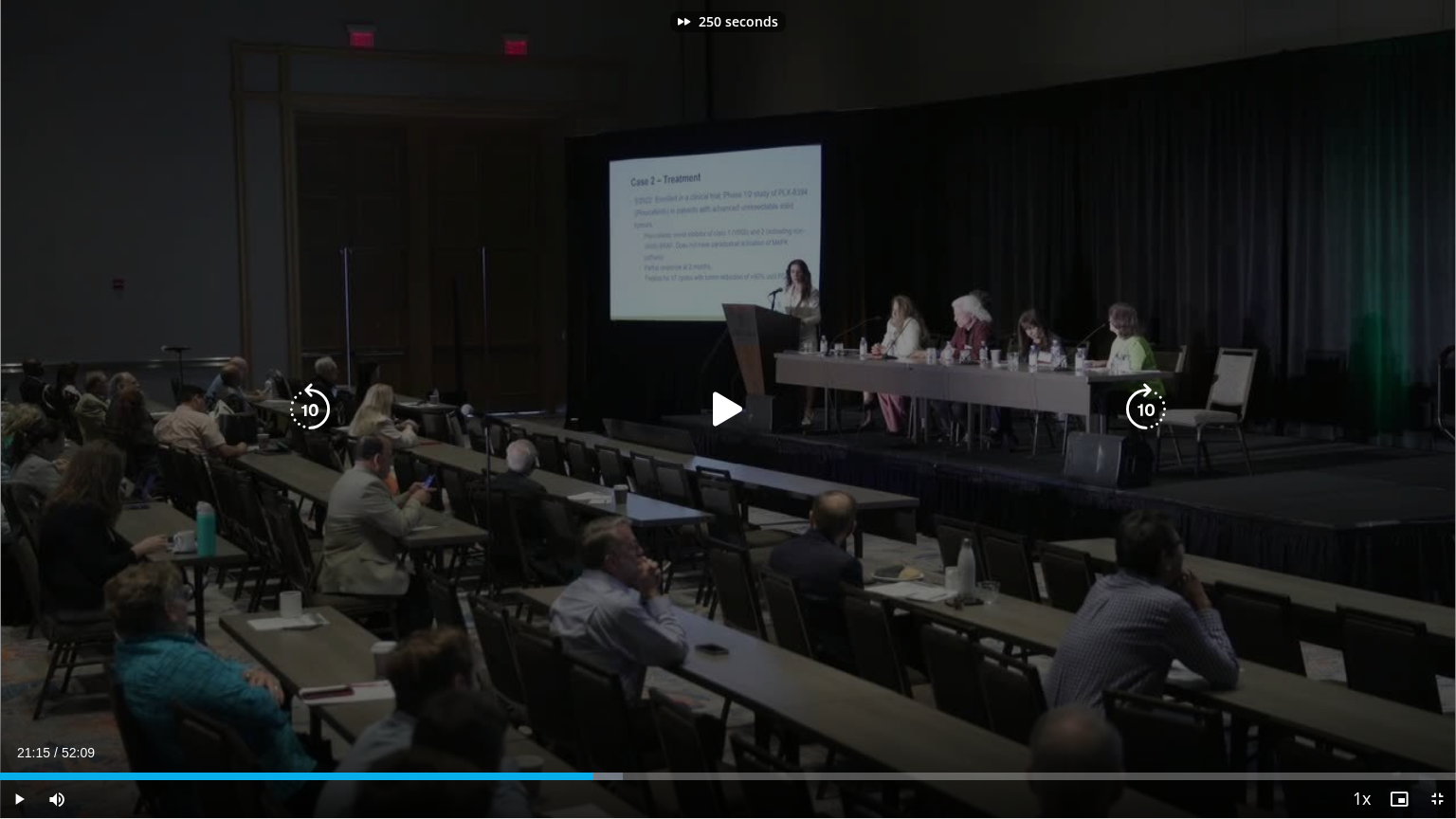 click at bounding box center (1146, 410) 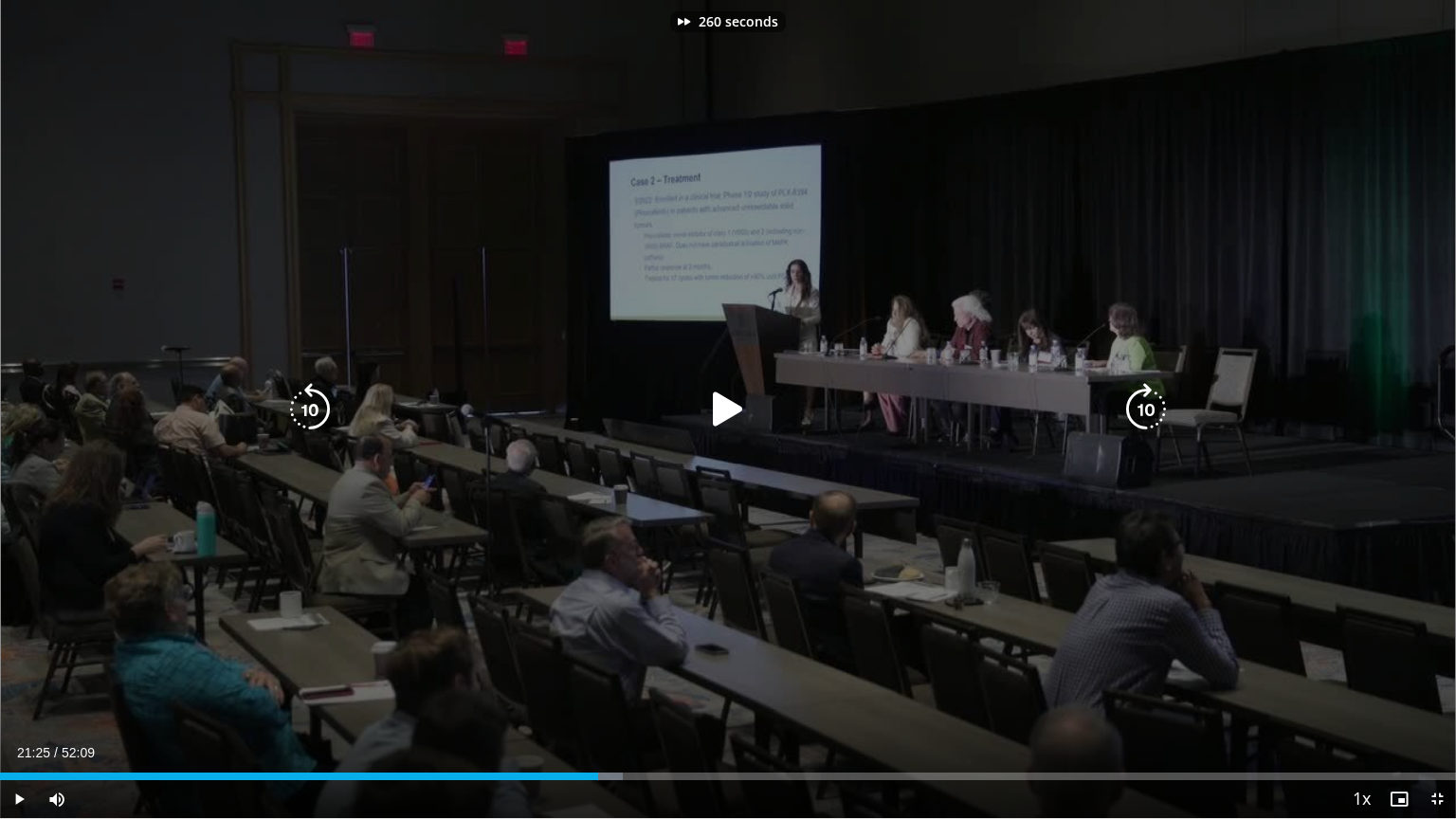 click at bounding box center (1146, 410) 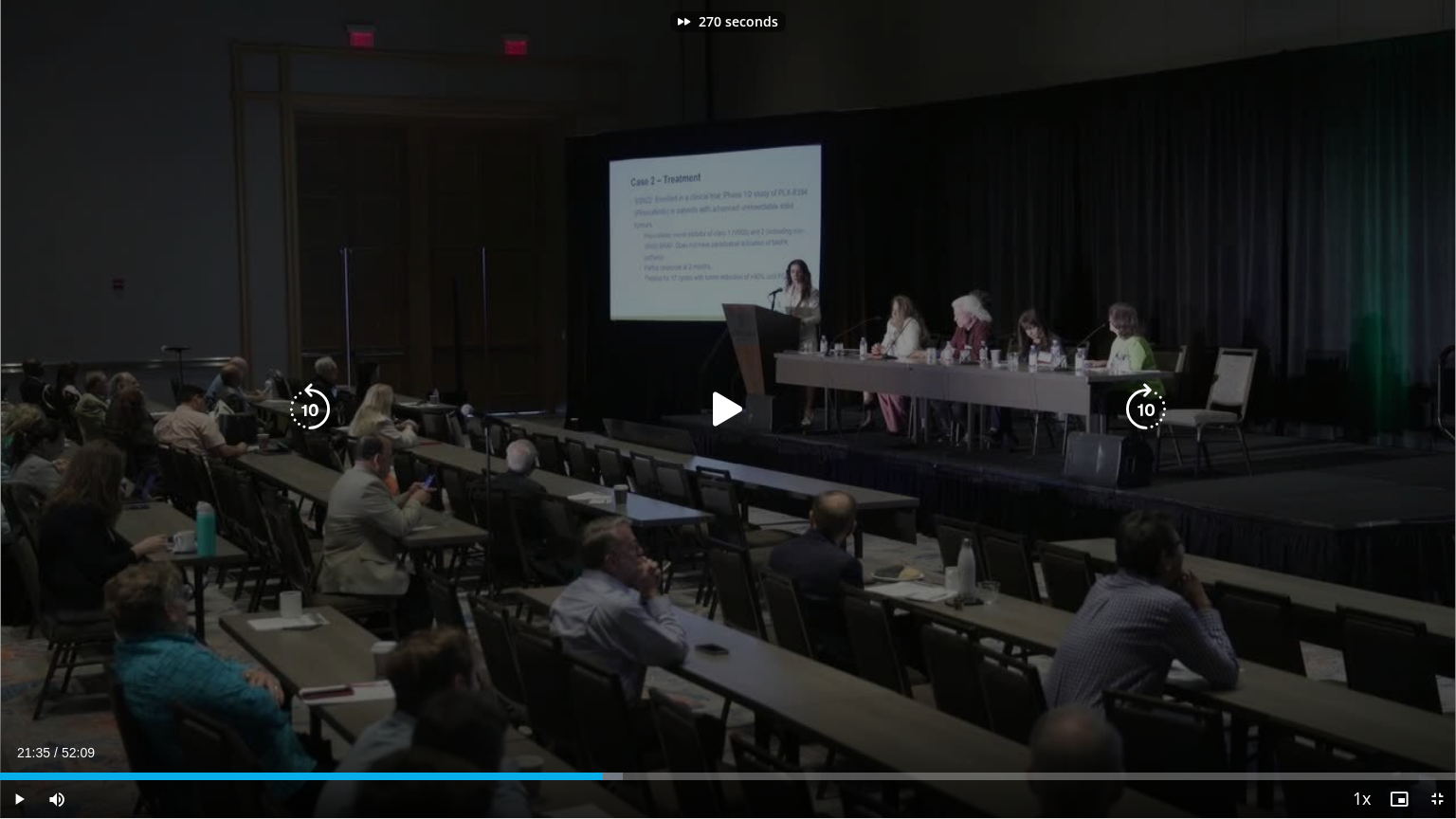 click at bounding box center (1146, 410) 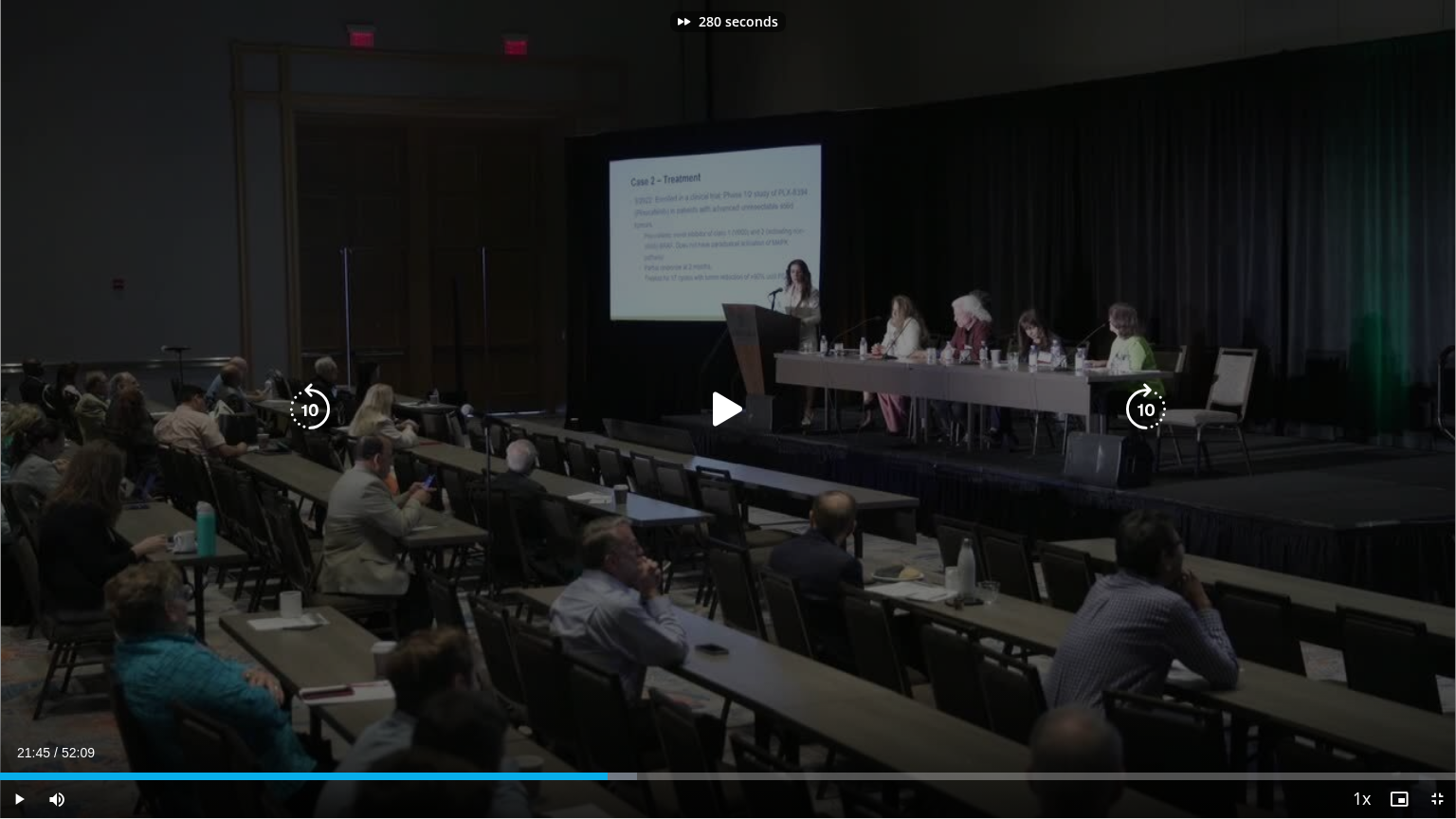 click at bounding box center [728, 410] 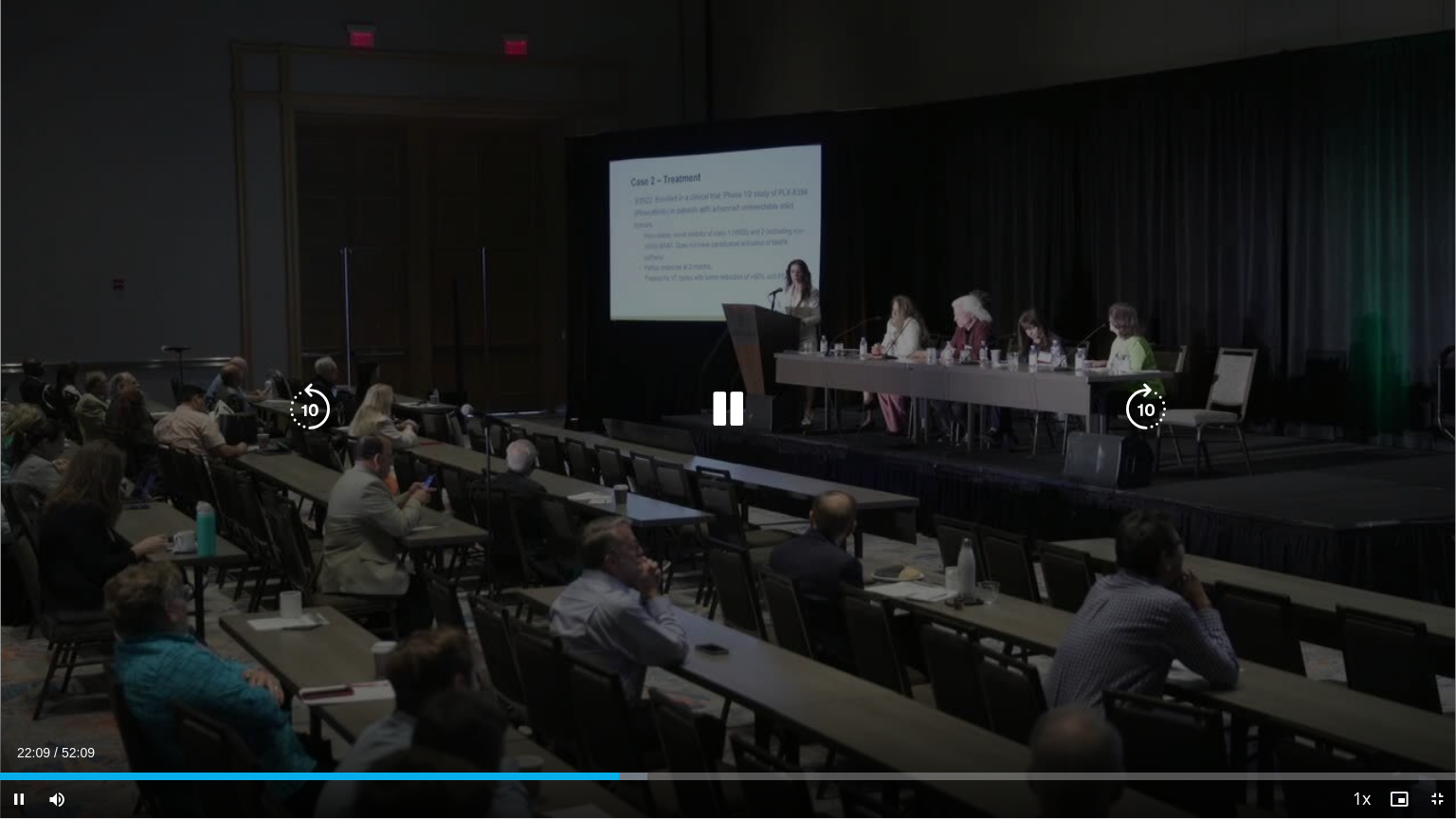 click at bounding box center [1146, 410] 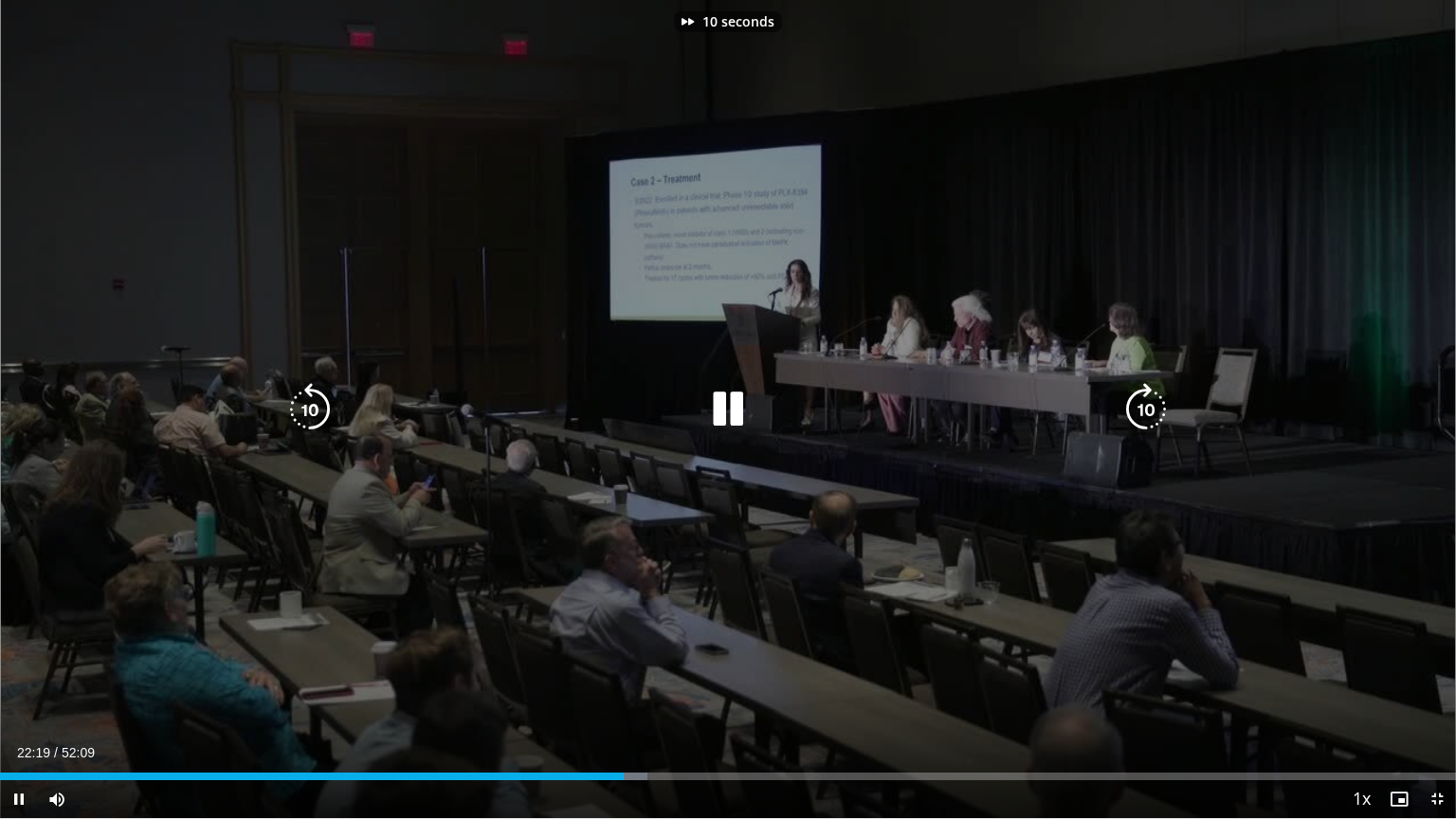 click at bounding box center [1146, 410] 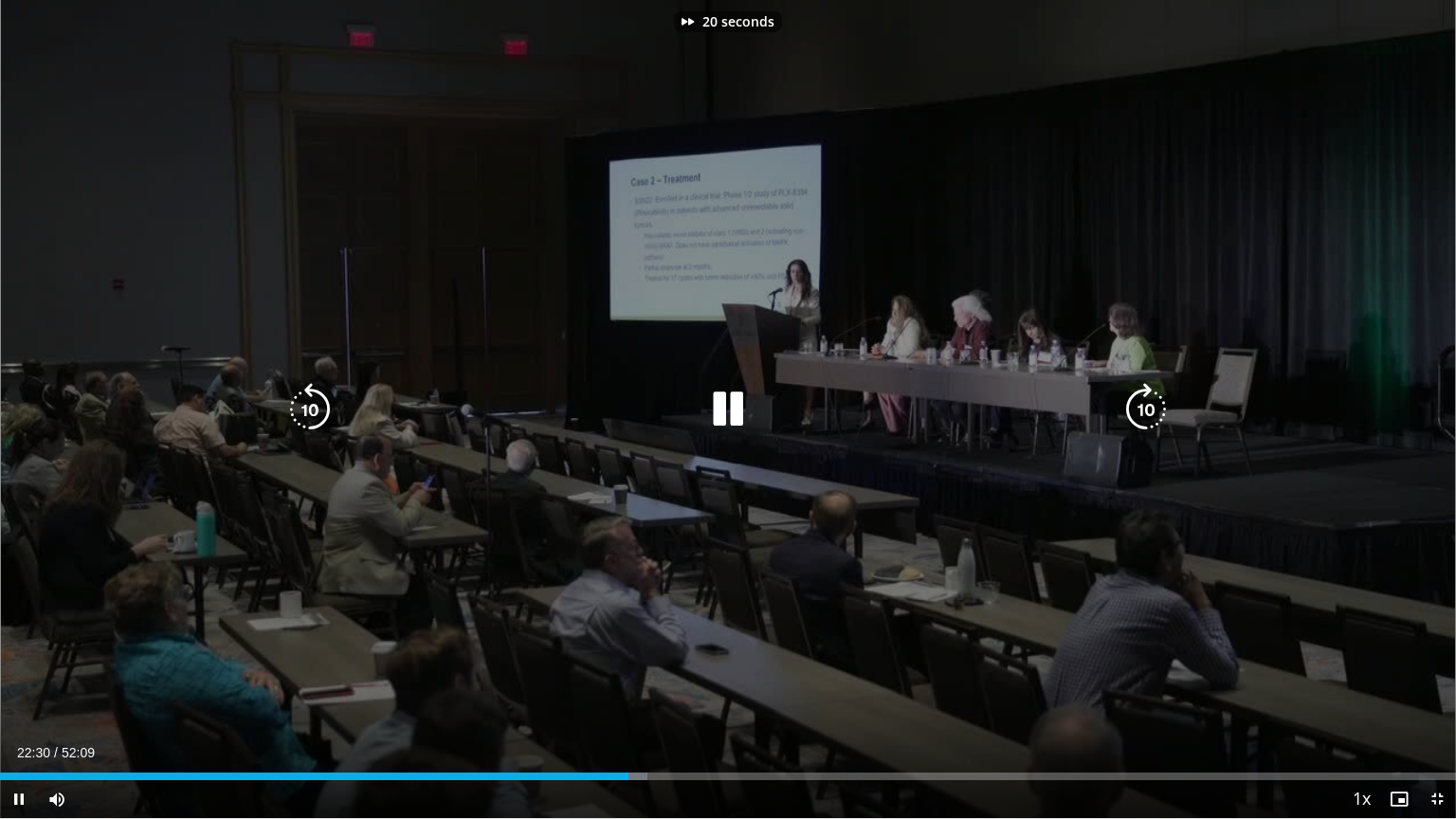 click at bounding box center [1146, 410] 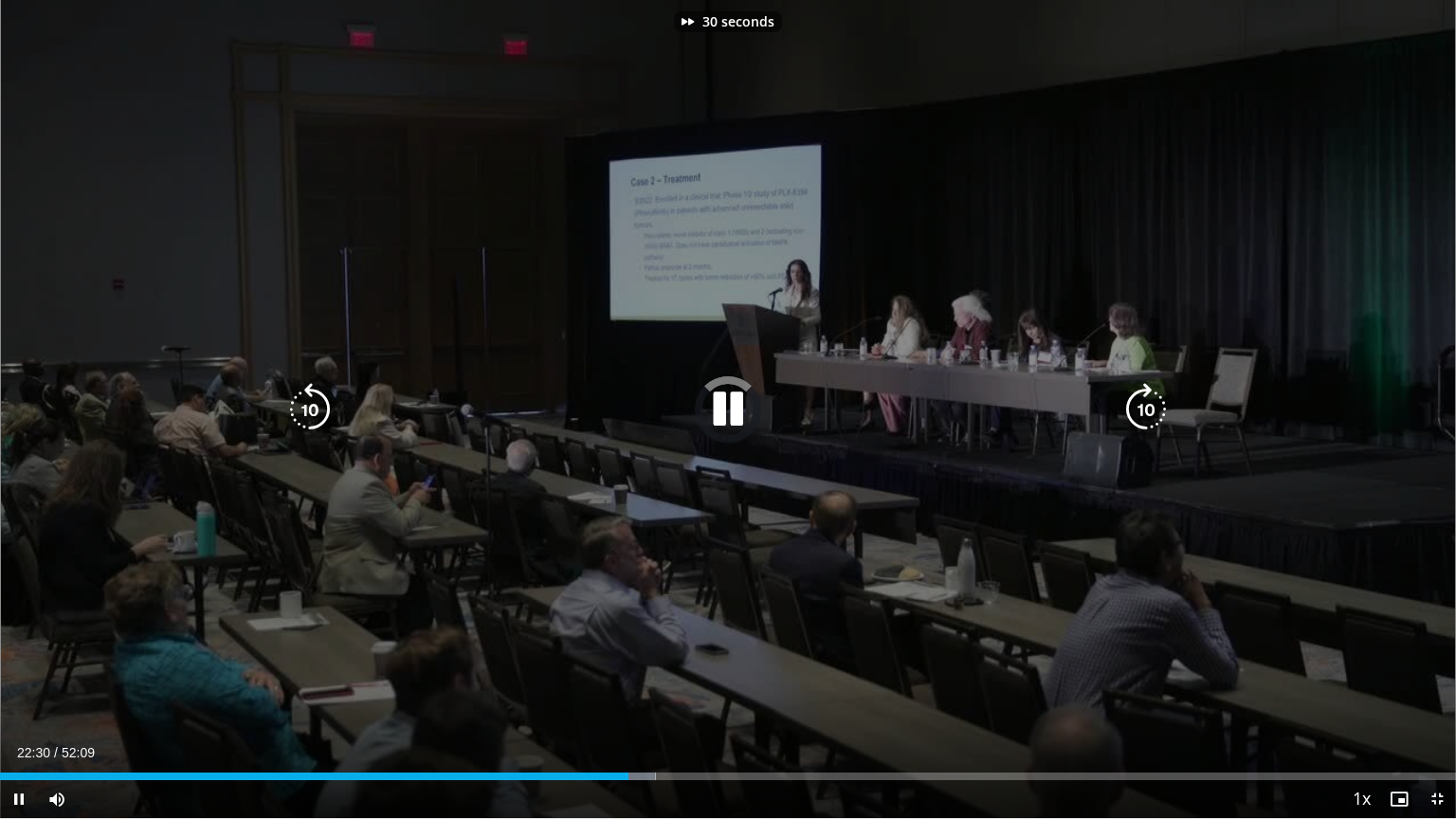 click at bounding box center (1146, 410) 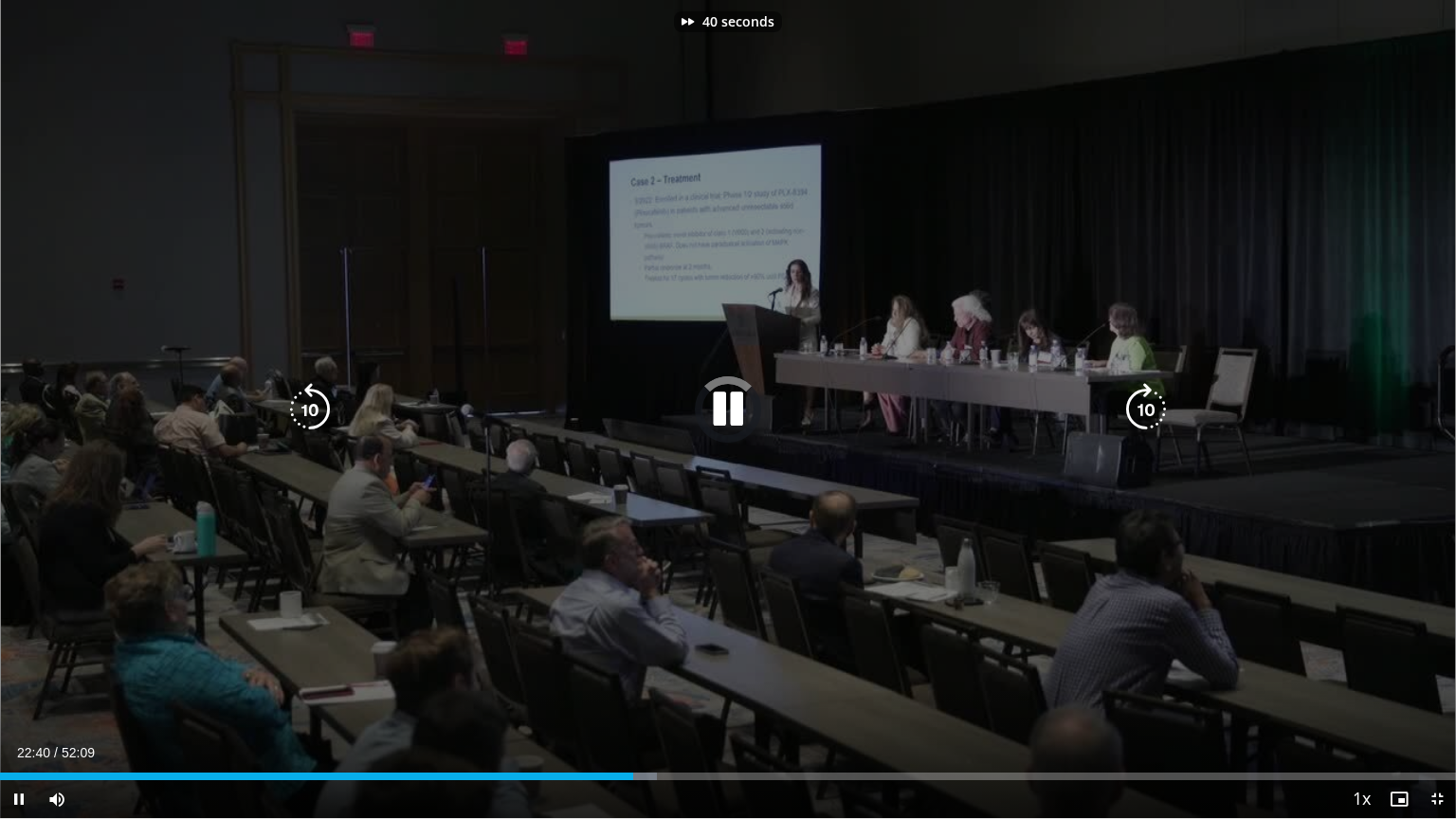 click at bounding box center (1146, 410) 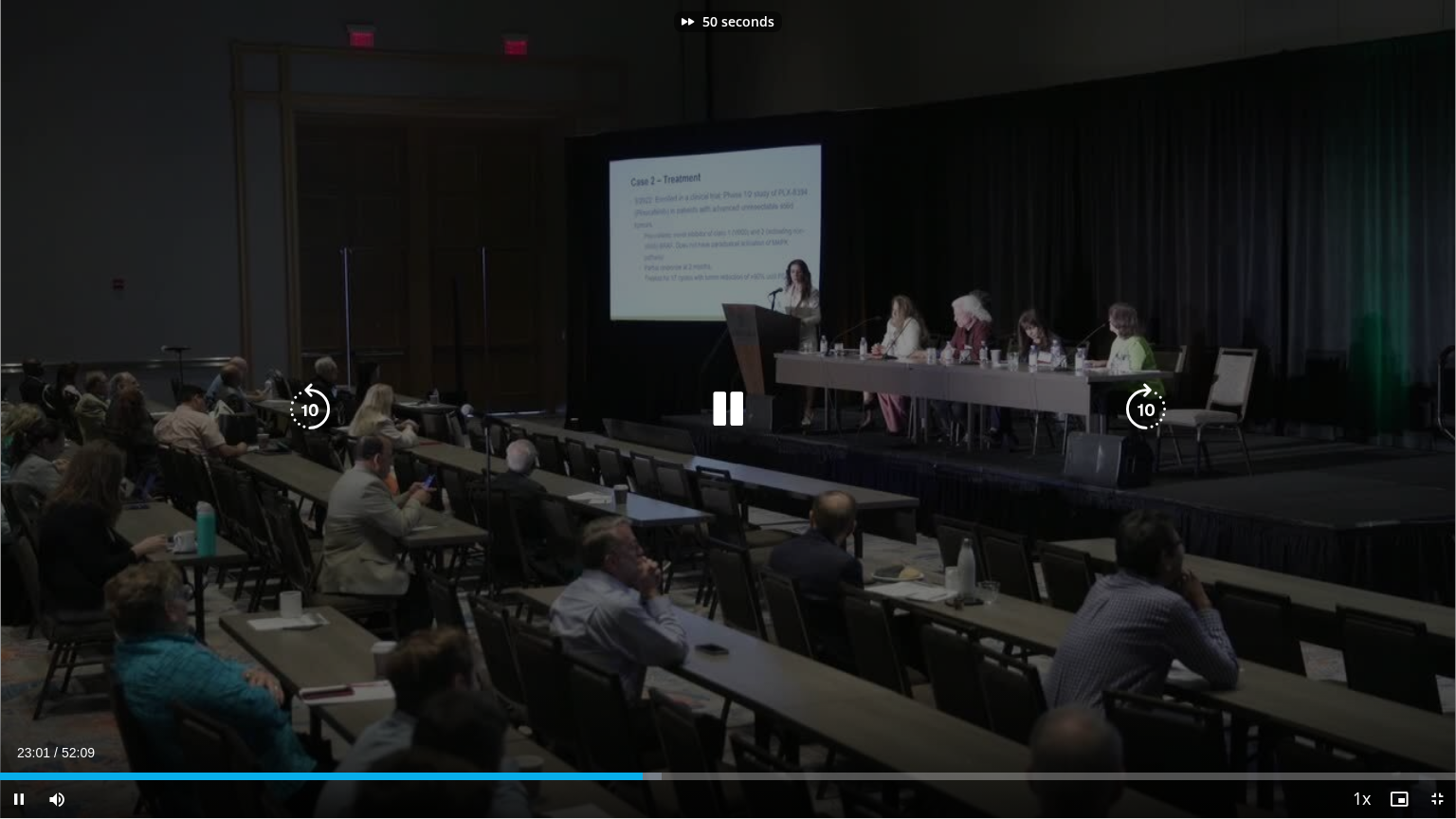 click on "50 seconds
Tap to unmute" at bounding box center [728, 409] 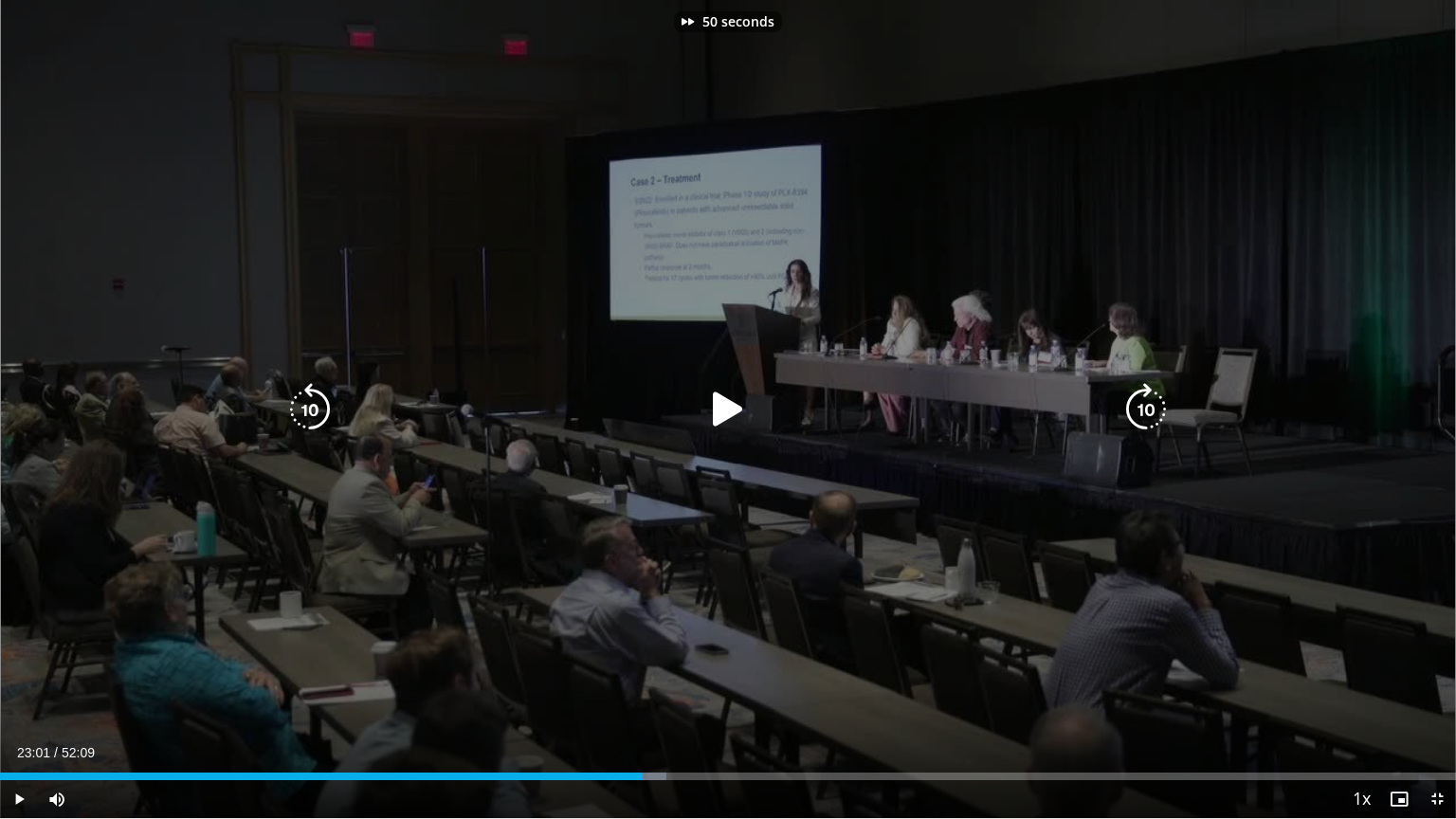 click at bounding box center (1146, 410) 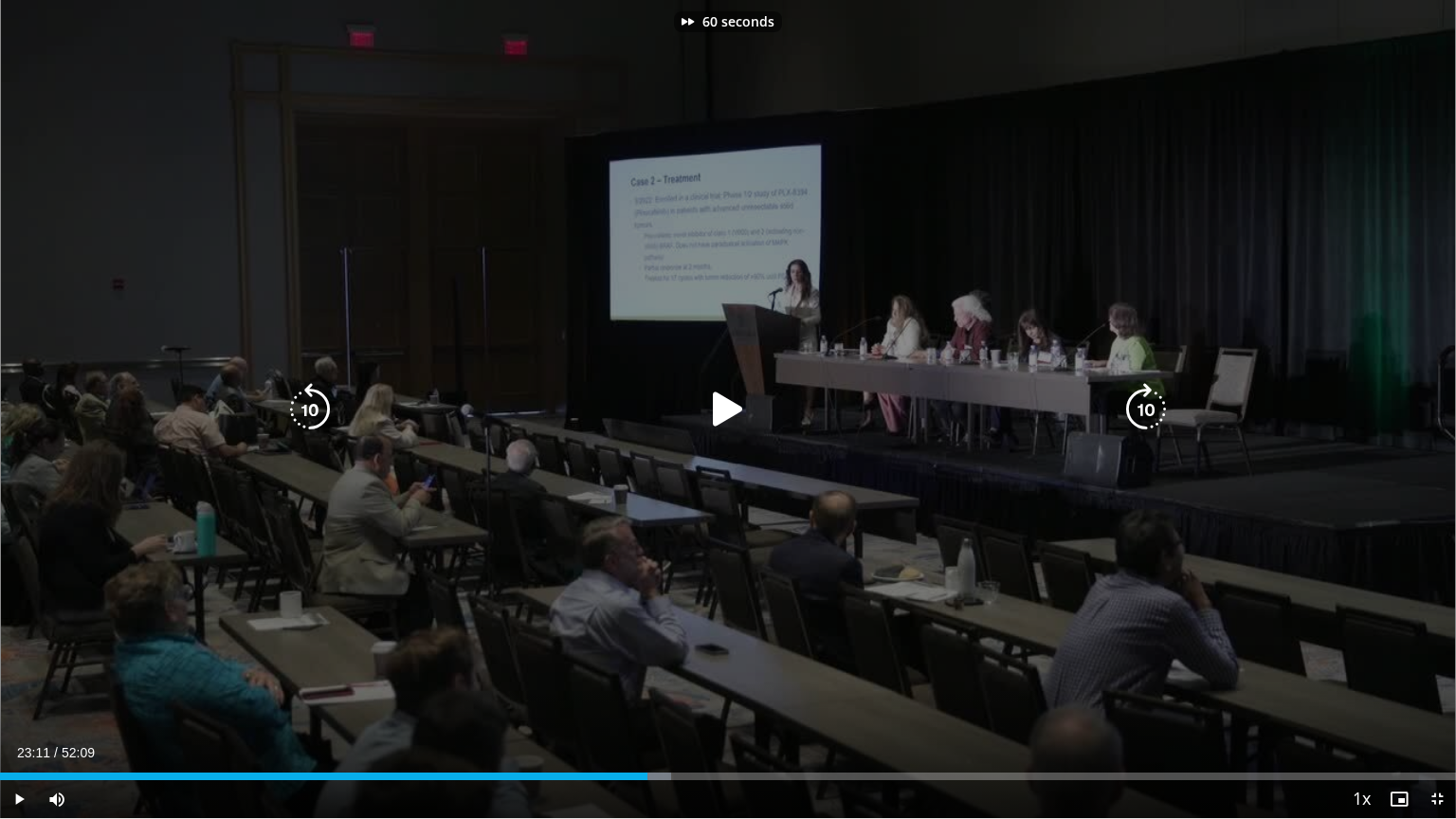 click at bounding box center (1146, 410) 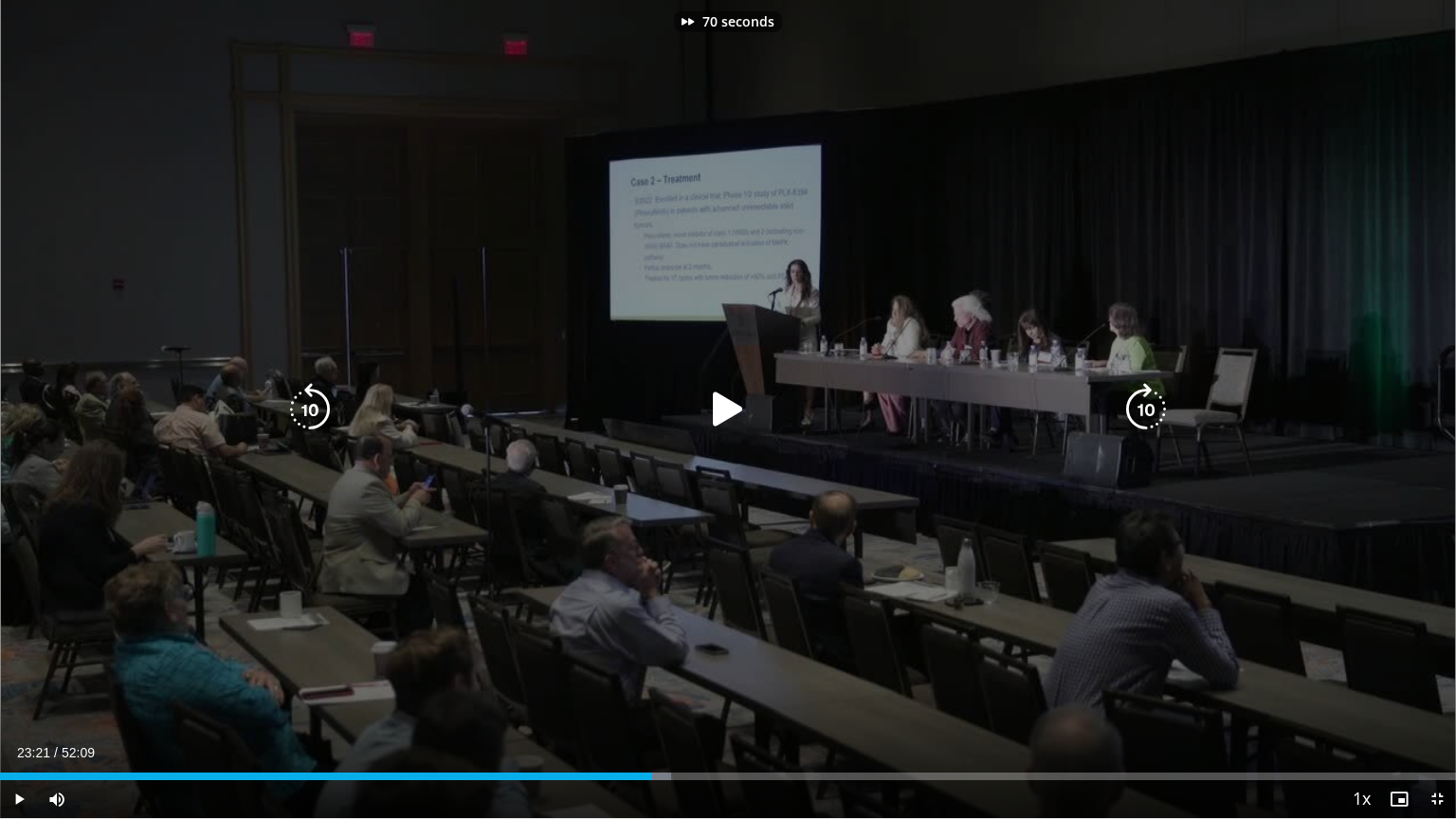 click at bounding box center [1146, 410] 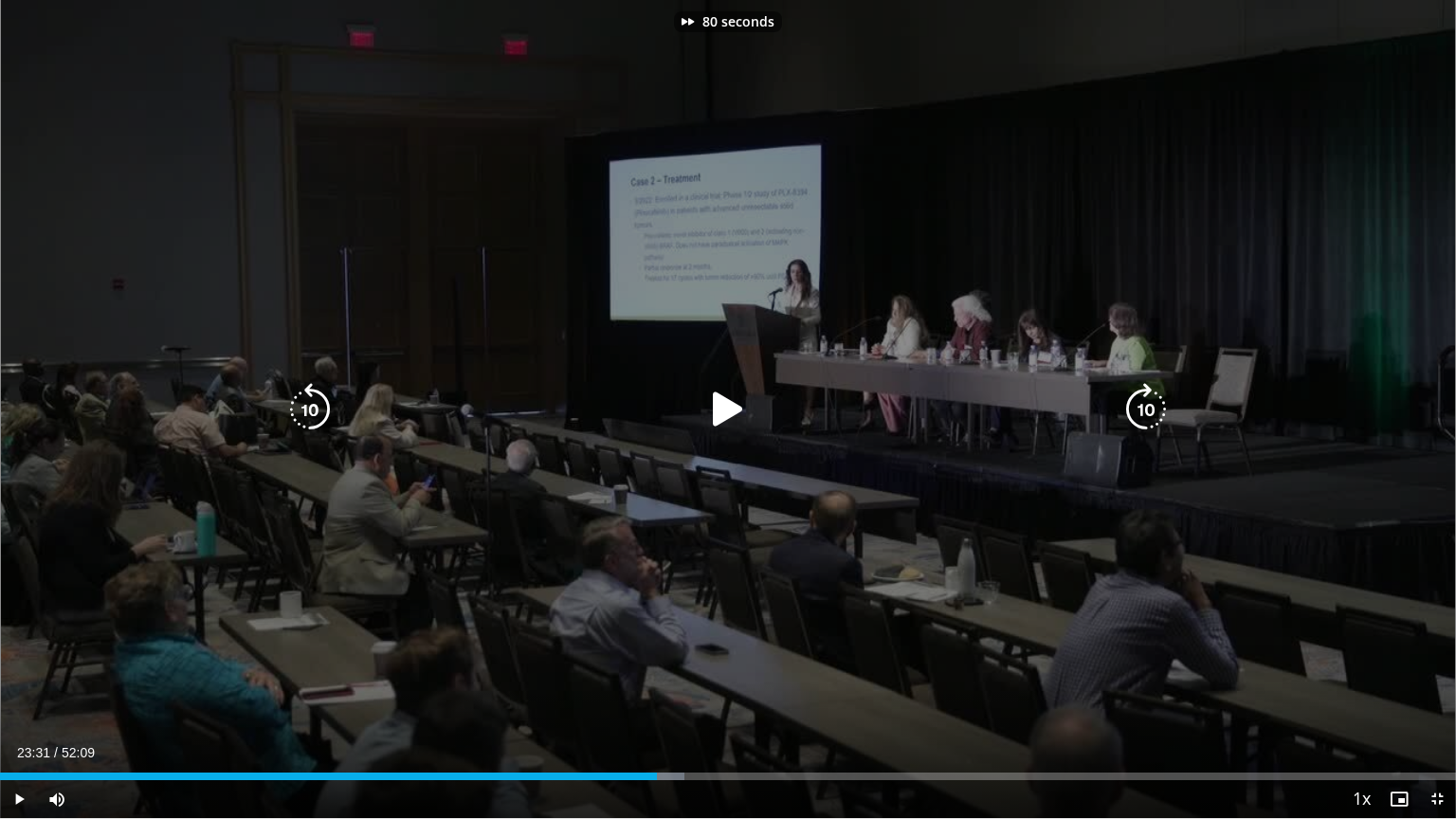 click on "80 seconds
Tap to unmute" at bounding box center [728, 409] 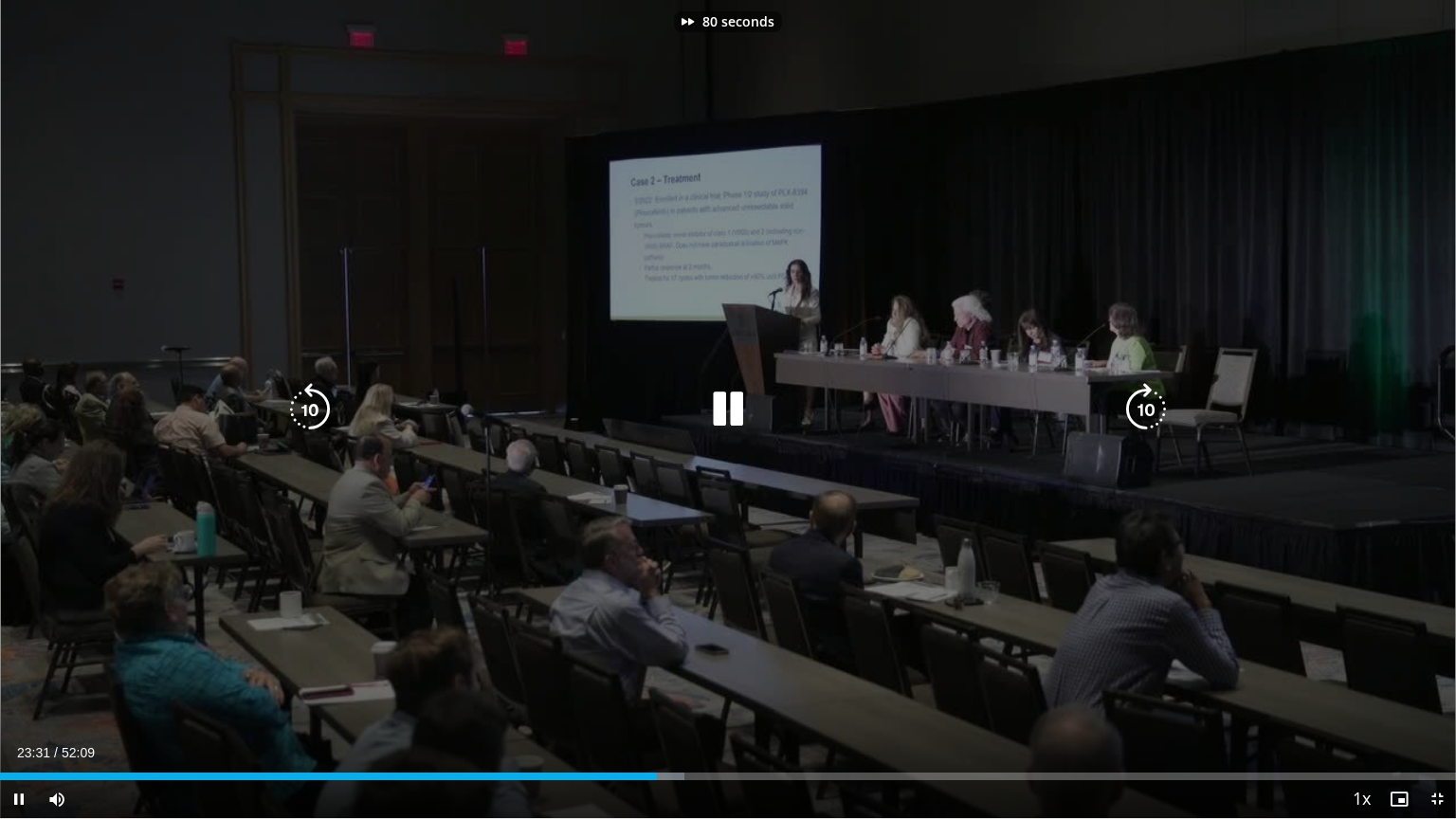 click at bounding box center [1146, 410] 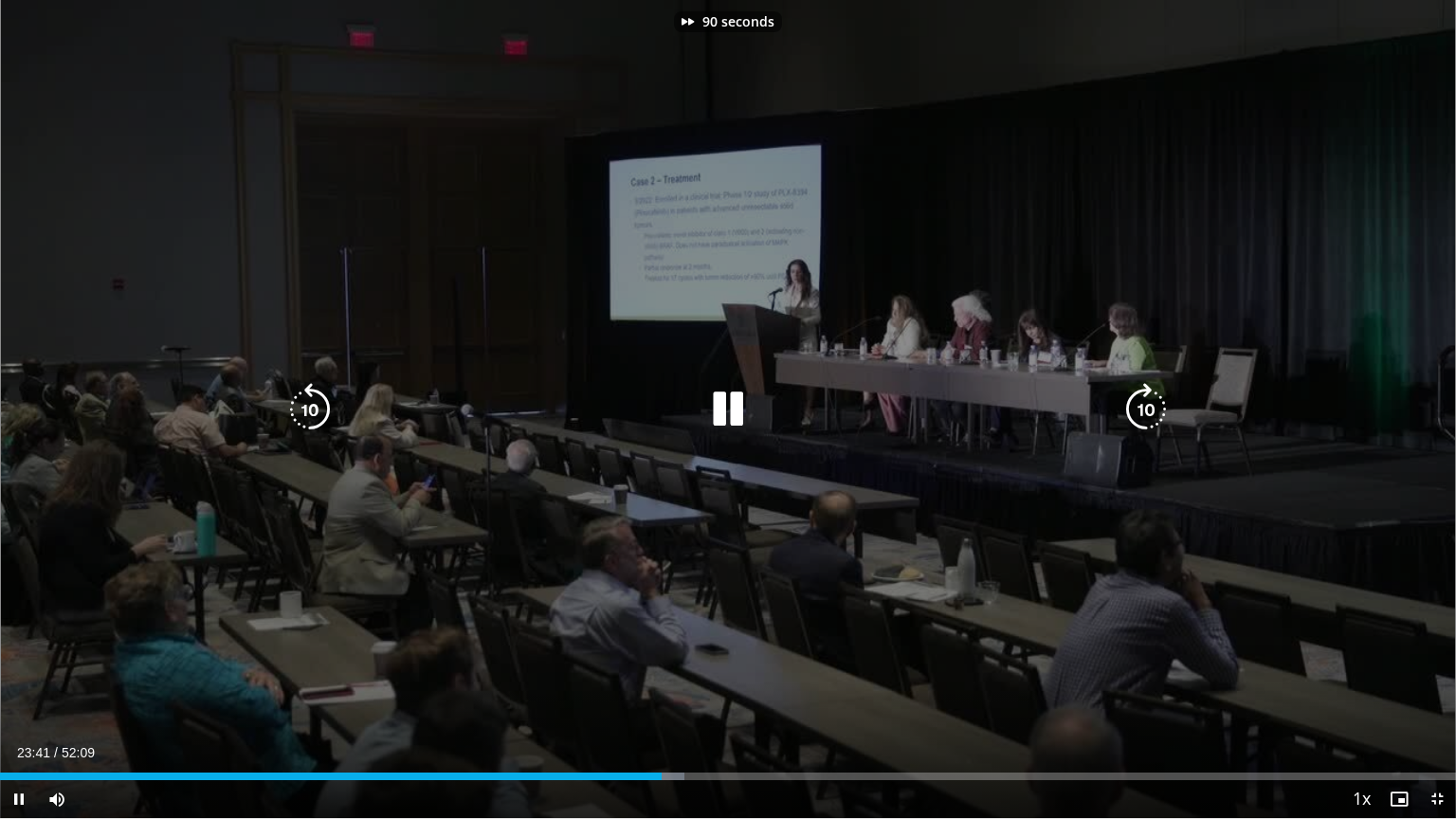 click at bounding box center (1146, 410) 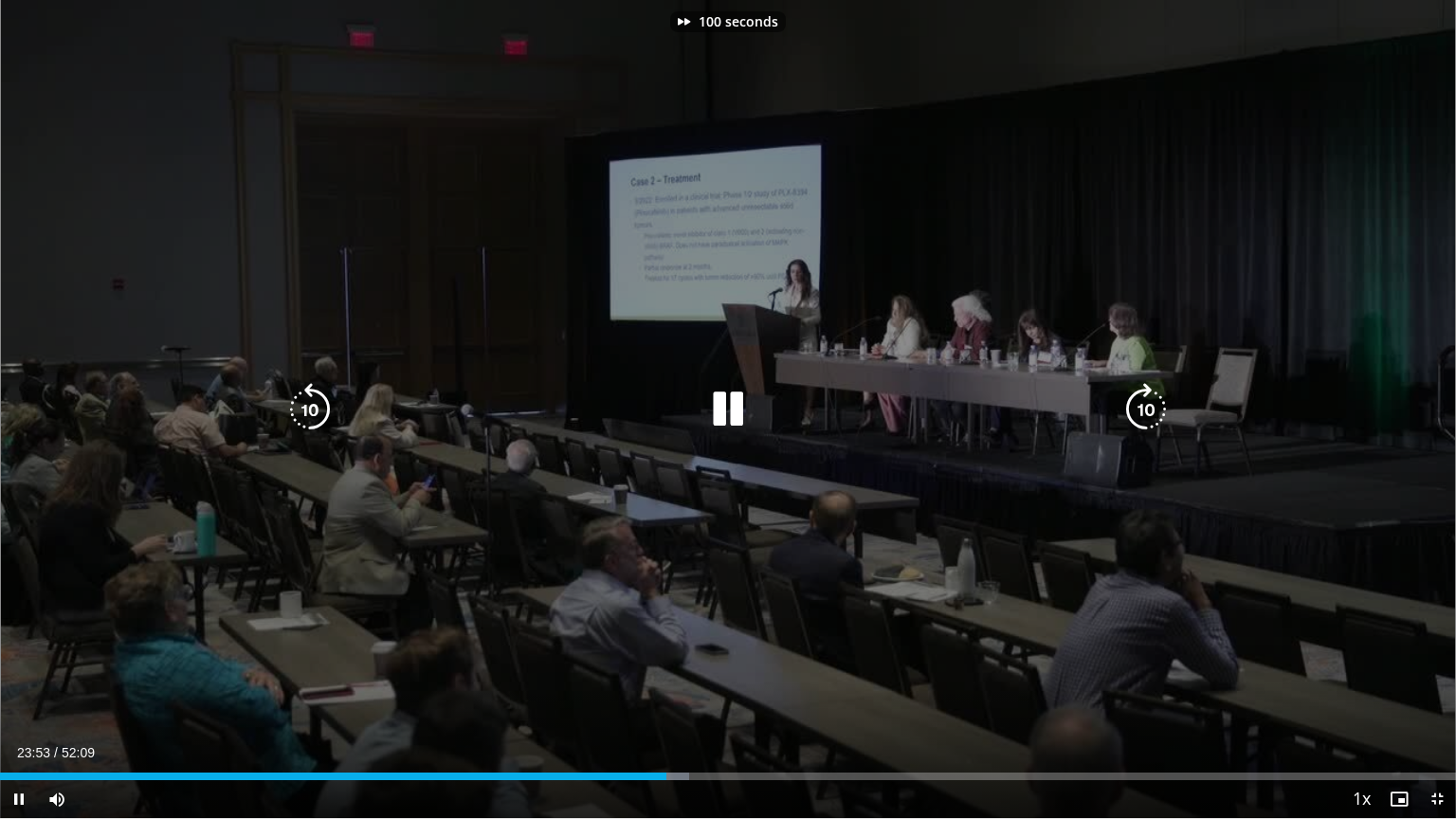 click at bounding box center [1146, 410] 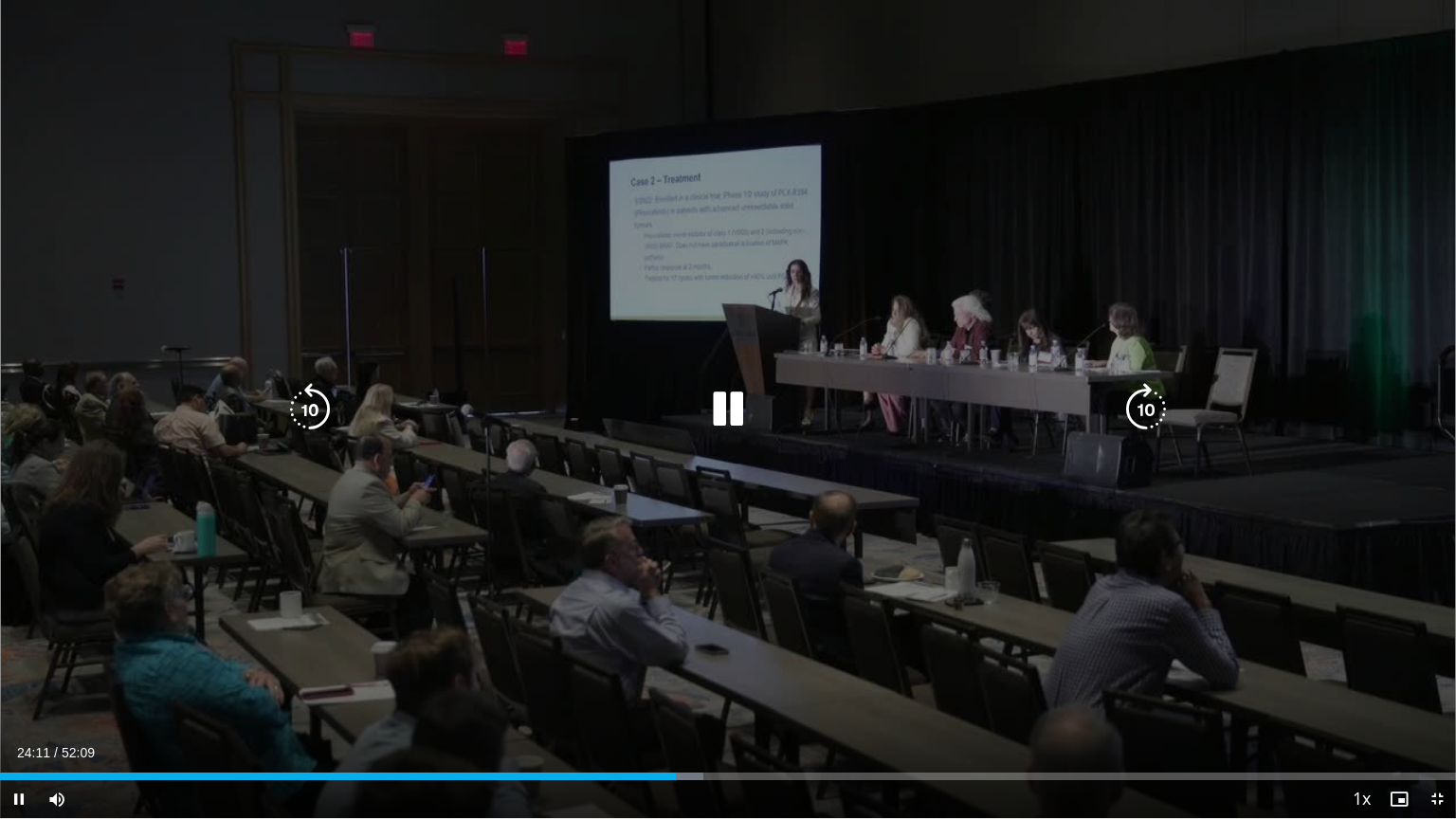 click at bounding box center [1146, 410] 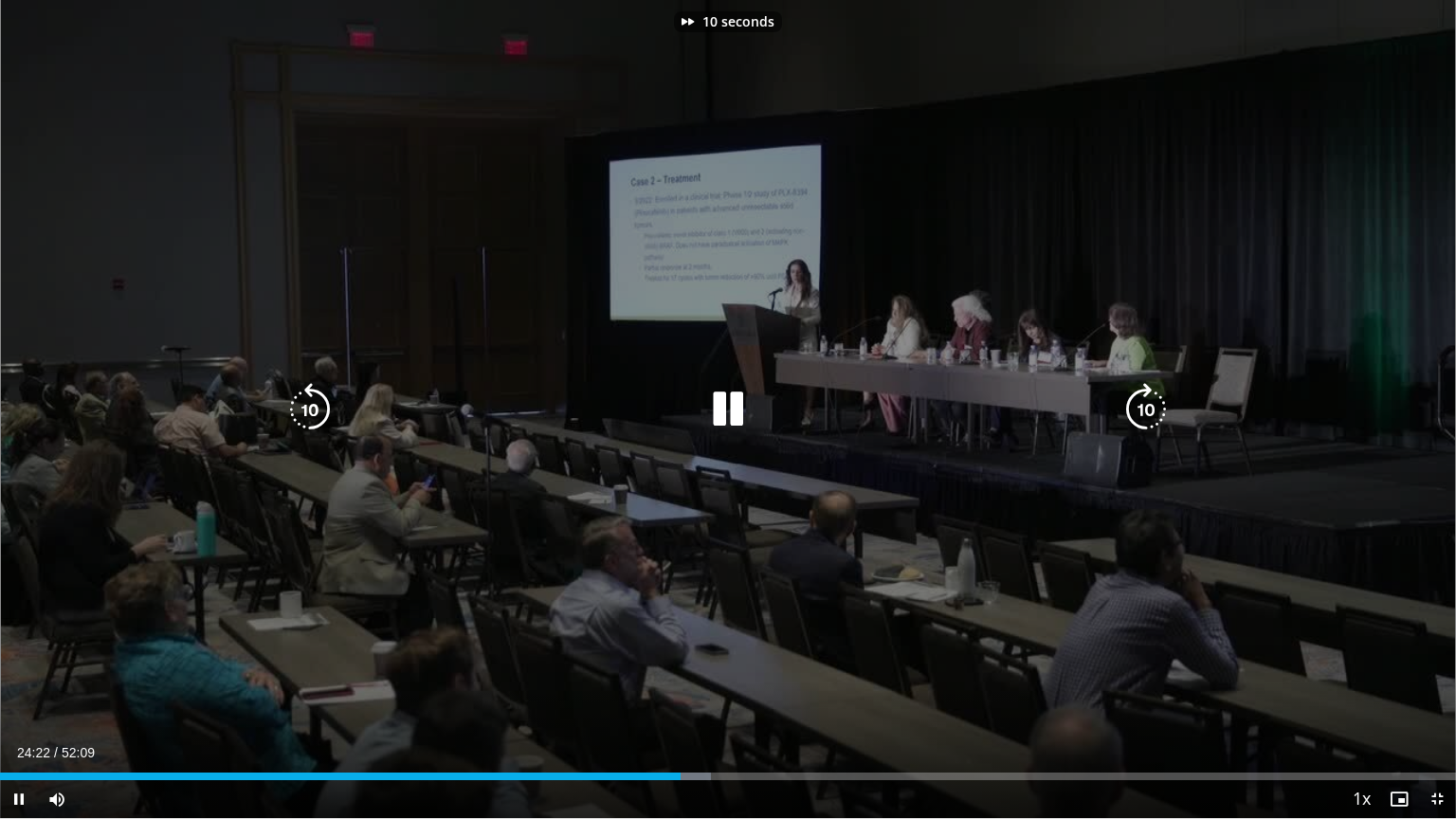 click at bounding box center [1146, 410] 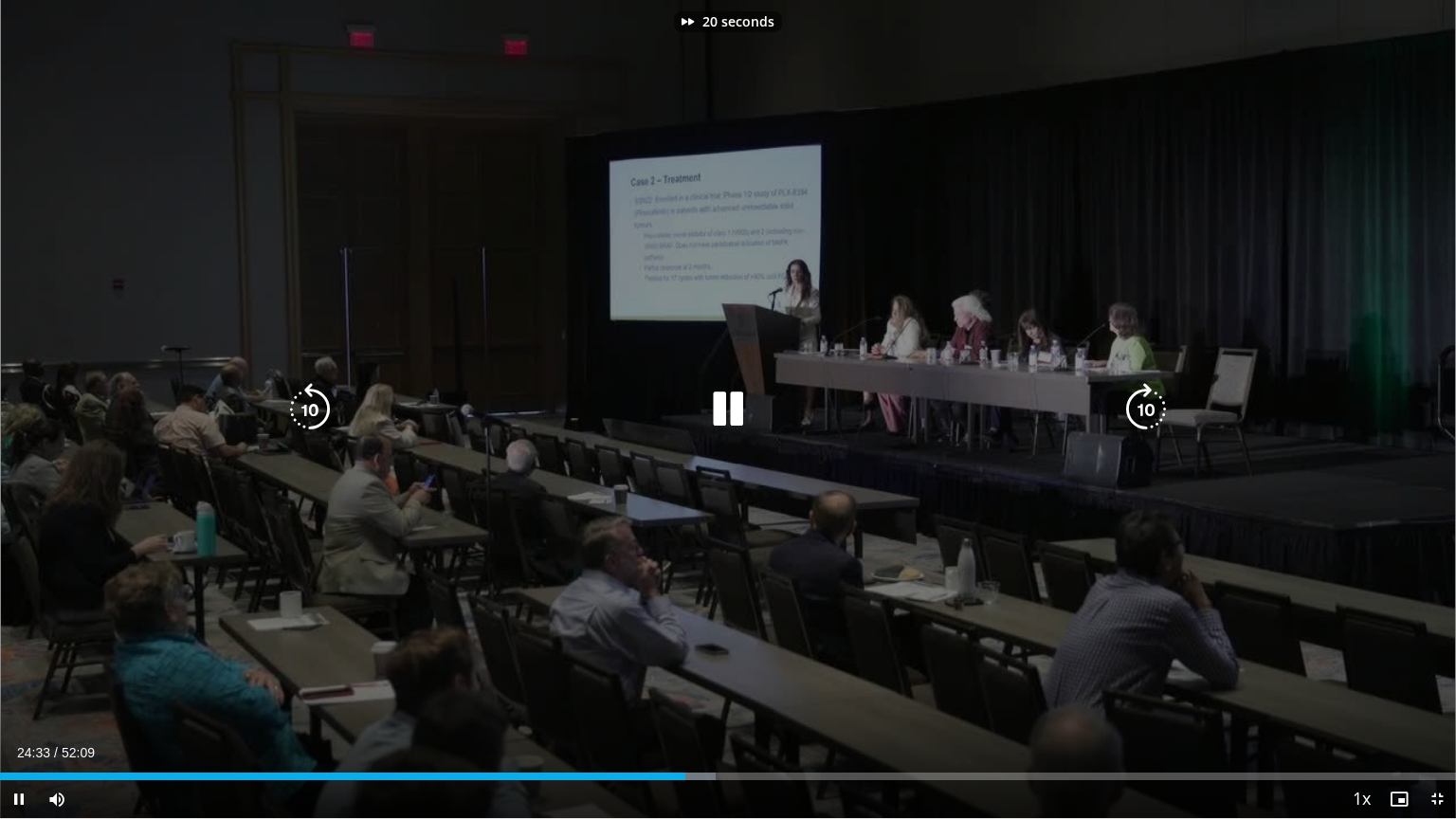 click at bounding box center [1146, 410] 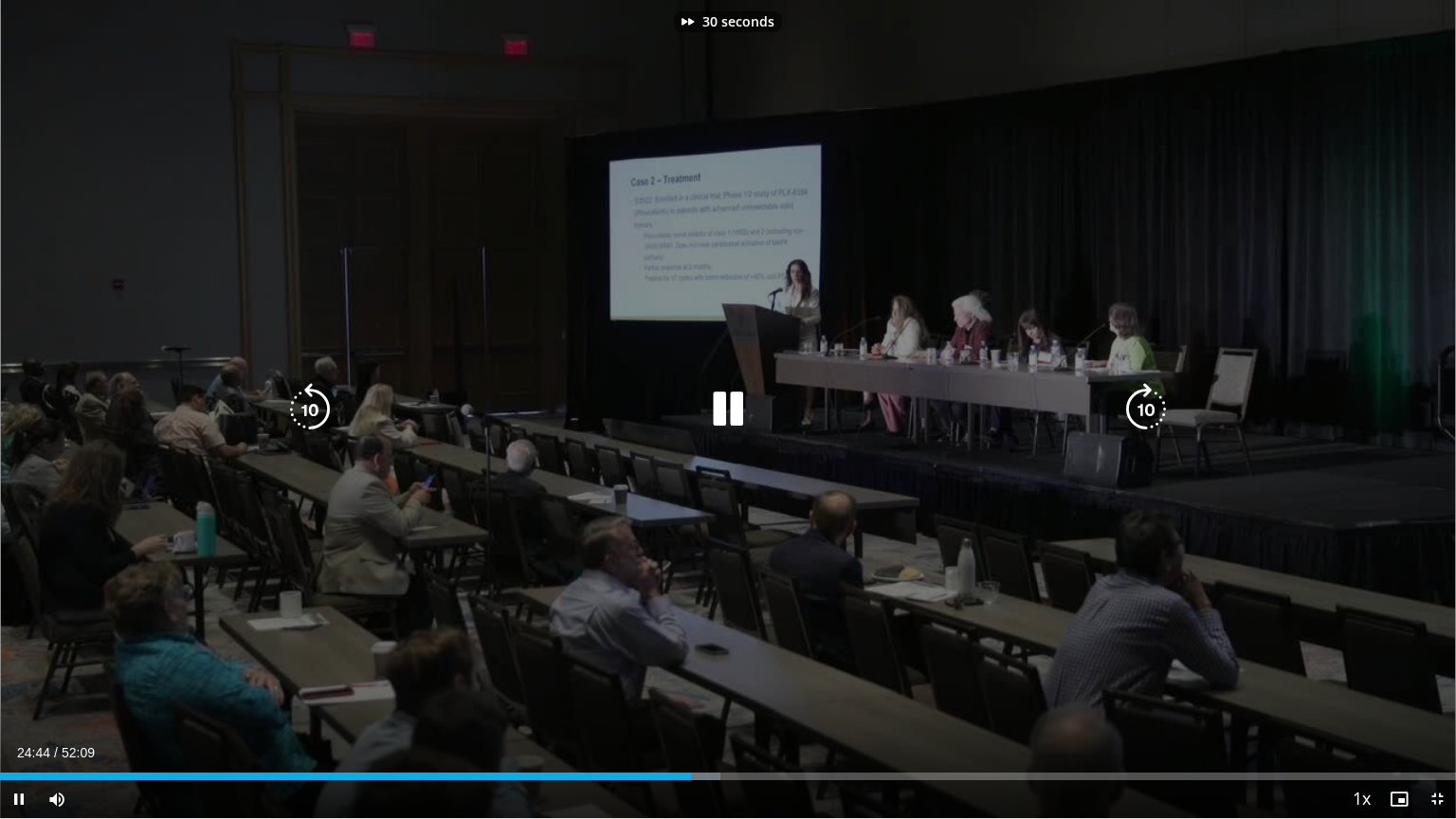 click at bounding box center (1146, 410) 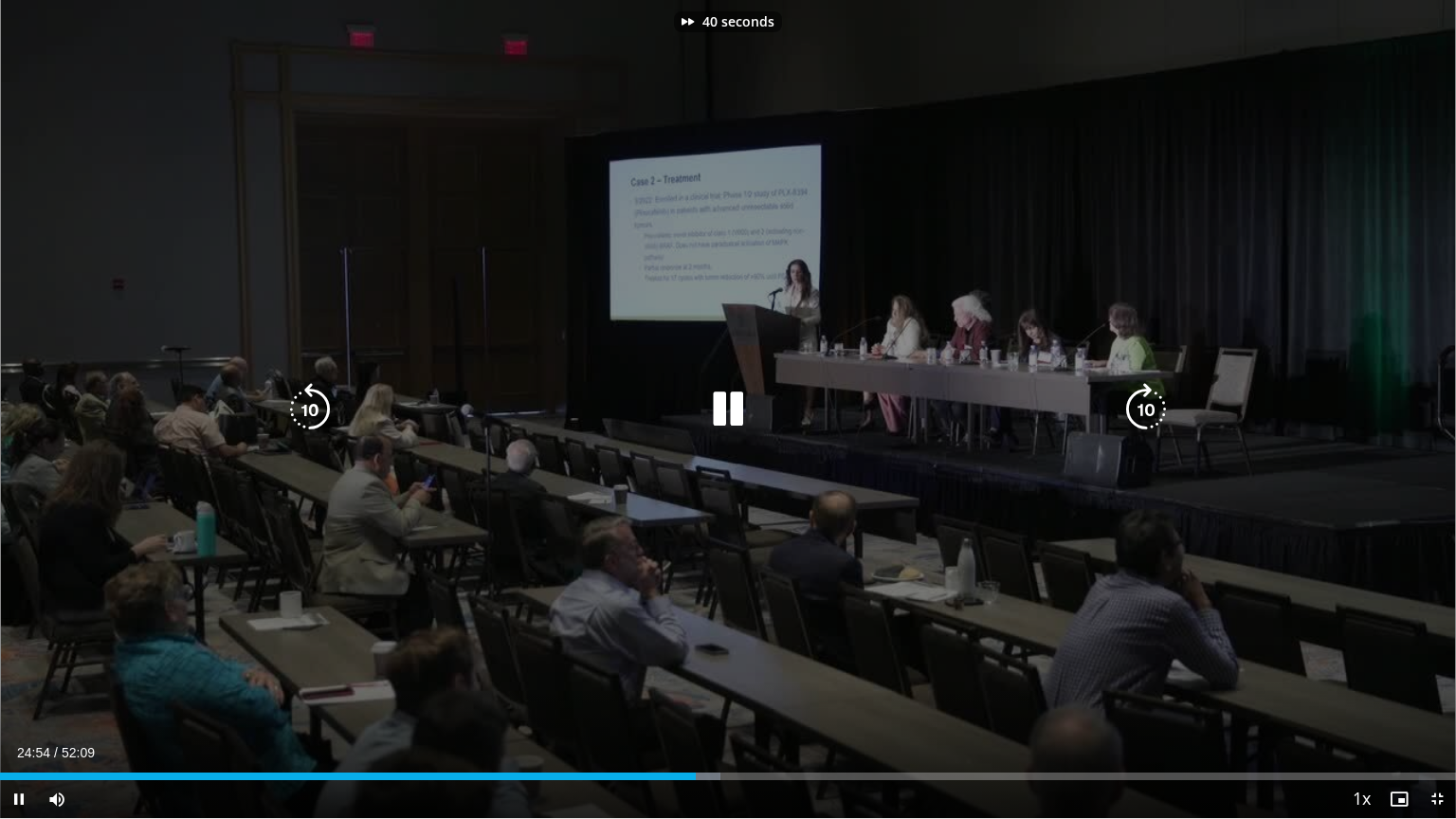 click at bounding box center (1146, 410) 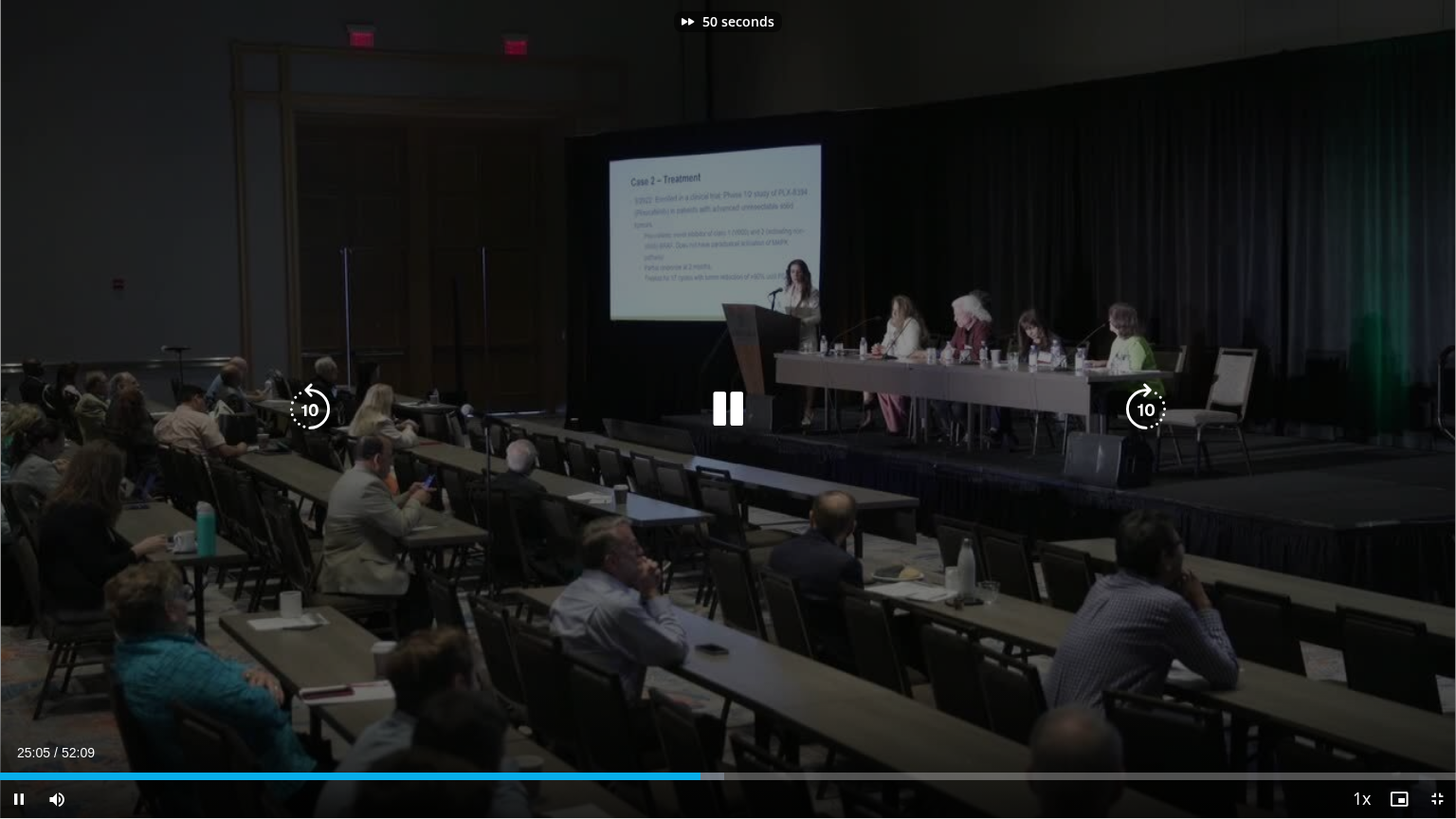 click at bounding box center (1146, 410) 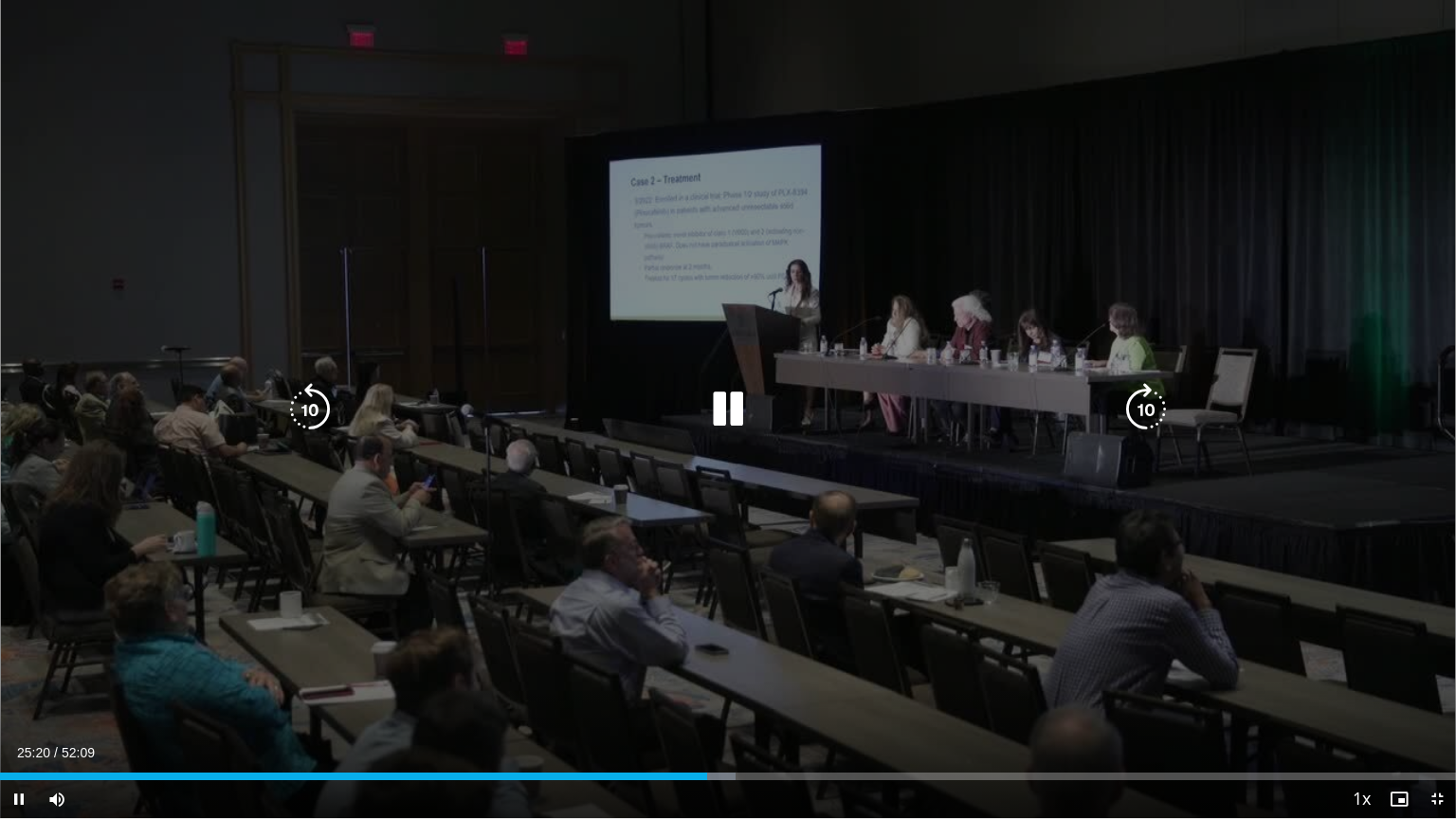 click at bounding box center (1146, 410) 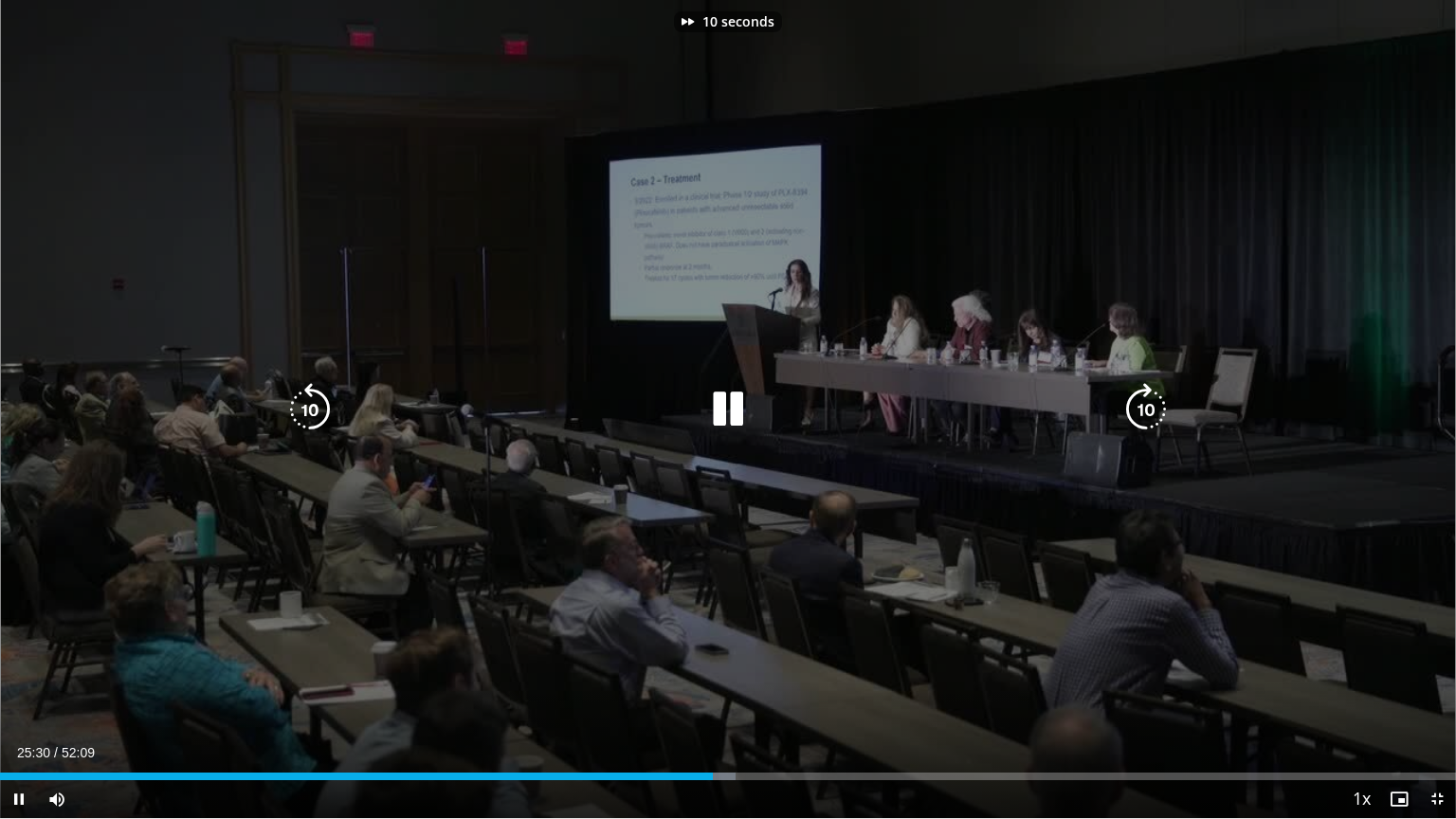 click at bounding box center (1146, 410) 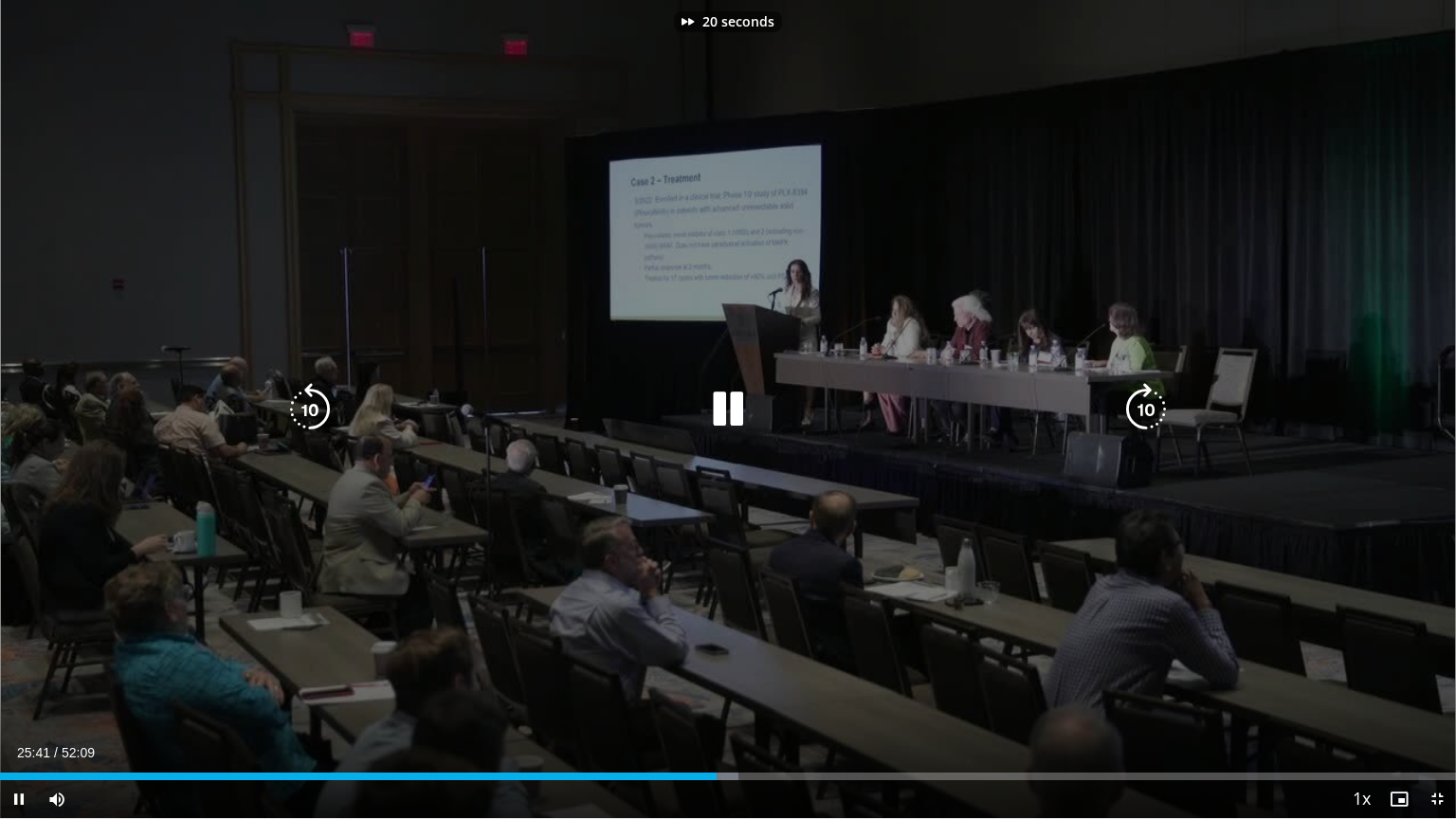 click at bounding box center [1146, 410] 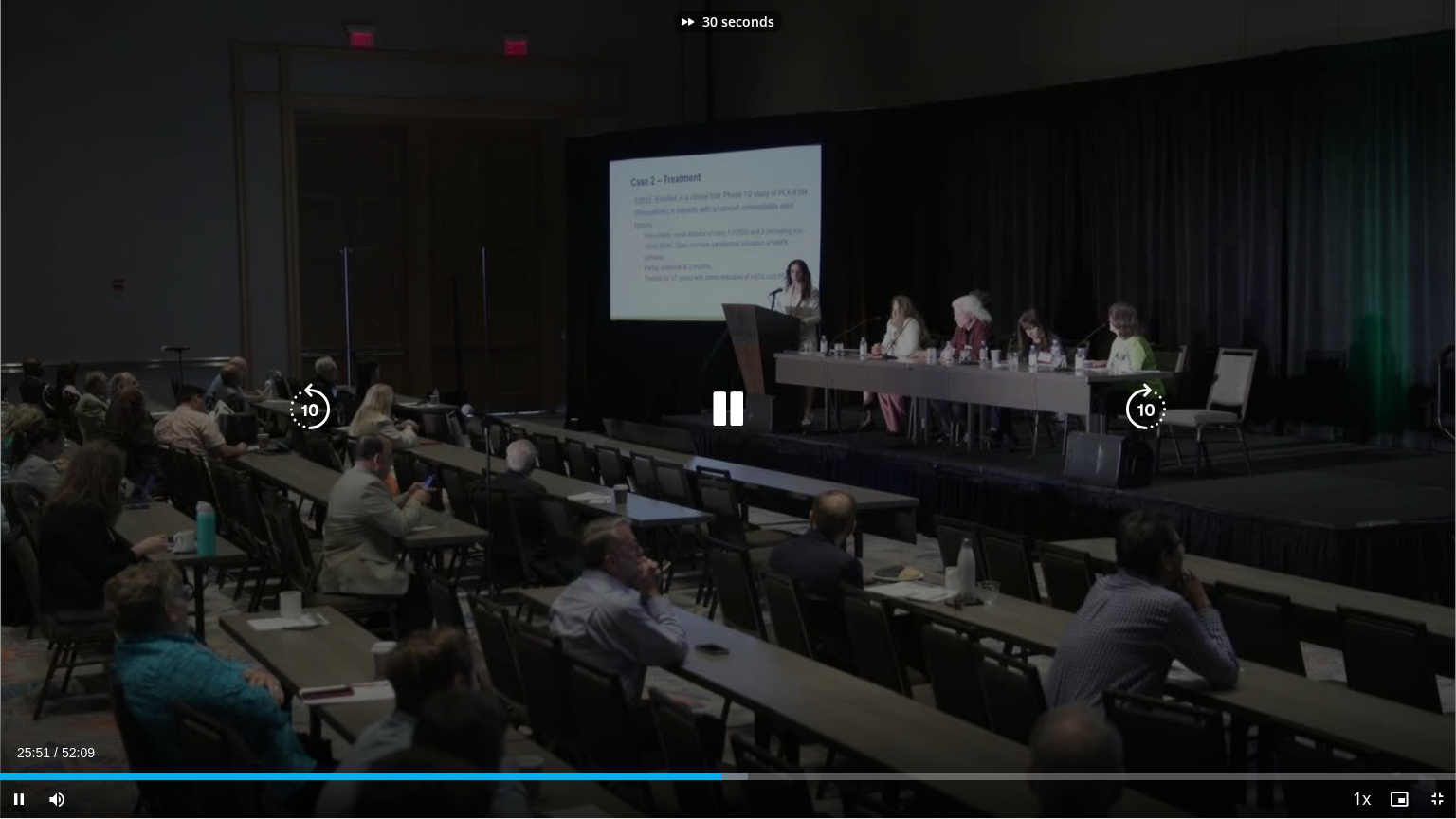 click on "30 seconds
Tap to unmute" at bounding box center (728, 409) 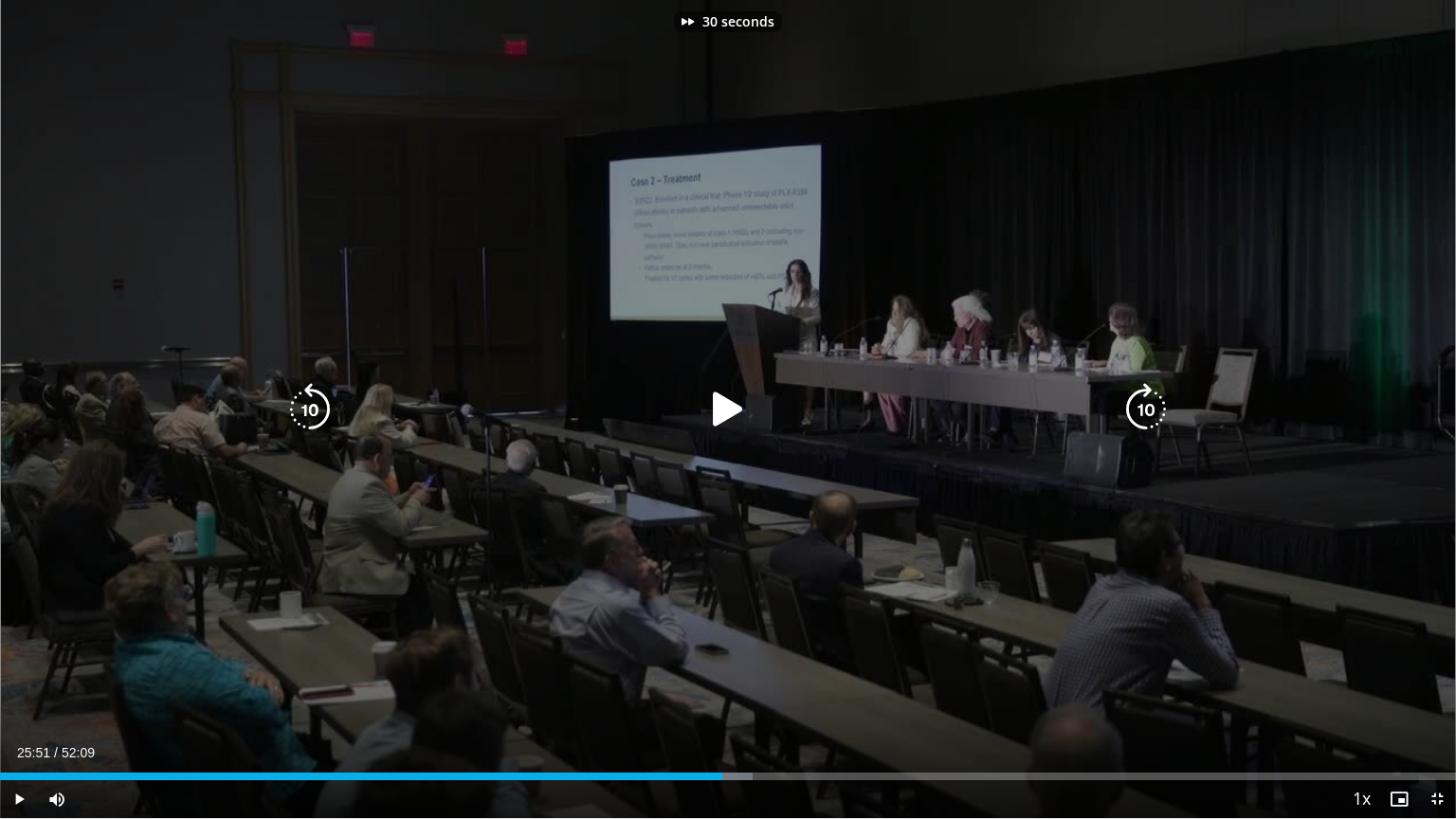 click at bounding box center [1146, 410] 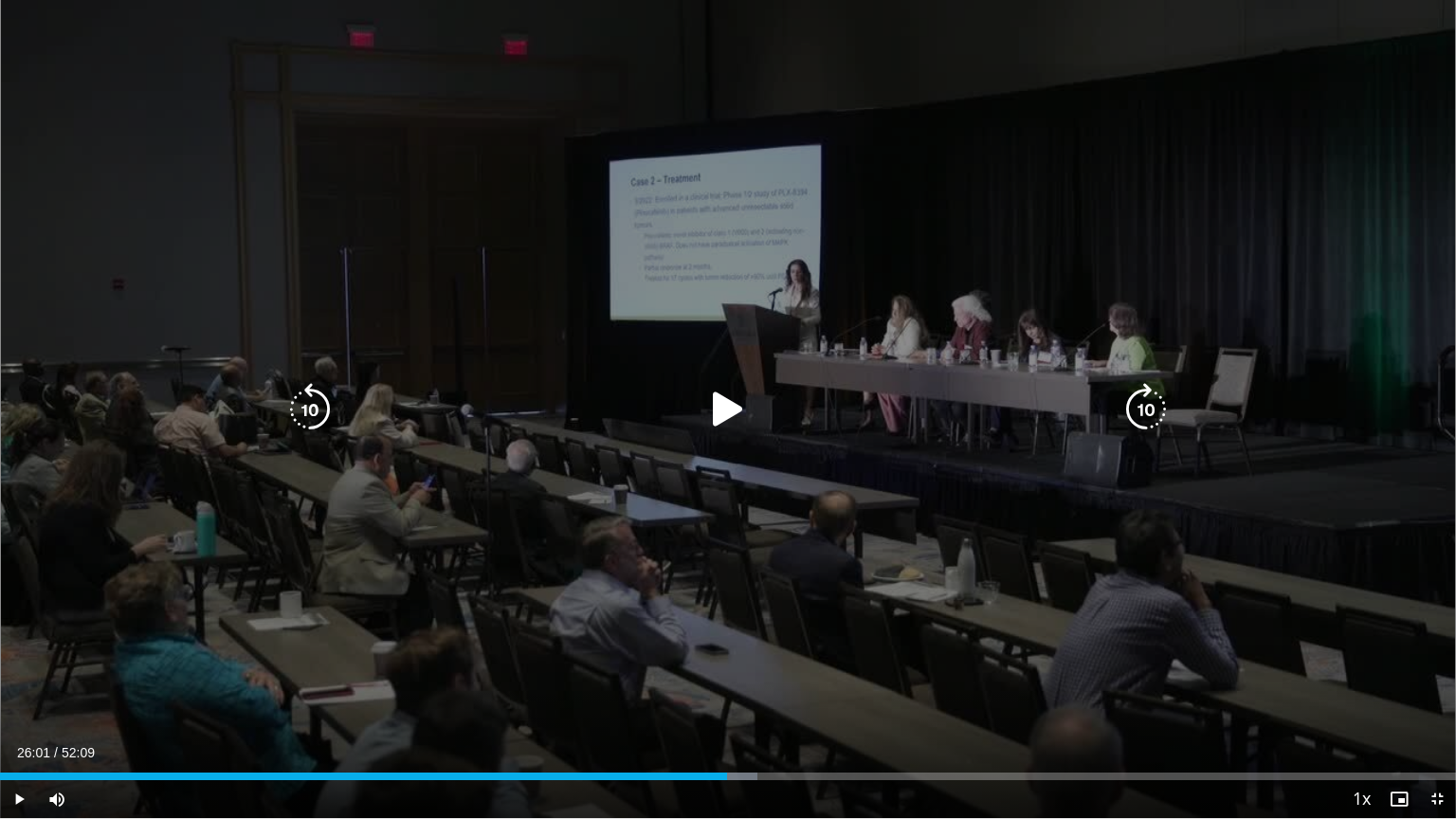 click at bounding box center [728, 410] 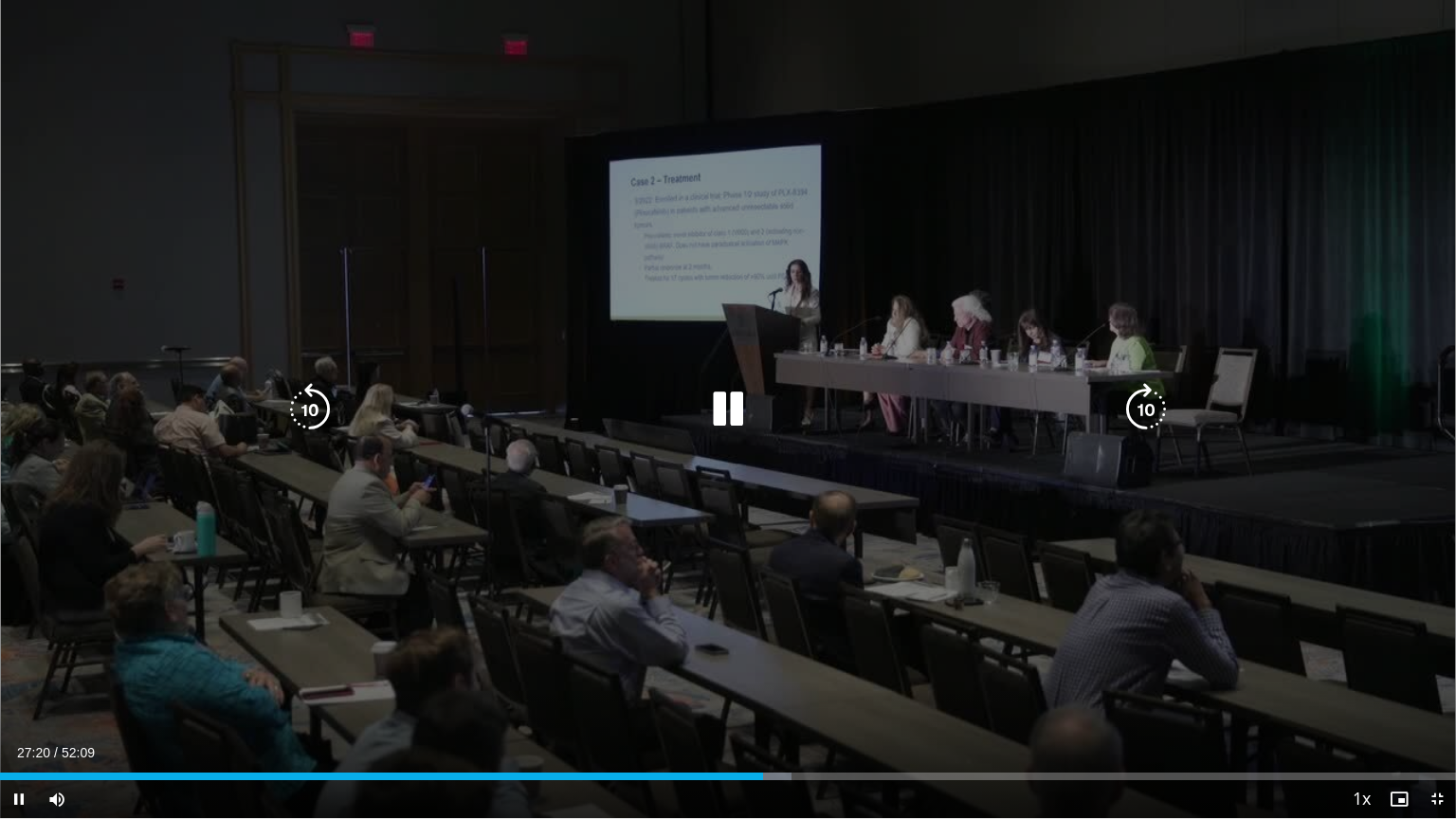 click at bounding box center (1146, 410) 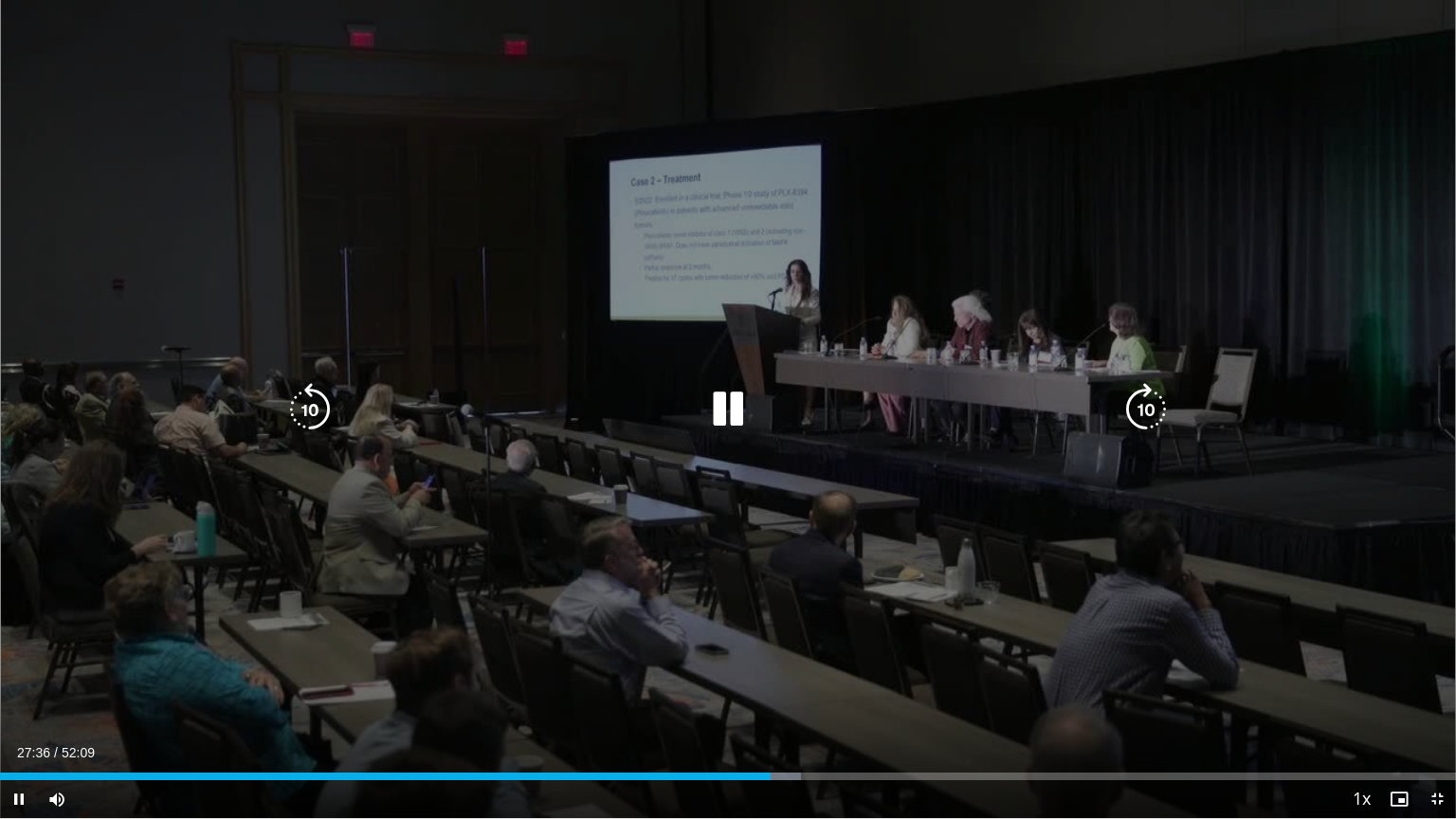 click at bounding box center [1146, 410] 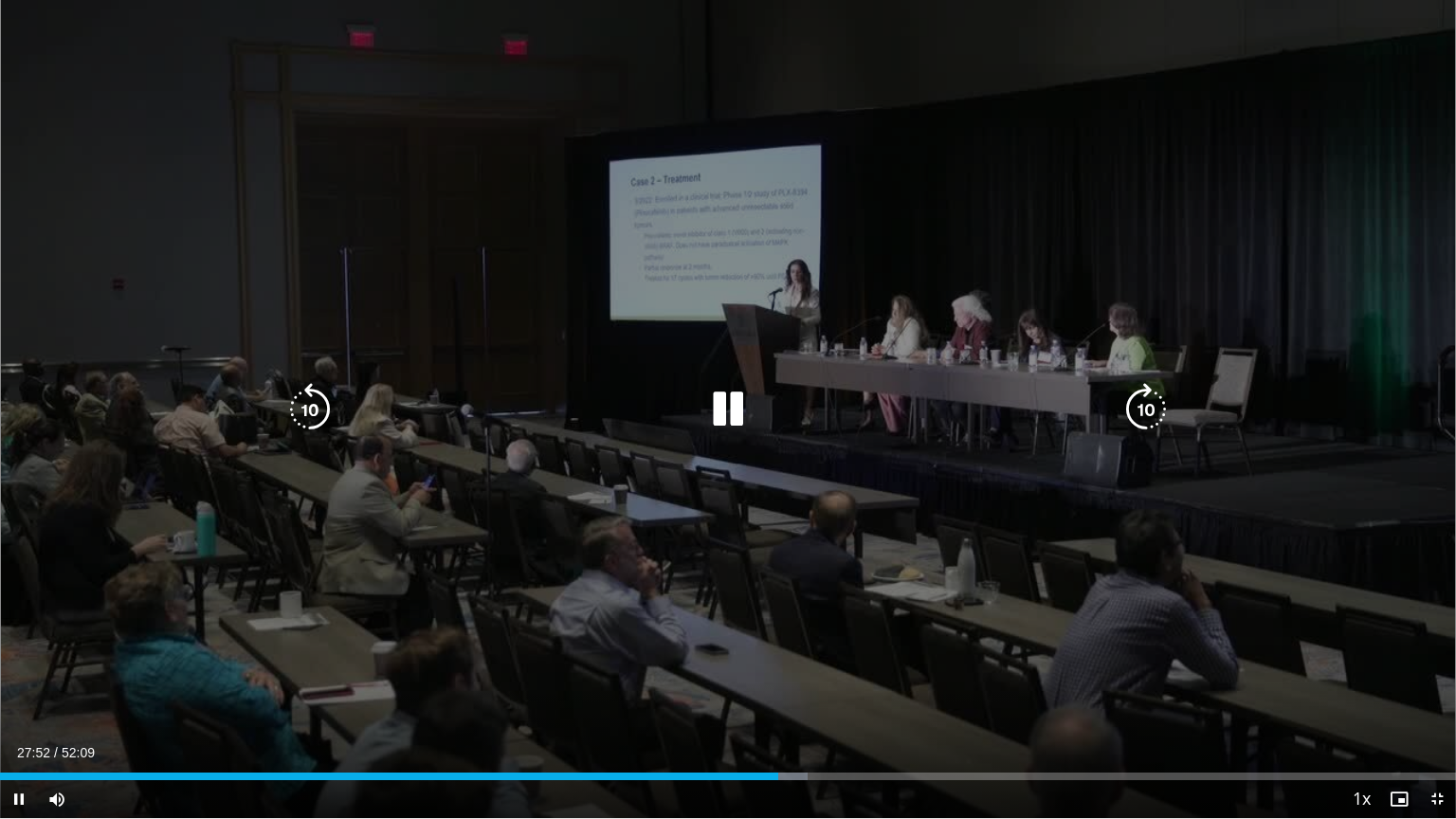 click at bounding box center (1146, 410) 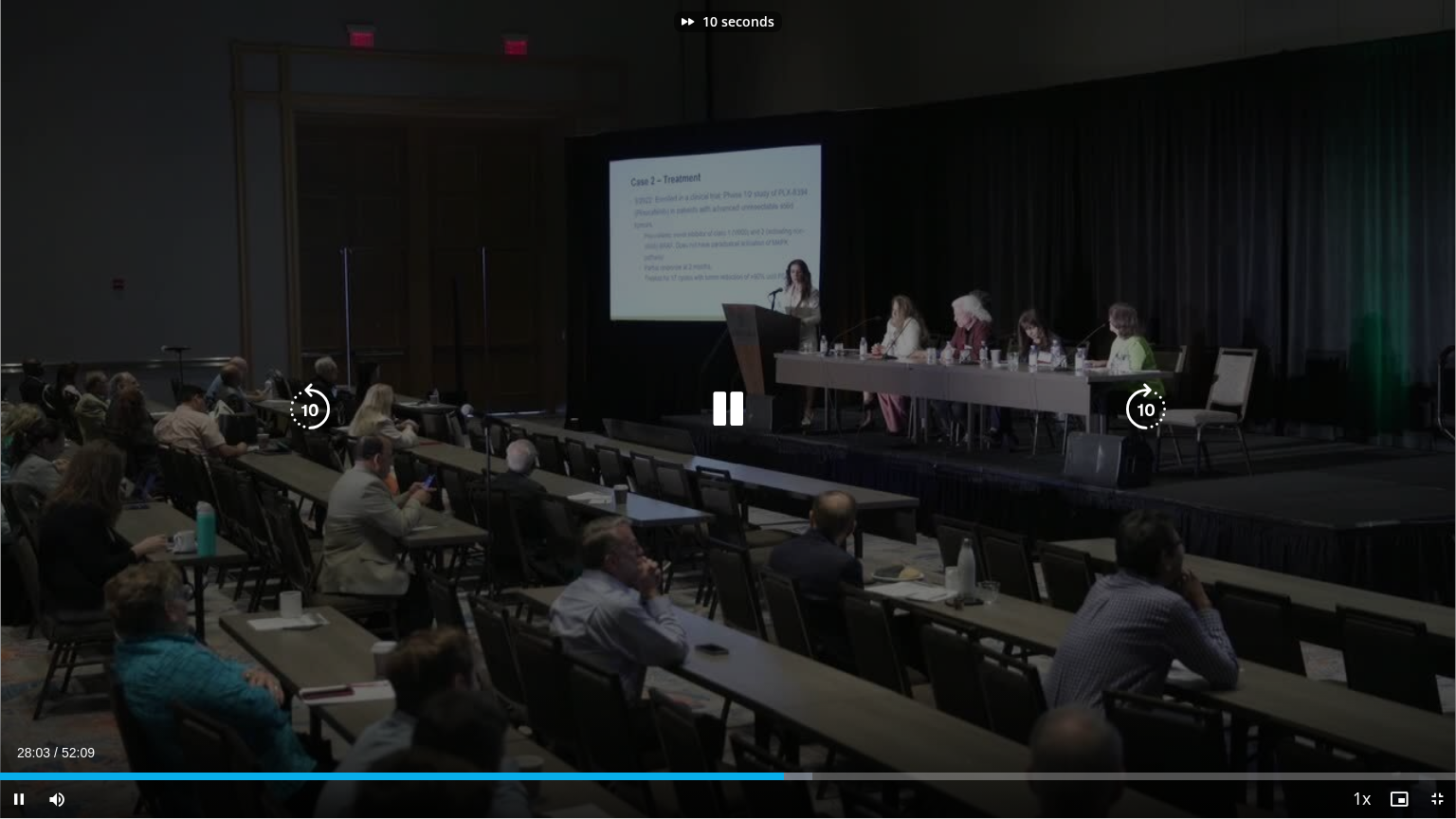 click at bounding box center [1146, 410] 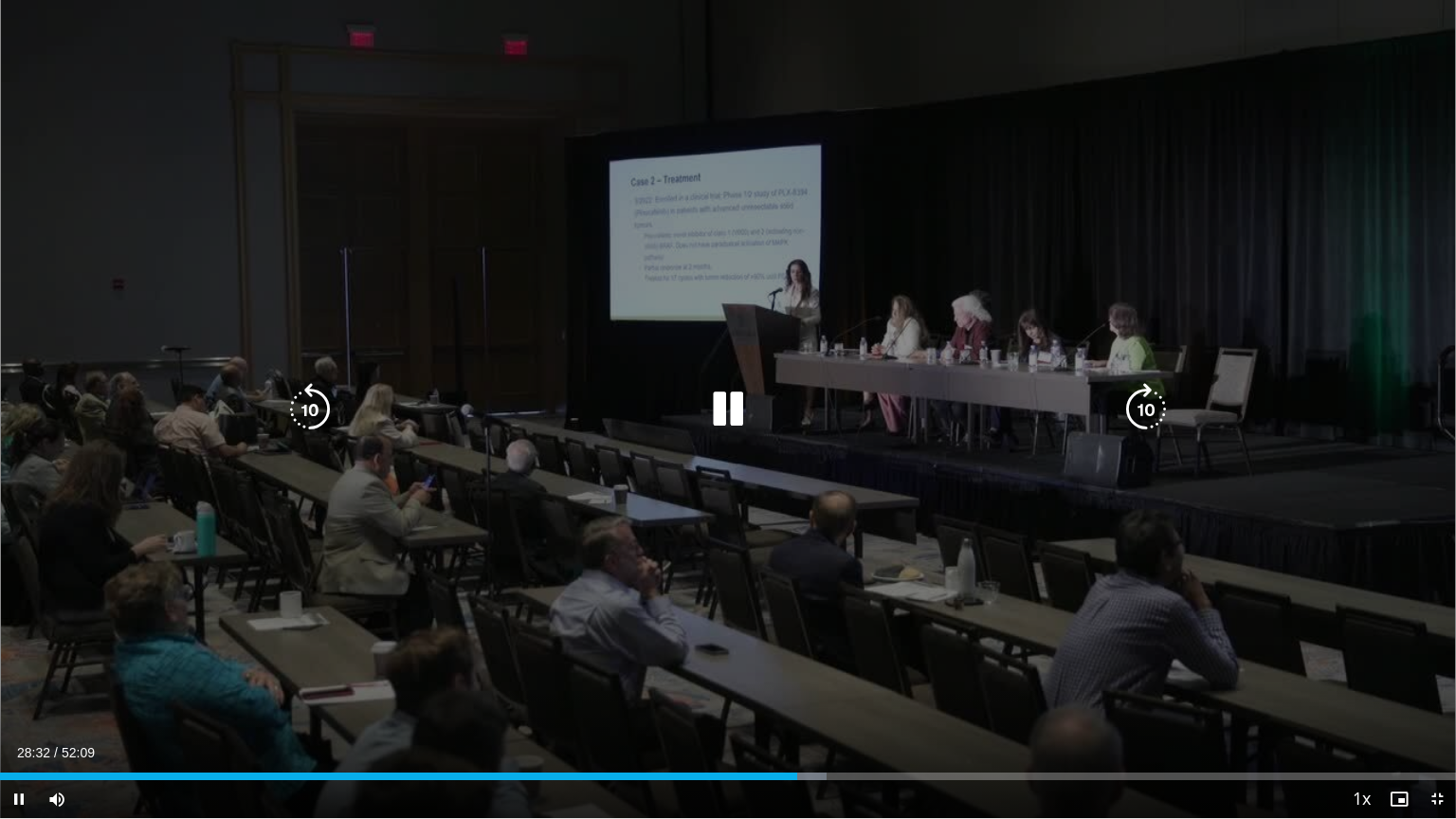 click at bounding box center [1146, 410] 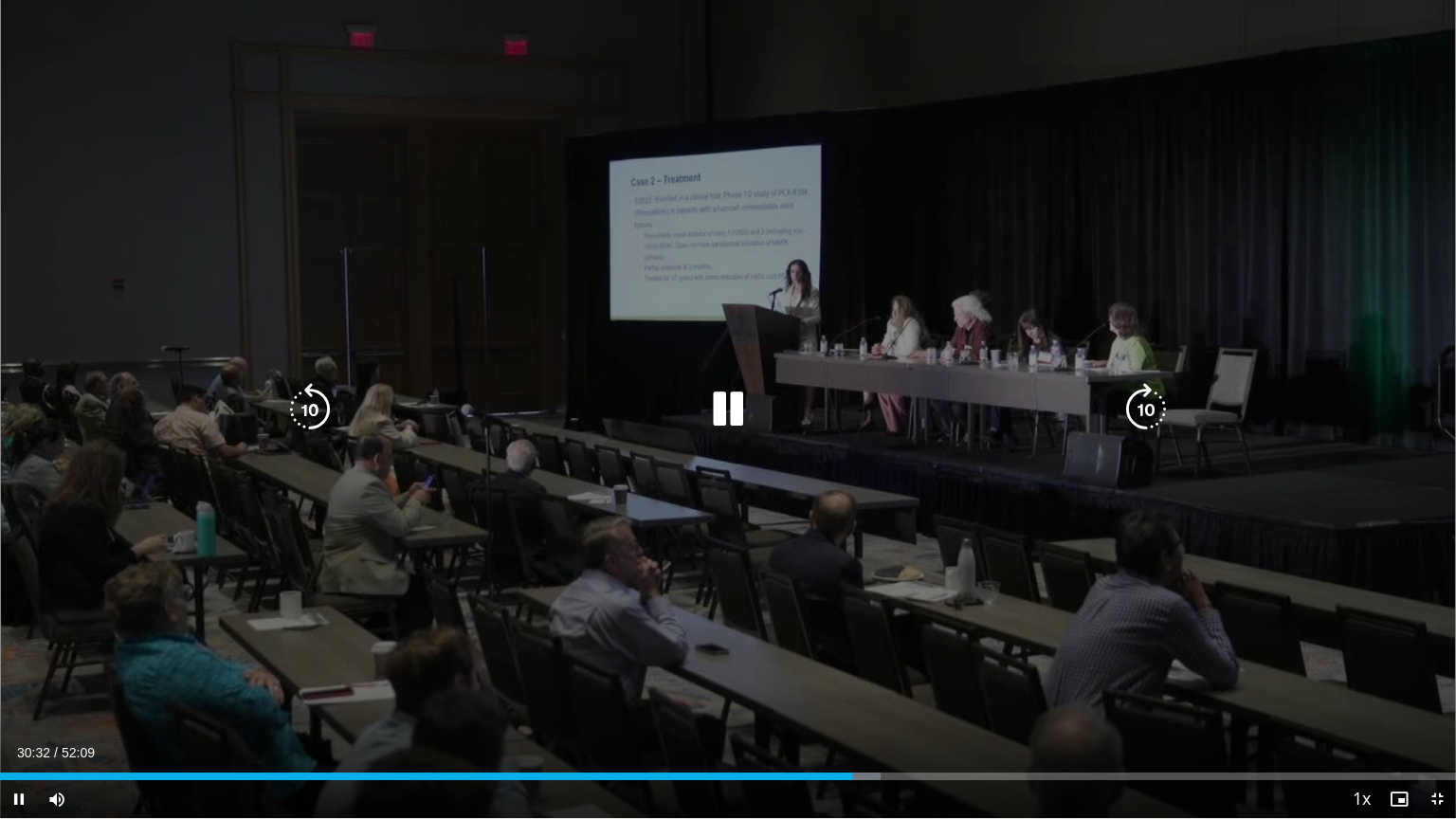 click at bounding box center [1146, 410] 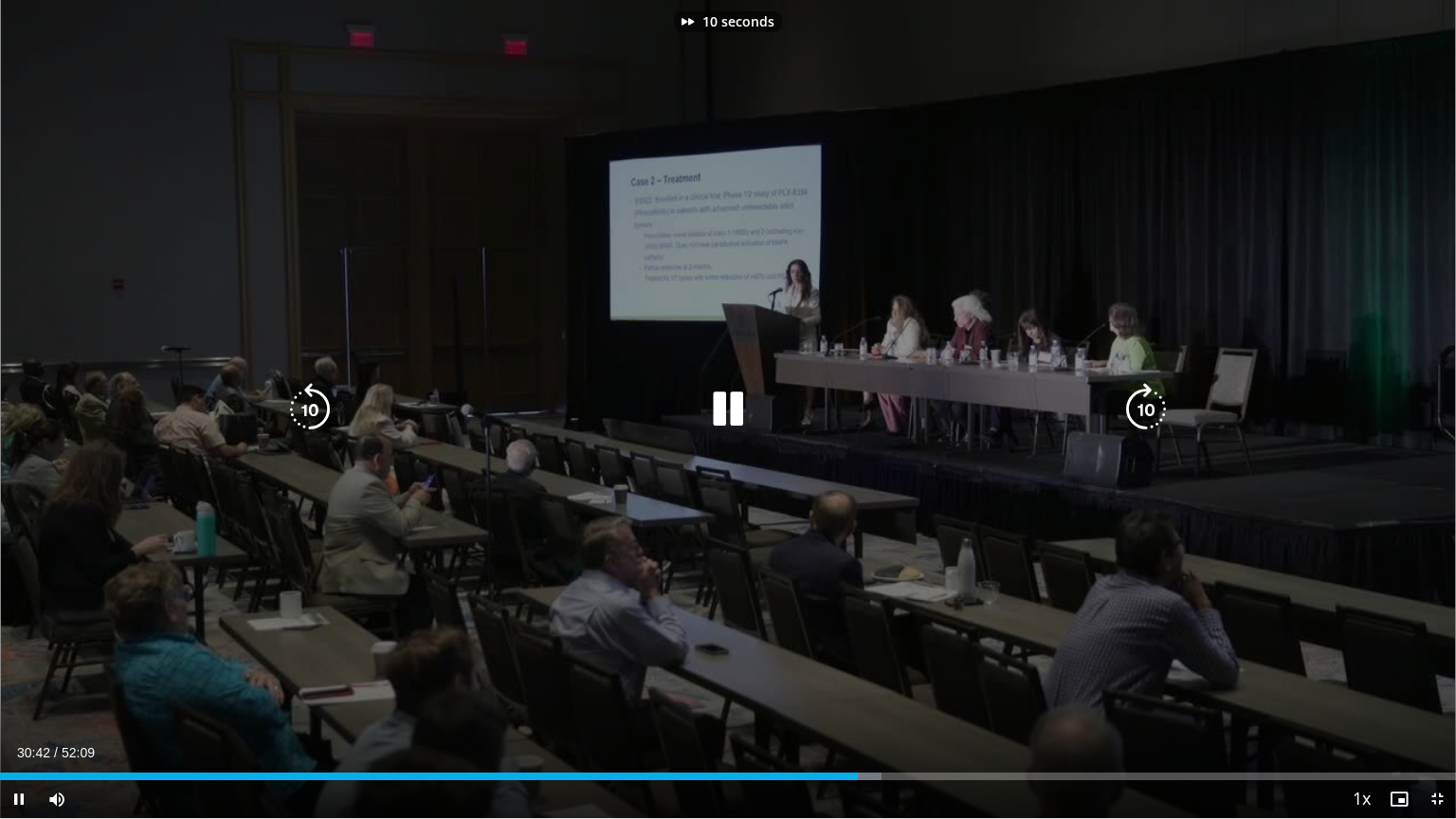 click at bounding box center (1146, 410) 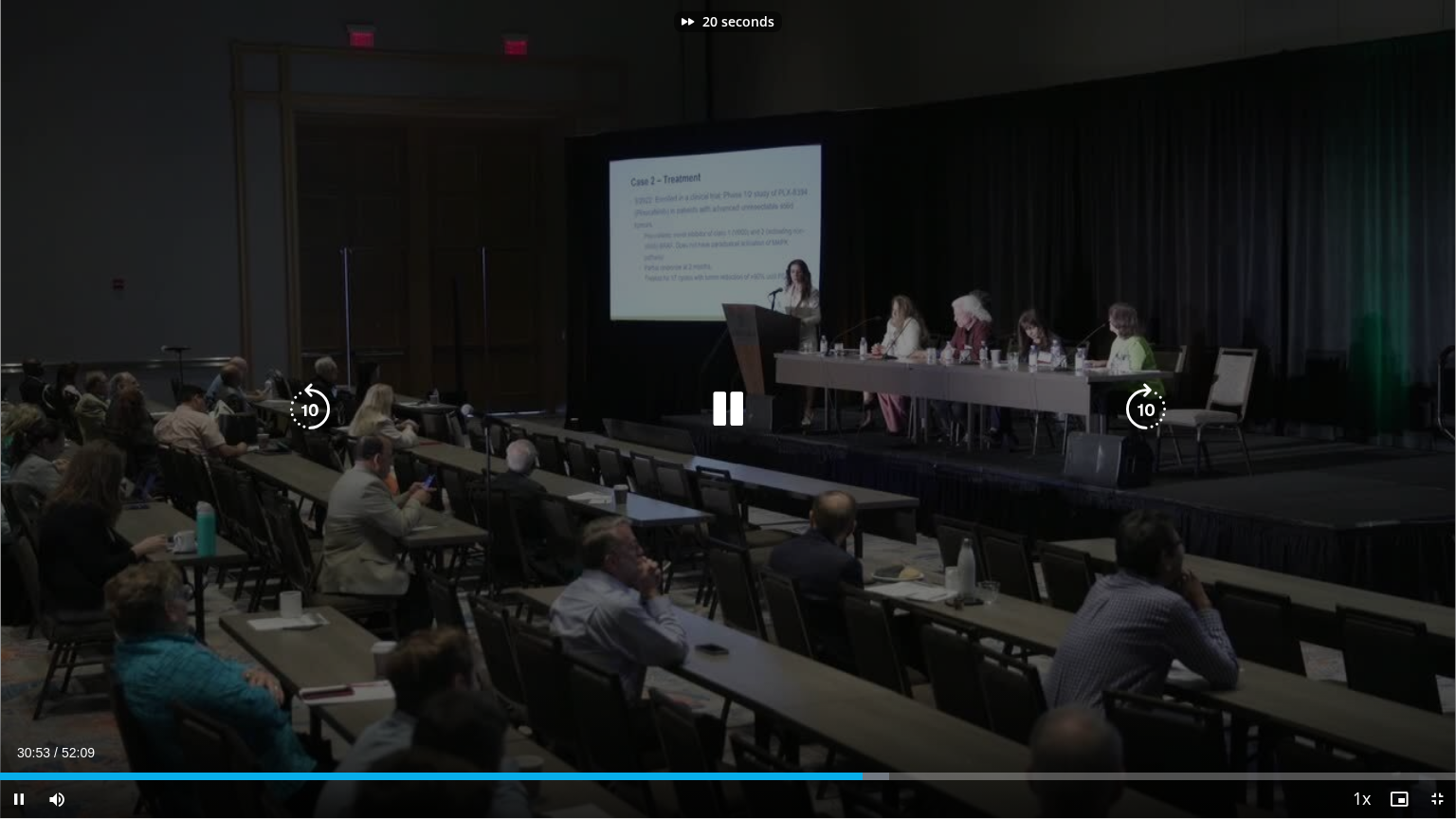 click at bounding box center (1146, 410) 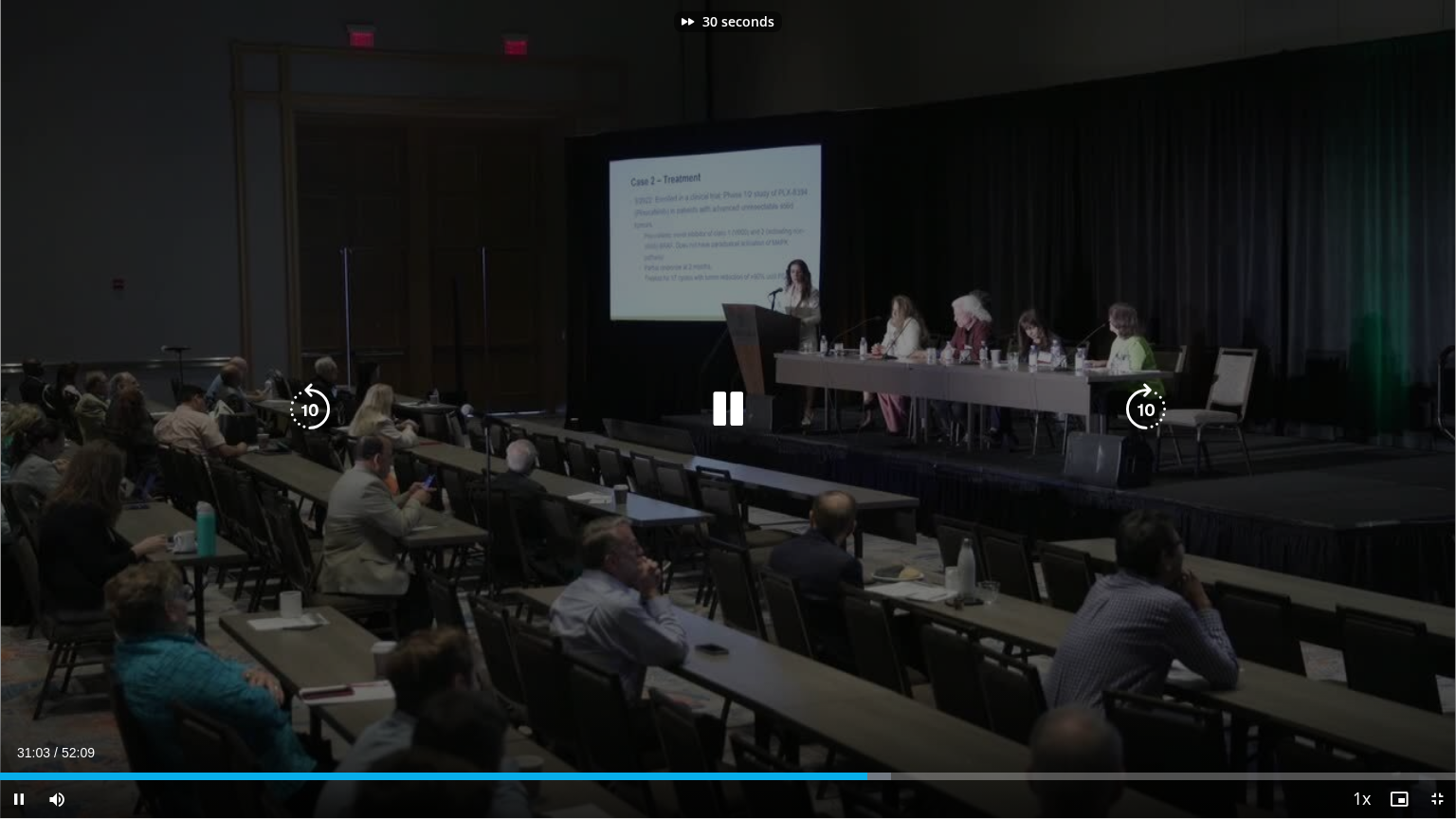 click at bounding box center (1146, 410) 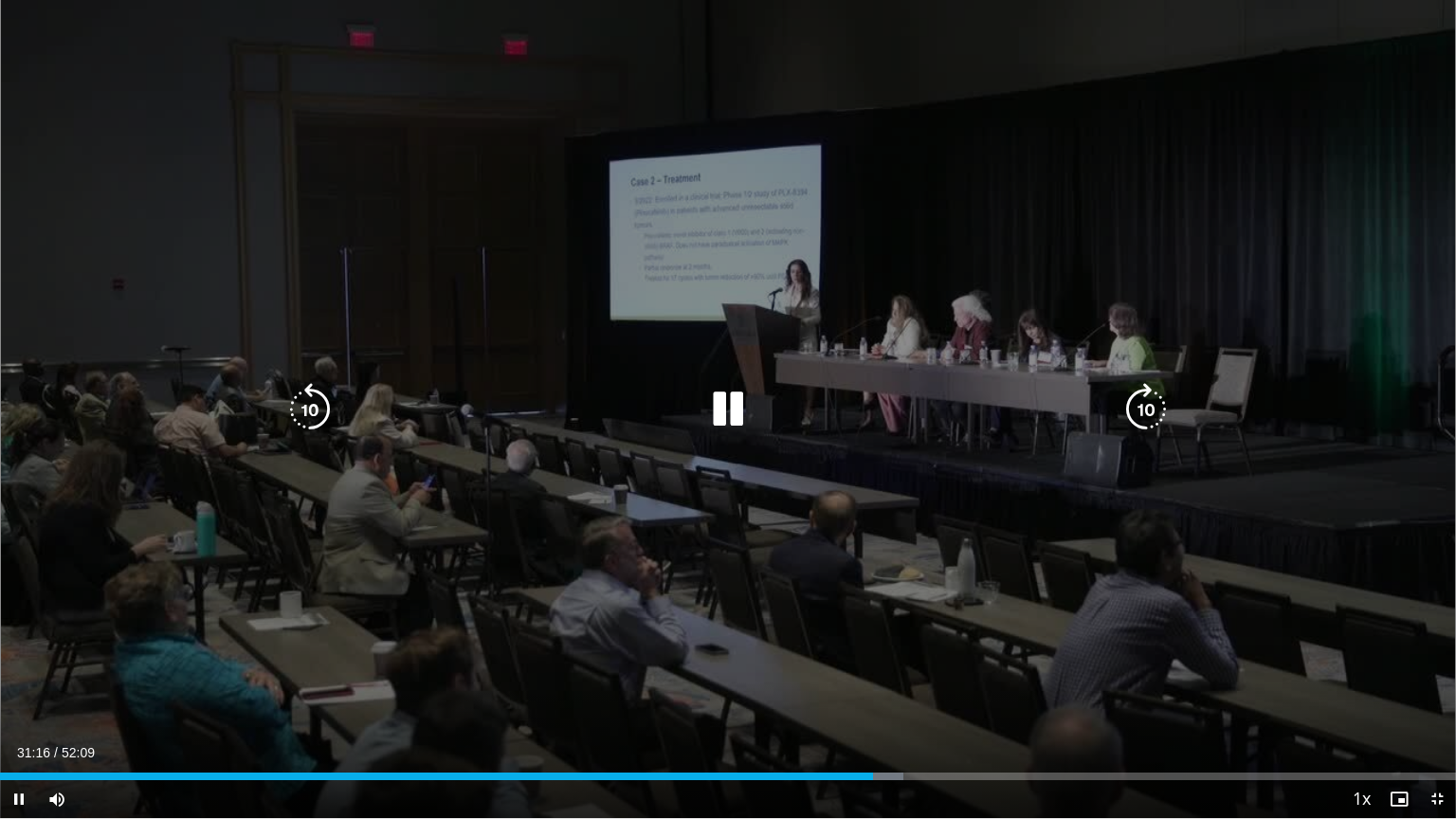 click at bounding box center (1146, 410) 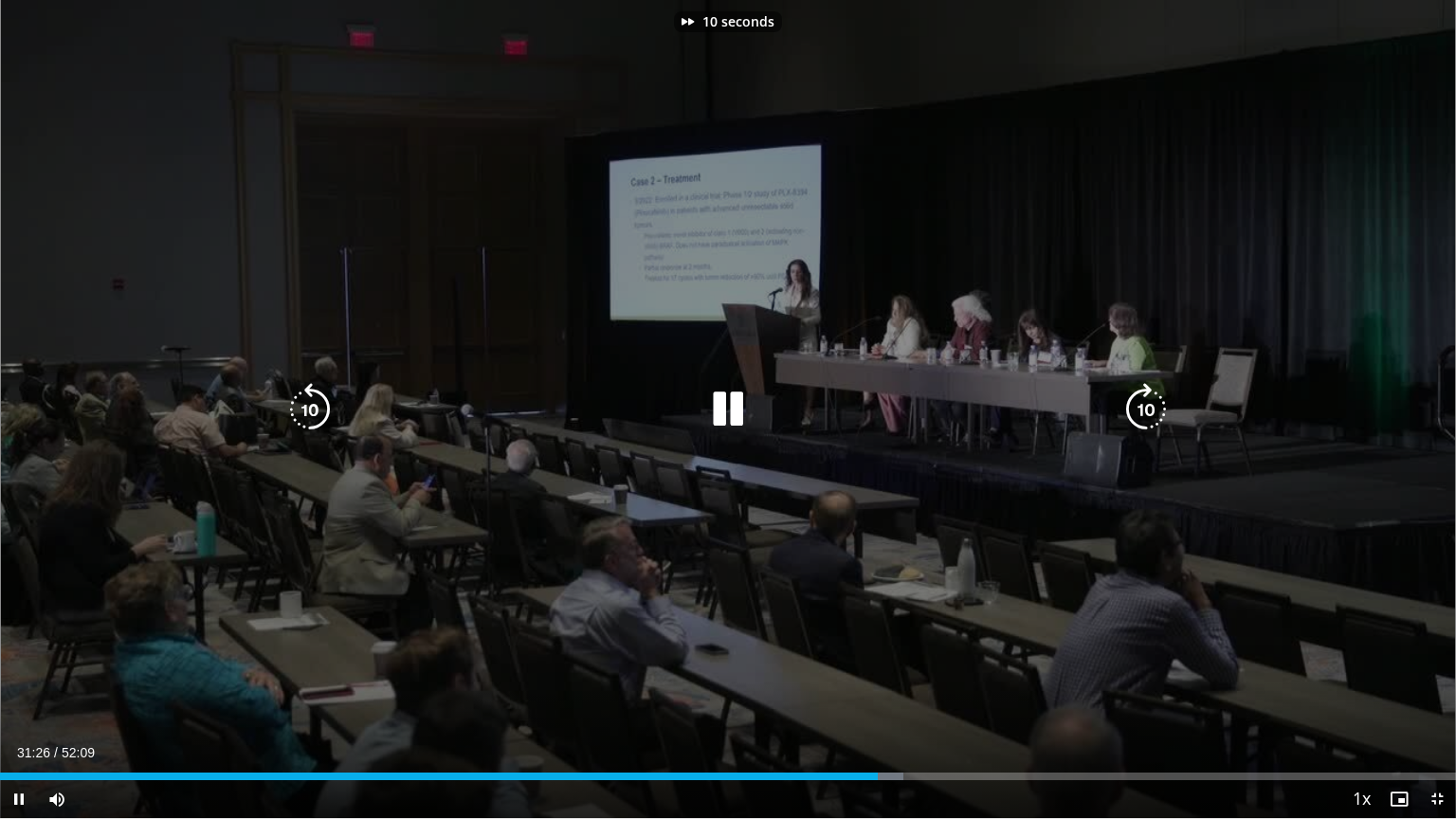 click at bounding box center [1146, 410] 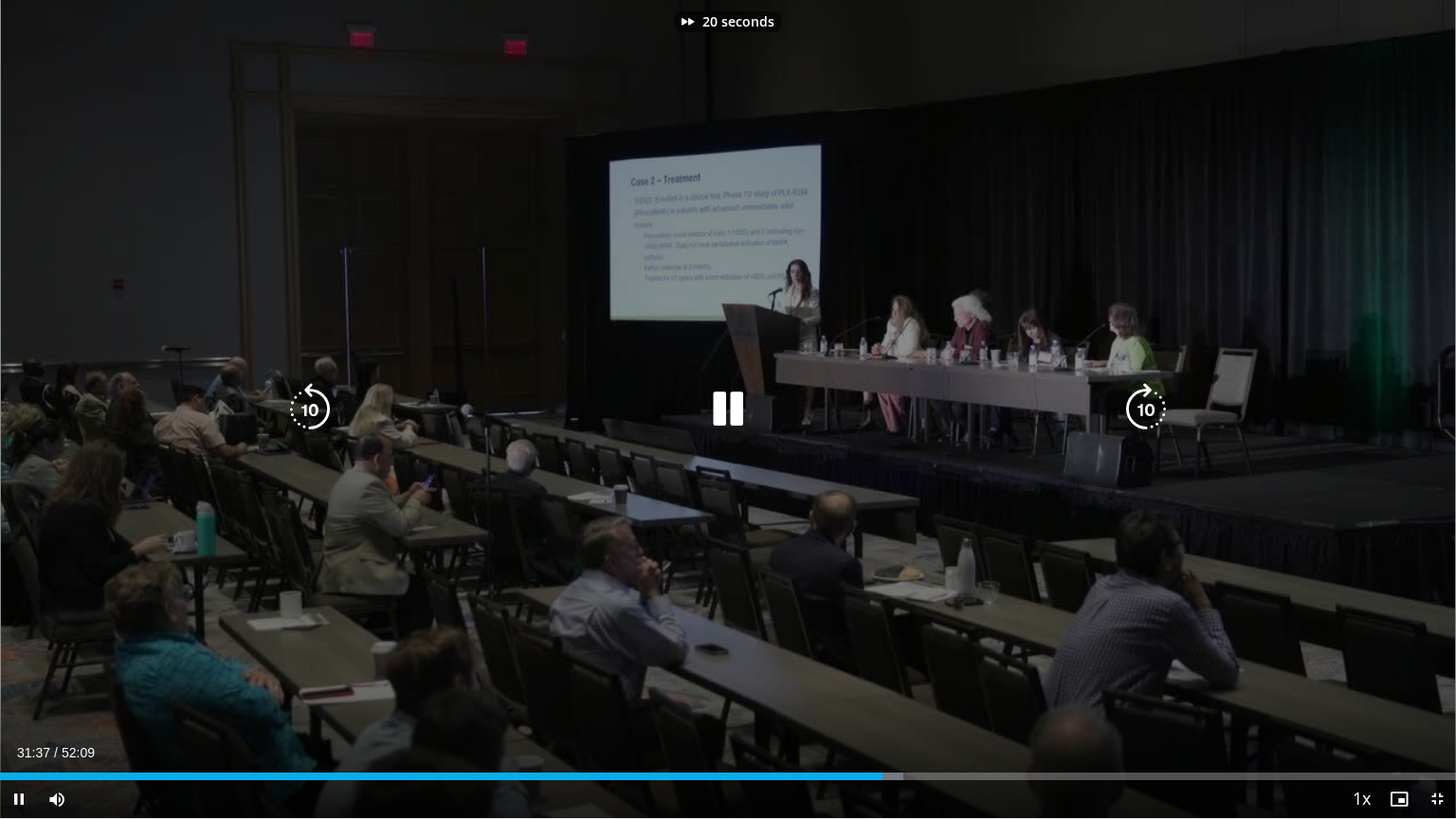 click at bounding box center [1146, 410] 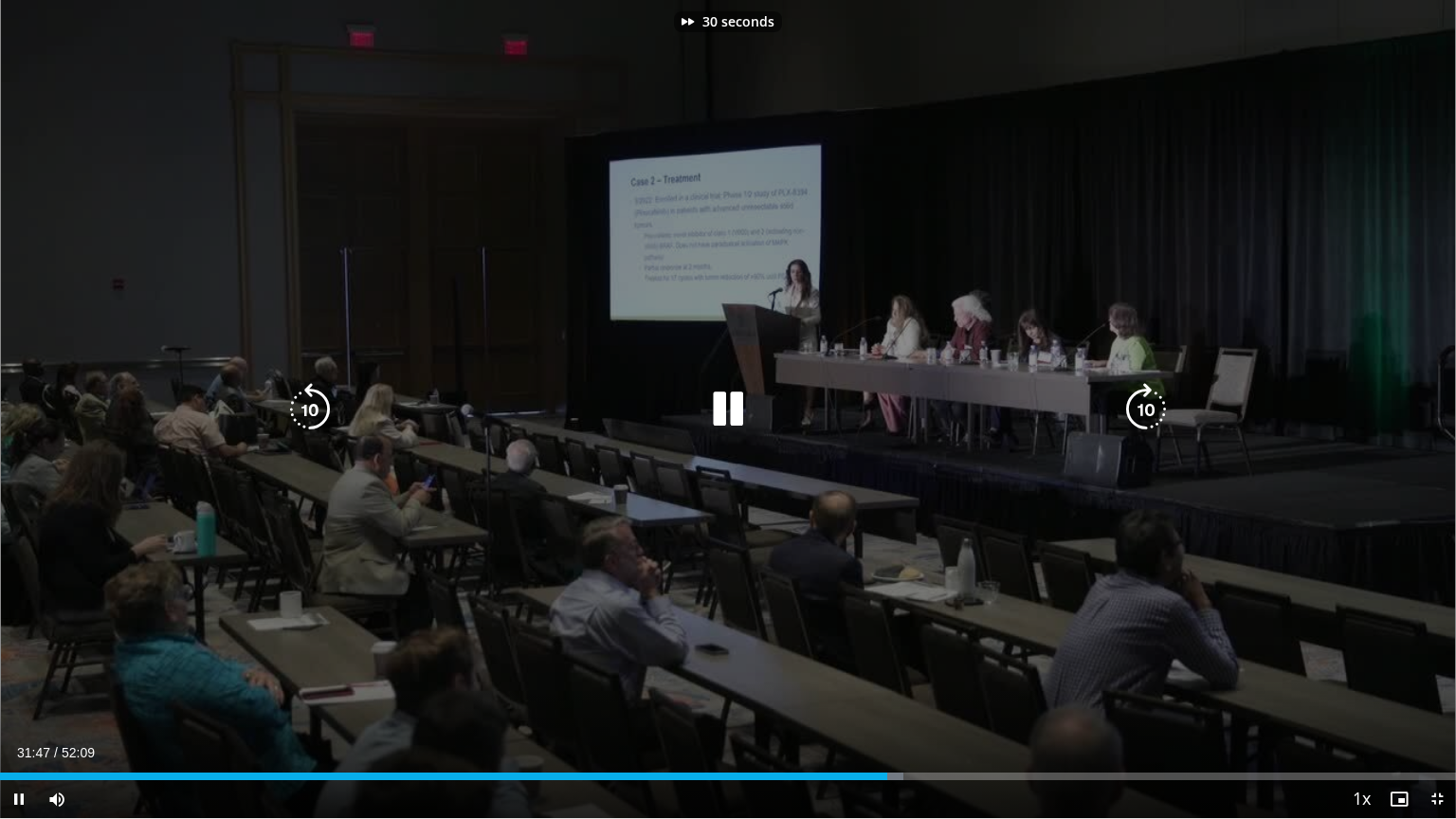 click at bounding box center [1146, 410] 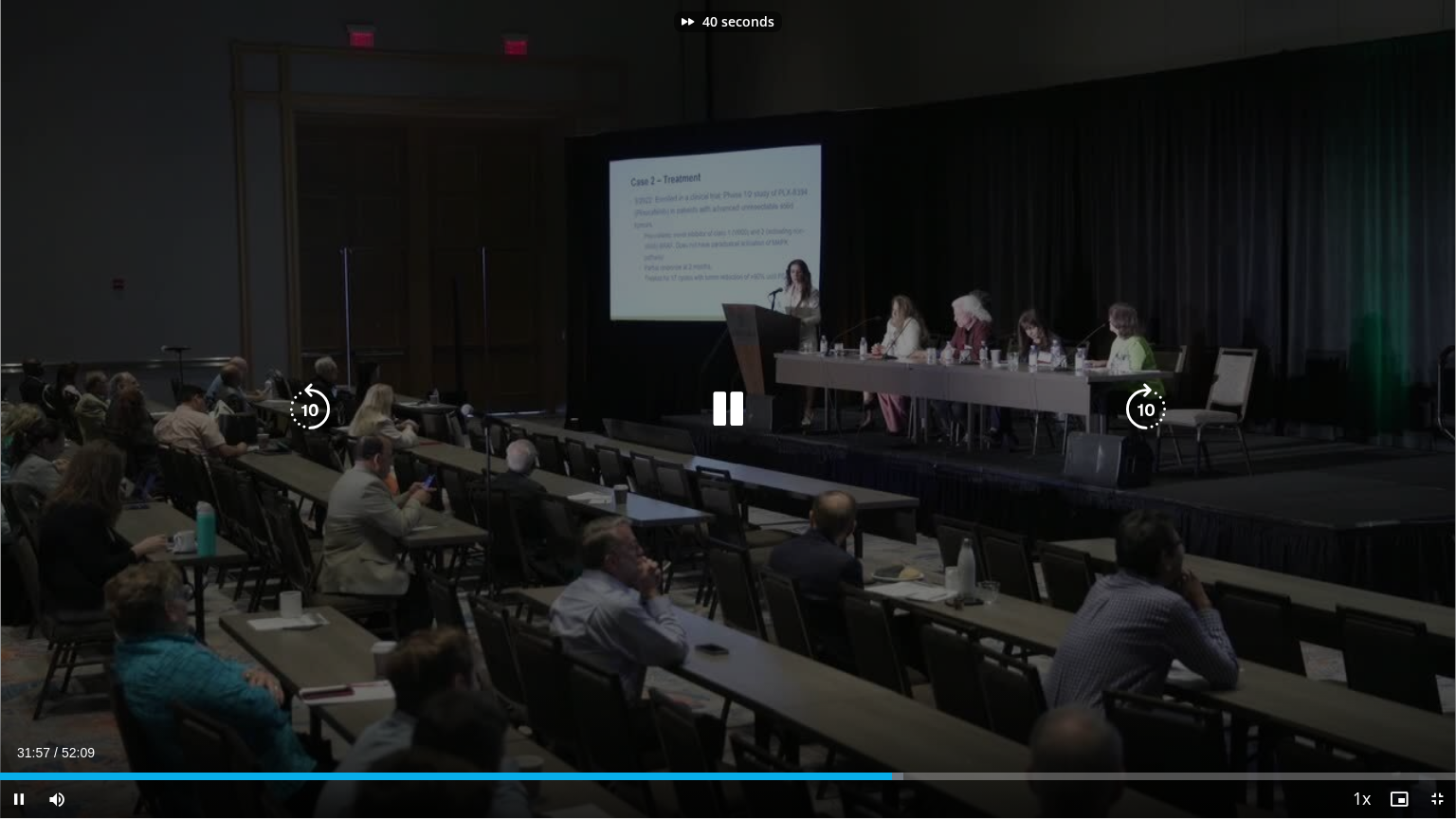 click at bounding box center [1146, 410] 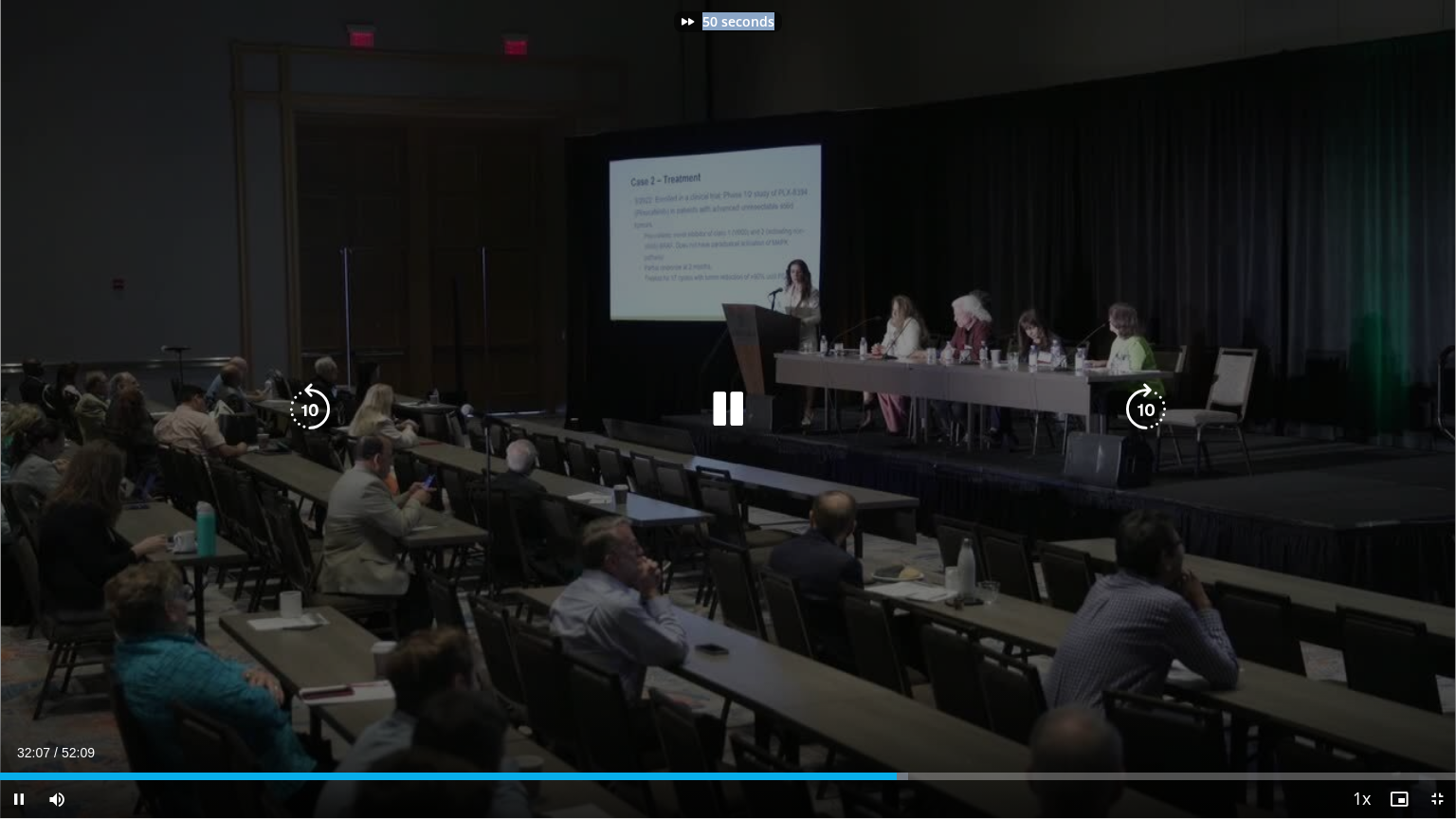 click on "50 seconds
Tap to unmute" at bounding box center (728, 409) 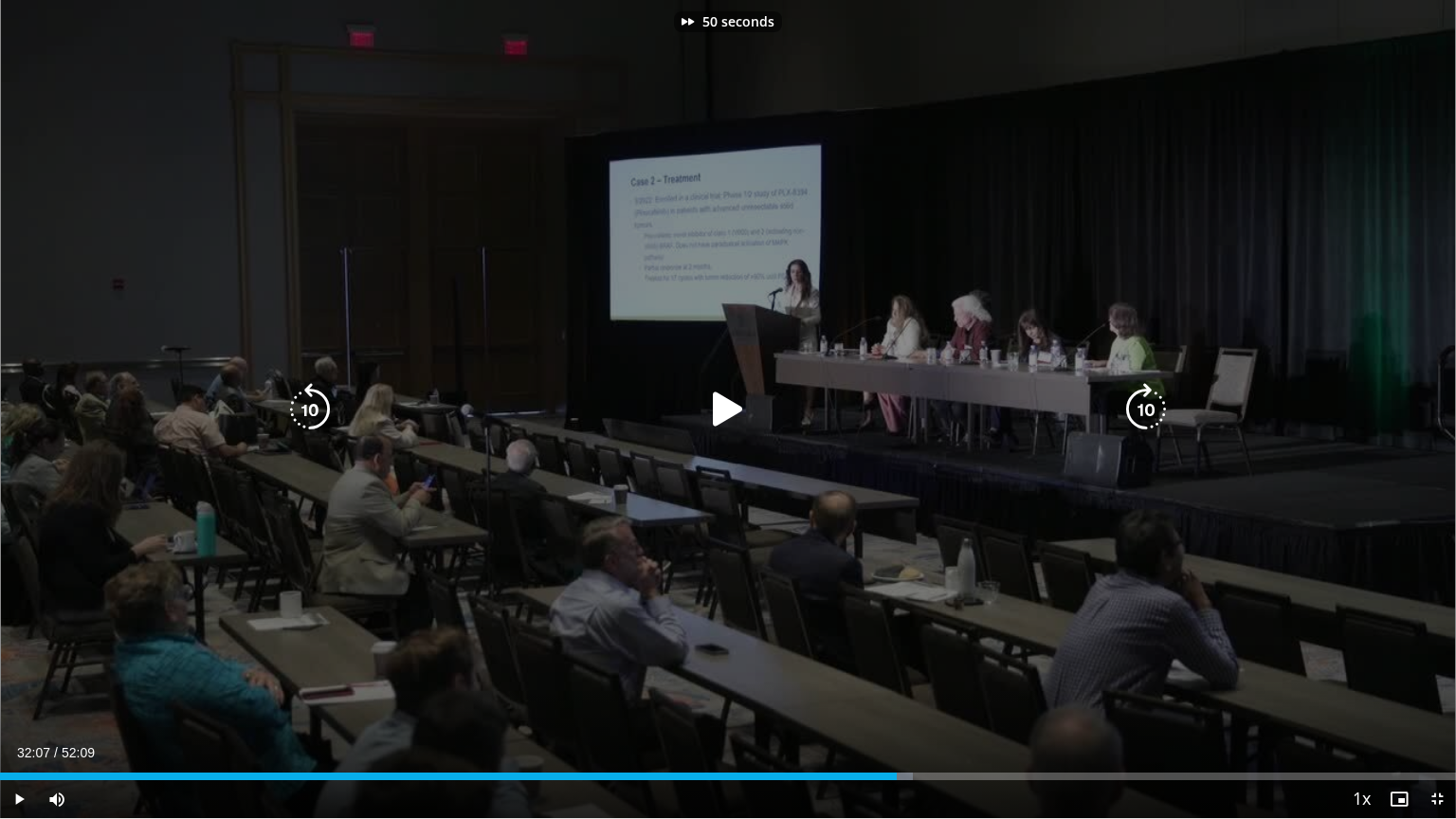 click at bounding box center [1146, 410] 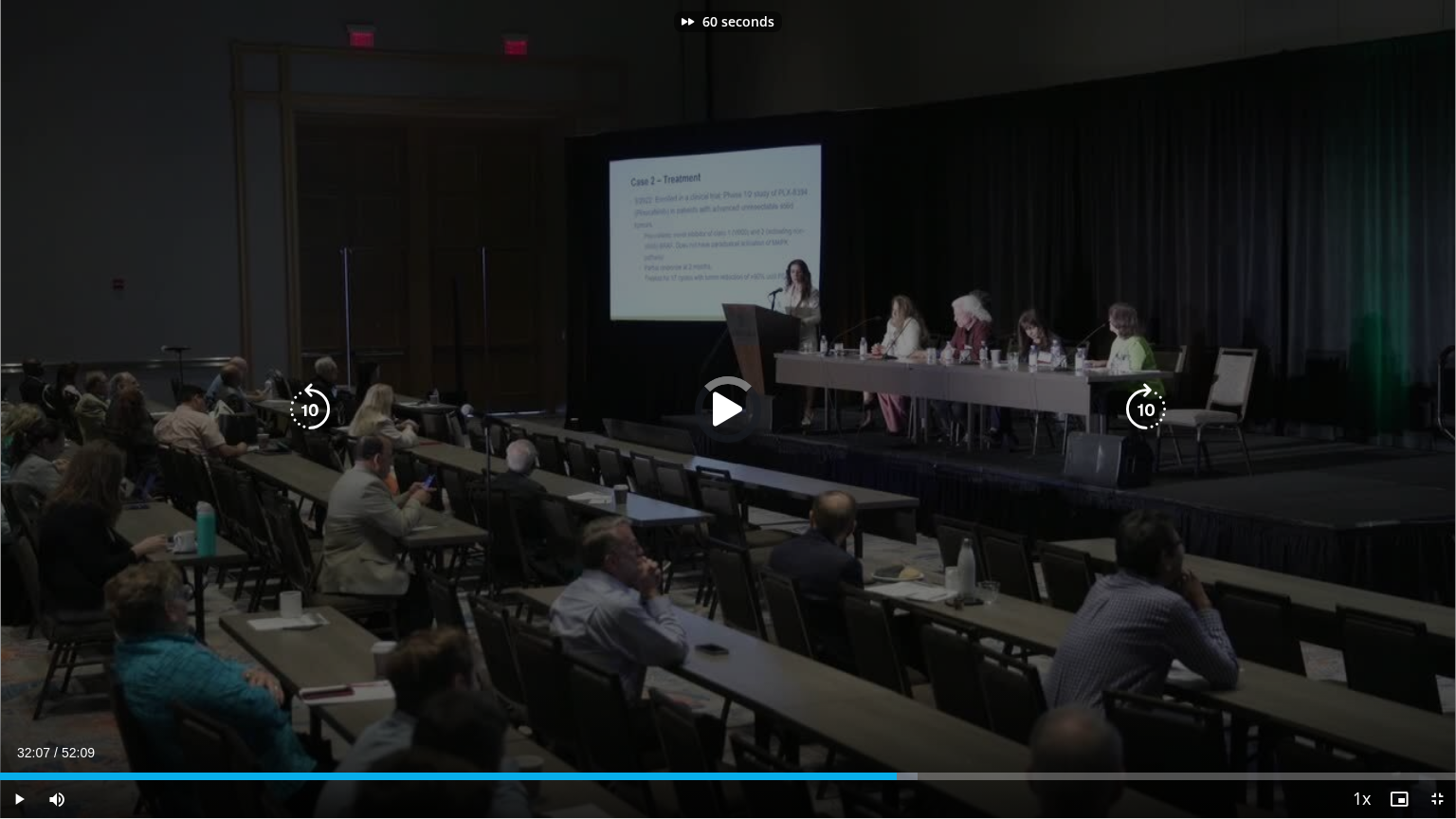 click at bounding box center [1146, 410] 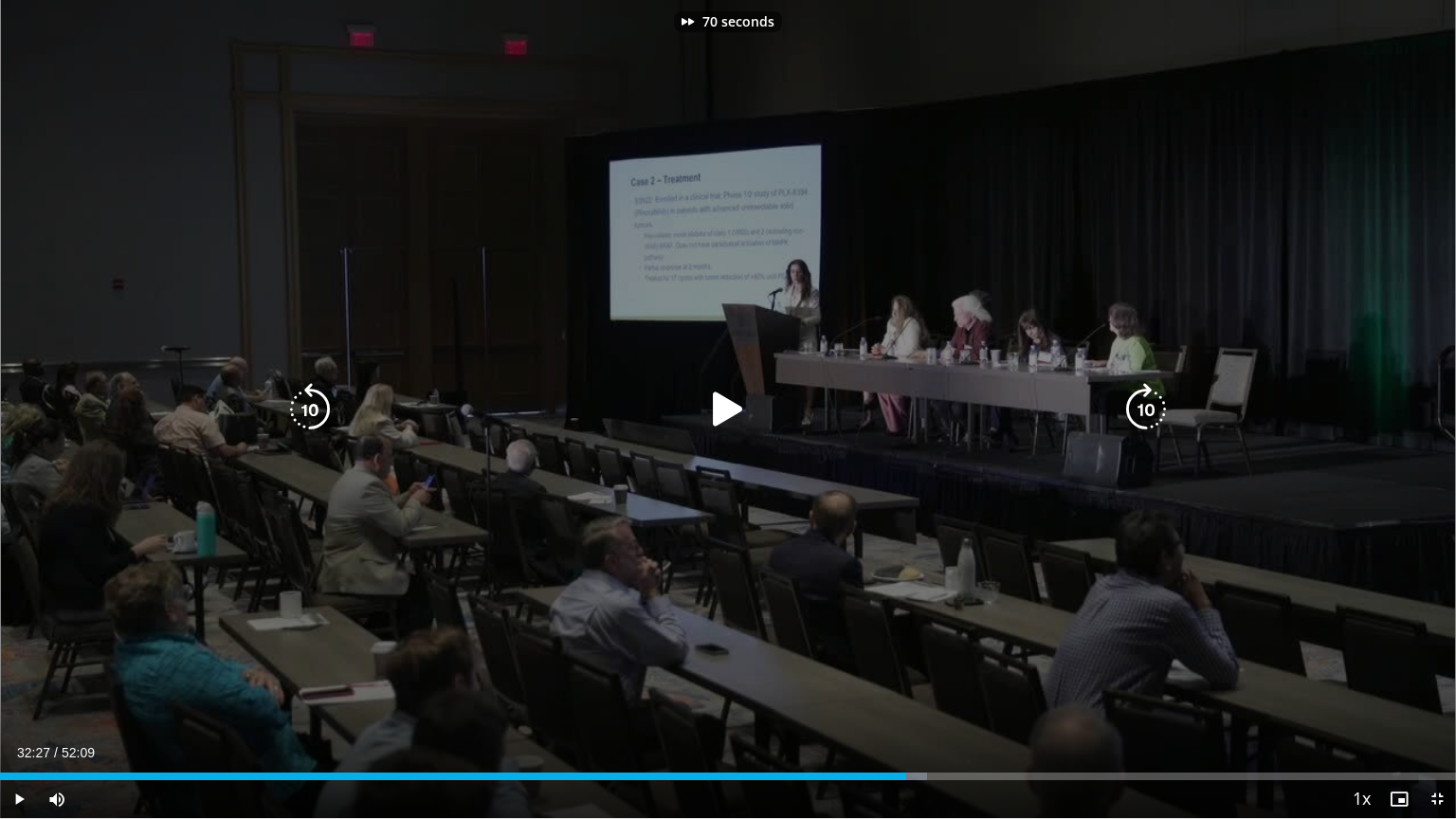 click at bounding box center (1146, 410) 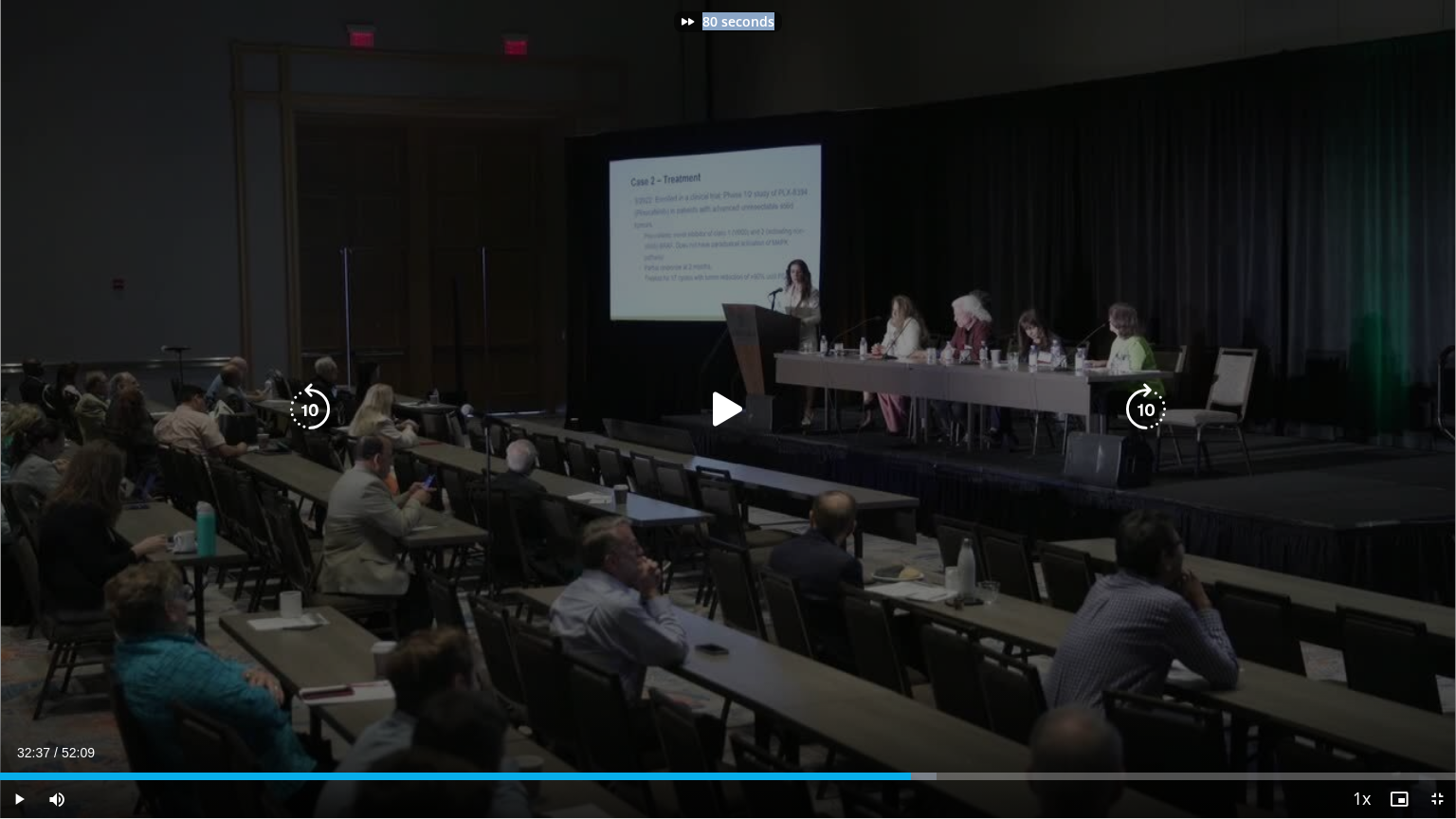 click on "80 seconds
Tap to unmute" at bounding box center [728, 409] 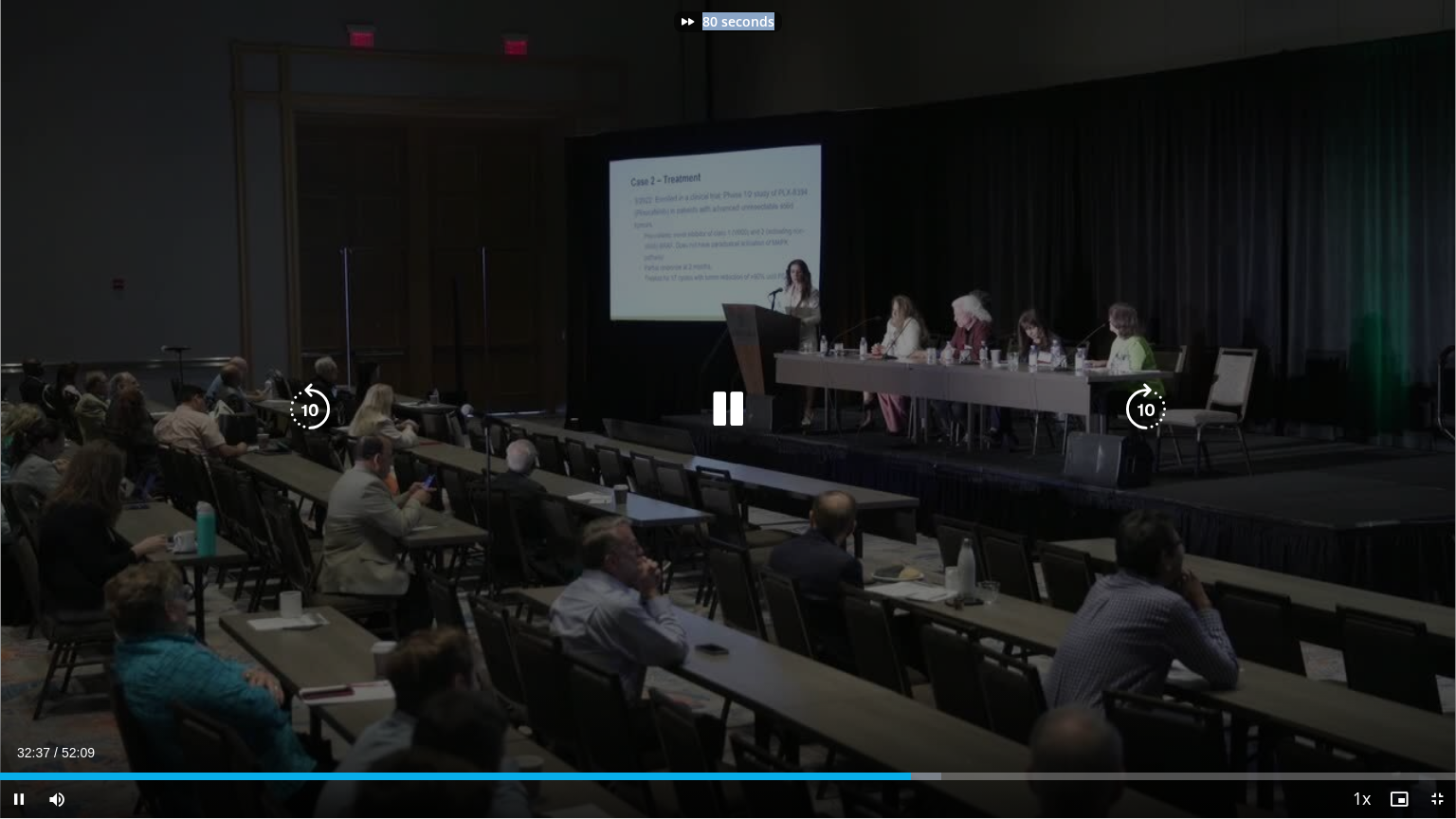 click on "80 seconds
Tap to unmute" at bounding box center (728, 409) 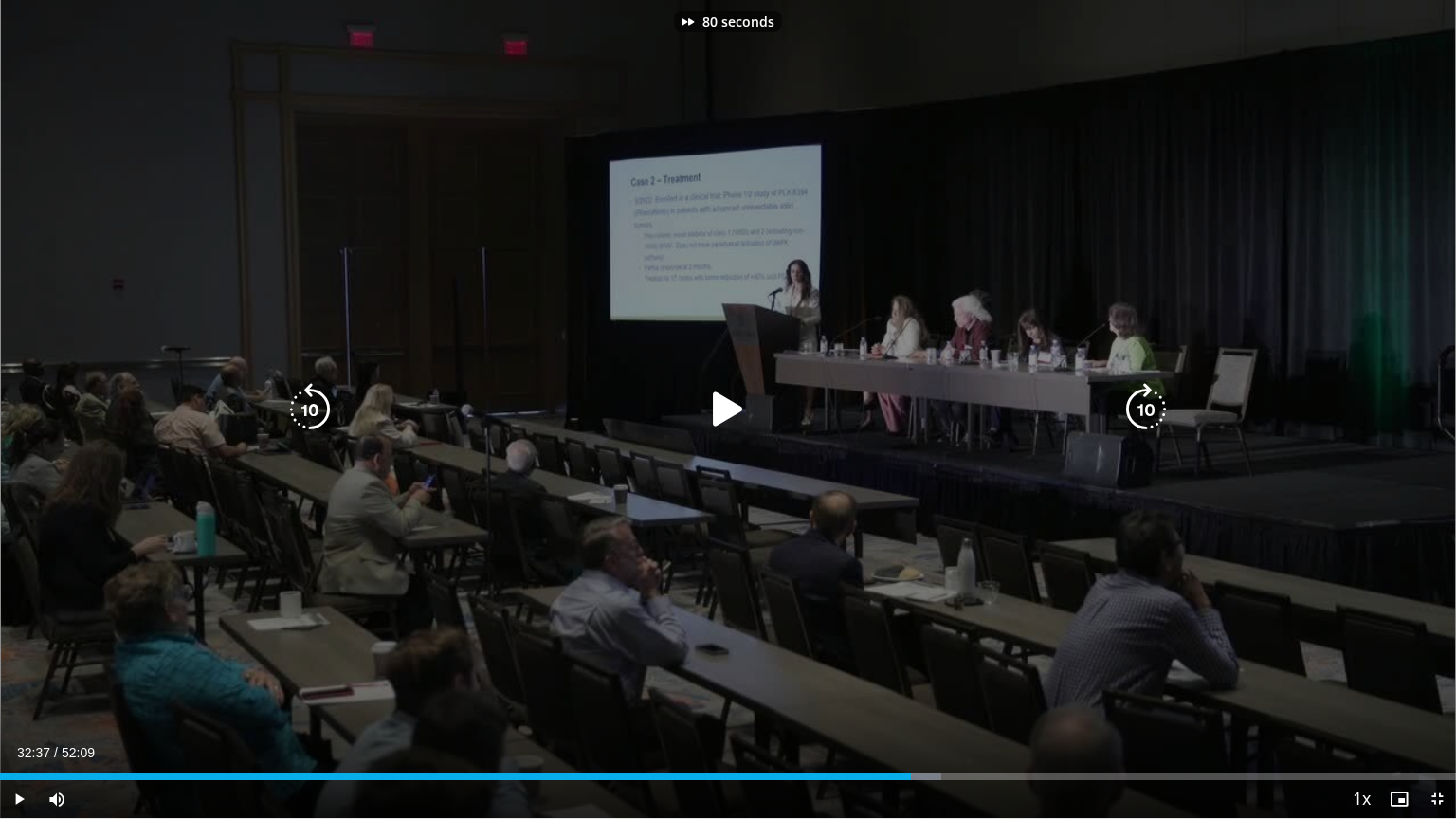 click at bounding box center [1146, 410] 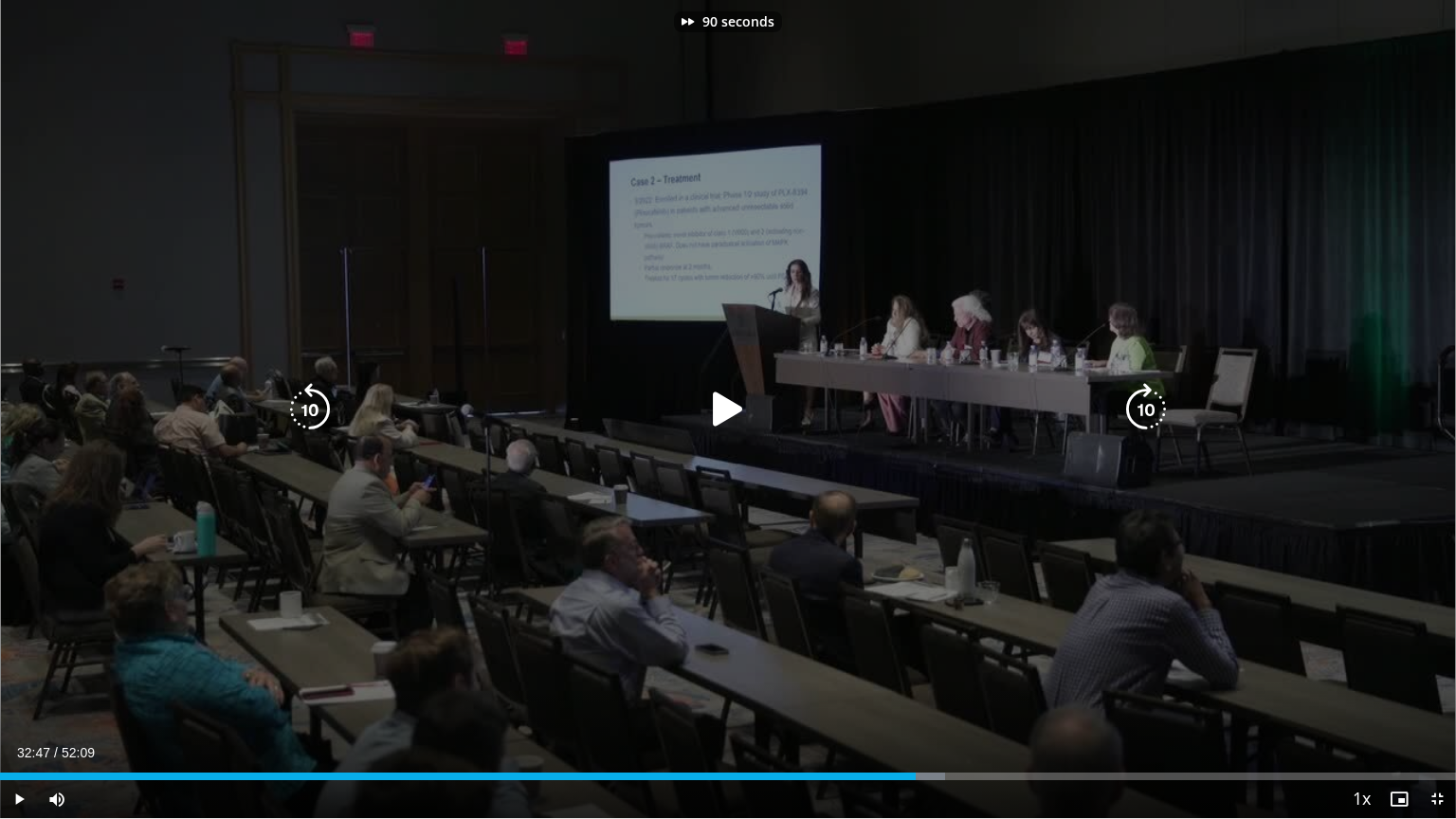 click at bounding box center (1146, 410) 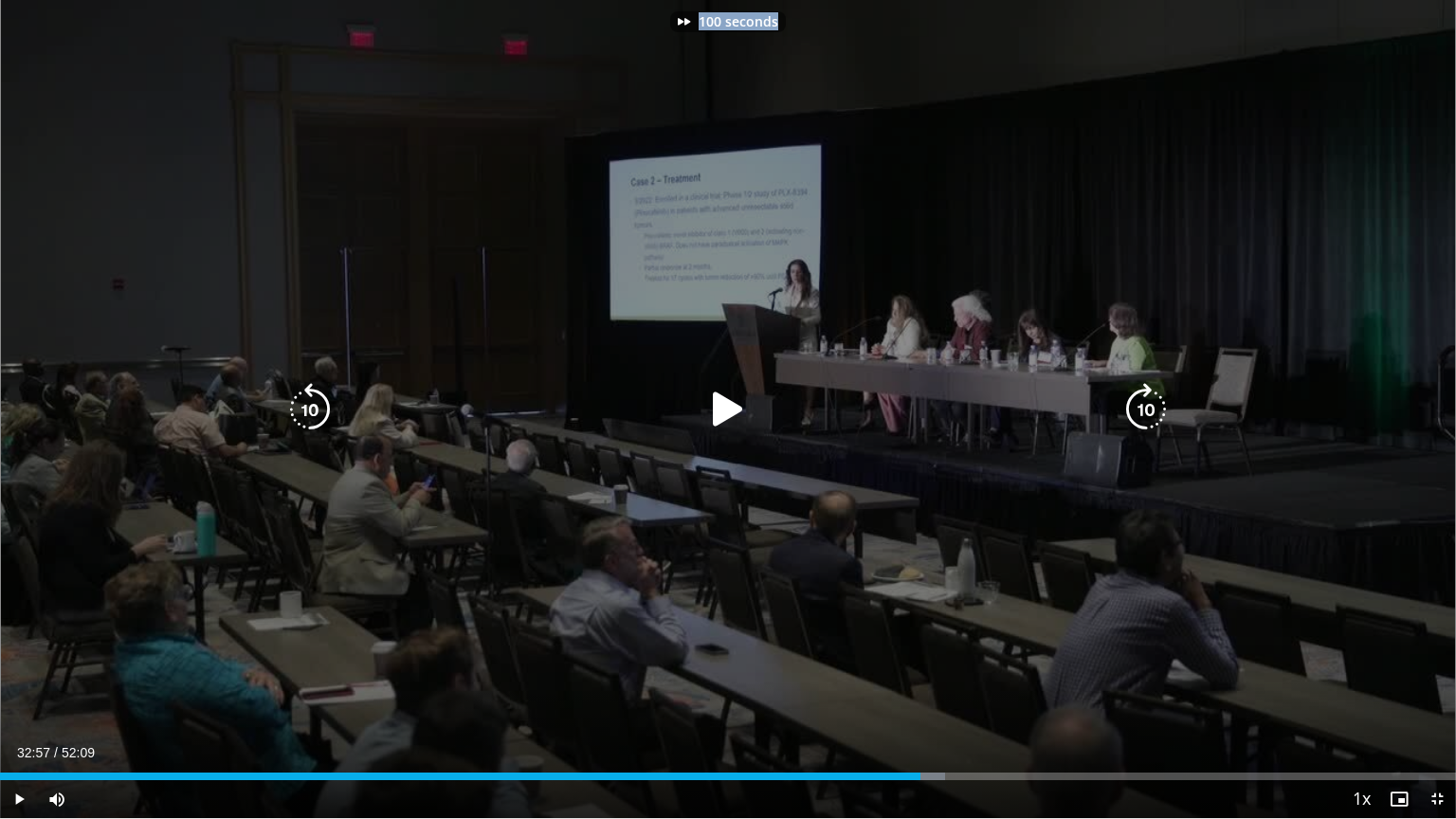 click on "100 seconds
Tap to unmute" at bounding box center (728, 409) 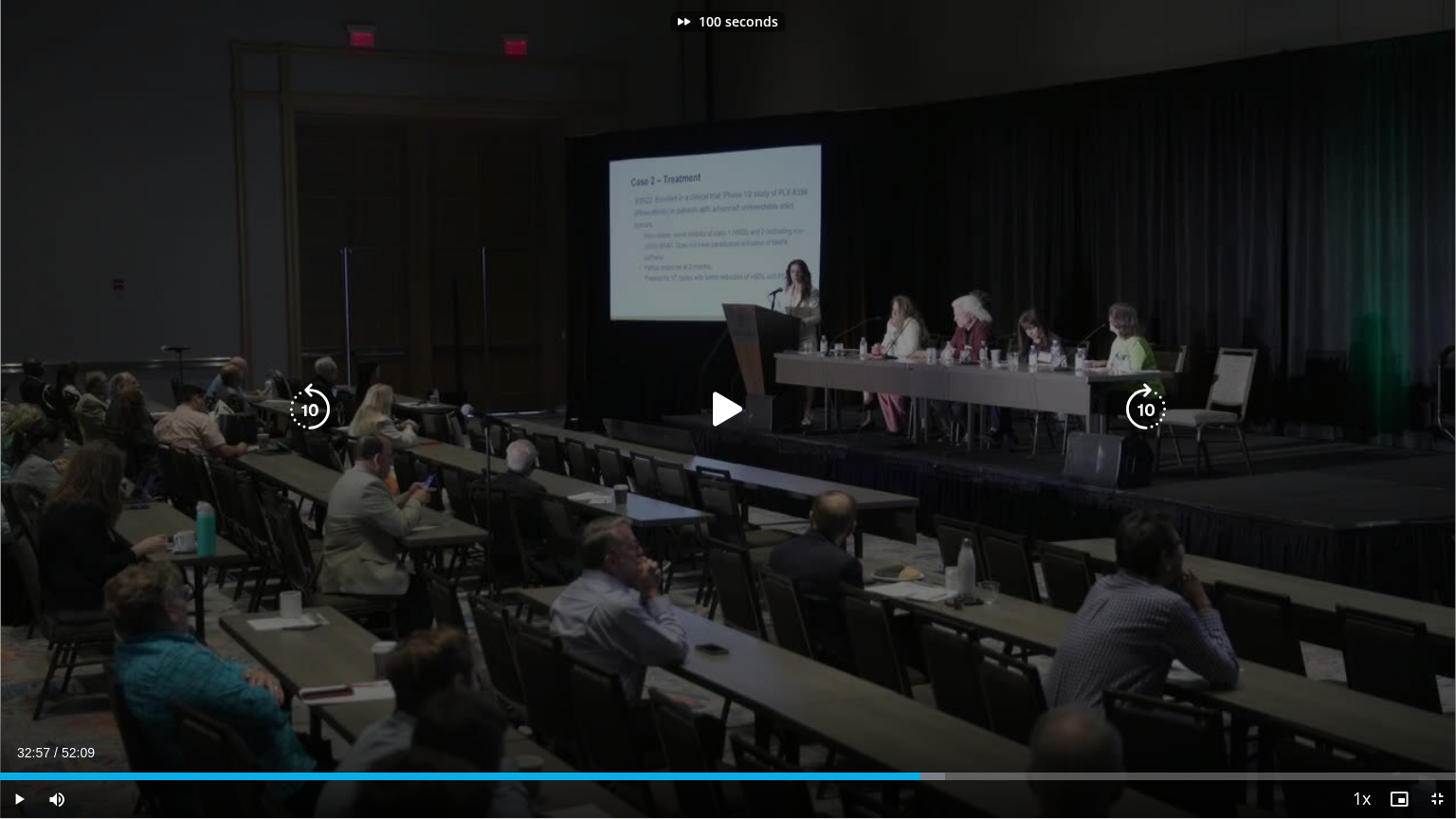 click at bounding box center (1146, 410) 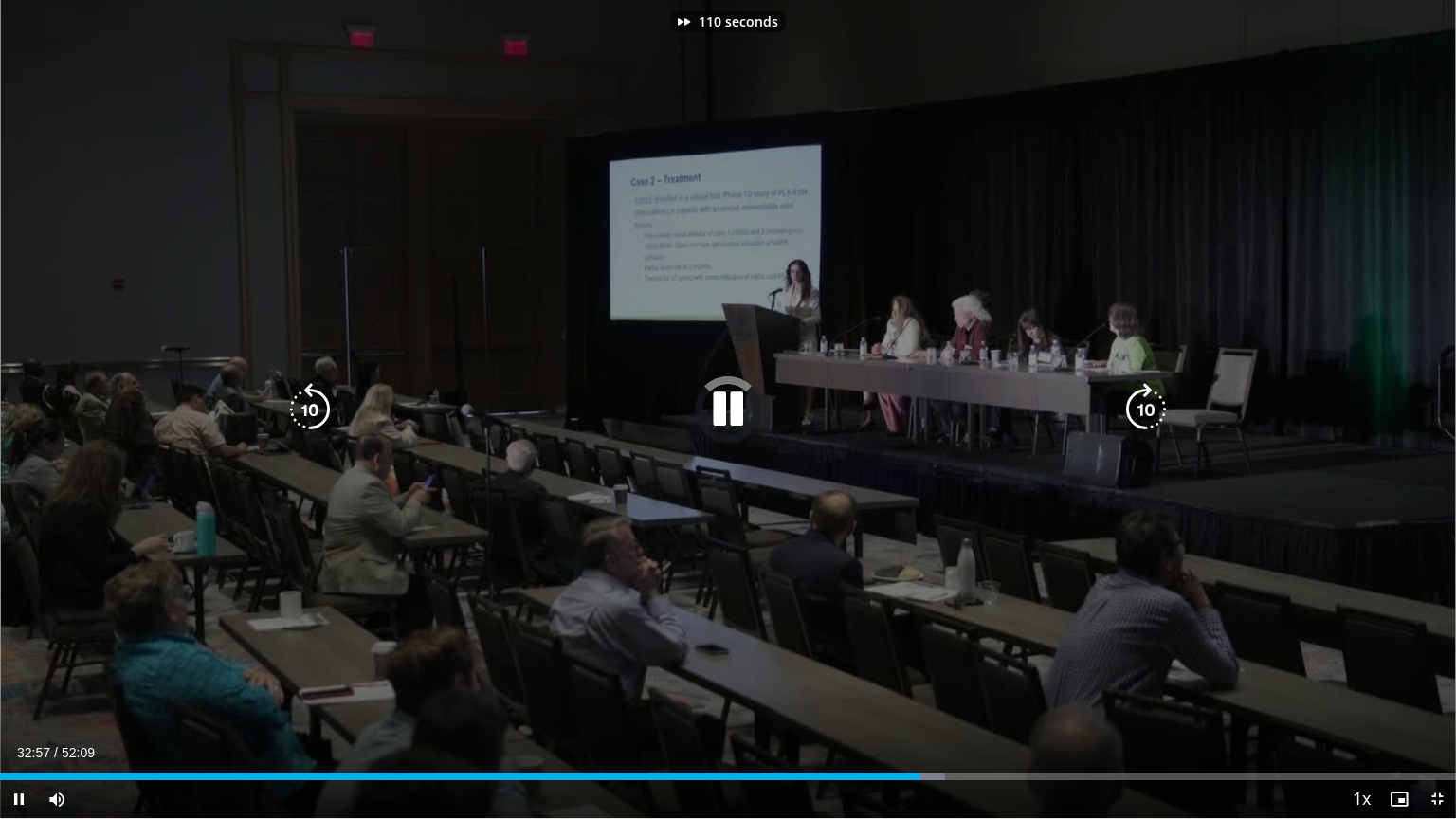 click at bounding box center (1146, 410) 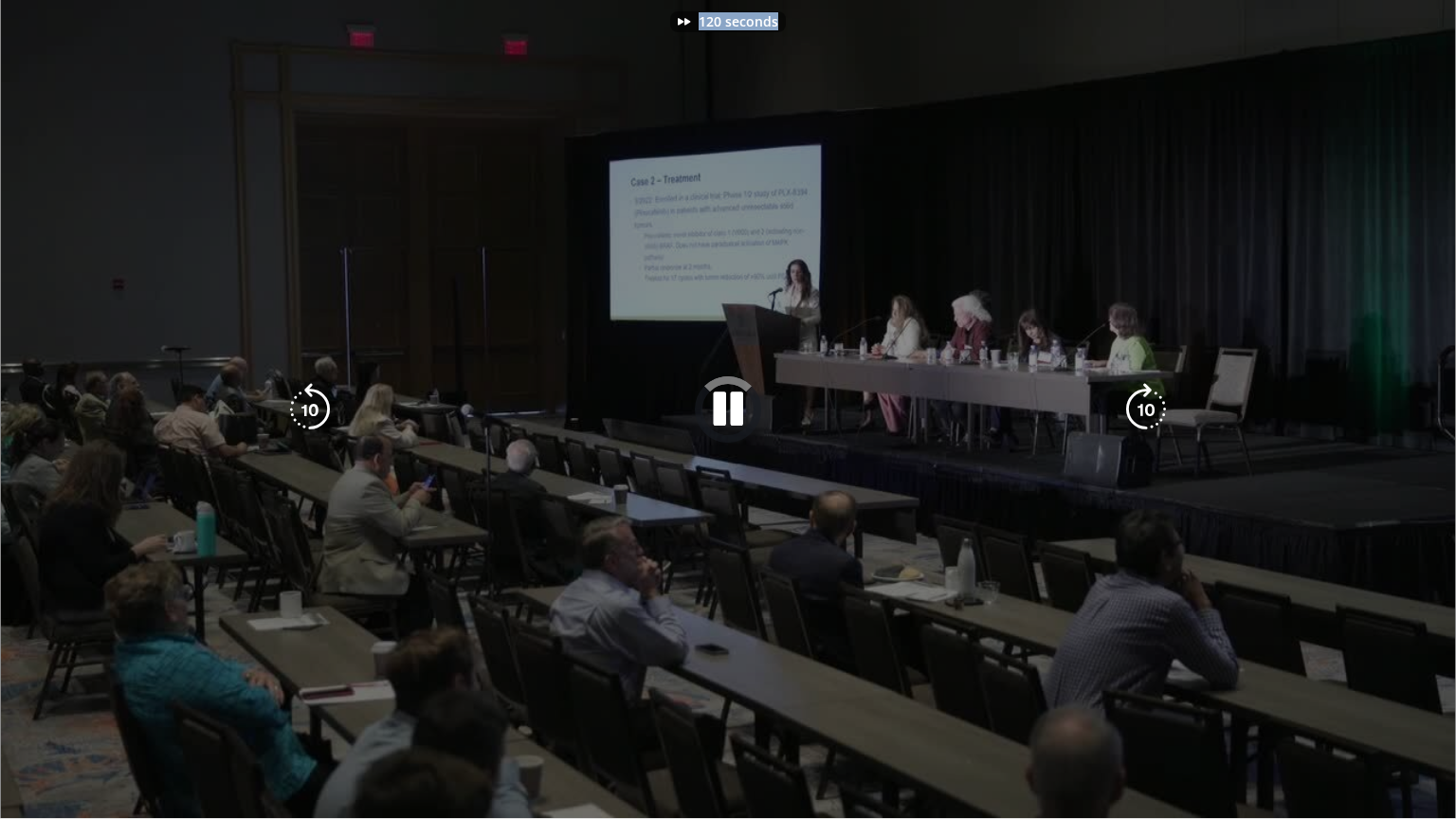 click on "120 seconds
Tap to unmute" at bounding box center [728, 409] 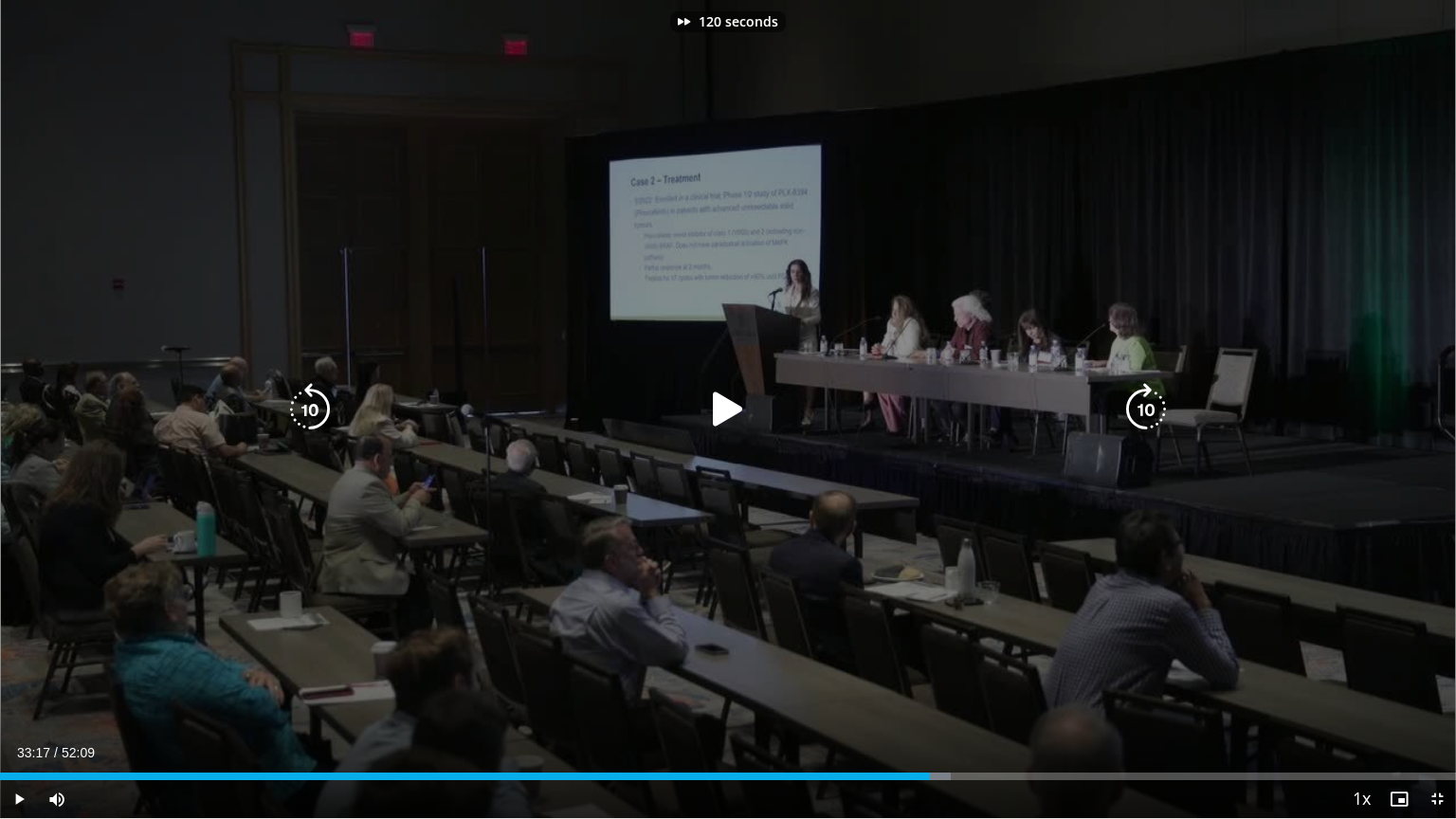 click at bounding box center (1146, 410) 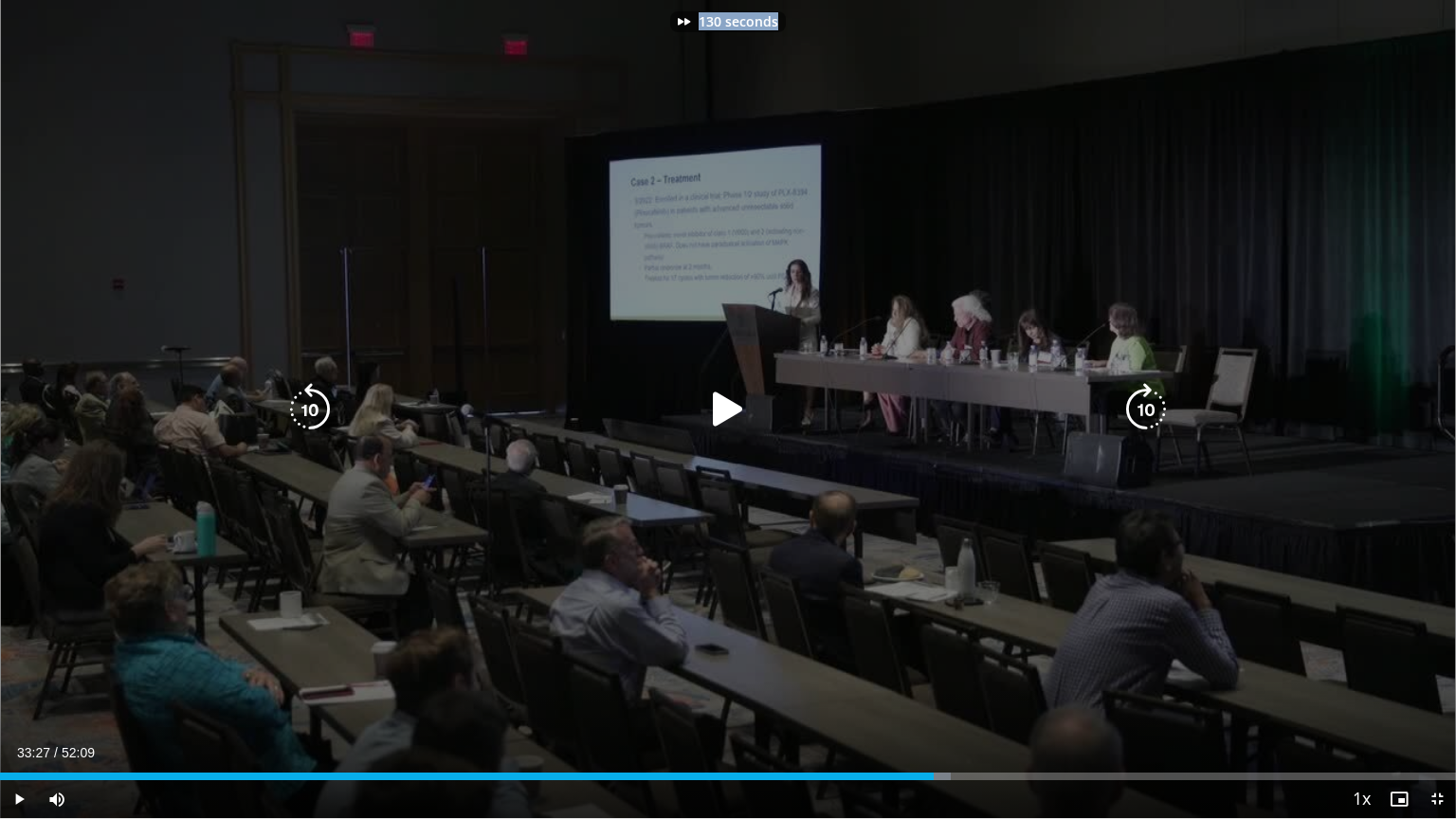 click on "130 seconds
Tap to unmute" at bounding box center (728, 409) 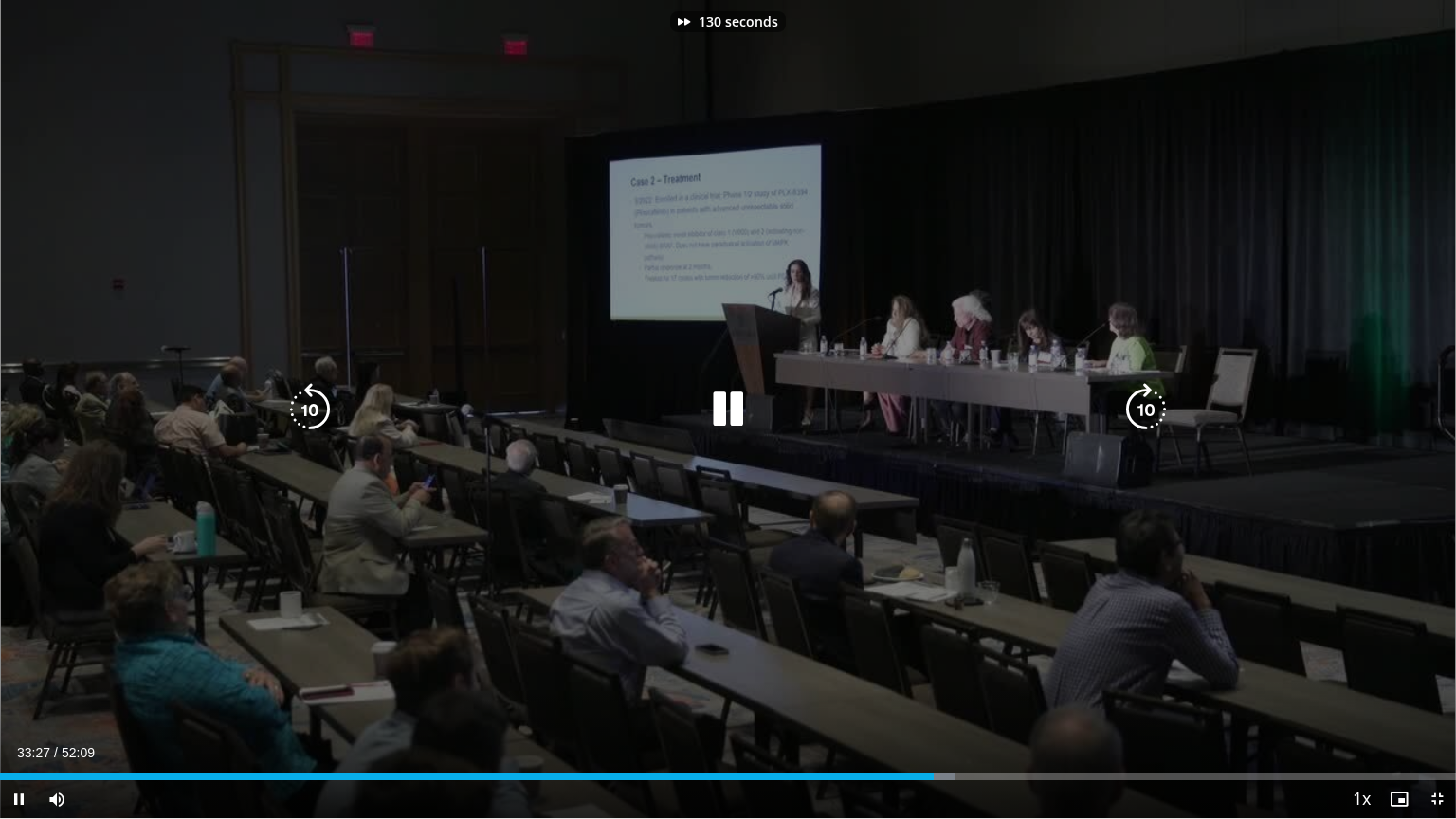 click at bounding box center [1146, 410] 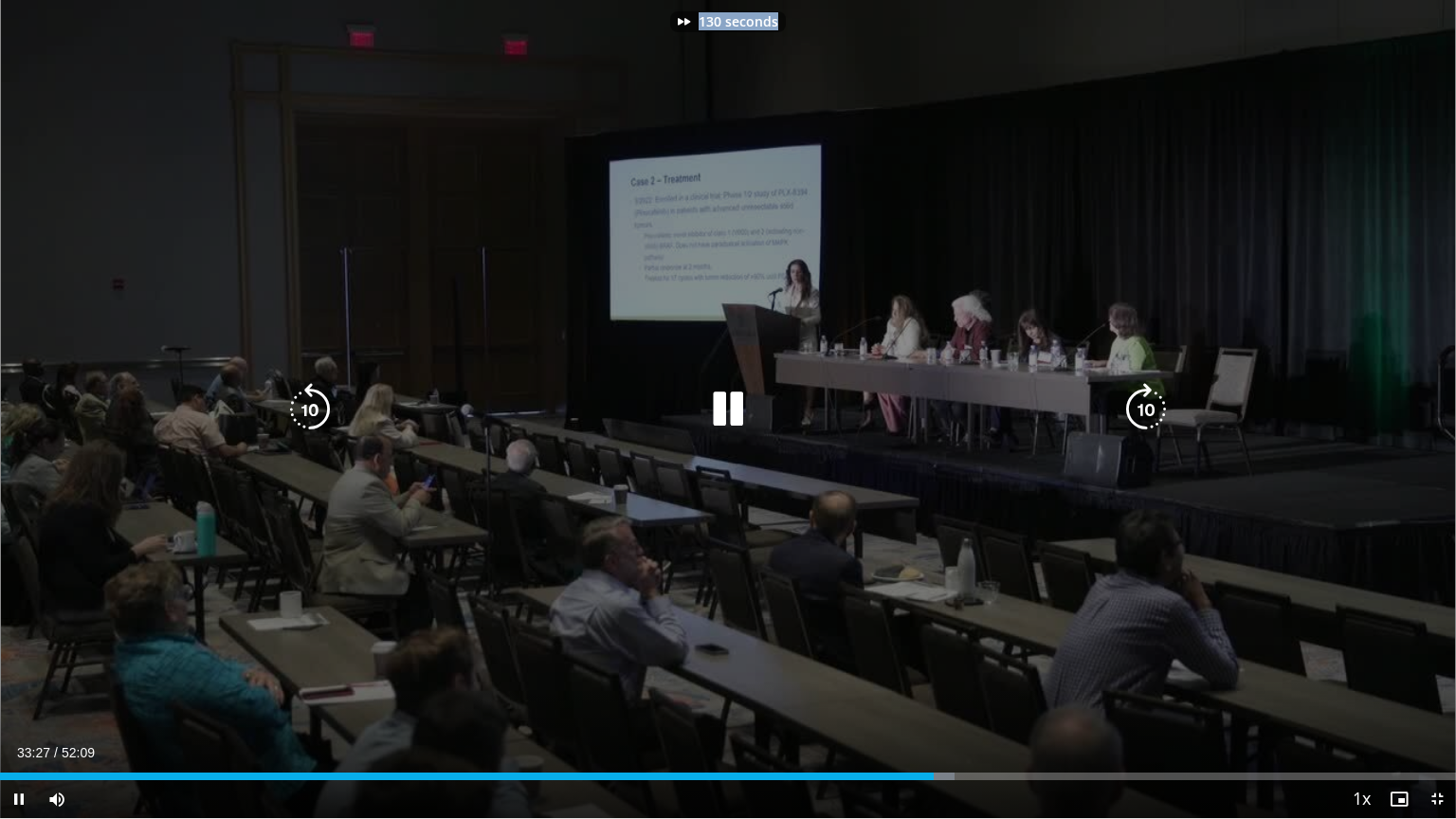click on "130 seconds
Tap to unmute" at bounding box center (728, 409) 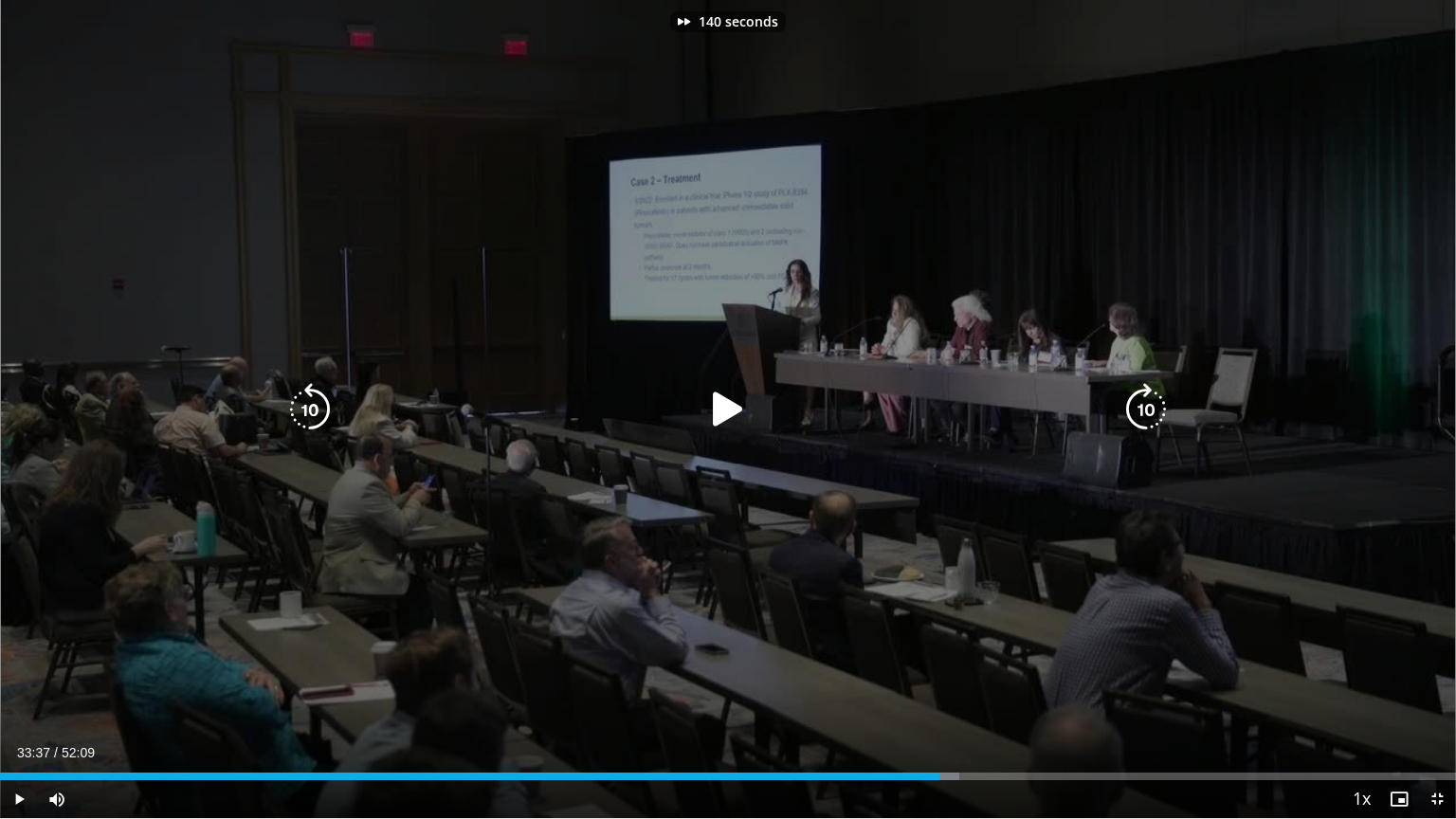 click at bounding box center [1146, 410] 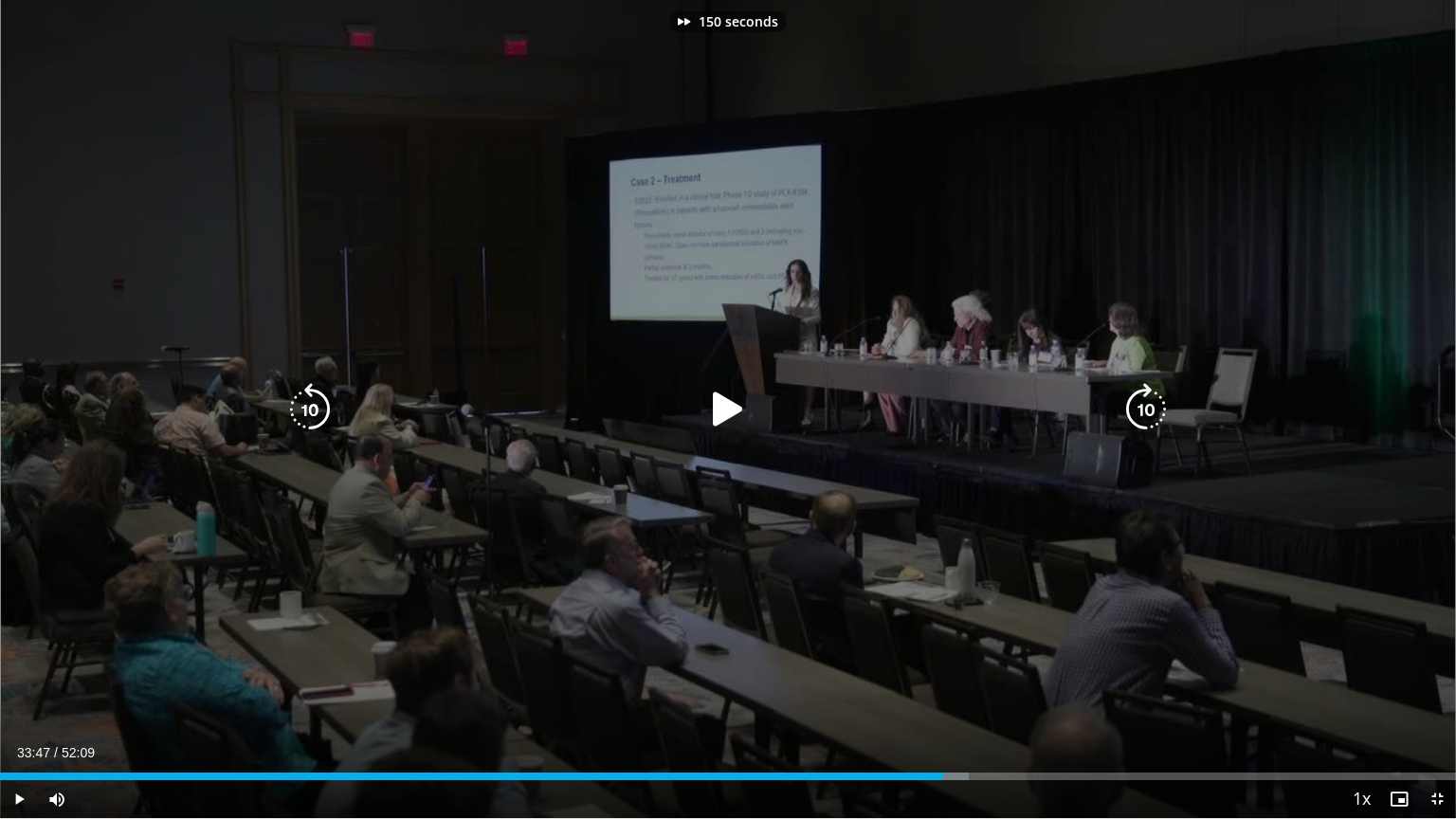 click at bounding box center (1146, 410) 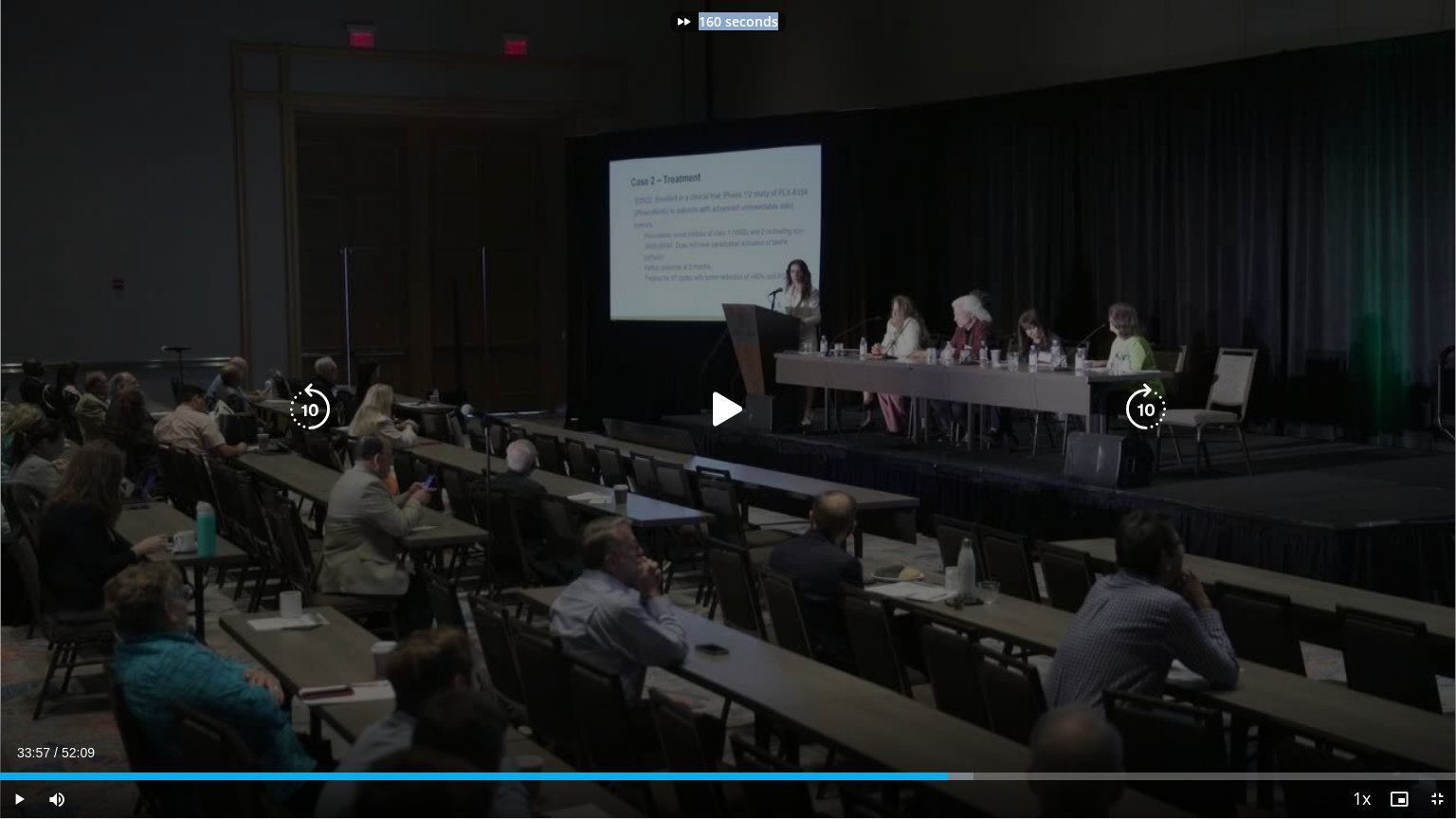 click on "160 seconds
Tap to unmute" at bounding box center (728, 409) 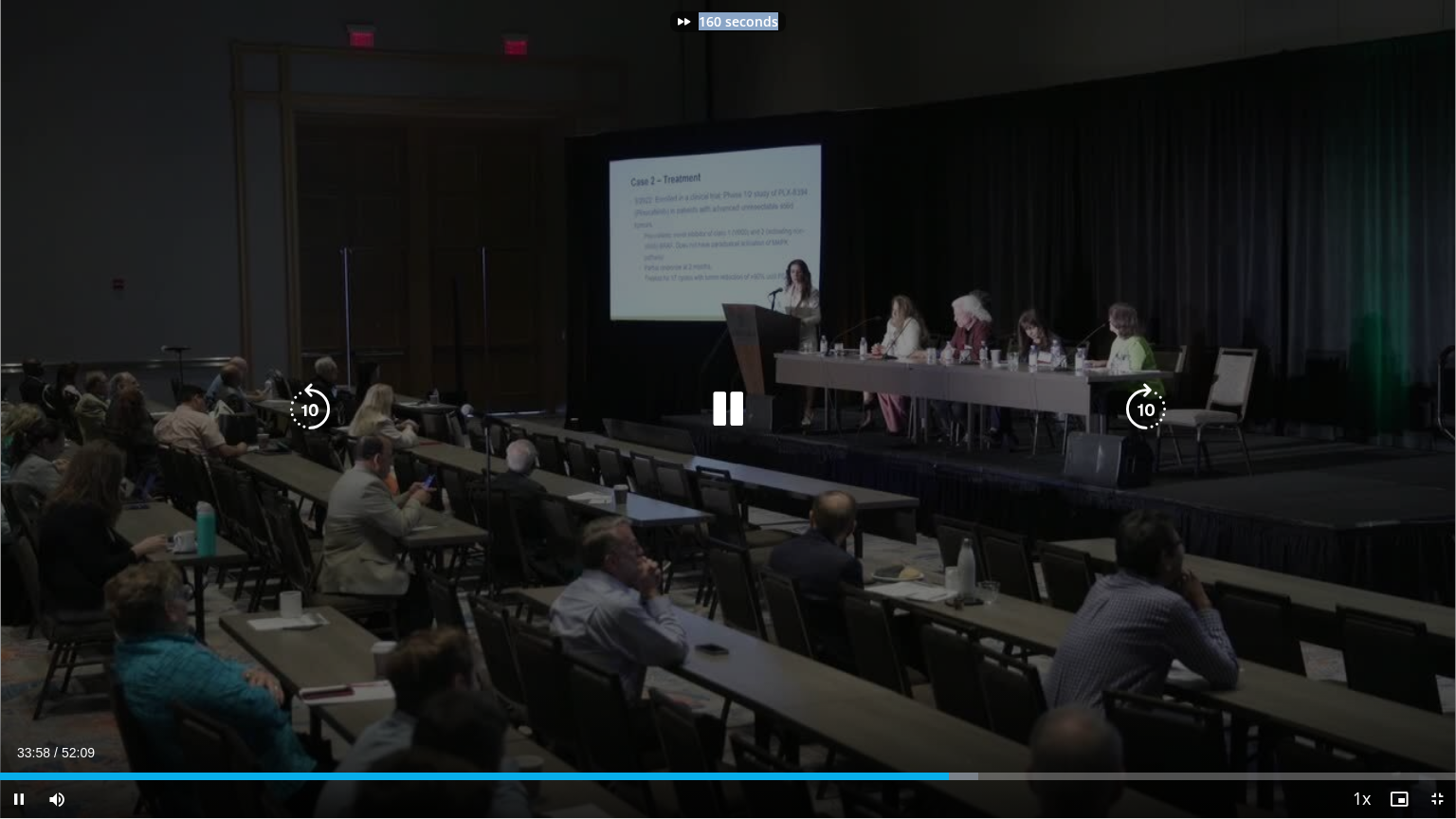 click on "160 seconds
Tap to unmute" at bounding box center (728, 409) 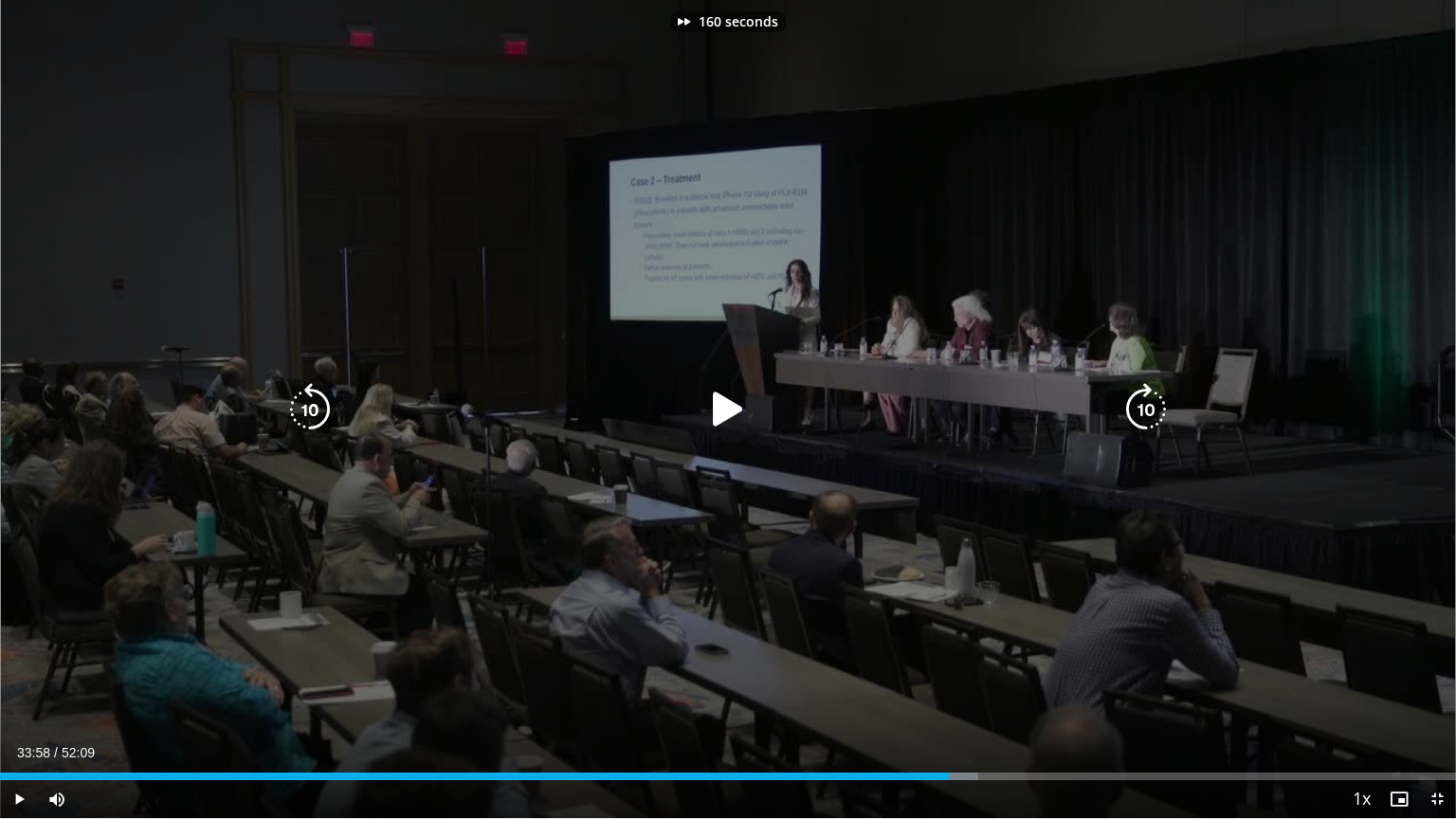 click at bounding box center [1146, 410] 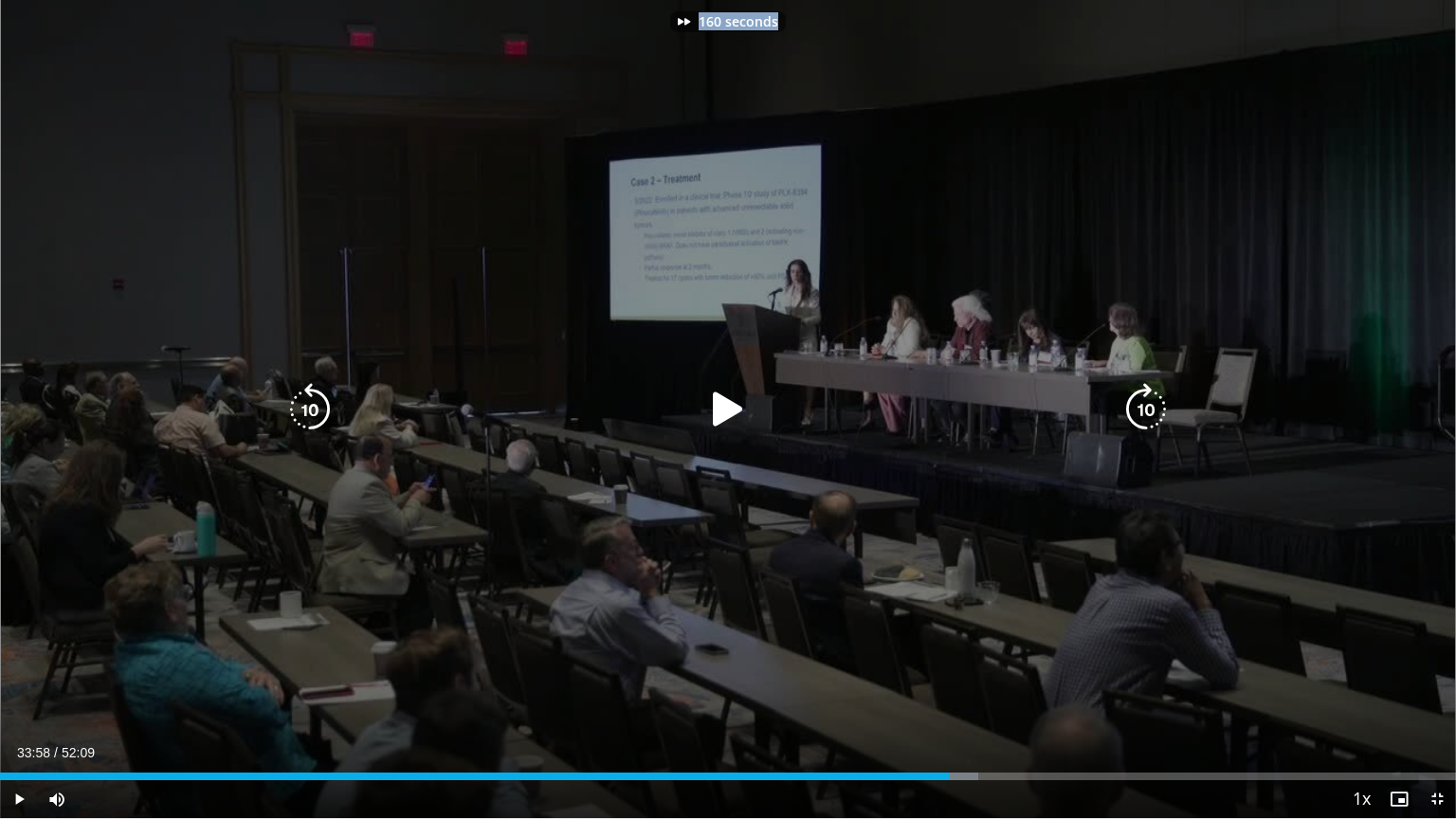 click on "160 seconds
Tap to unmute" at bounding box center (728, 409) 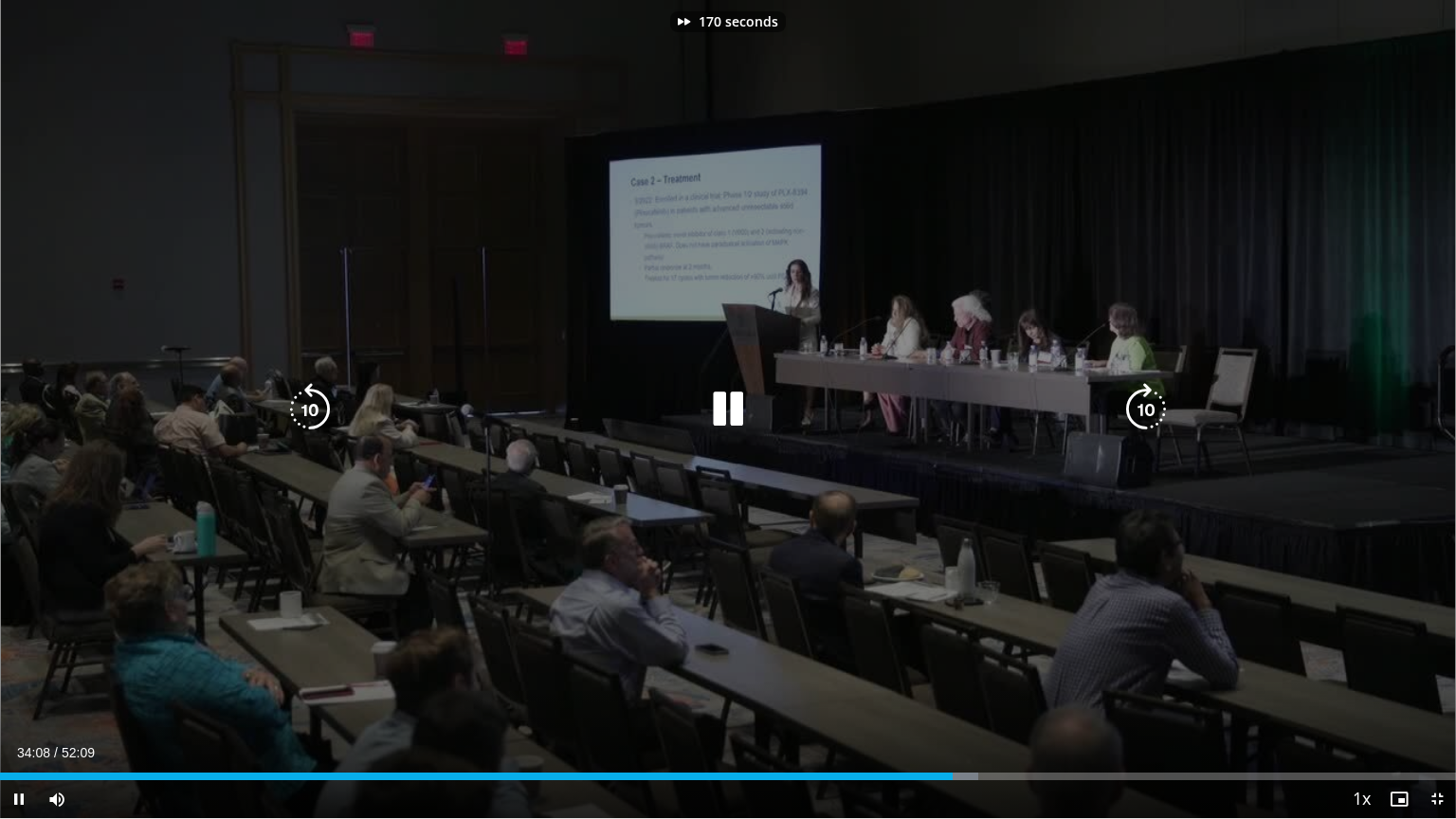 click at bounding box center [1146, 410] 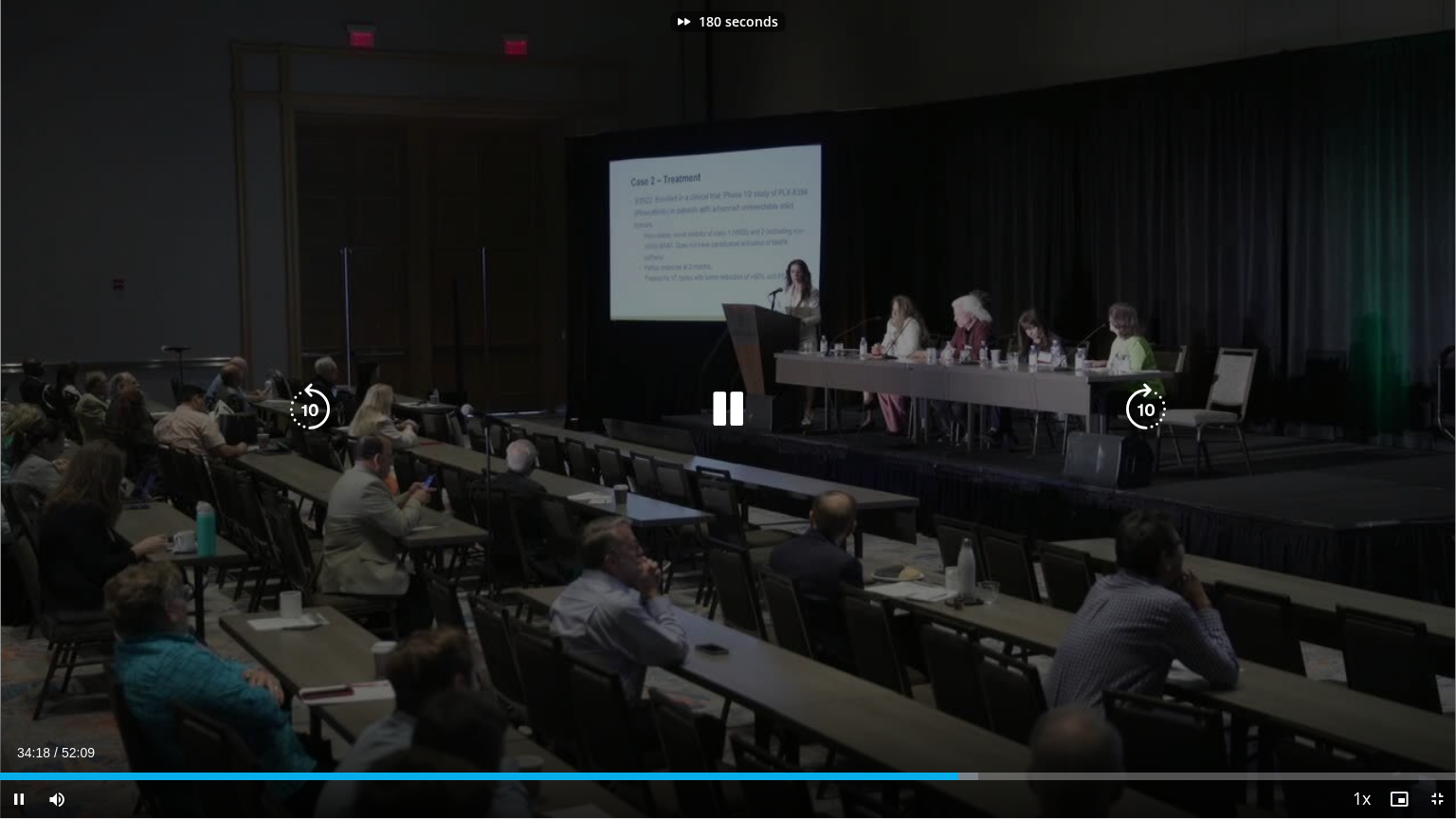 click at bounding box center (1146, 410) 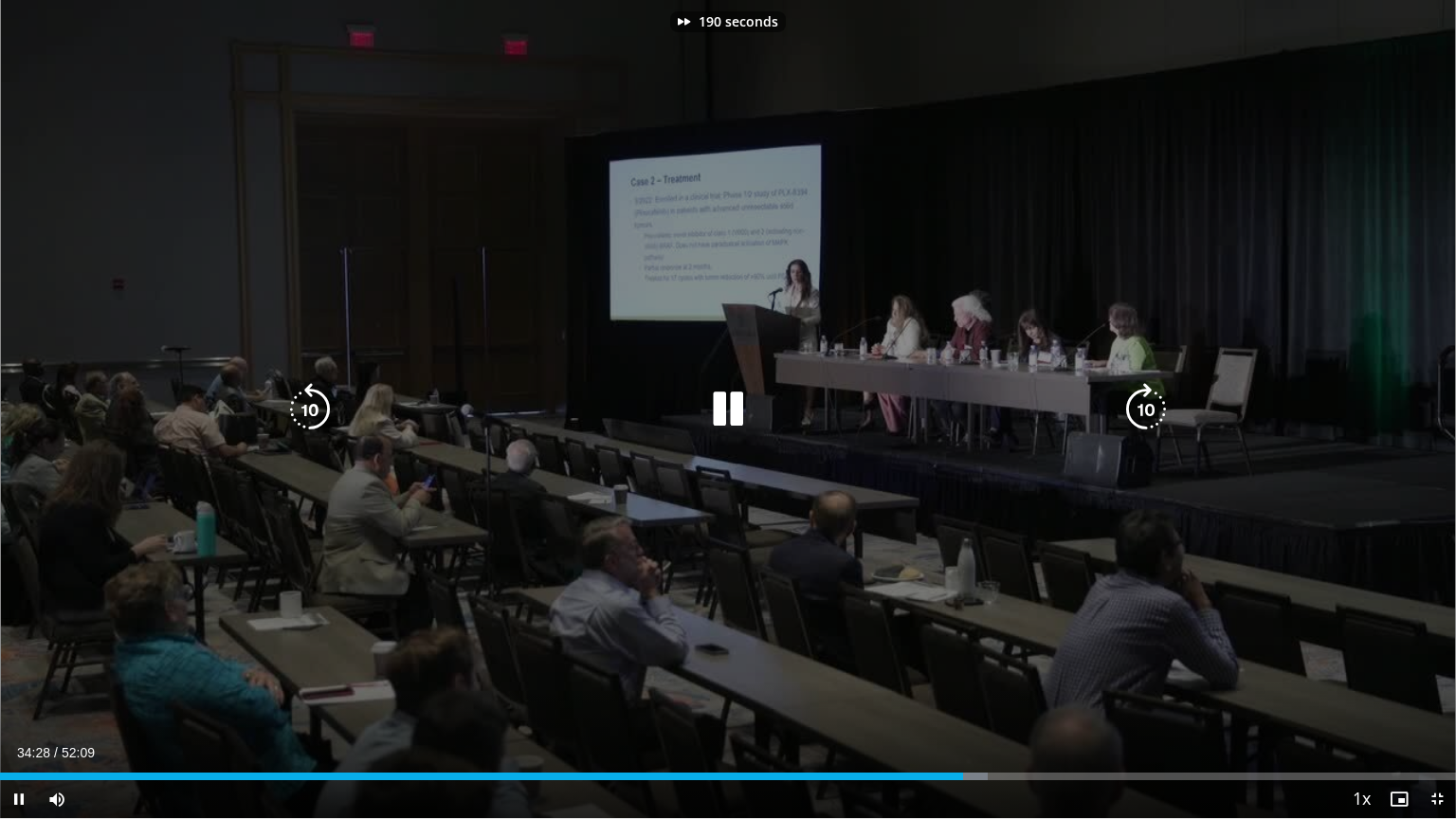 click at bounding box center [1146, 410] 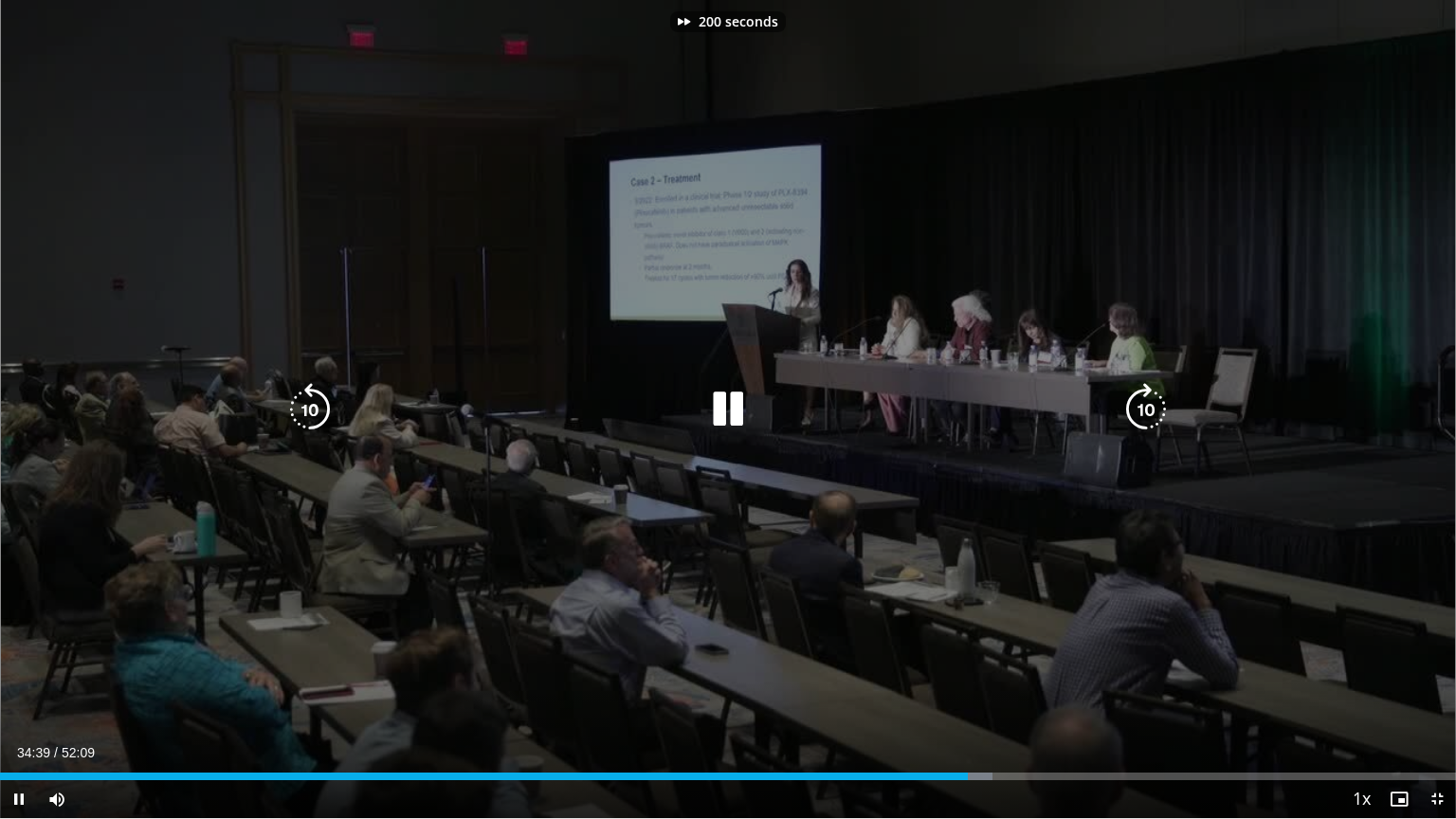 click at bounding box center (1146, 410) 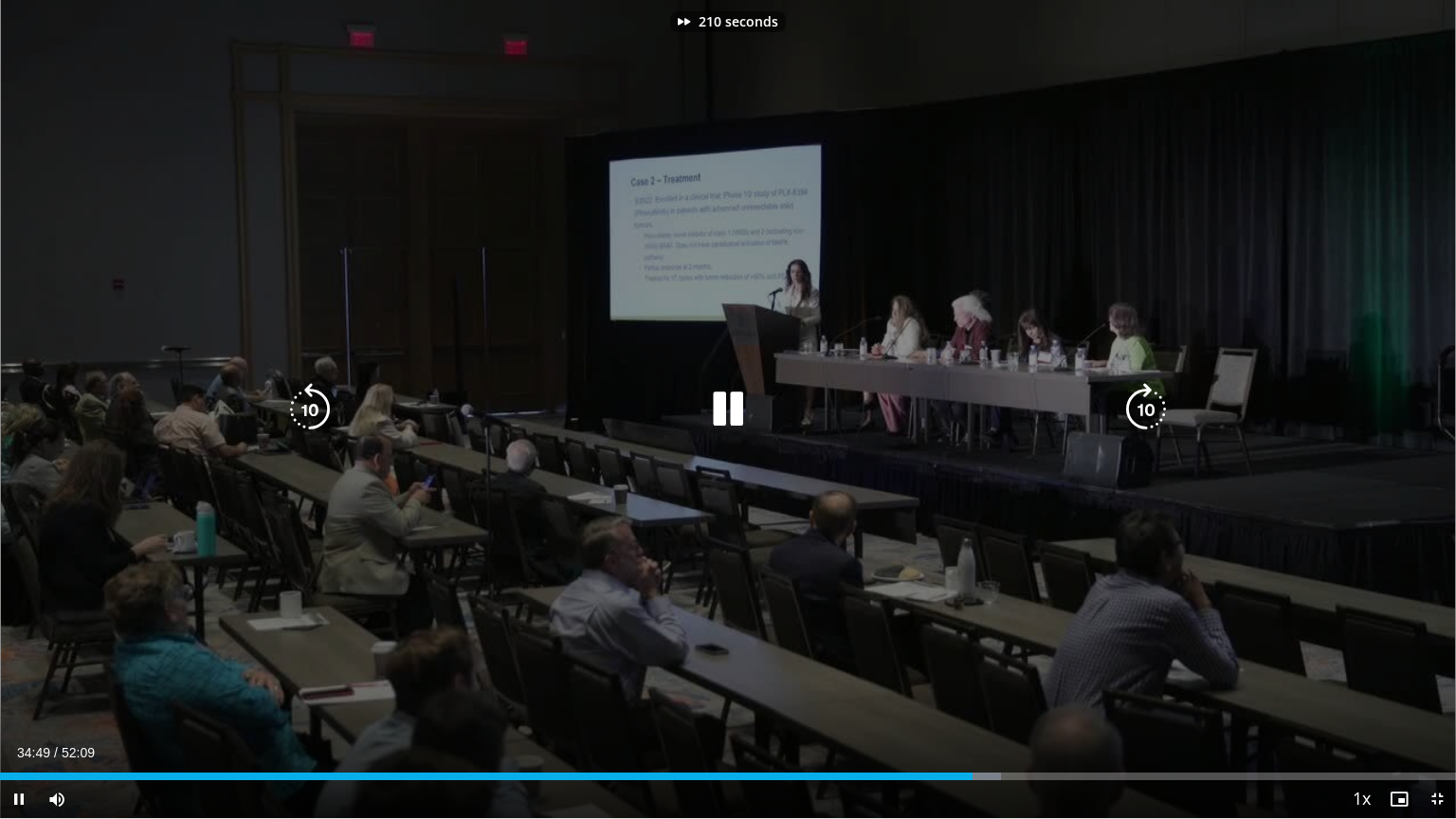 click on "210 seconds
Tap to unmute" at bounding box center [728, 409] 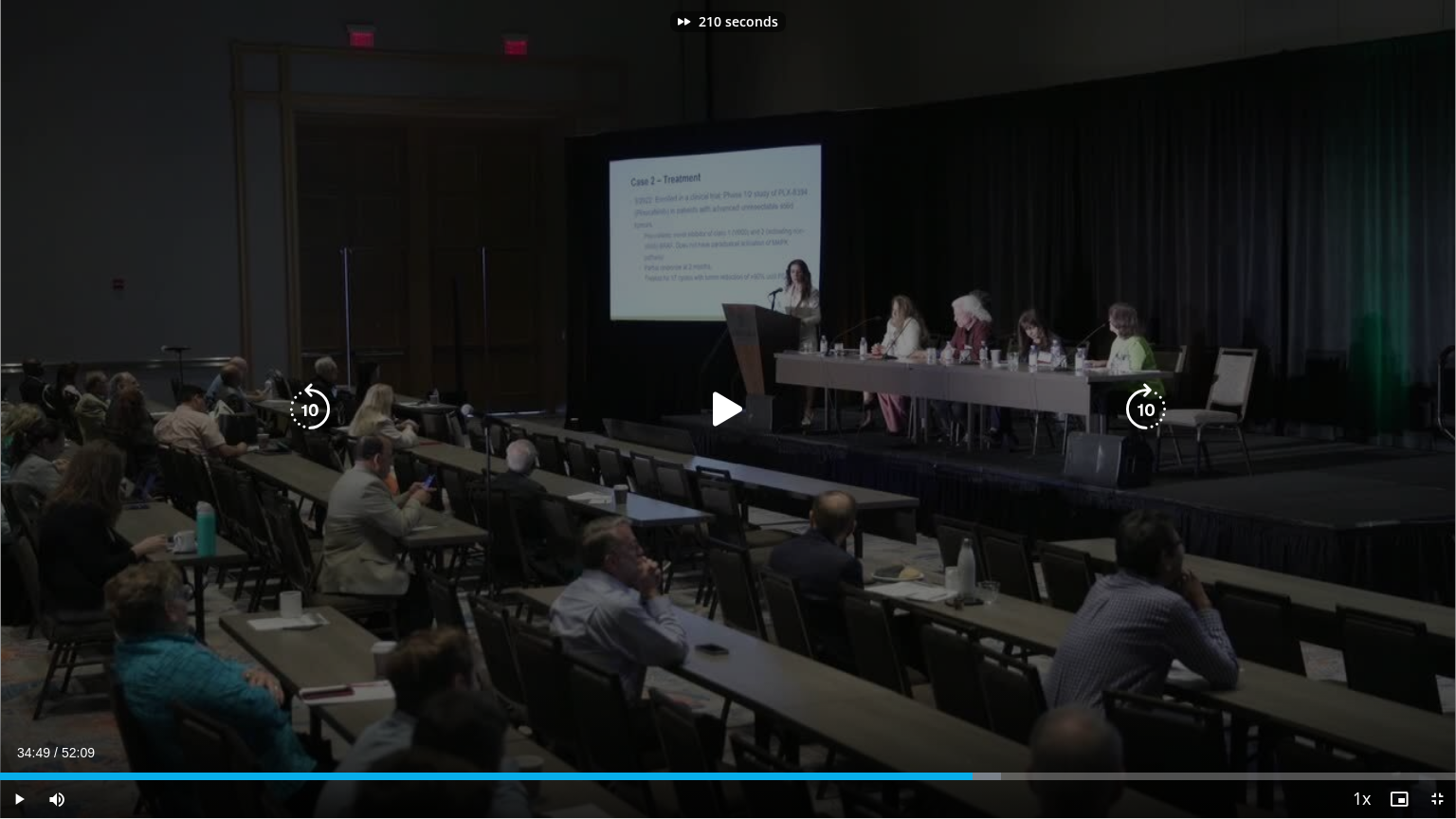 click at bounding box center (1146, 410) 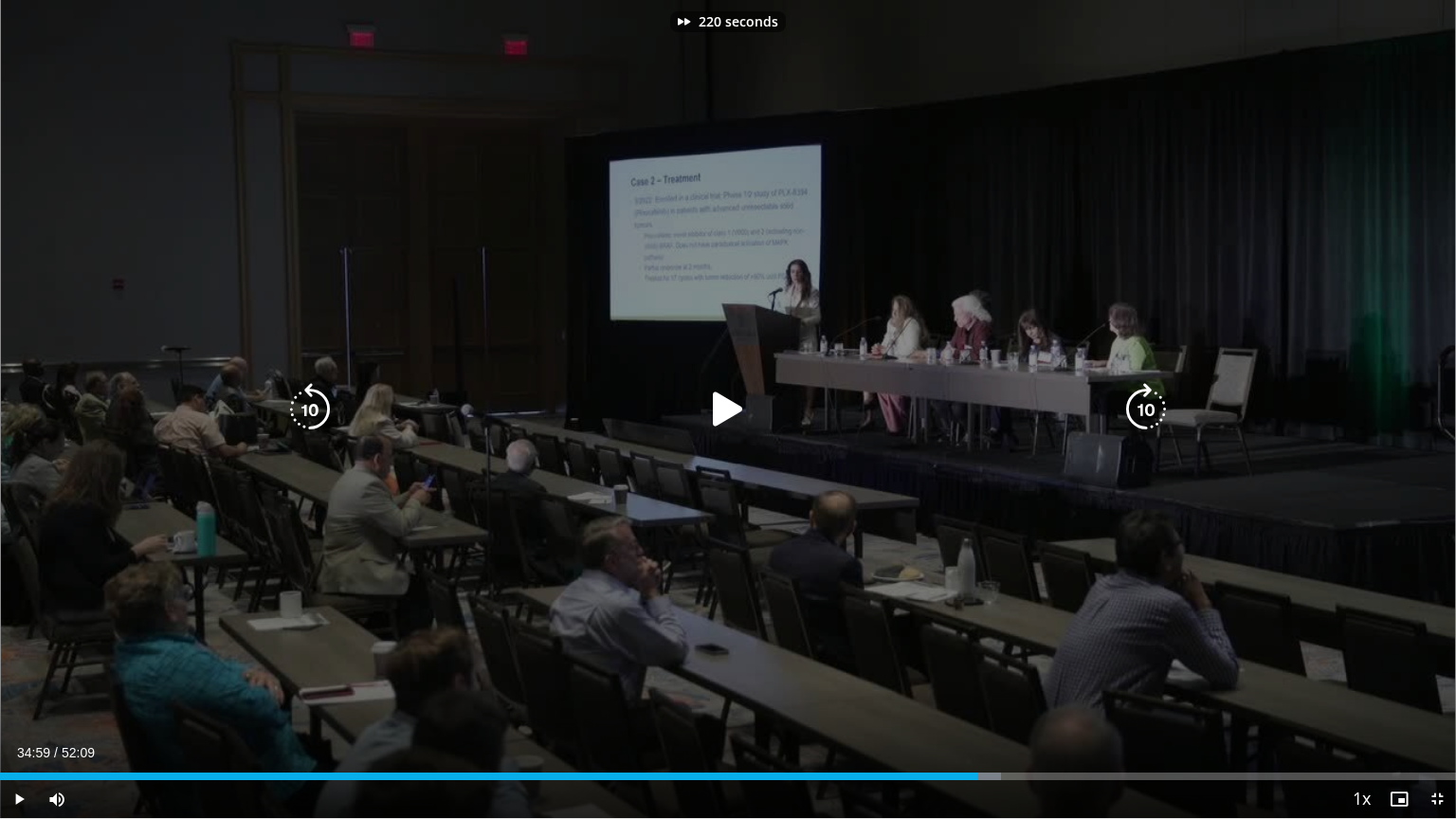 click at bounding box center [1146, 410] 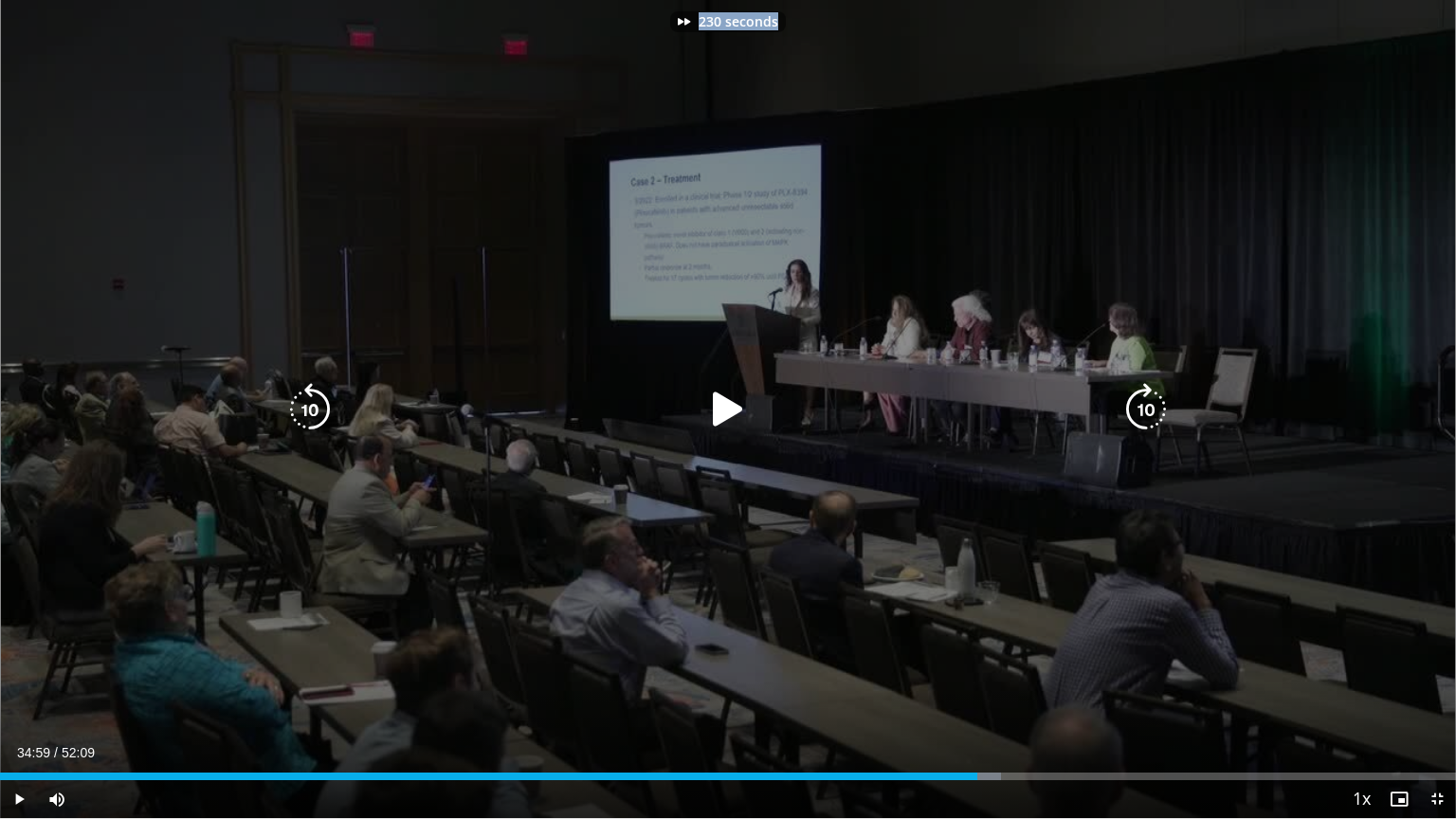 click on "230 seconds
Tap to unmute" at bounding box center (728, 409) 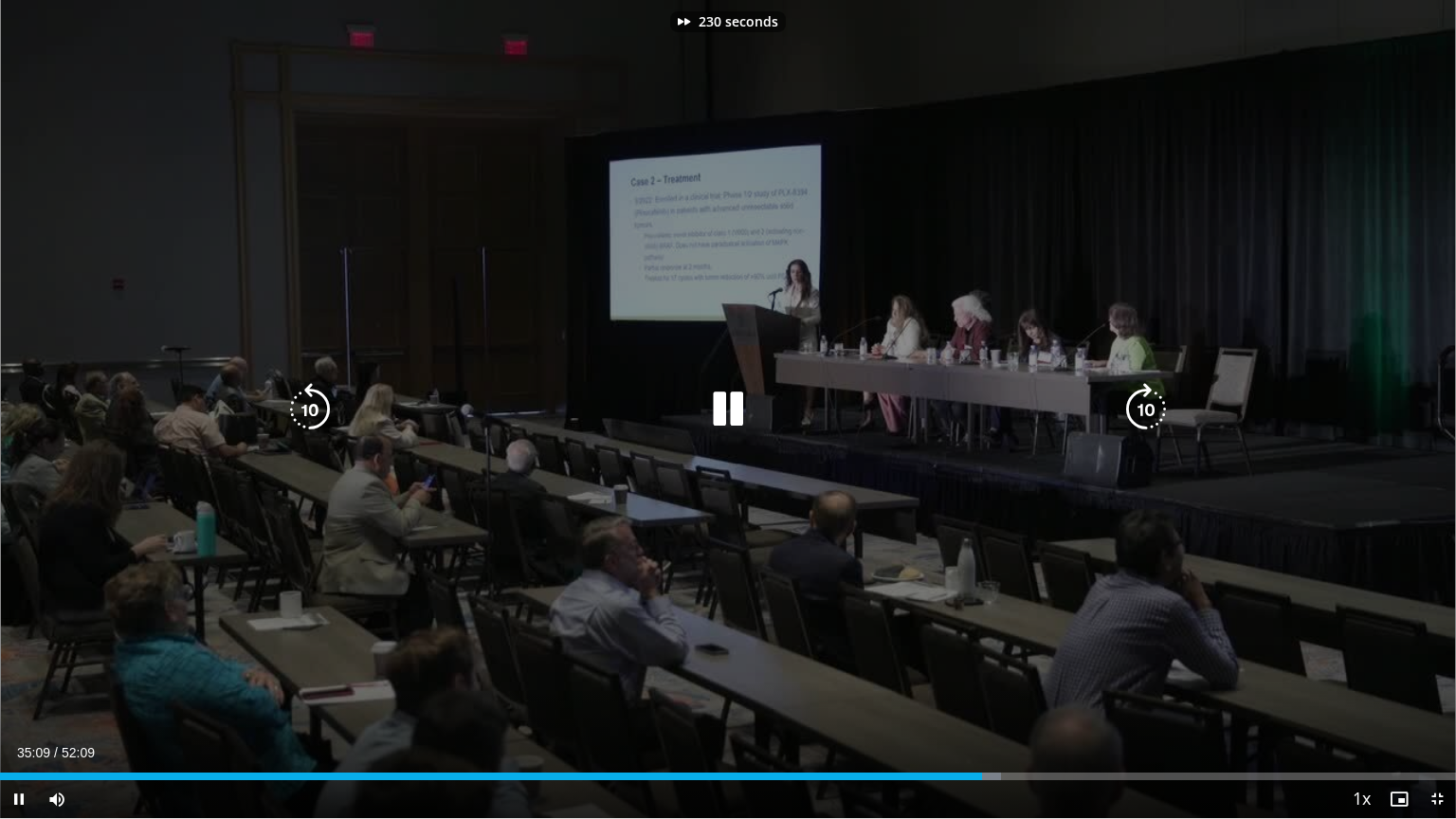 click at bounding box center (1146, 410) 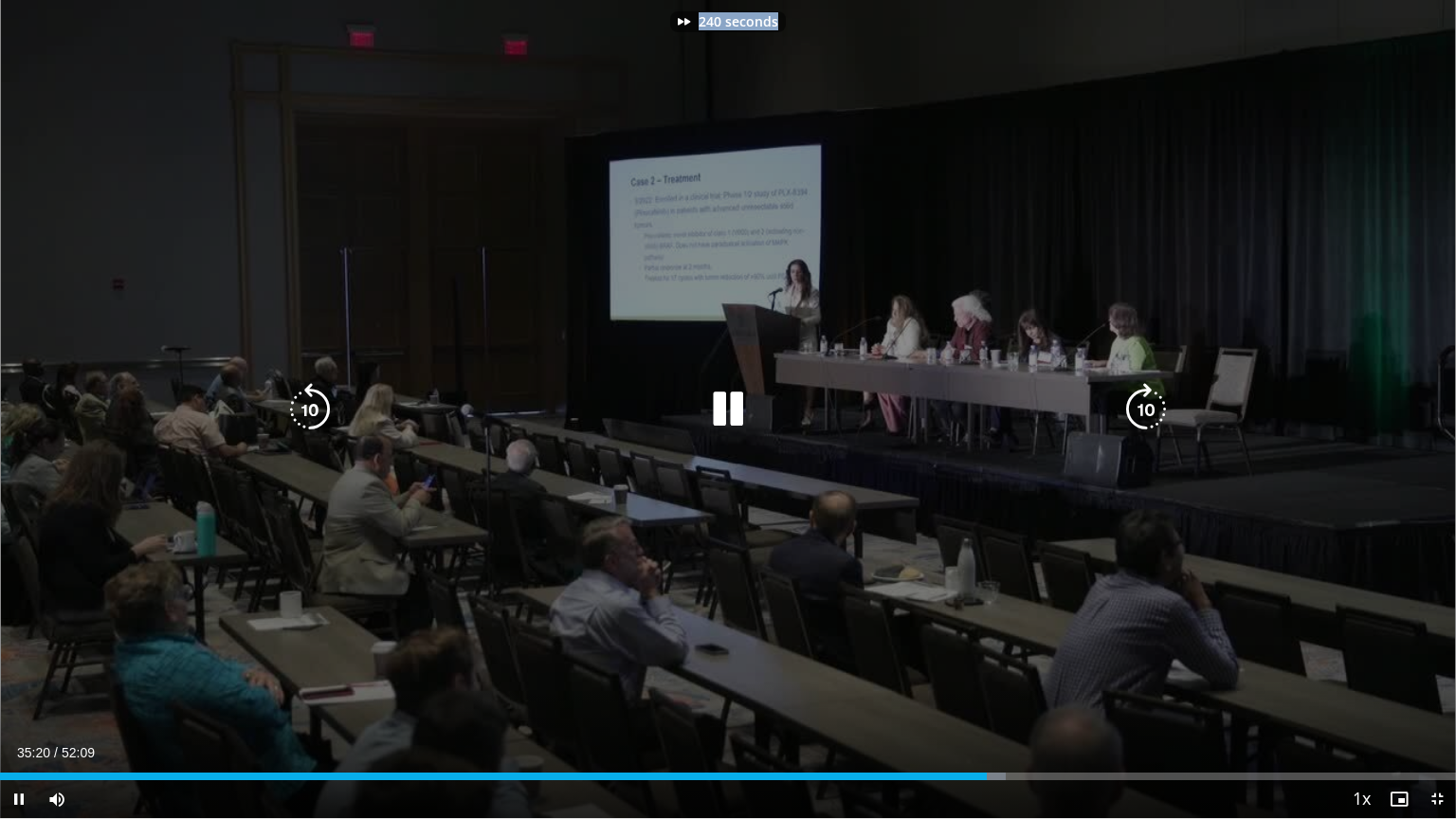 click on "240 seconds
Tap to unmute" at bounding box center [728, 409] 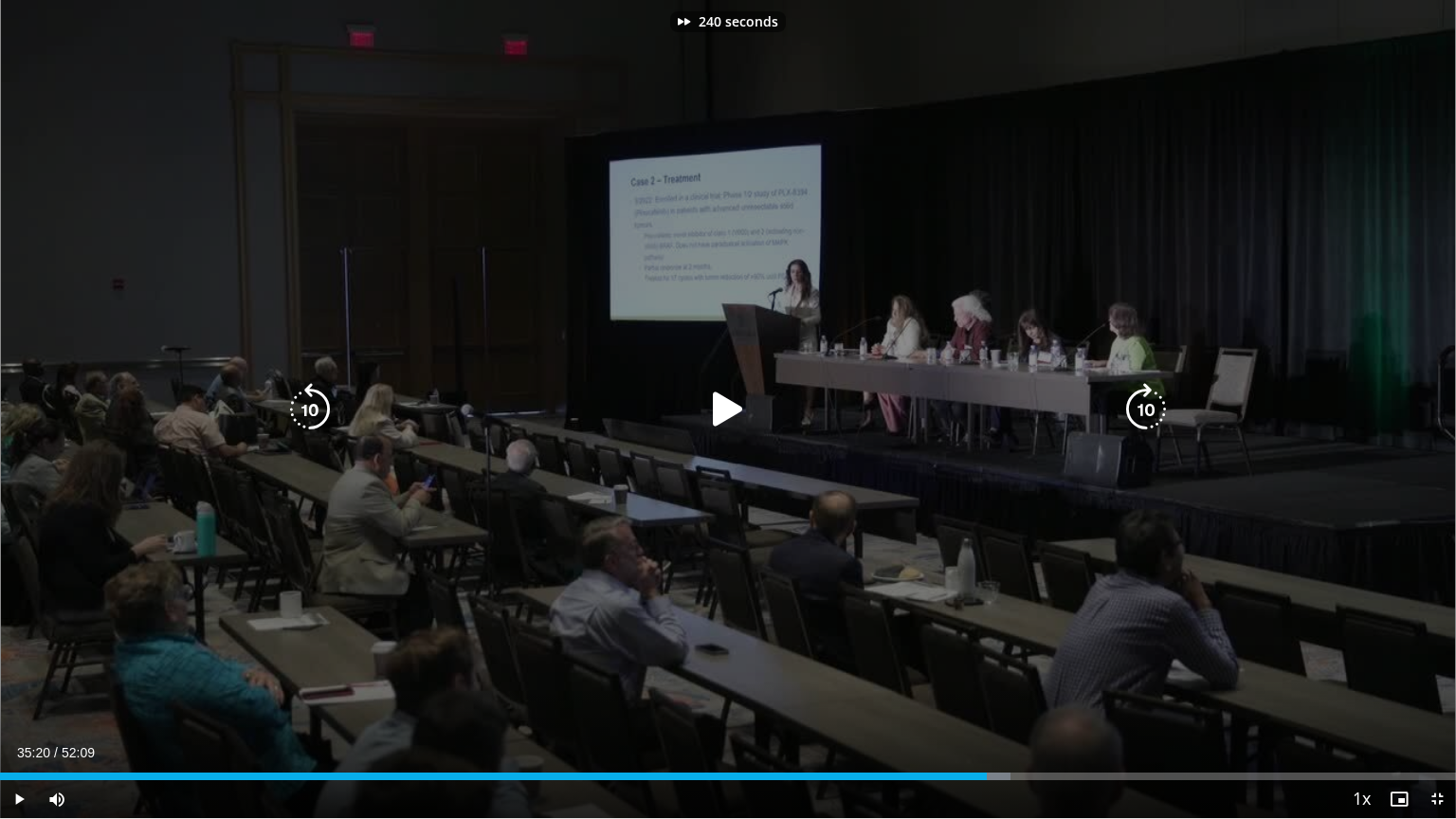 click at bounding box center [1146, 410] 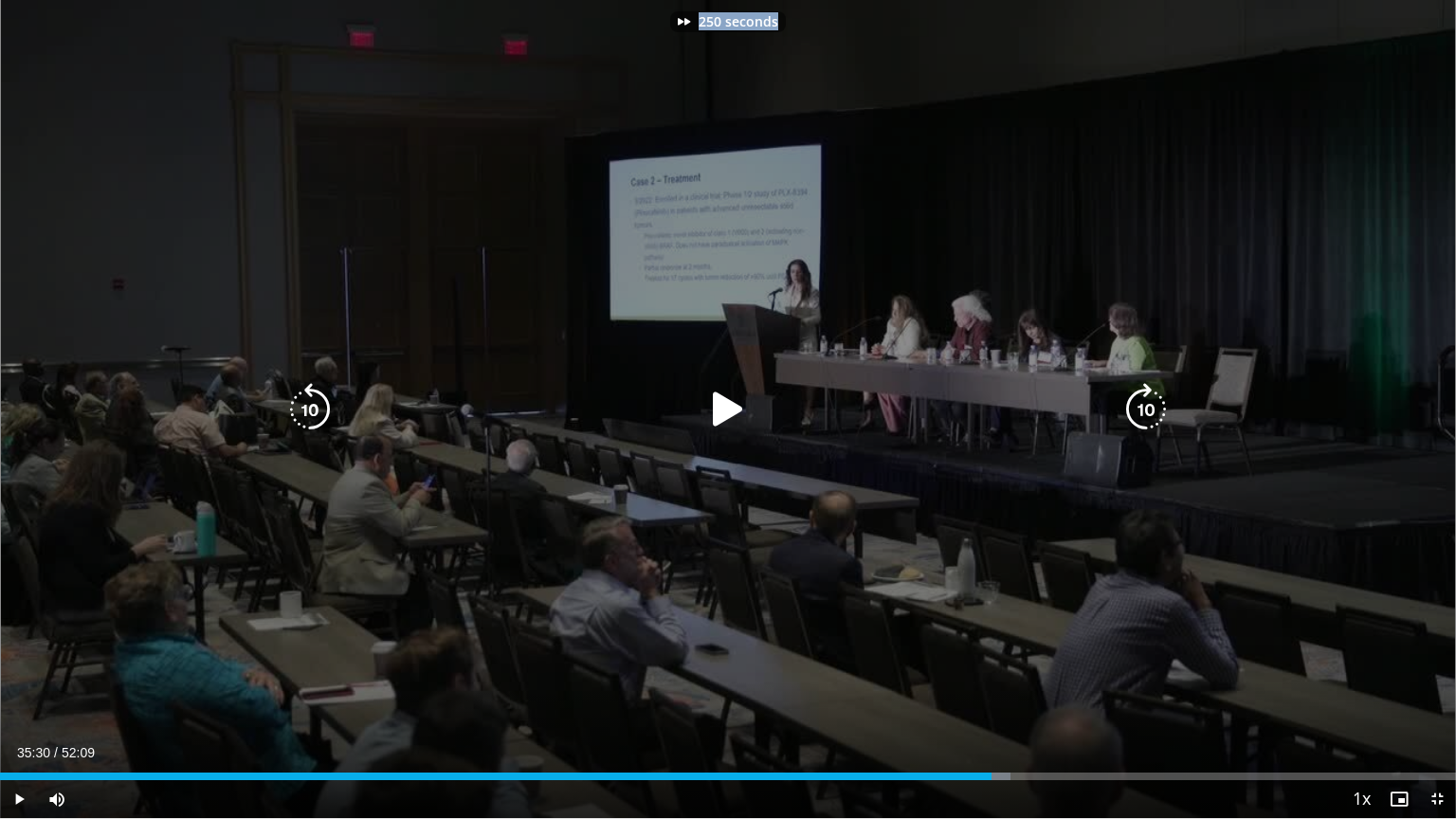 click on "250 seconds
Tap to unmute" at bounding box center [728, 409] 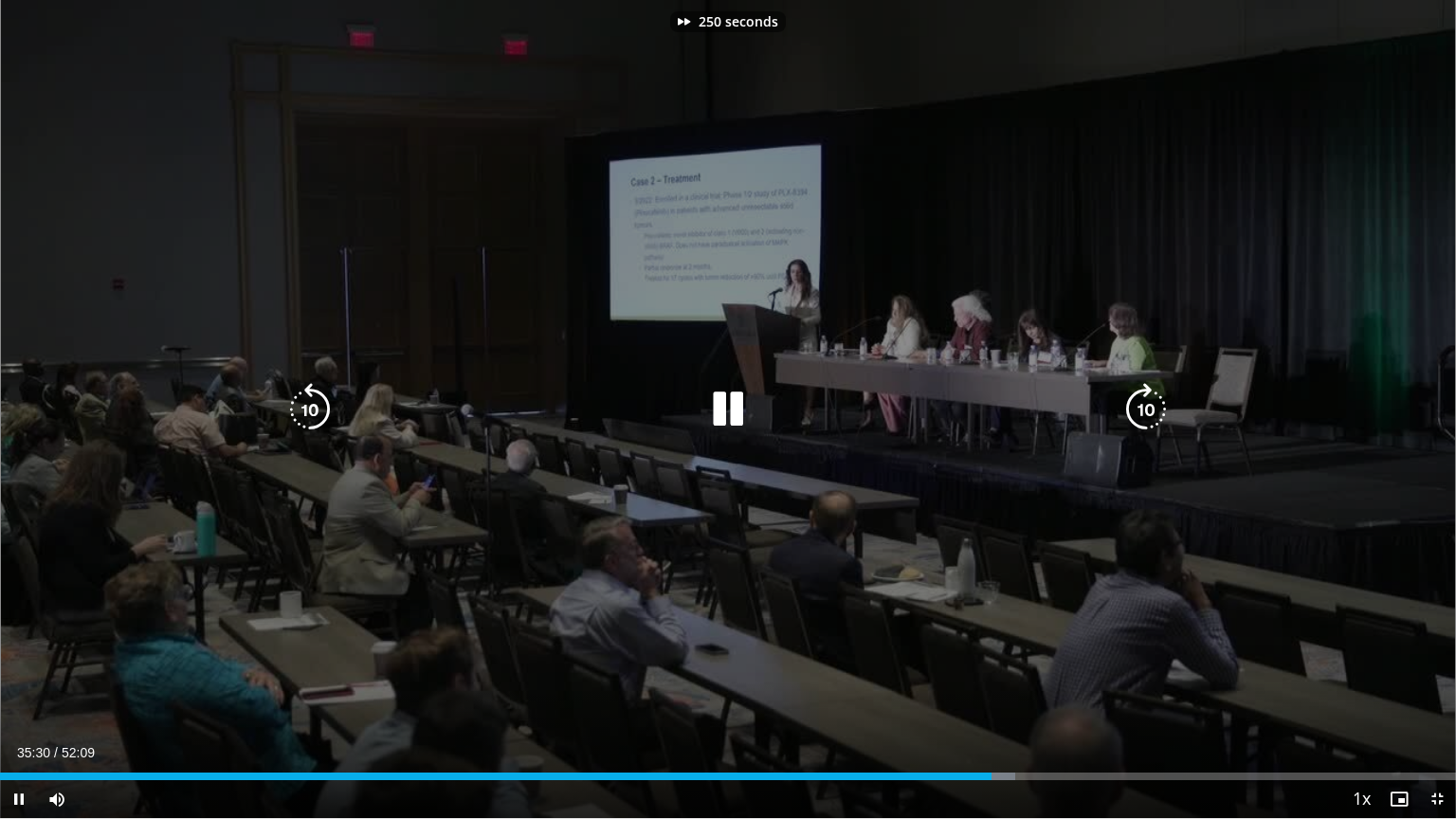 click at bounding box center [1146, 410] 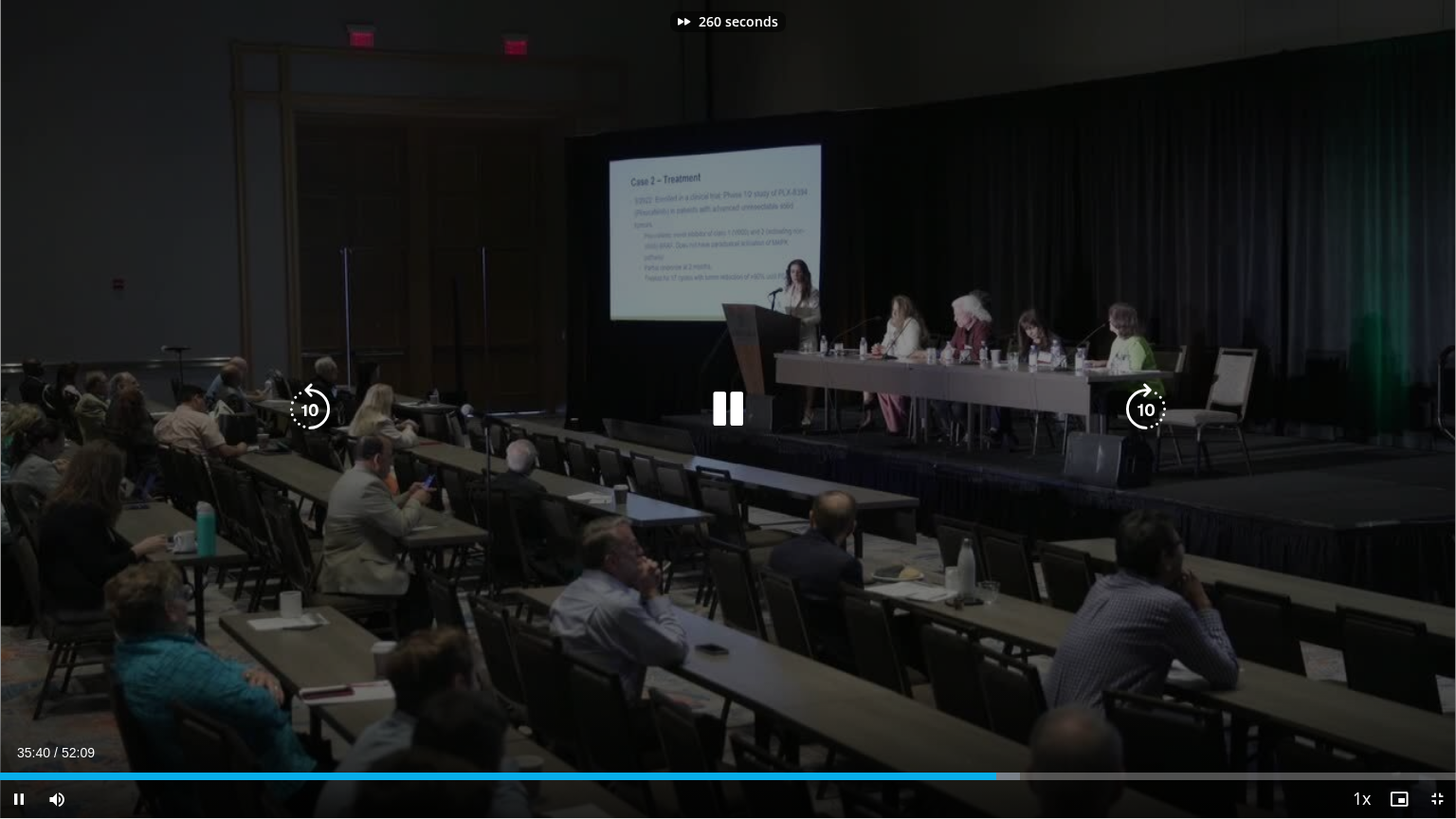 click at bounding box center (1146, 410) 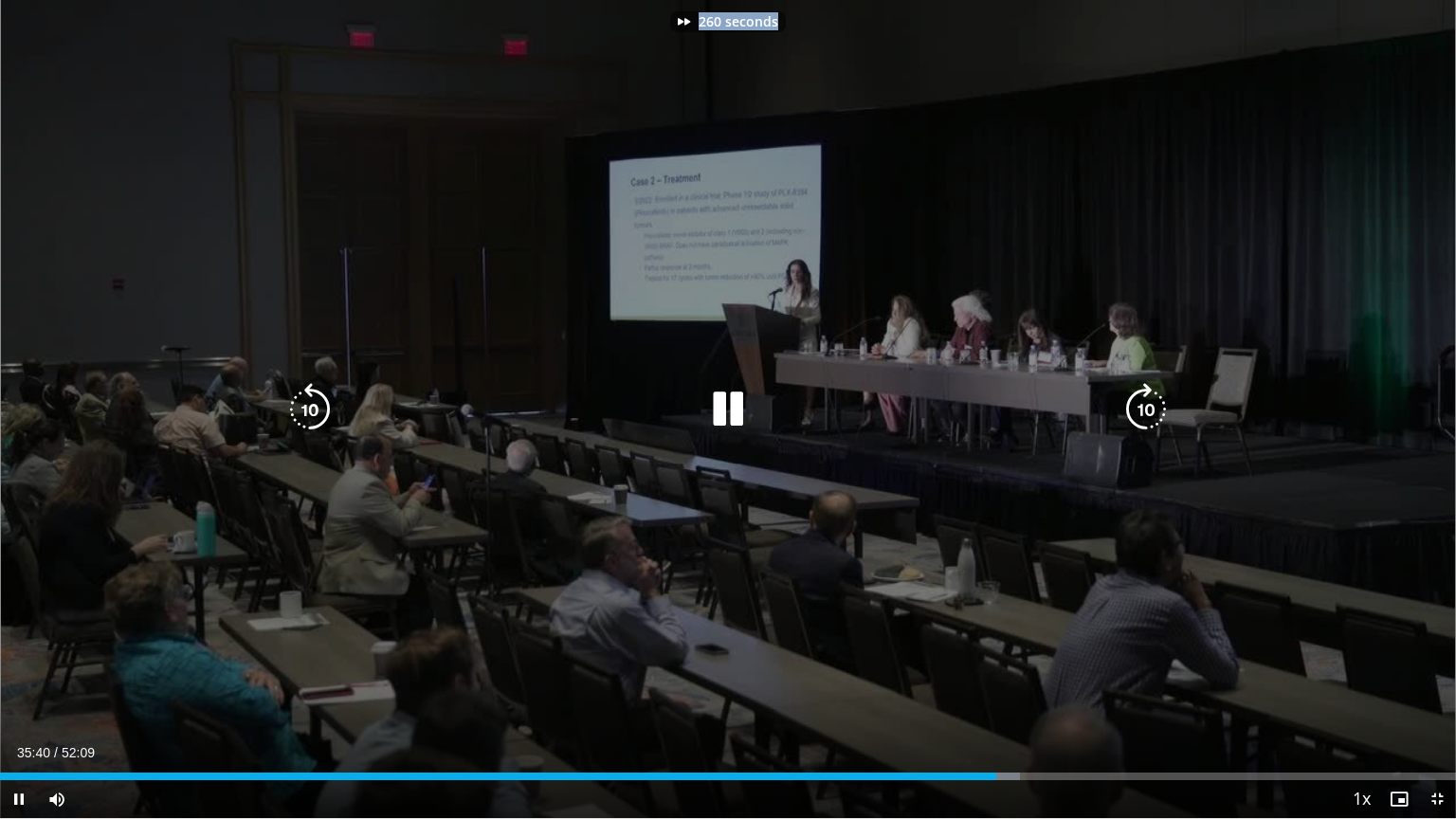 click on "260 seconds
Tap to unmute" at bounding box center (728, 409) 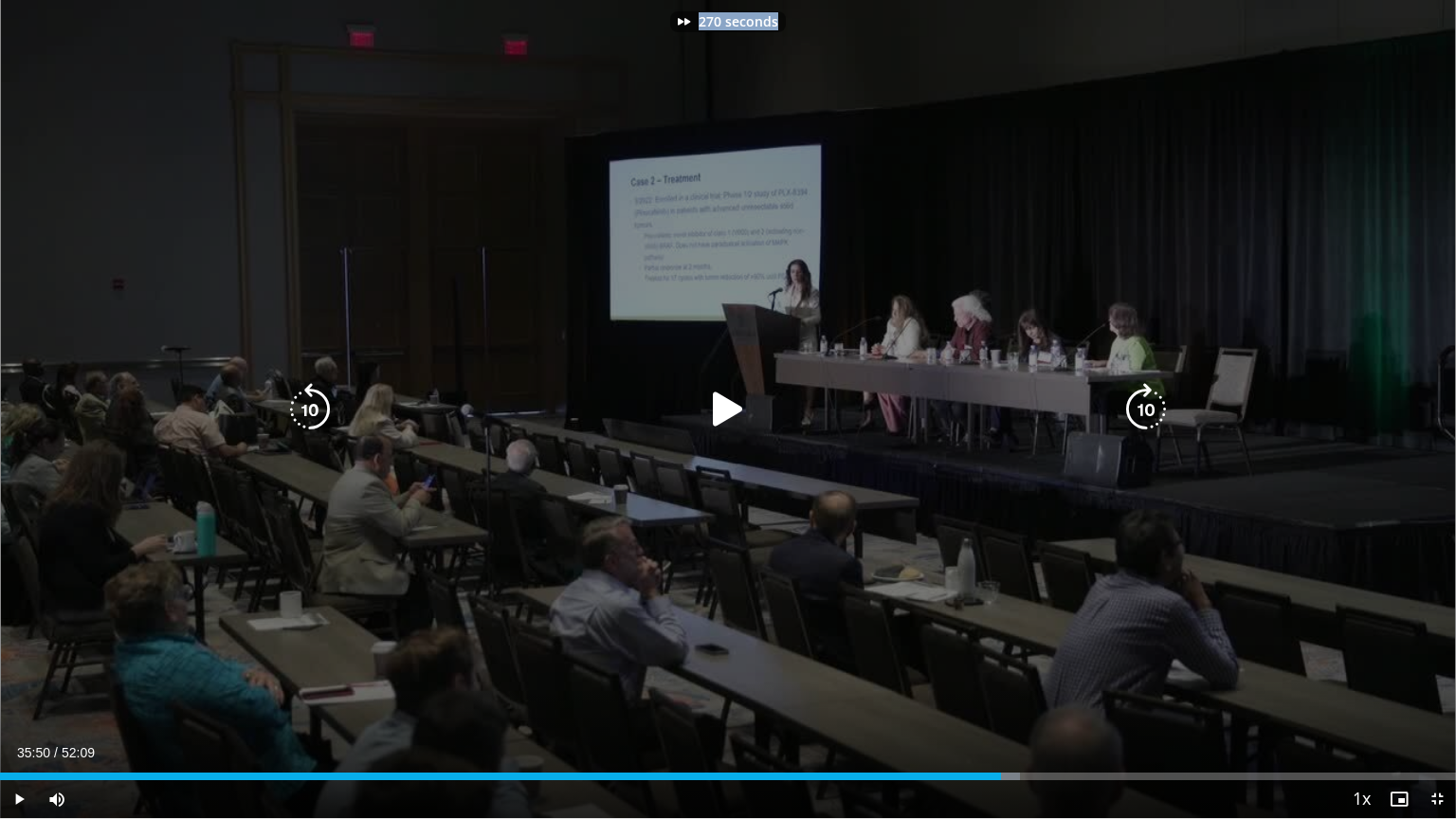 click on "270 seconds
Tap to unmute" at bounding box center [728, 409] 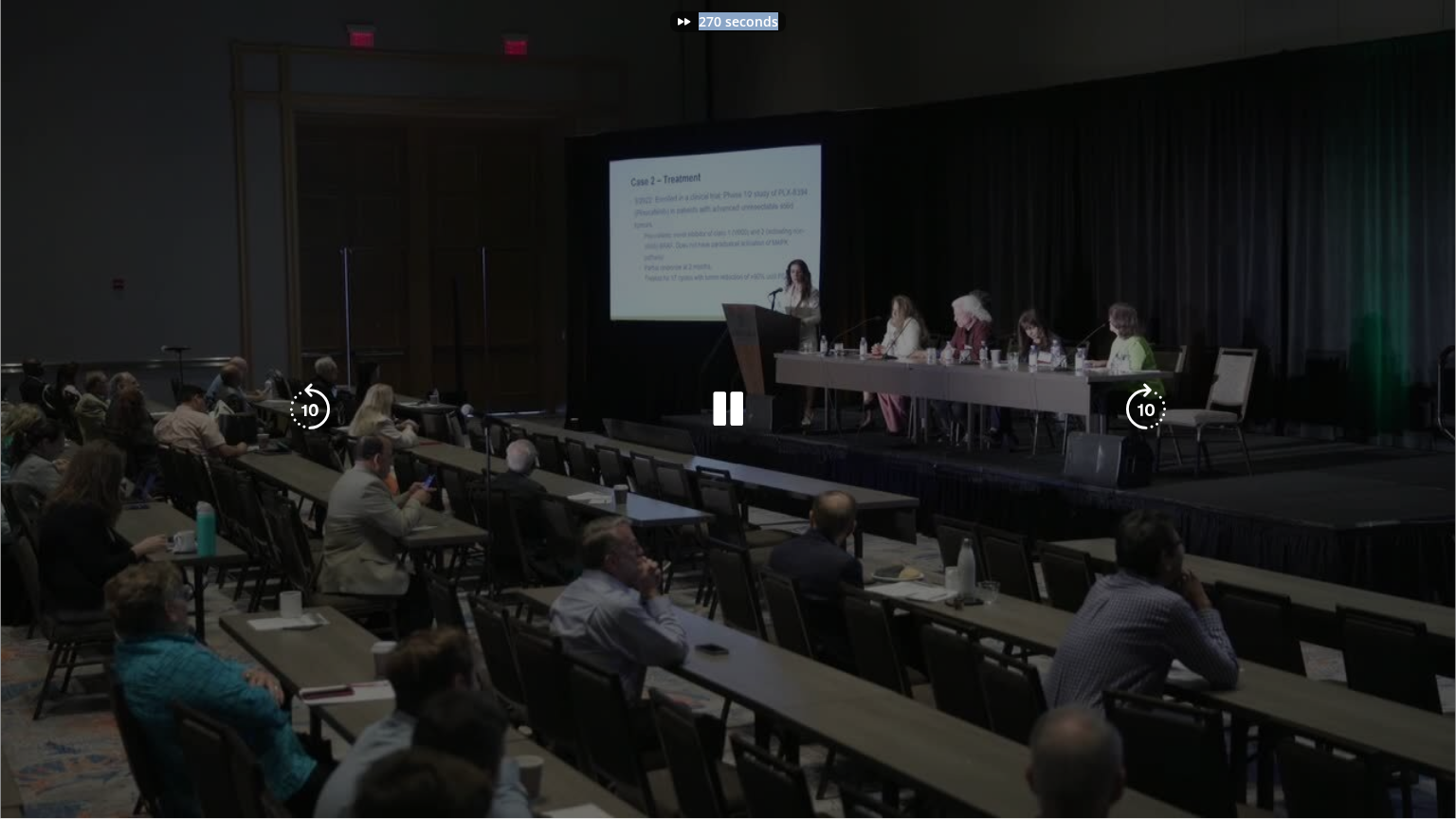 click on "270 seconds
Tap to unmute" at bounding box center (728, 409) 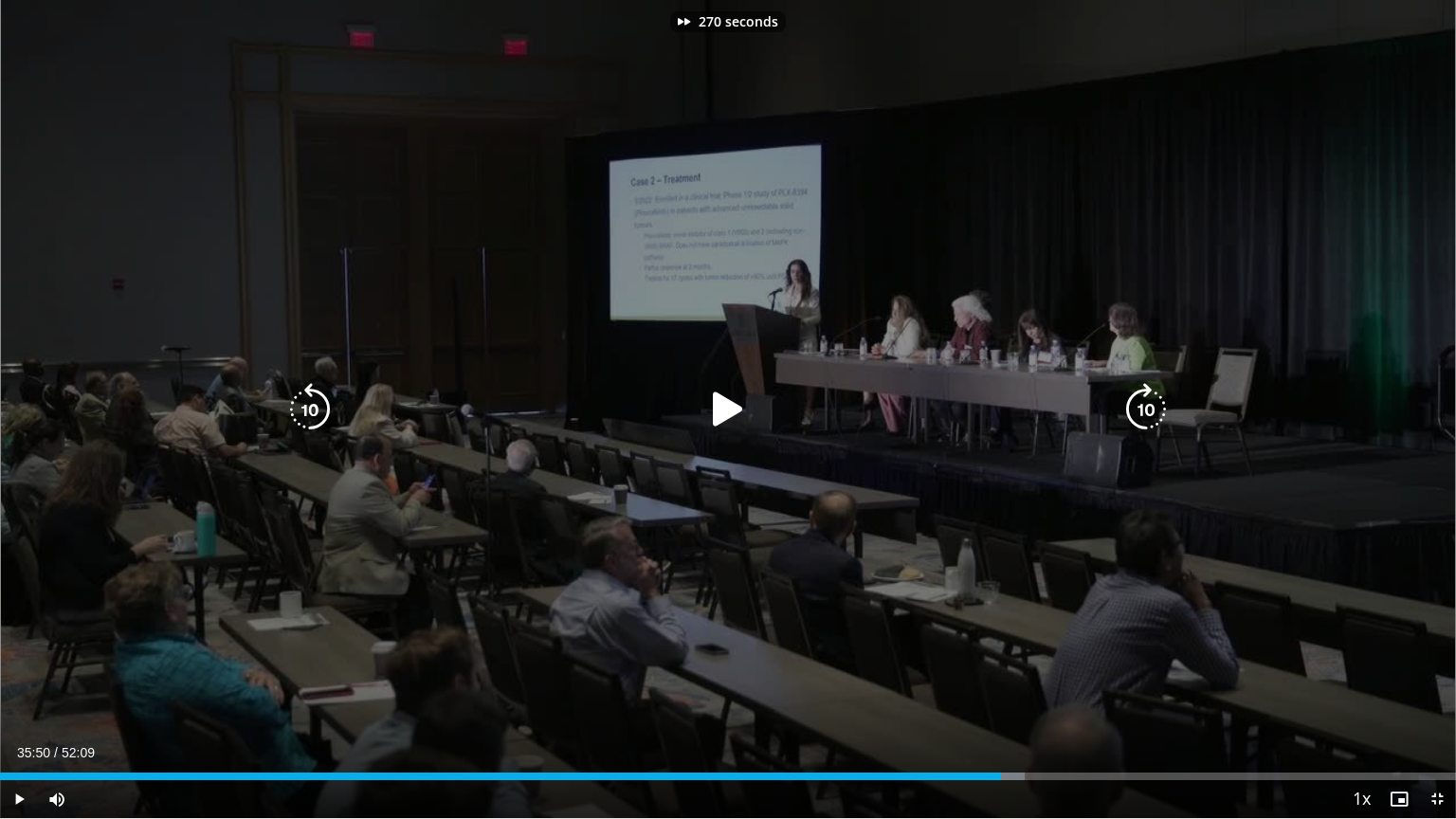 click at bounding box center [1146, 410] 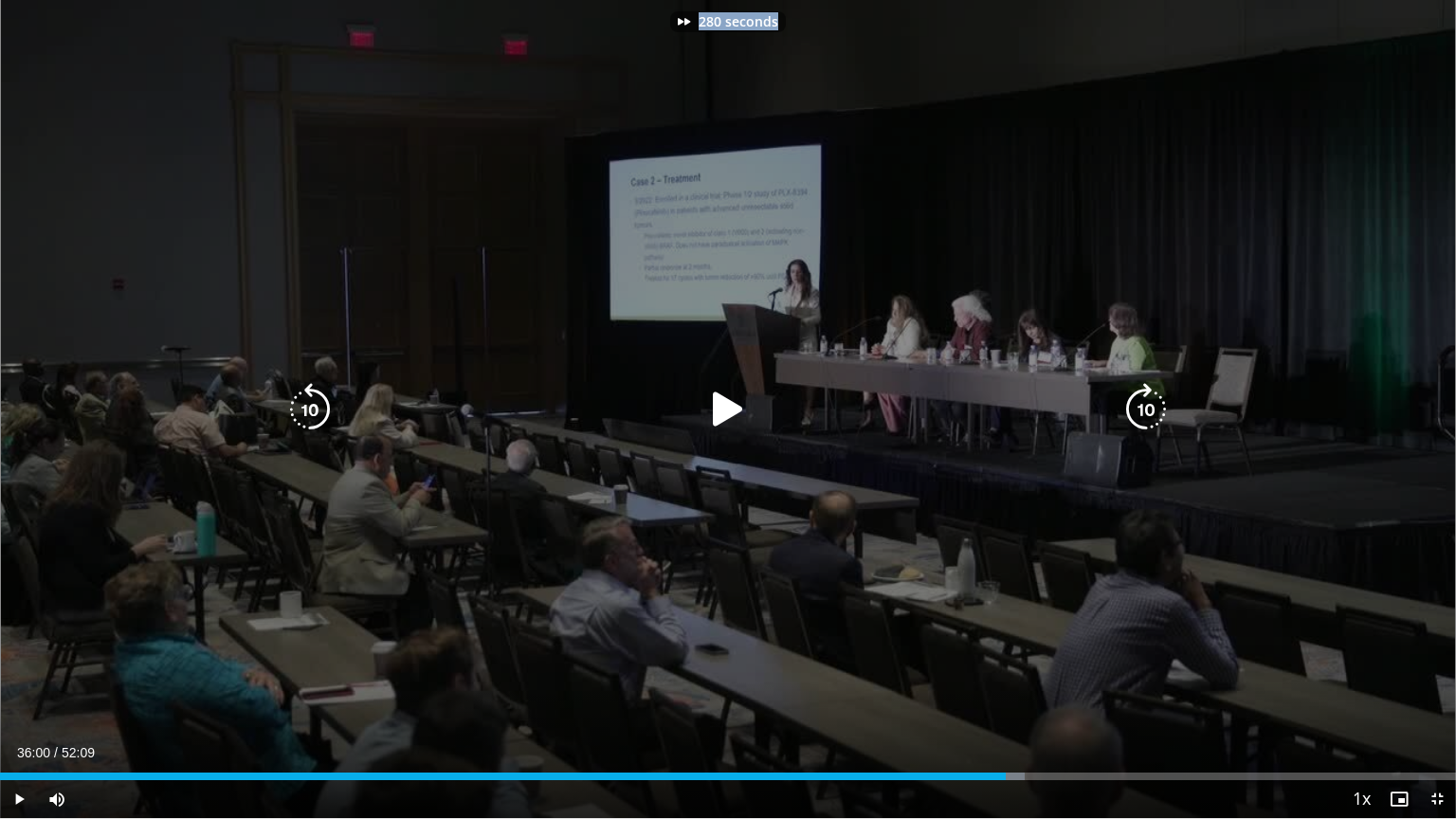 click on "280 seconds
Tap to unmute" at bounding box center (728, 409) 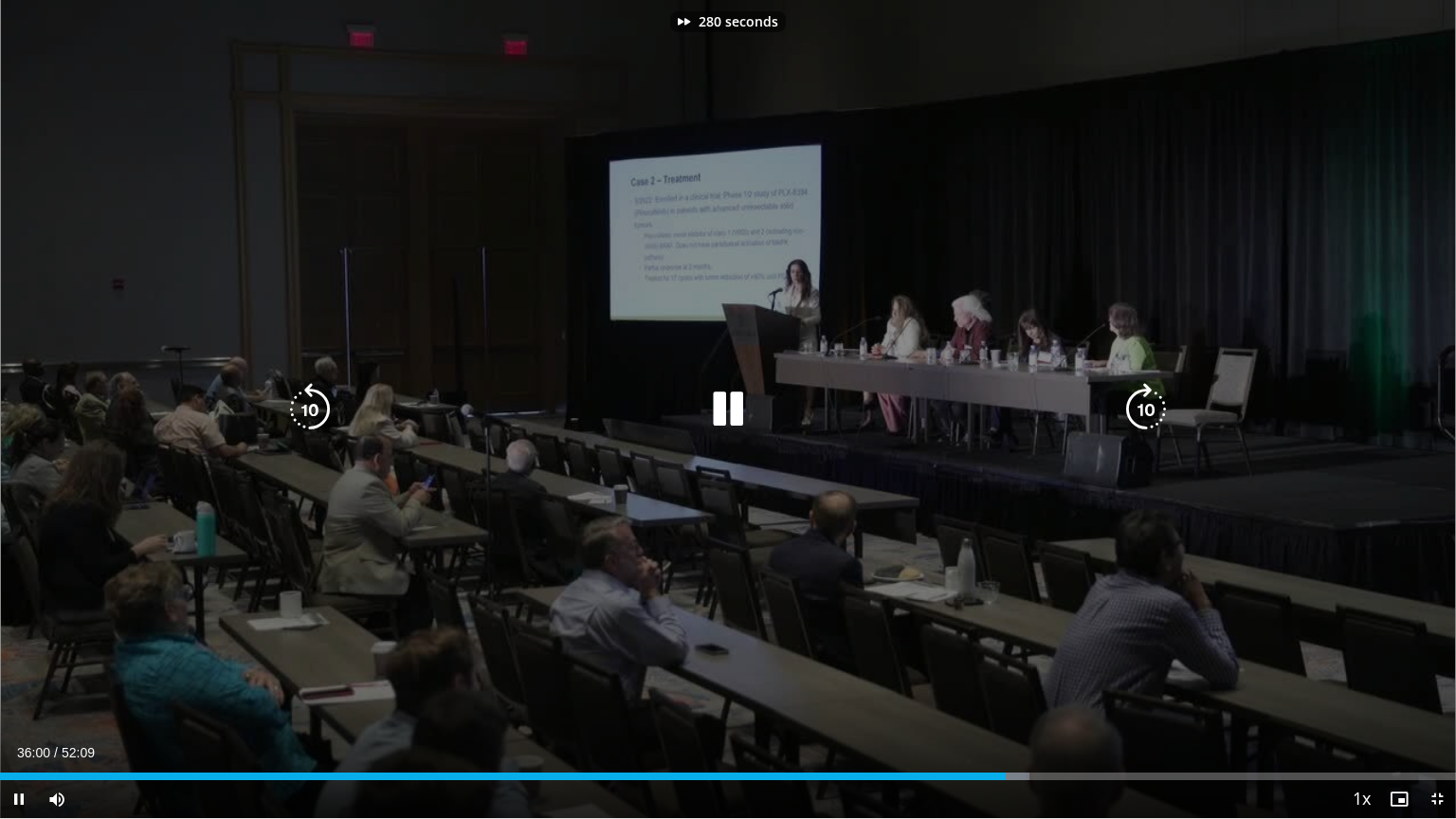 click at bounding box center (1146, 410) 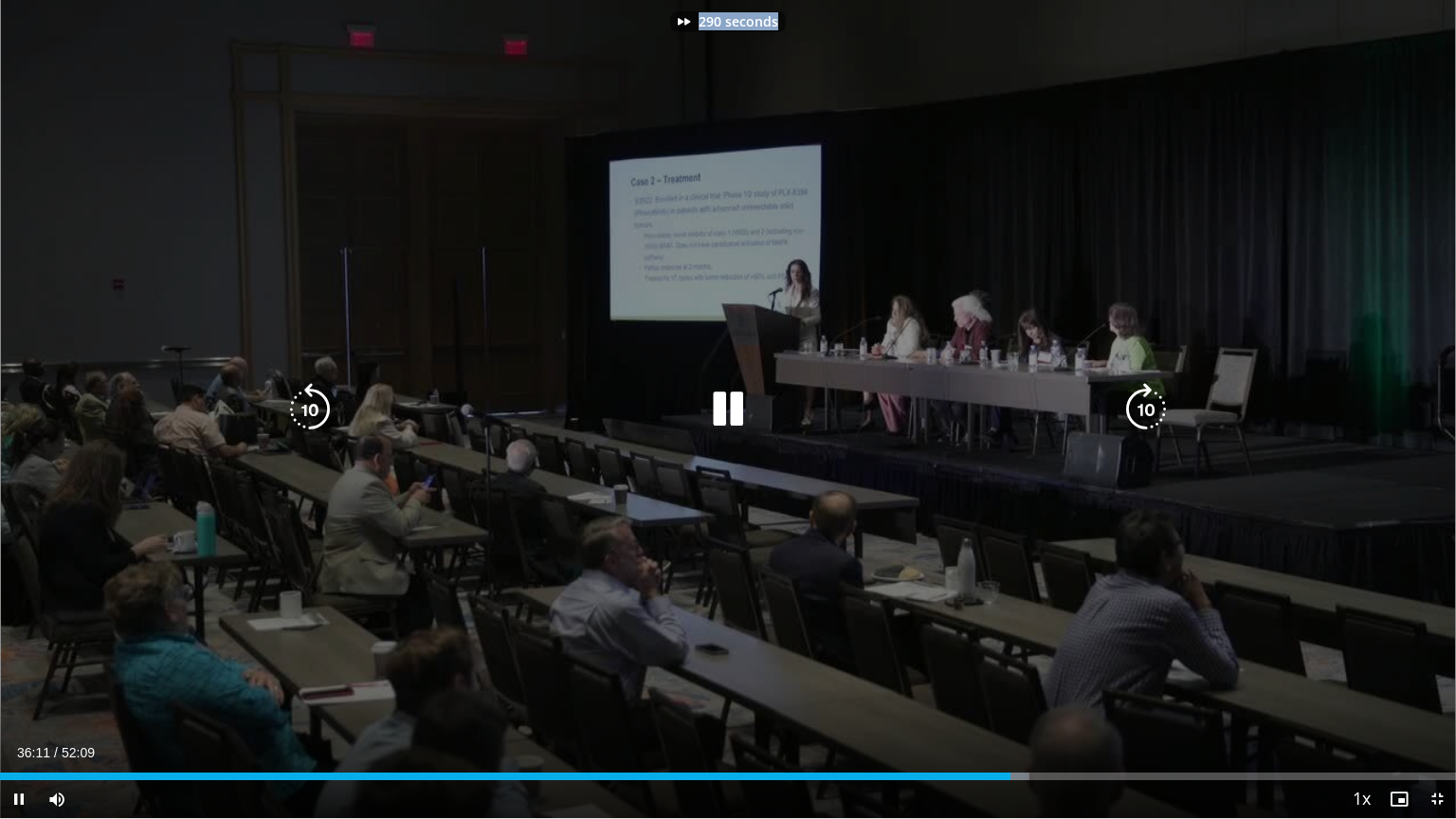 click on "290 seconds
Tap to unmute" at bounding box center [728, 409] 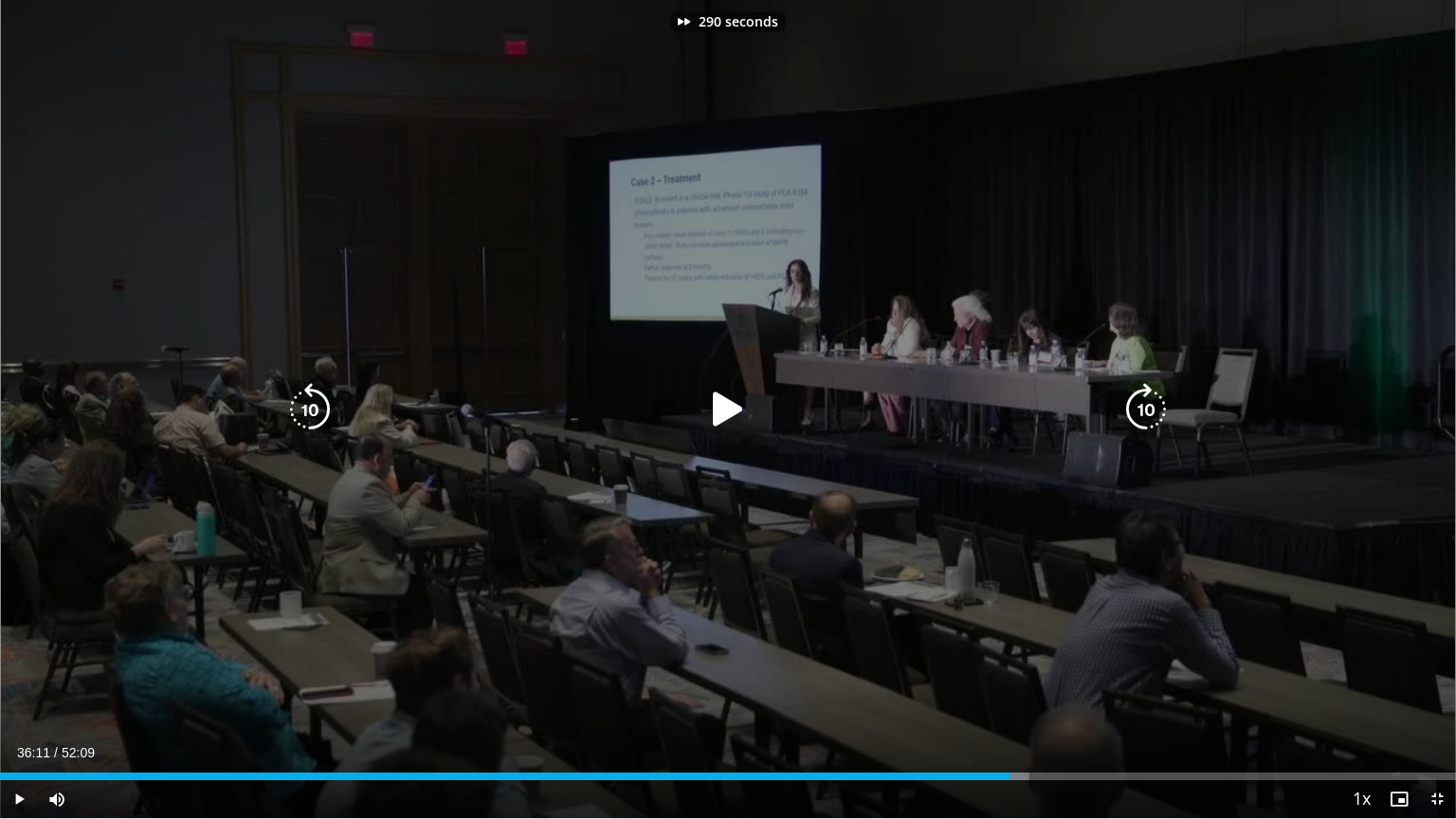 click at bounding box center (1146, 410) 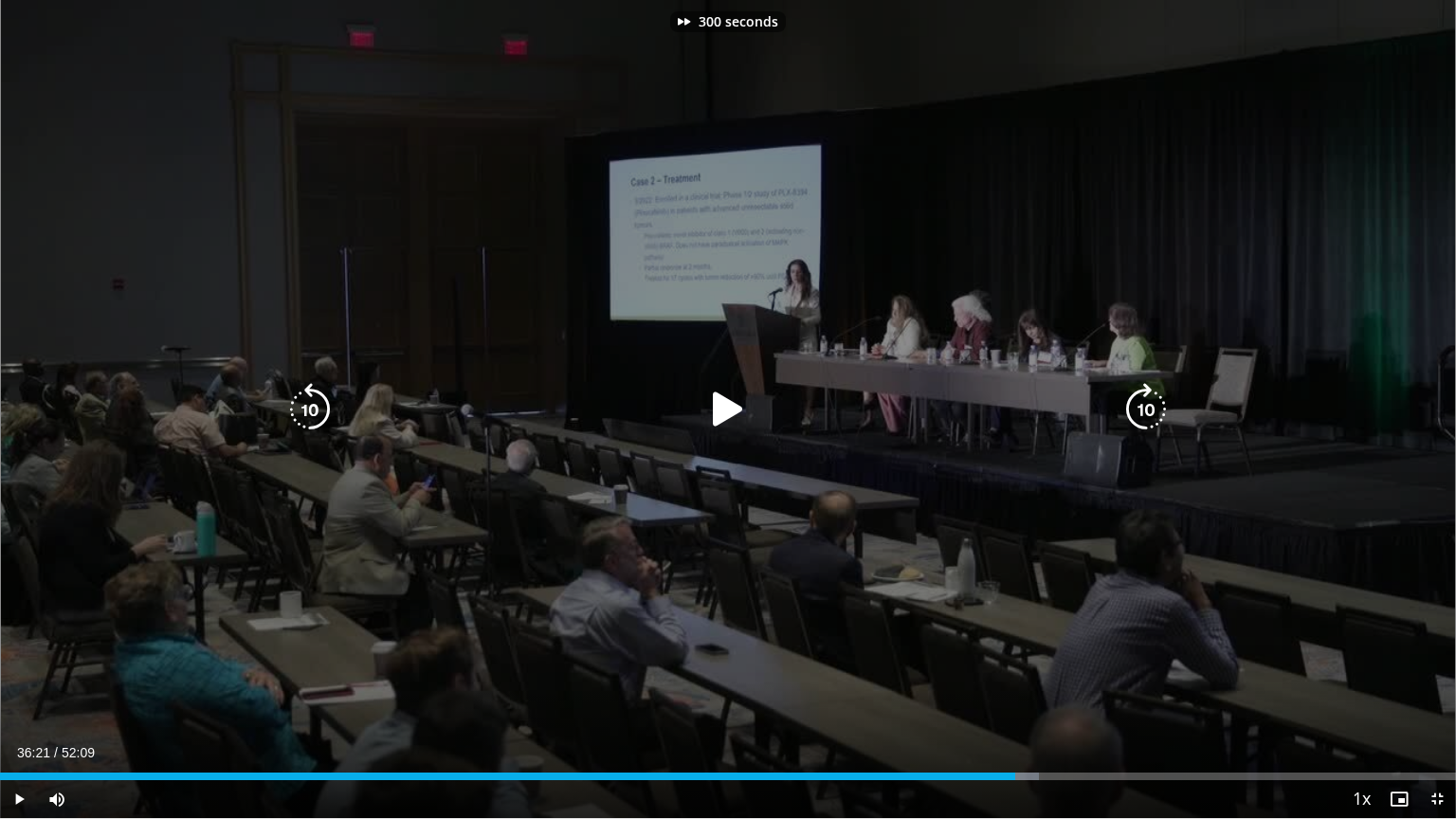click at bounding box center (1146, 410) 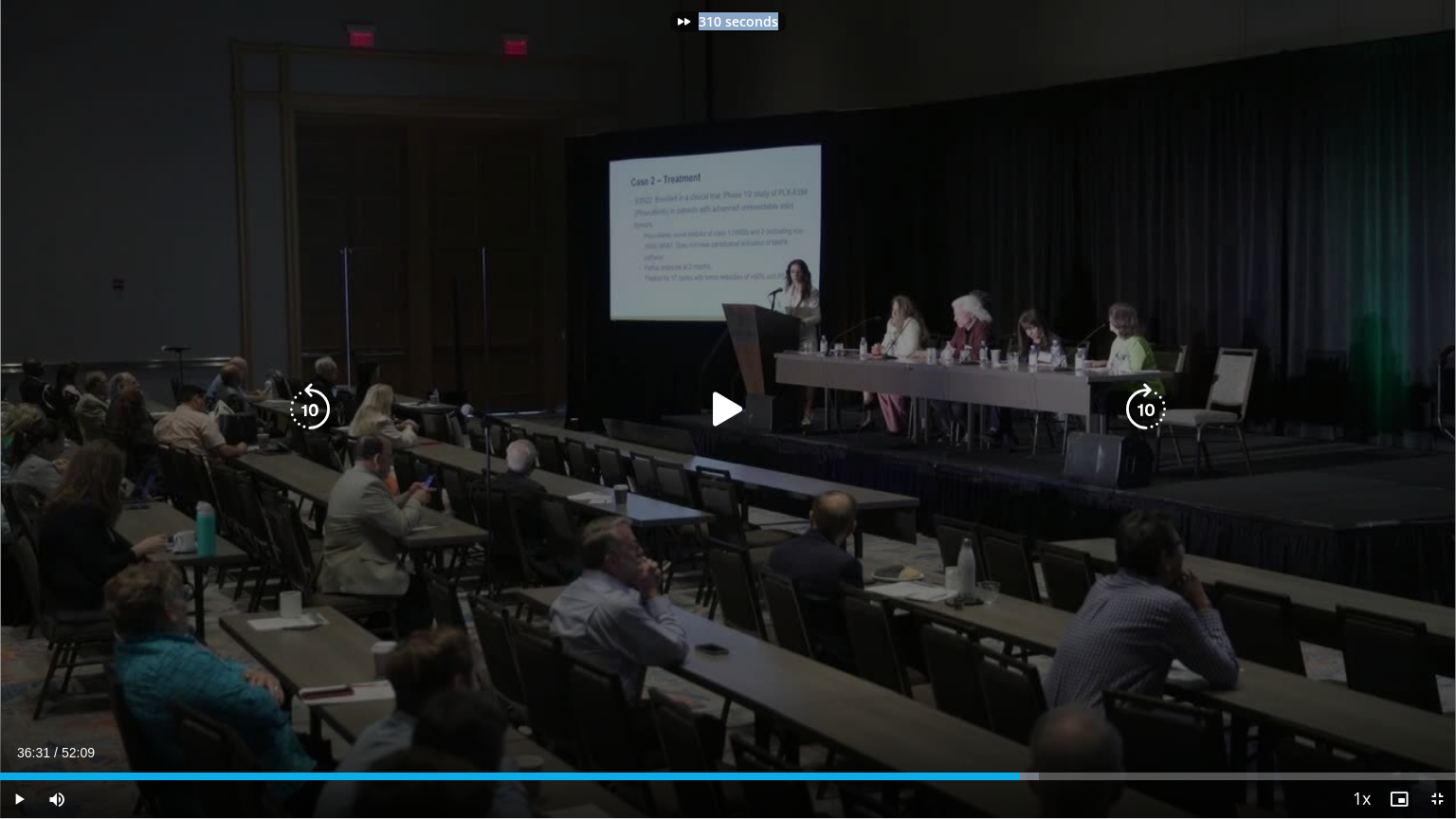 click on "310 seconds
Tap to unmute" at bounding box center (728, 409) 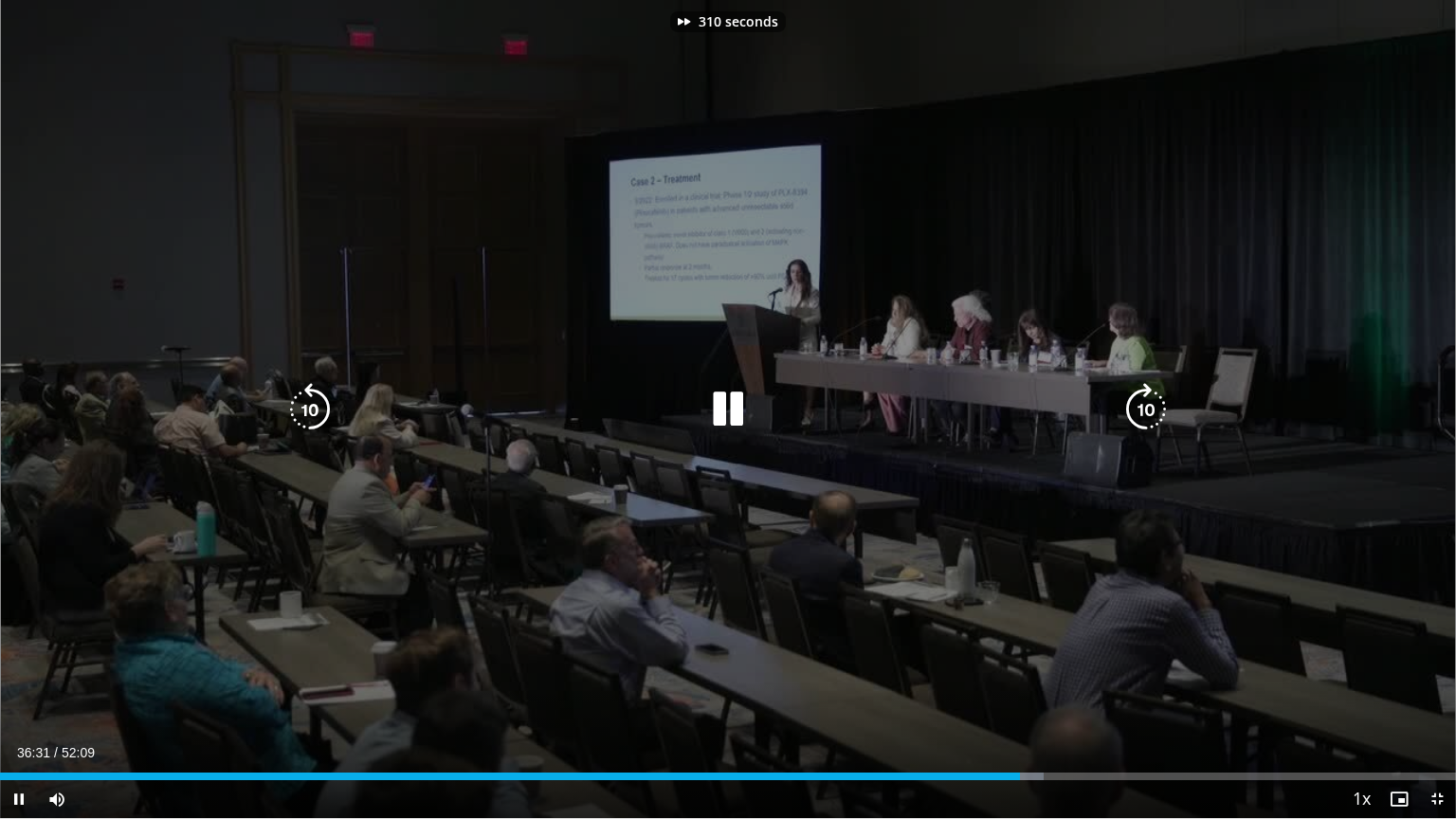 click at bounding box center (1146, 410) 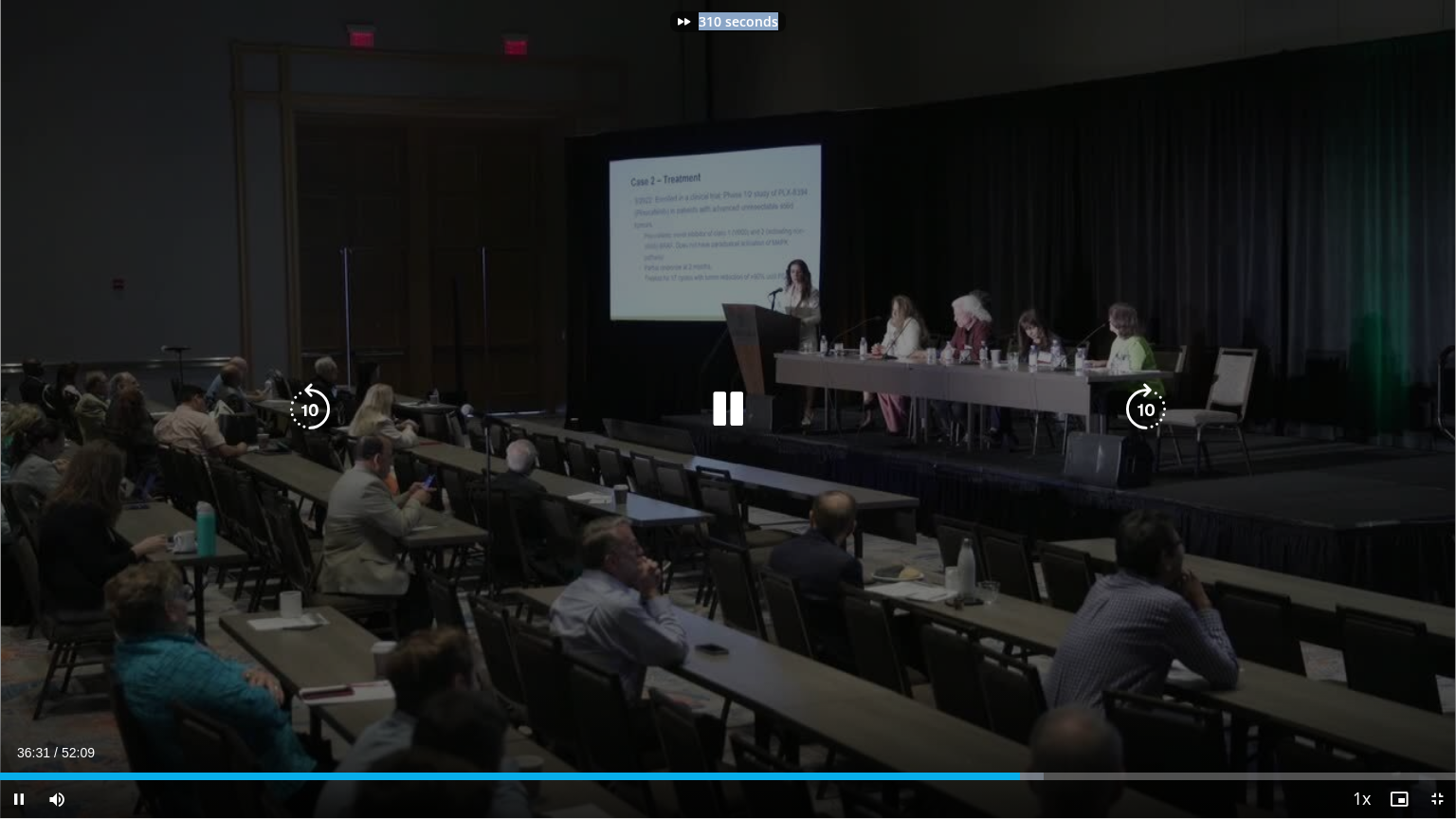 click on "310 seconds
Tap to unmute" at bounding box center [728, 409] 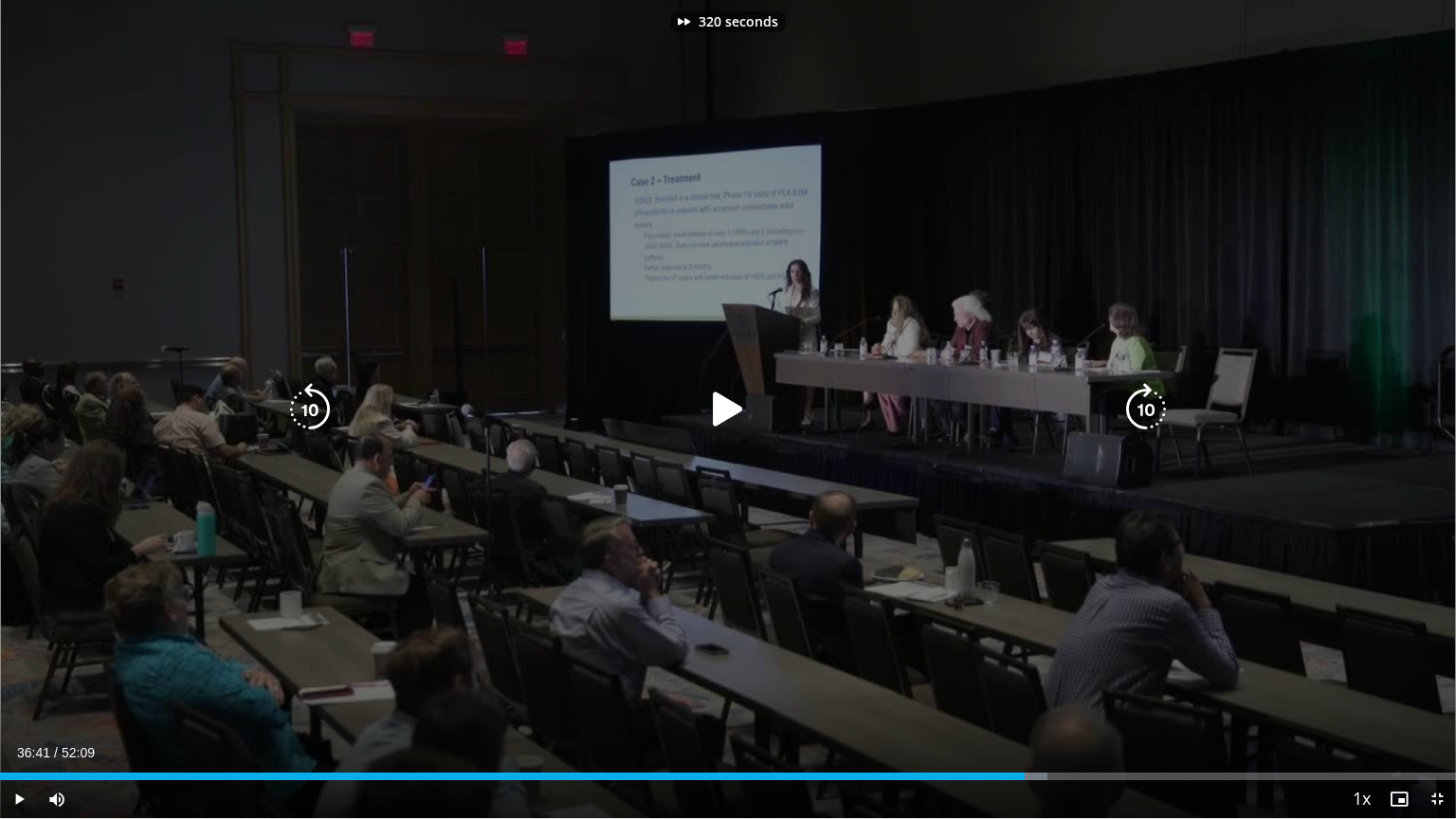 click at bounding box center (1146, 410) 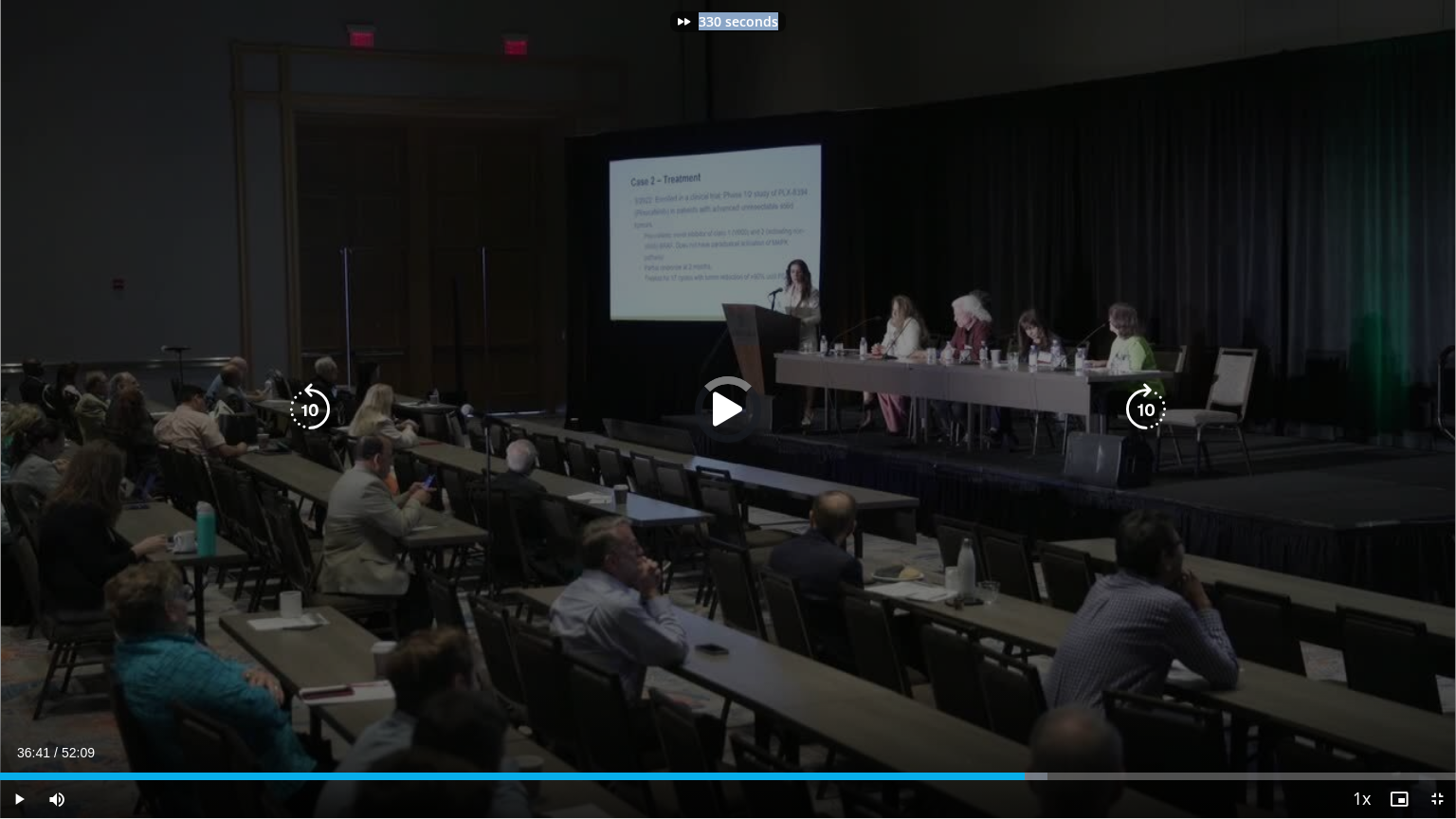 click on "330 seconds
Tap to unmute" at bounding box center (728, 409) 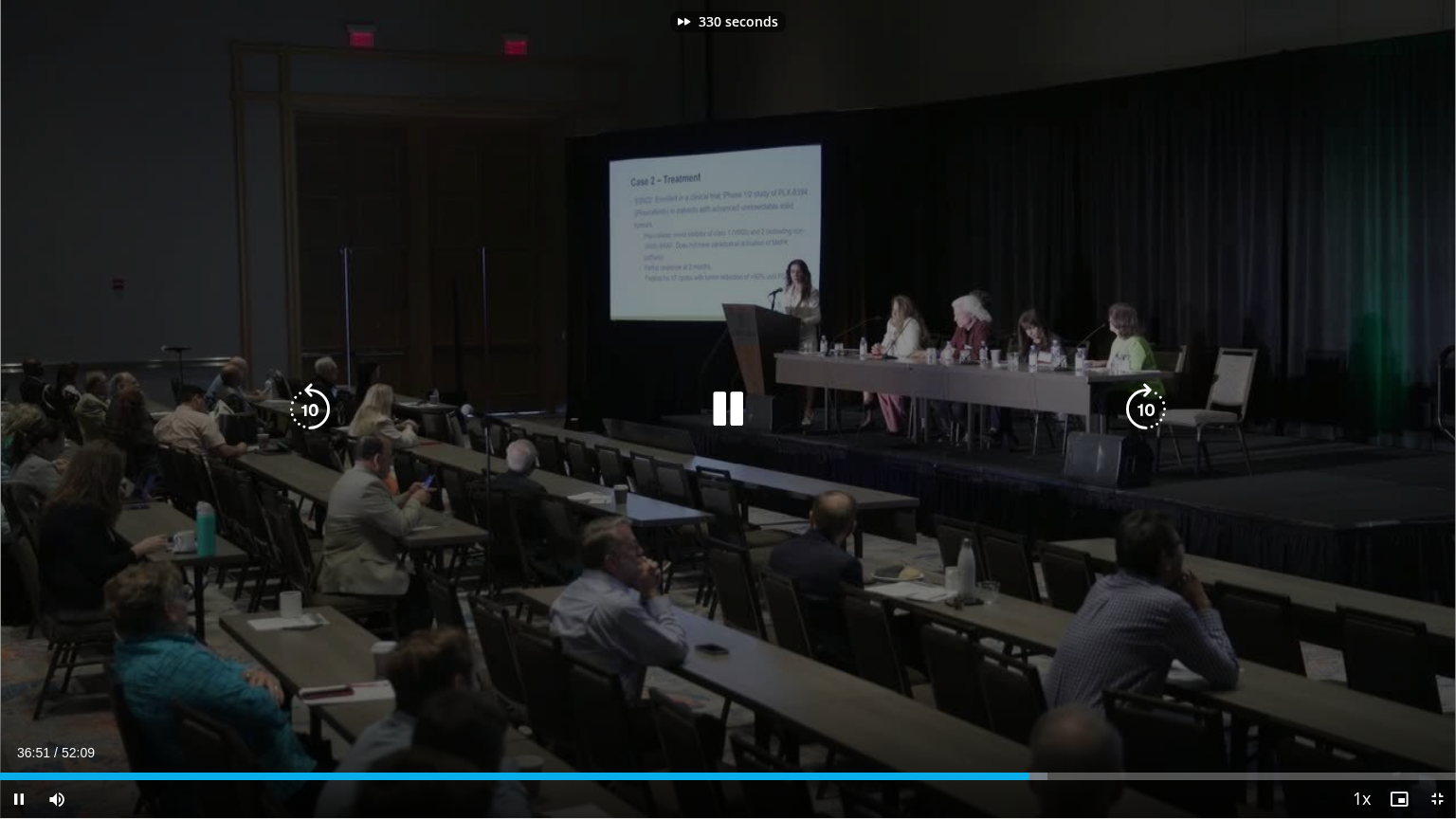 click at bounding box center (1146, 410) 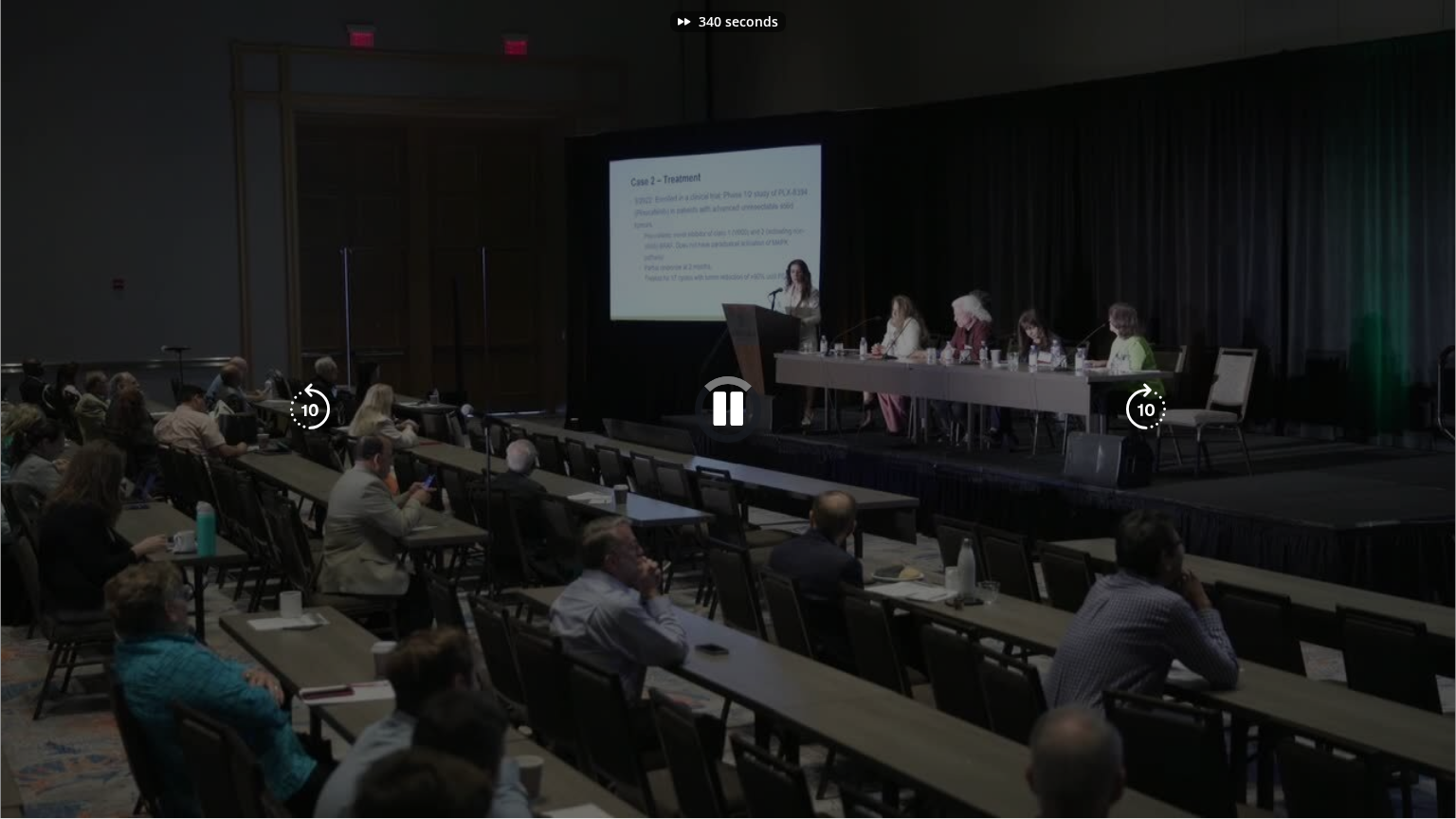 click on "340 seconds
Tap to unmute" at bounding box center (728, 409) 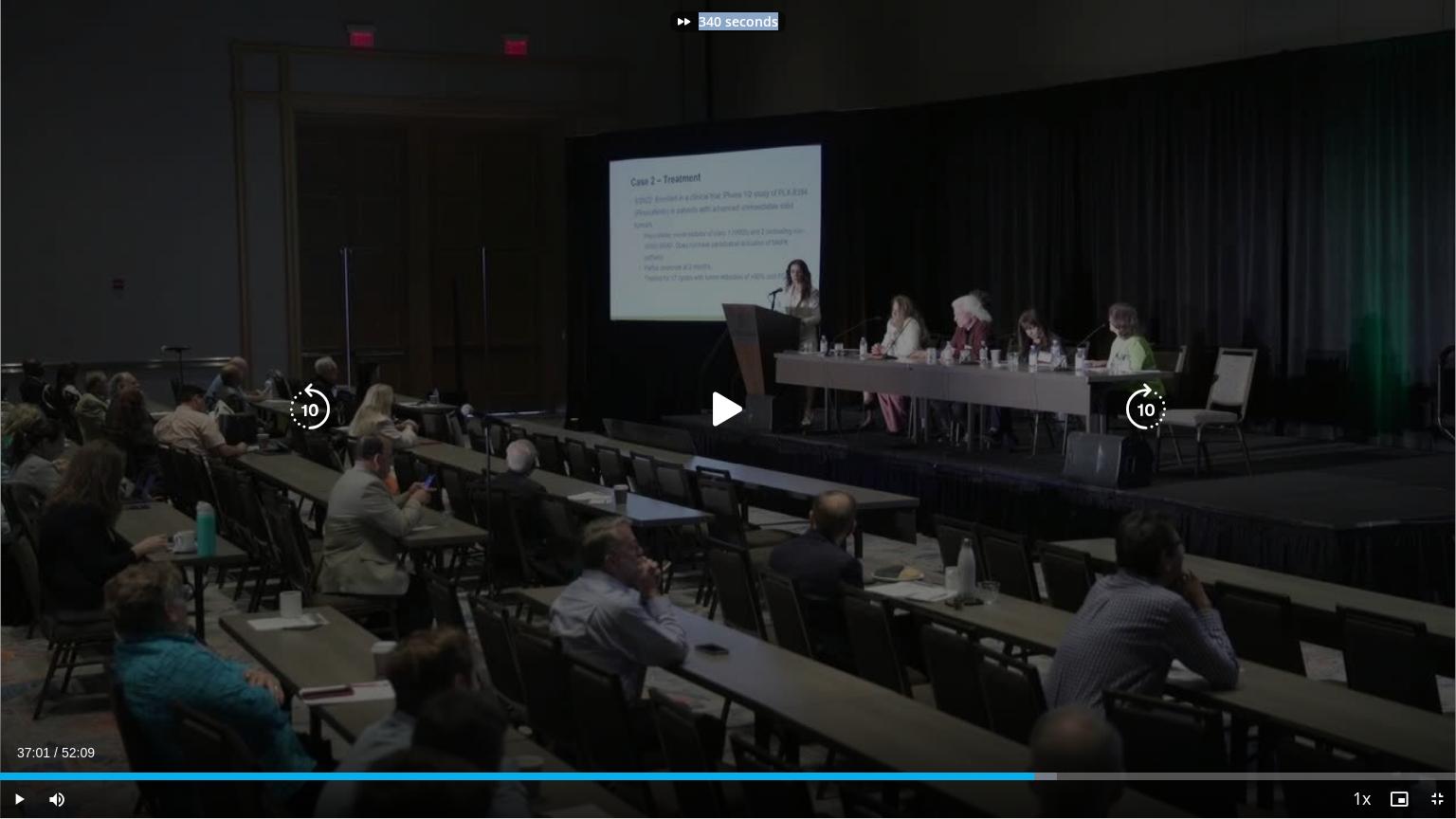 click on "340 seconds
Tap to unmute" at bounding box center [728, 409] 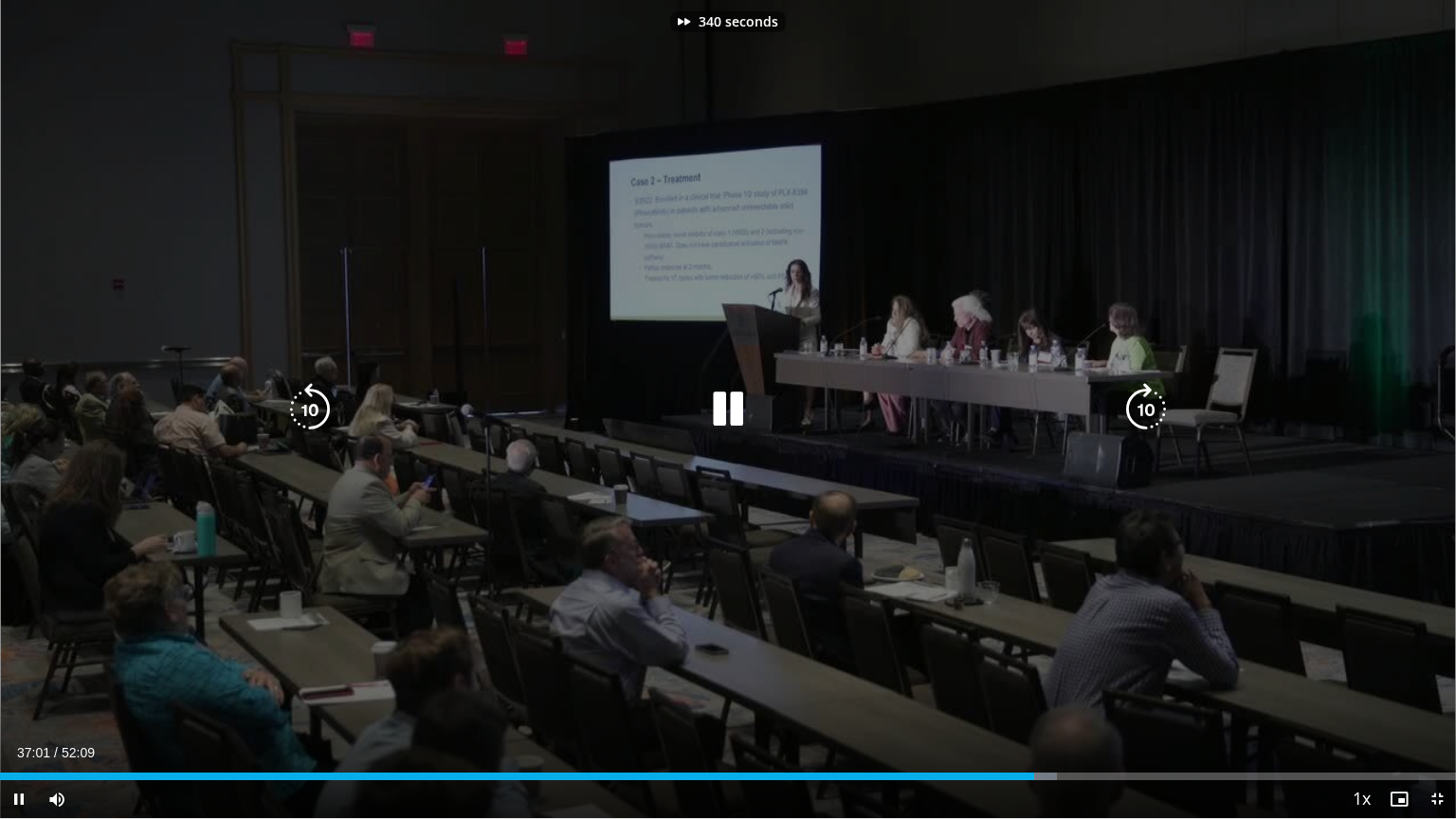 click at bounding box center (1146, 410) 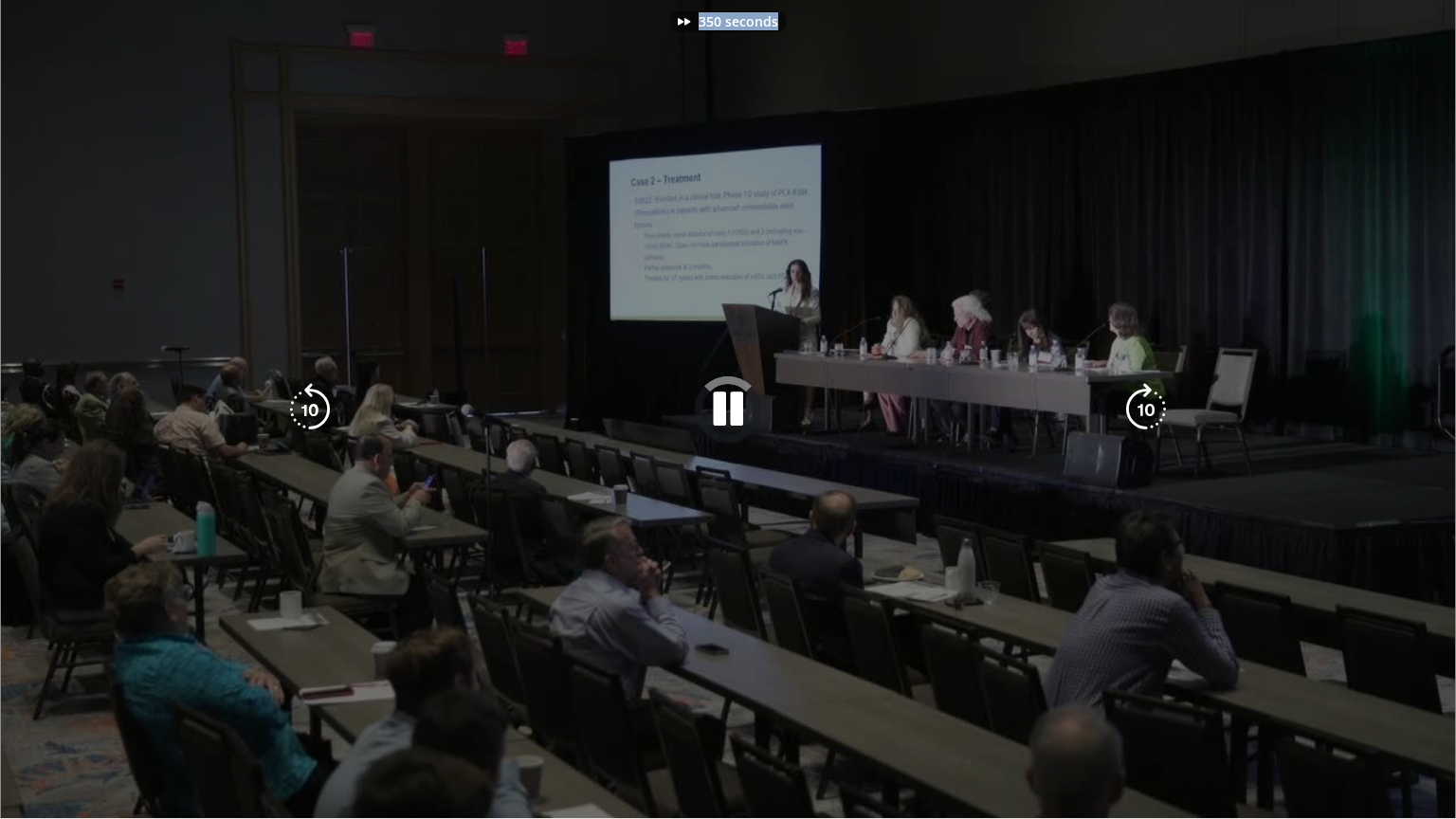 click on "350 seconds
Tap to unmute" at bounding box center (728, 409) 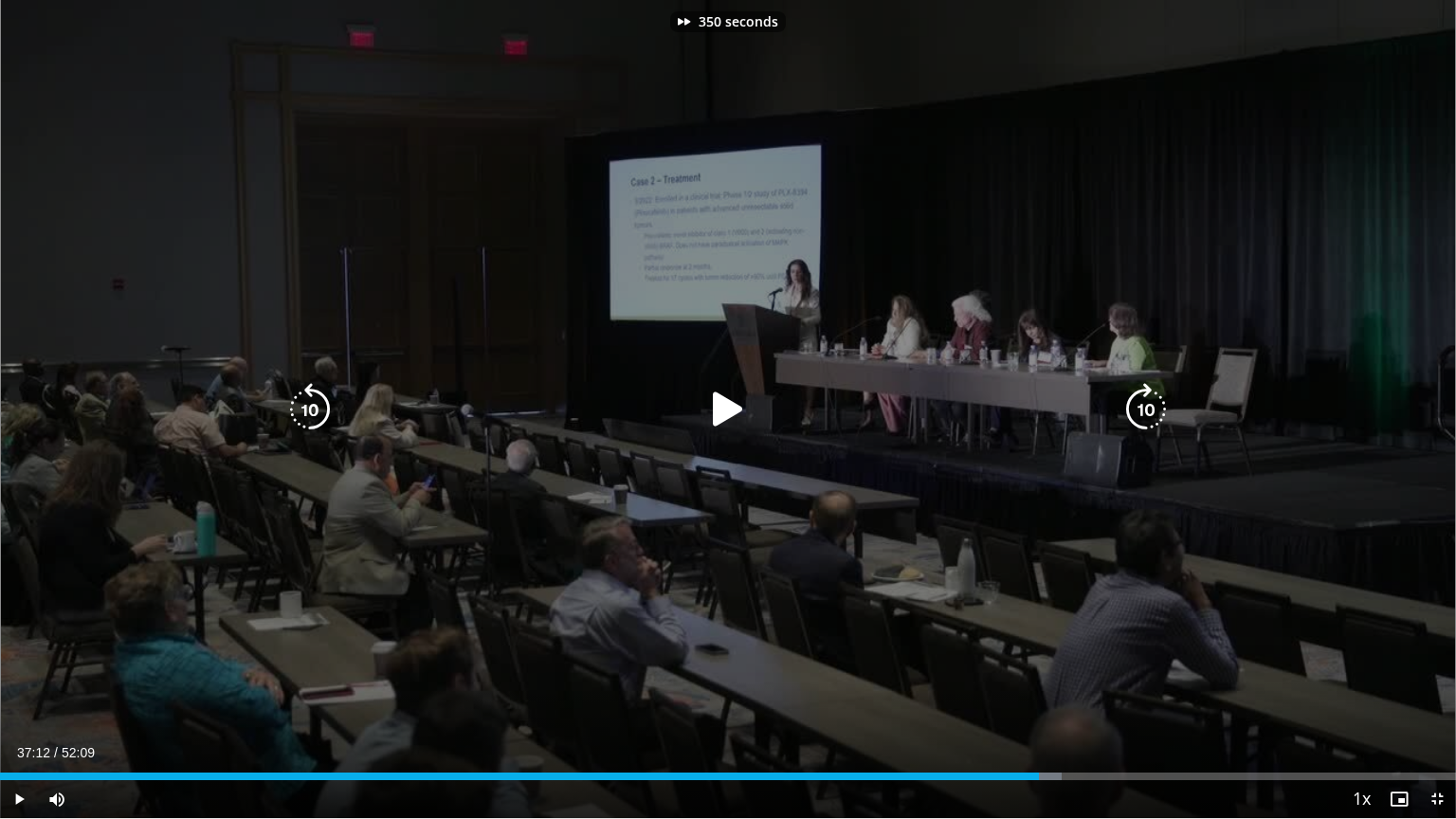 click at bounding box center [1146, 410] 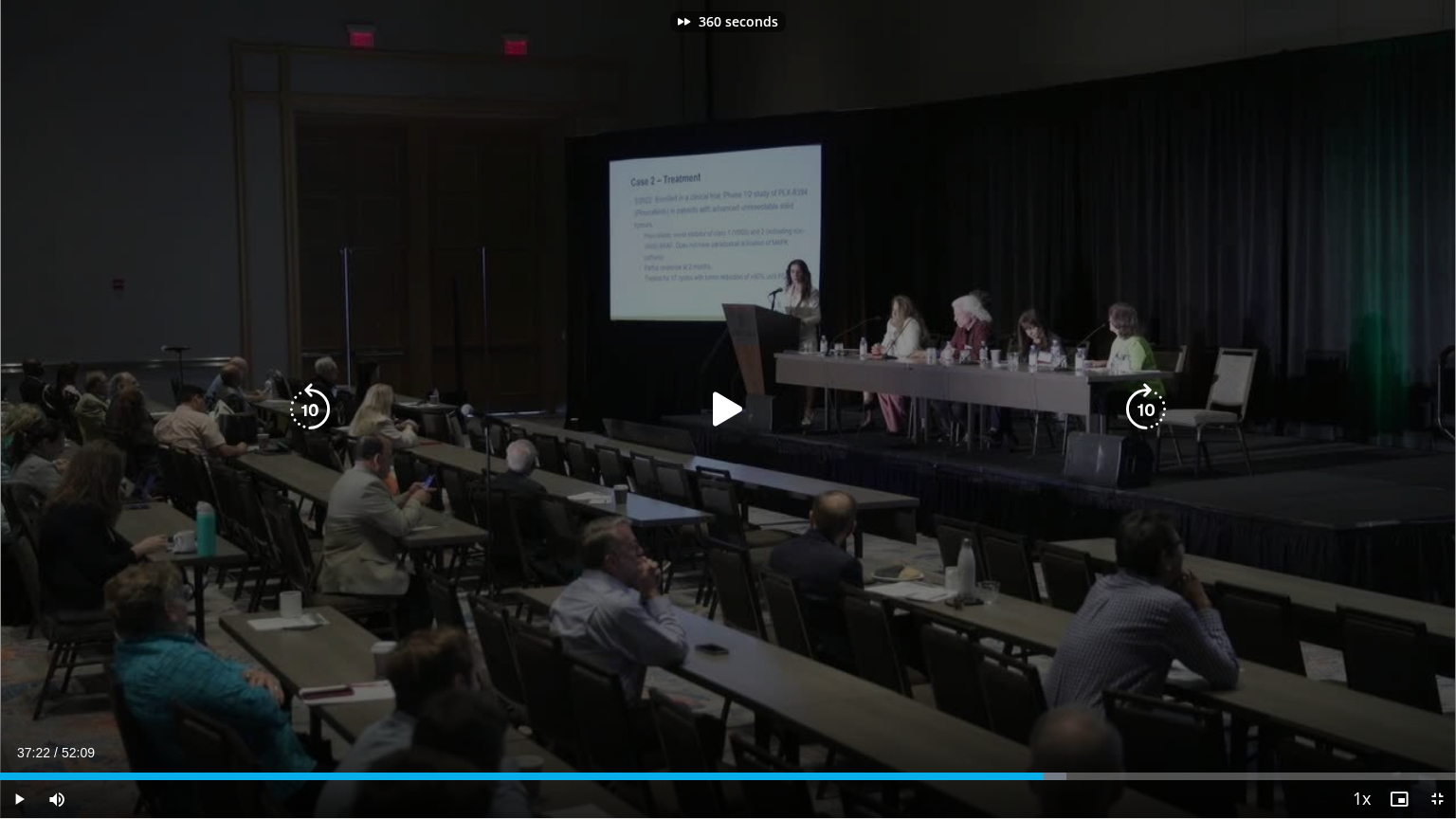 click at bounding box center [1146, 410] 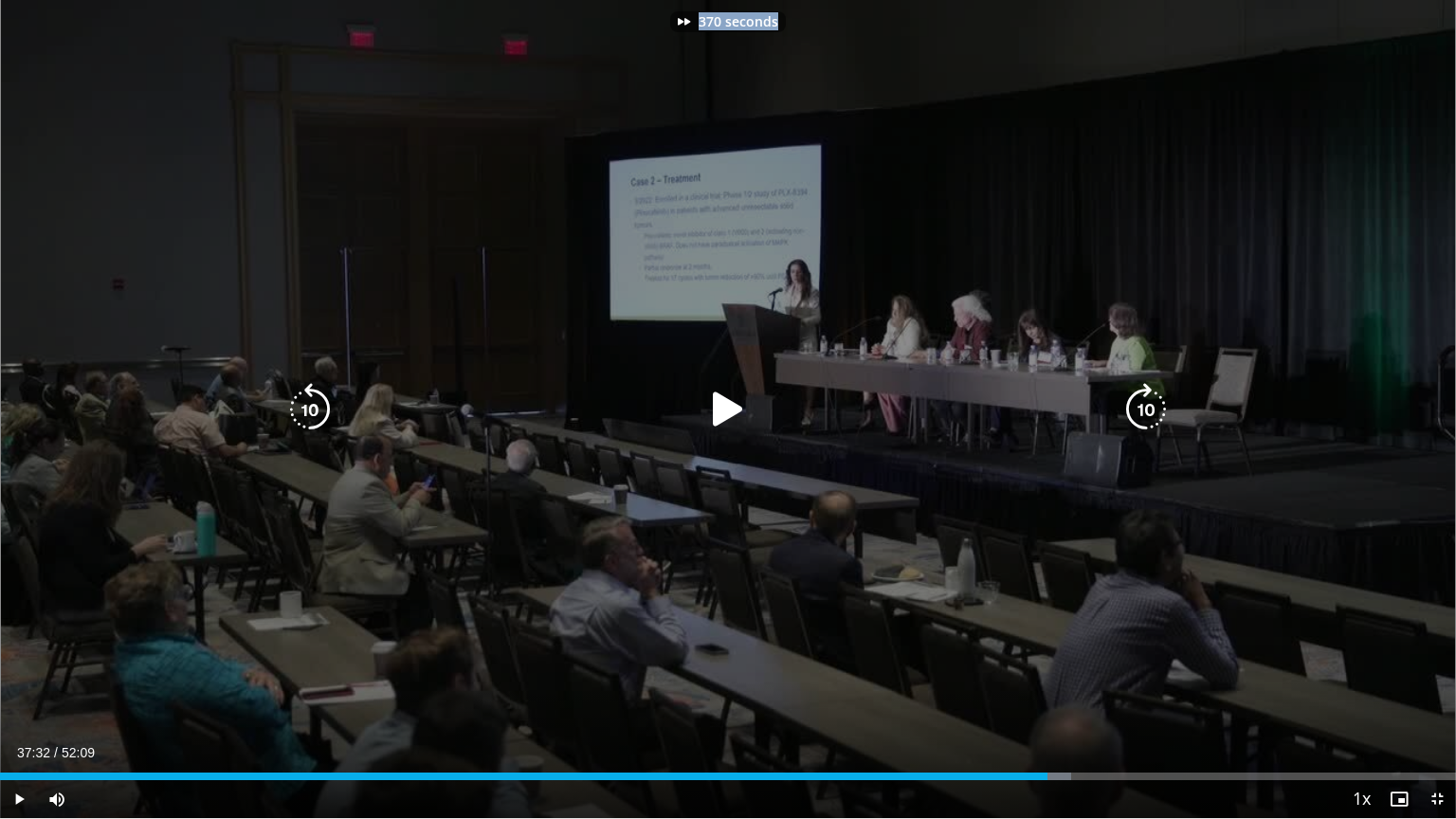 click on "370 seconds
Tap to unmute" at bounding box center [728, 409] 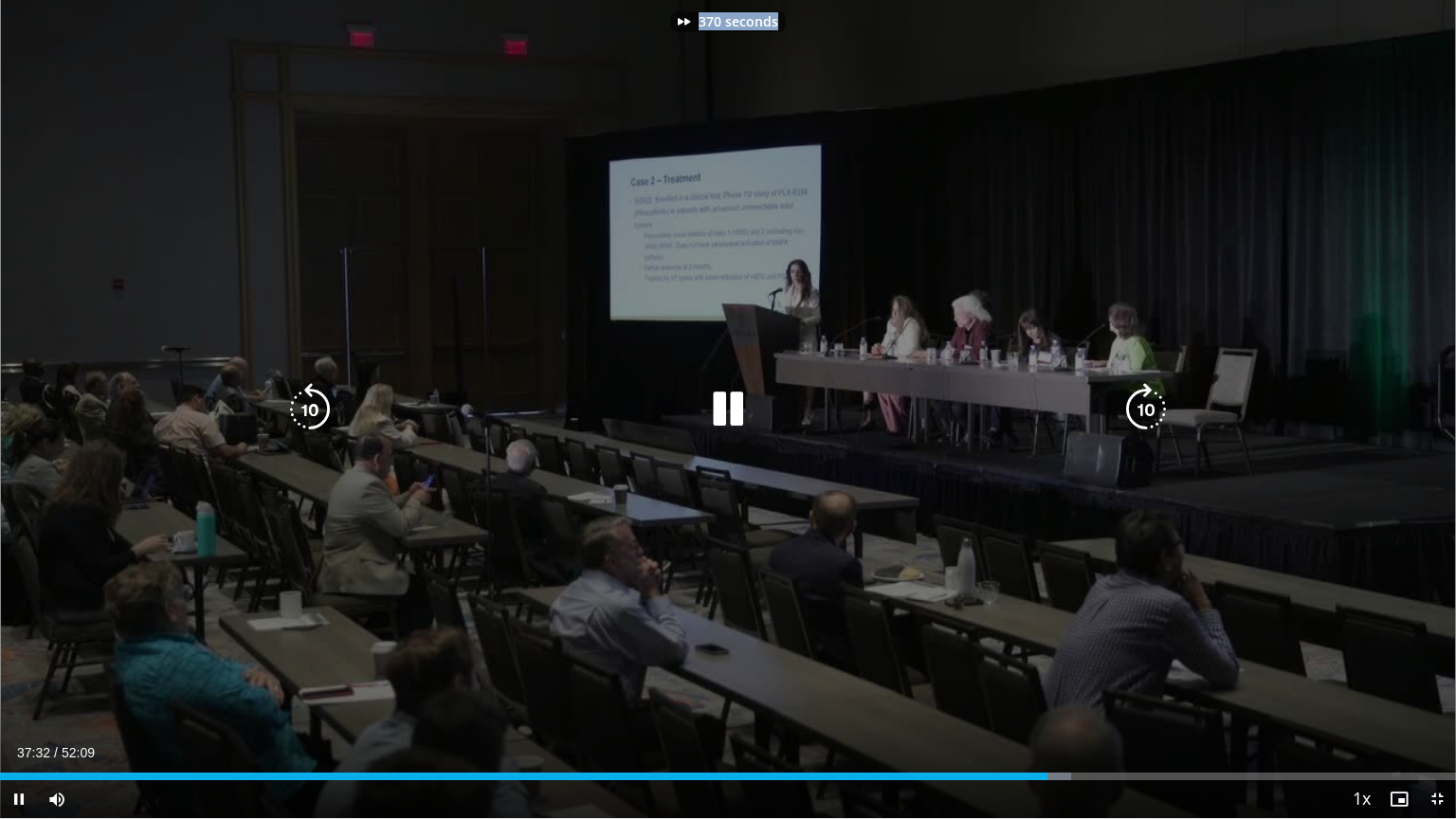 click on "370 seconds
Tap to unmute" at bounding box center [728, 409] 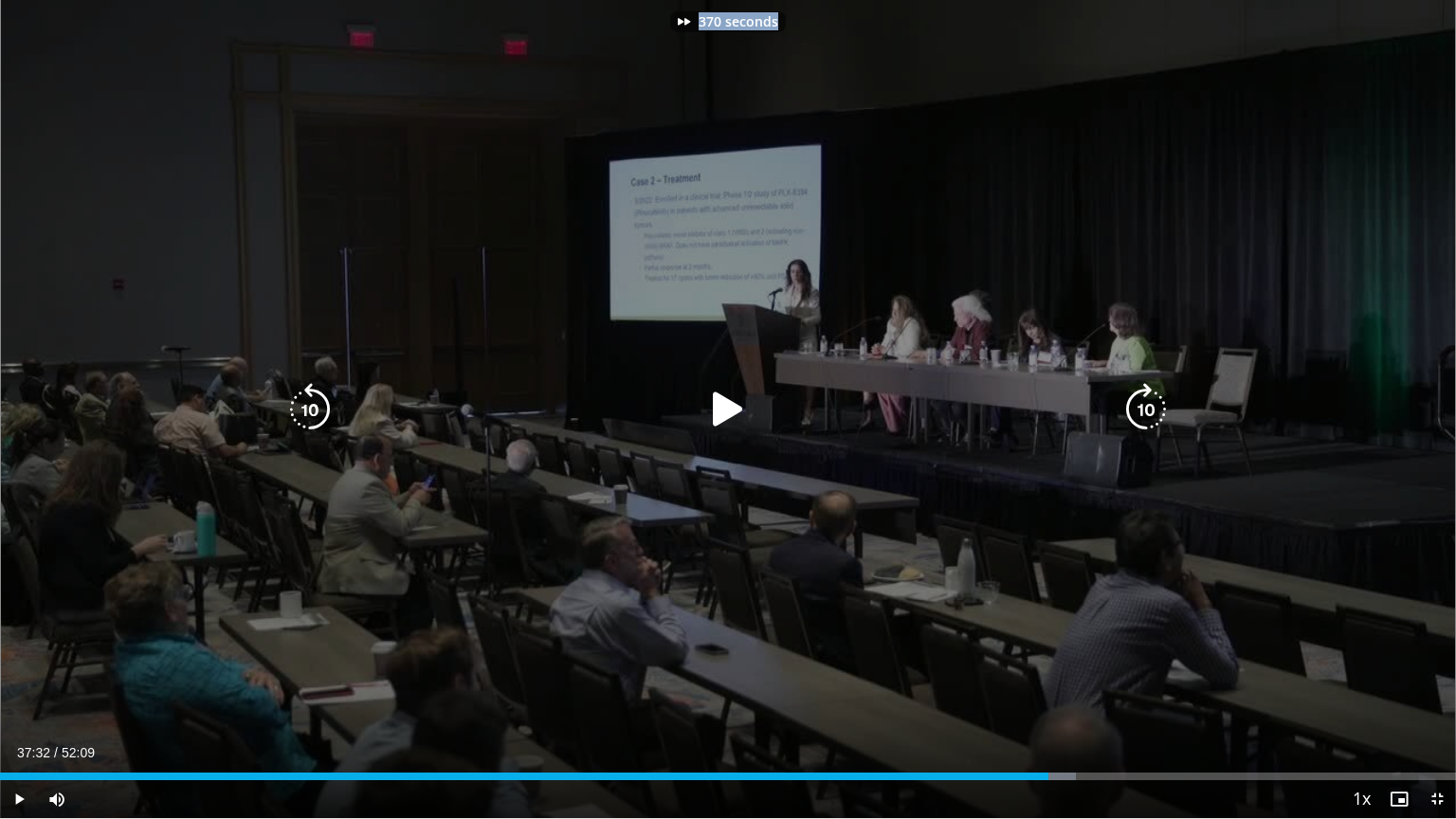 click on "370 seconds
Tap to unmute" at bounding box center [728, 409] 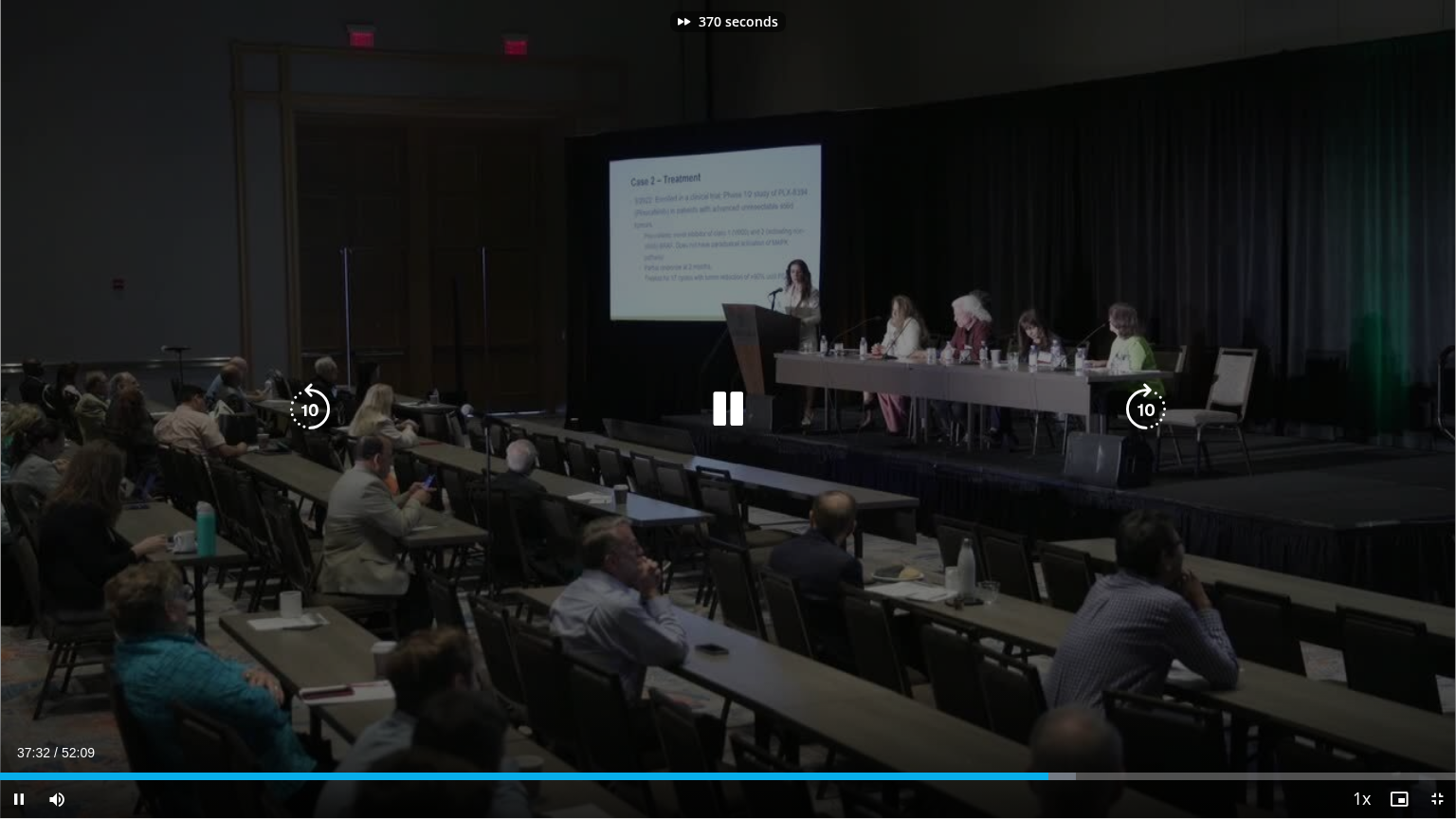 click at bounding box center [1146, 410] 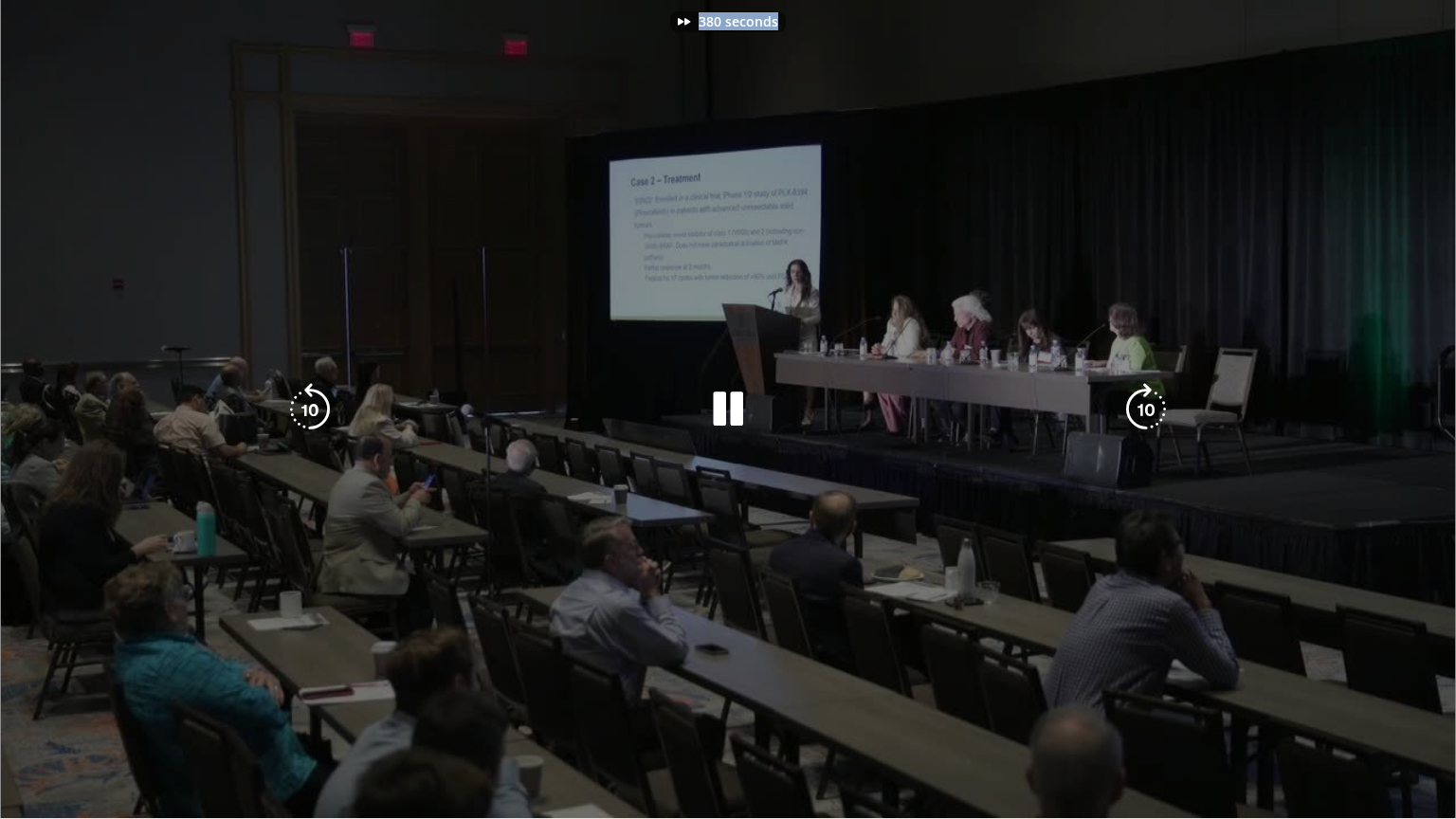 click on "380 seconds
Tap to unmute" at bounding box center [728, 409] 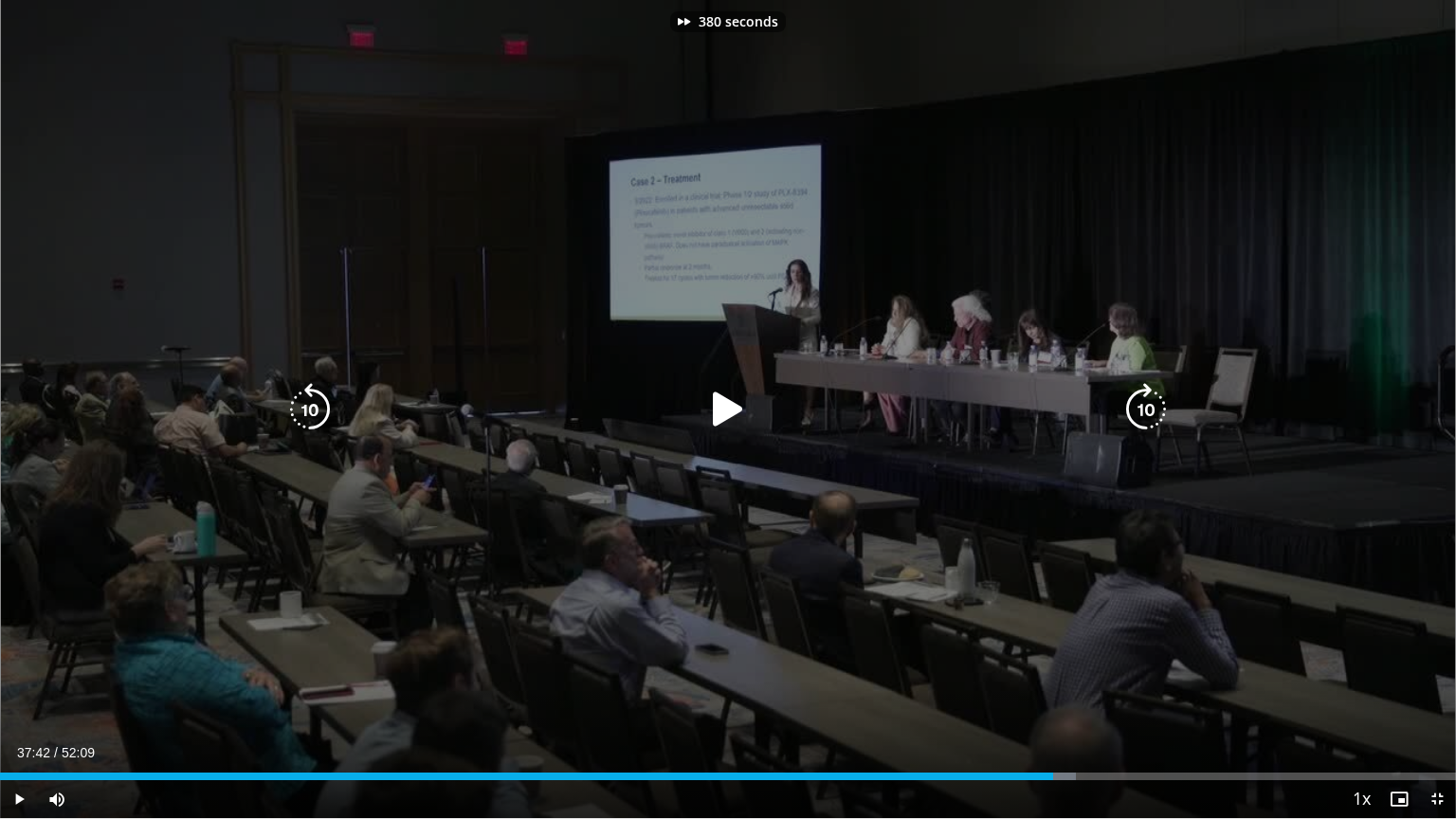 click at bounding box center (1146, 410) 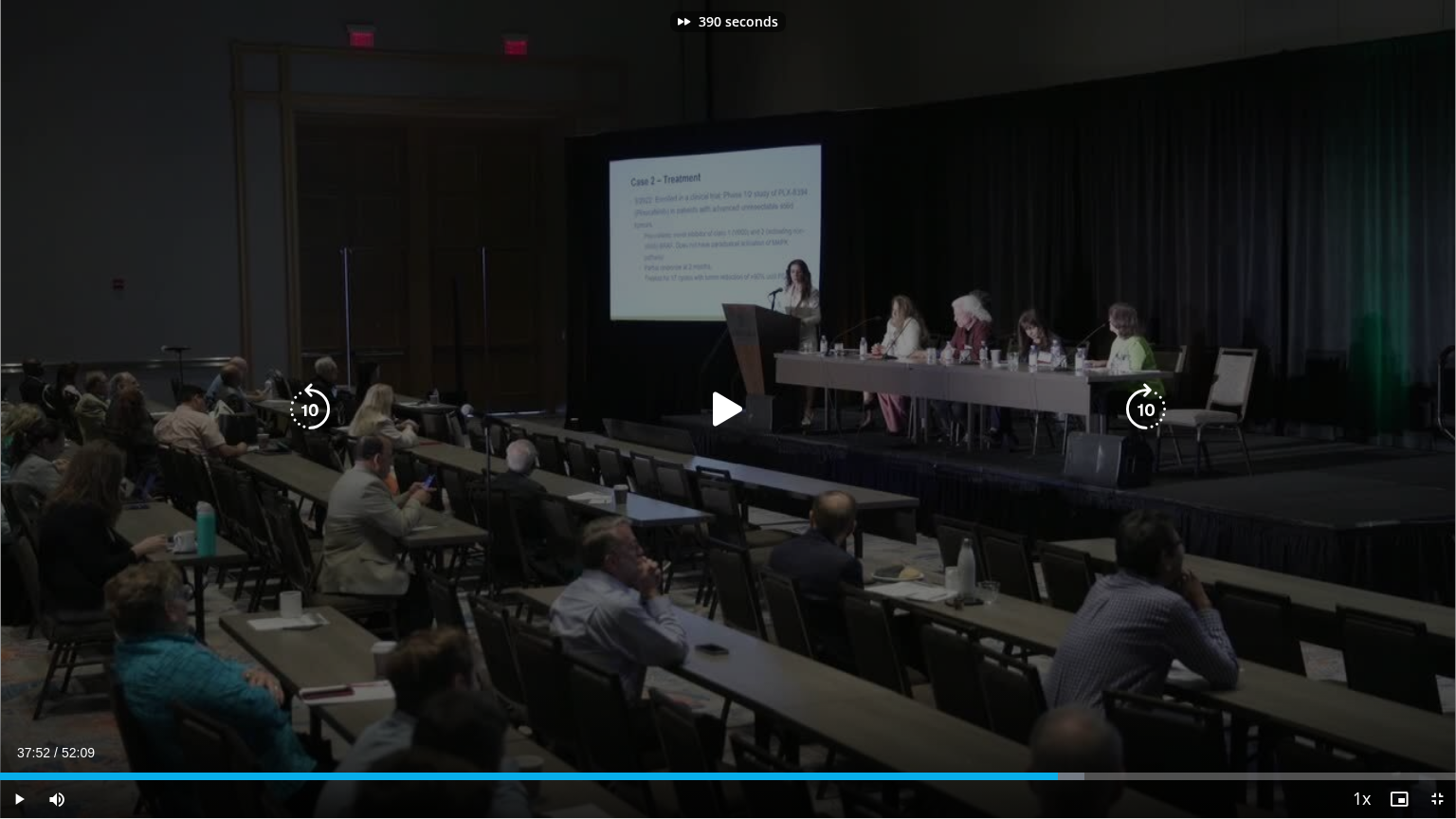 click at bounding box center (1146, 410) 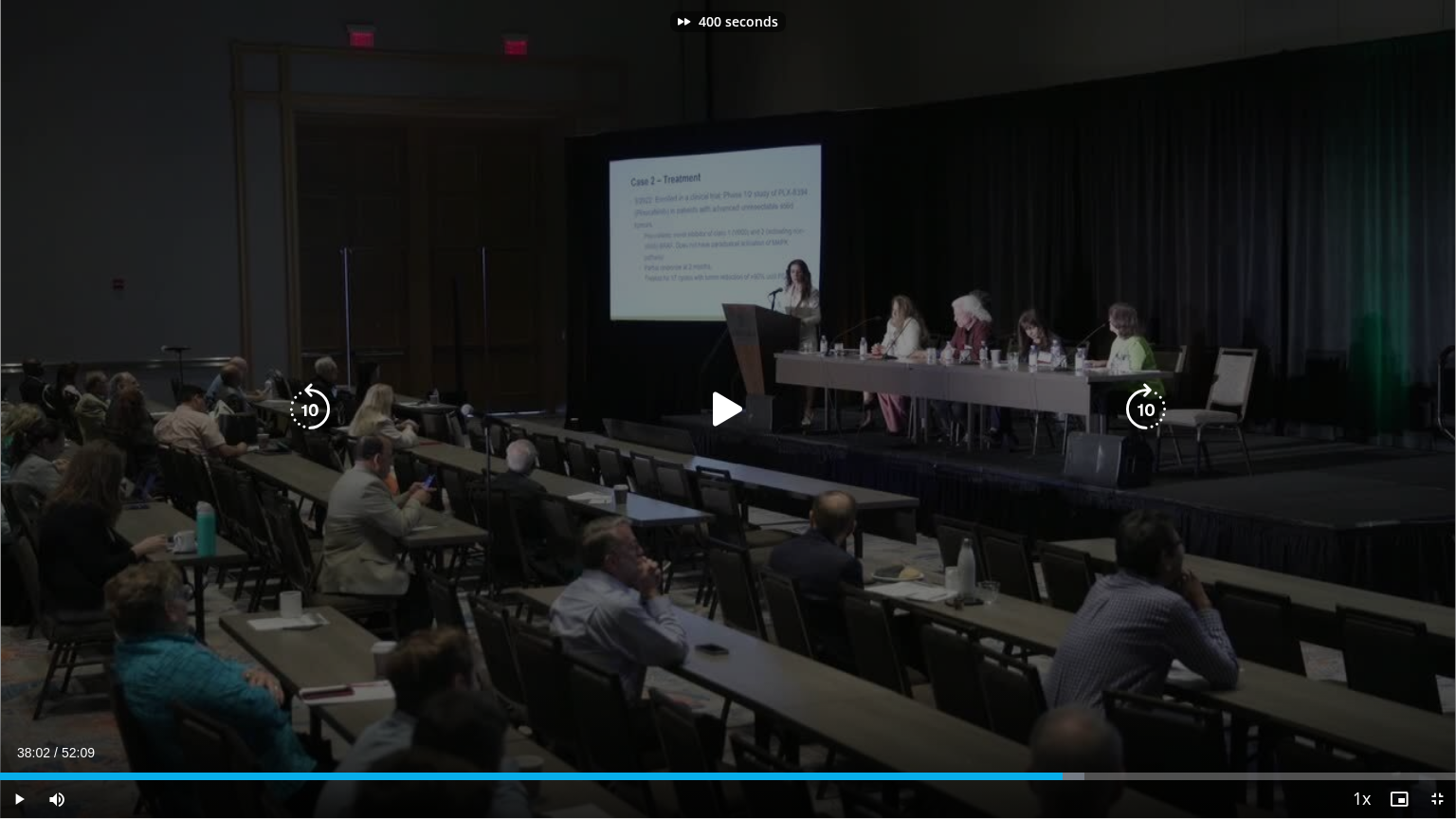click at bounding box center [1146, 410] 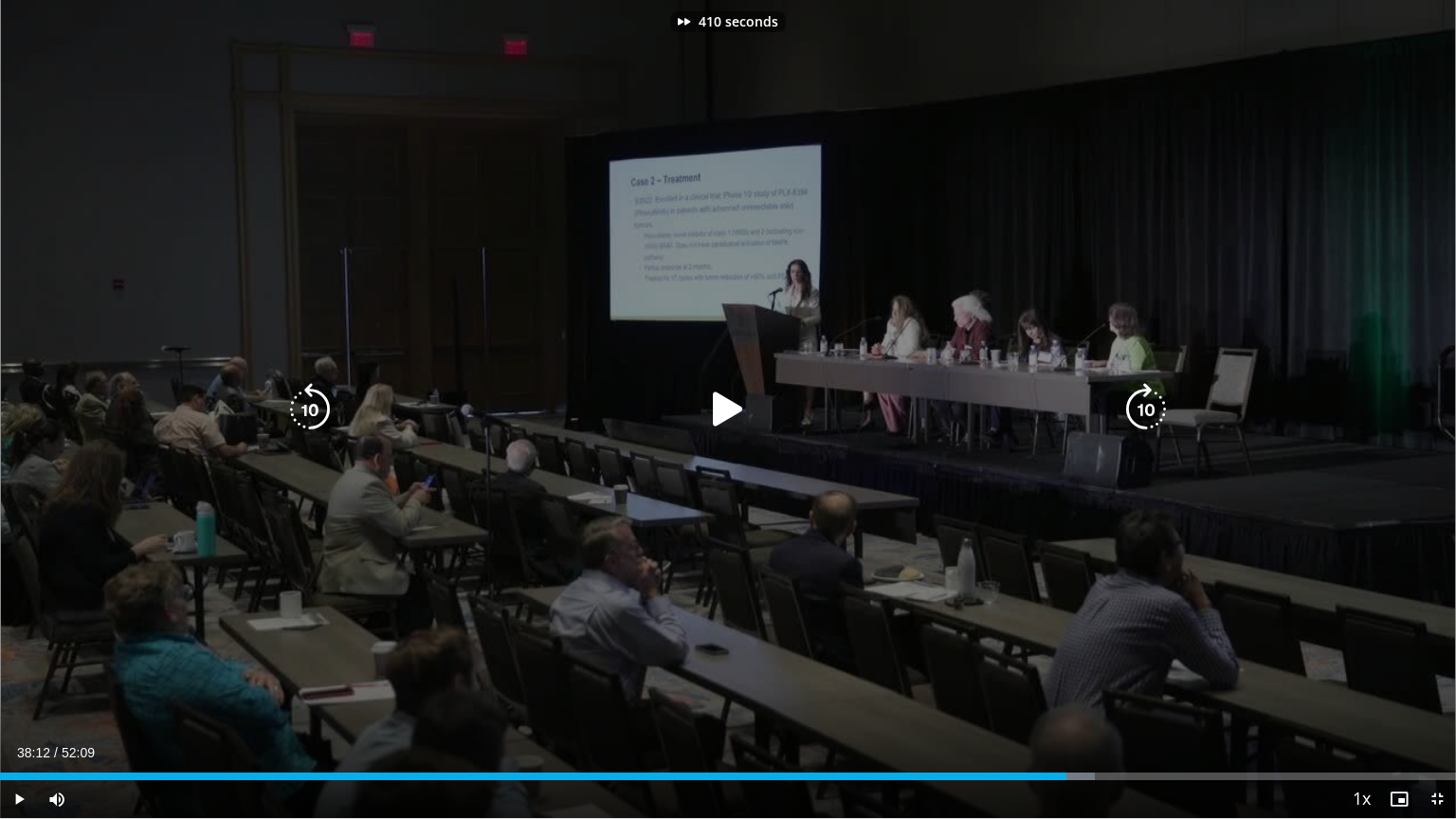 click at bounding box center (1146, 410) 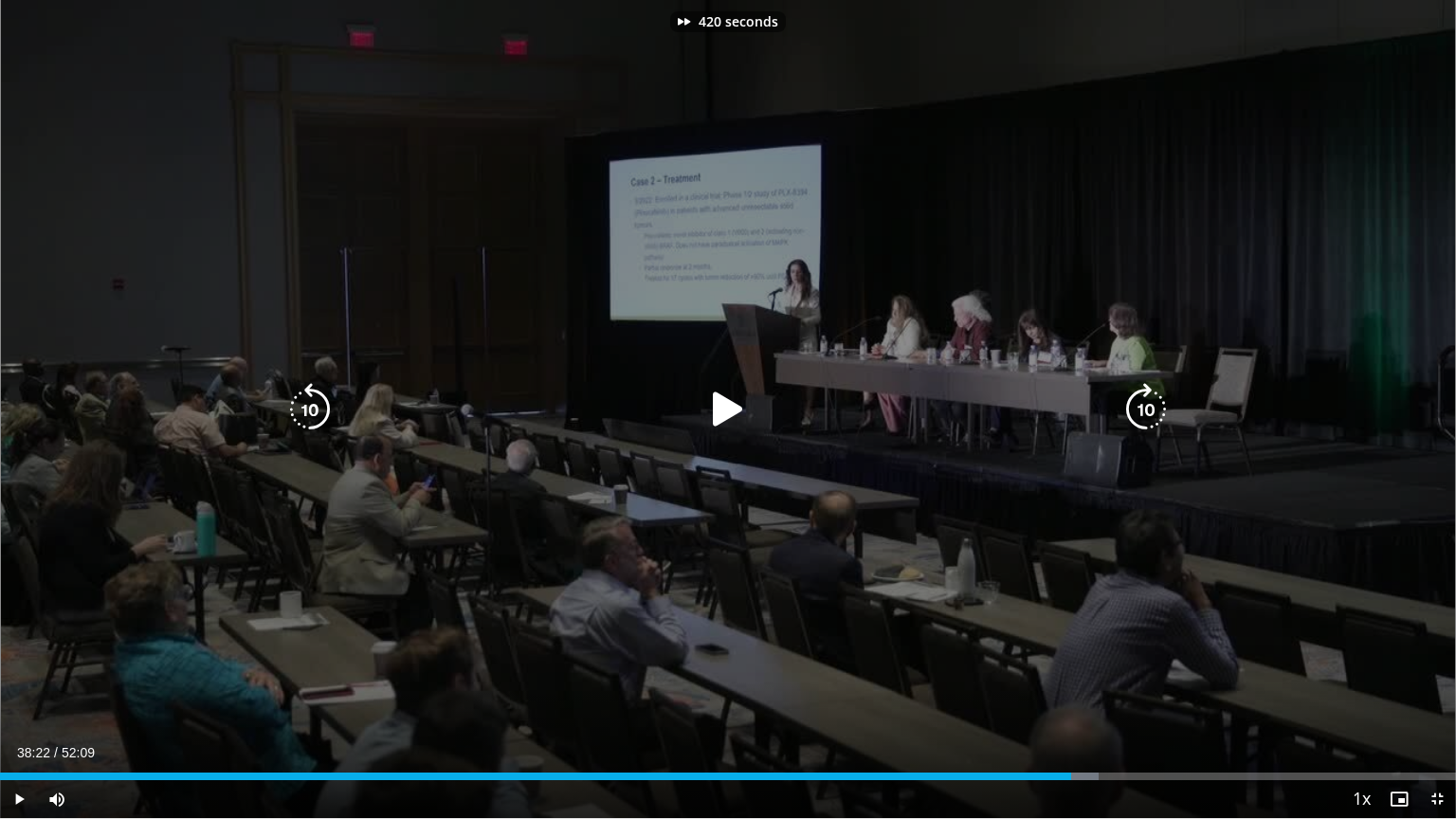 click at bounding box center (1146, 410) 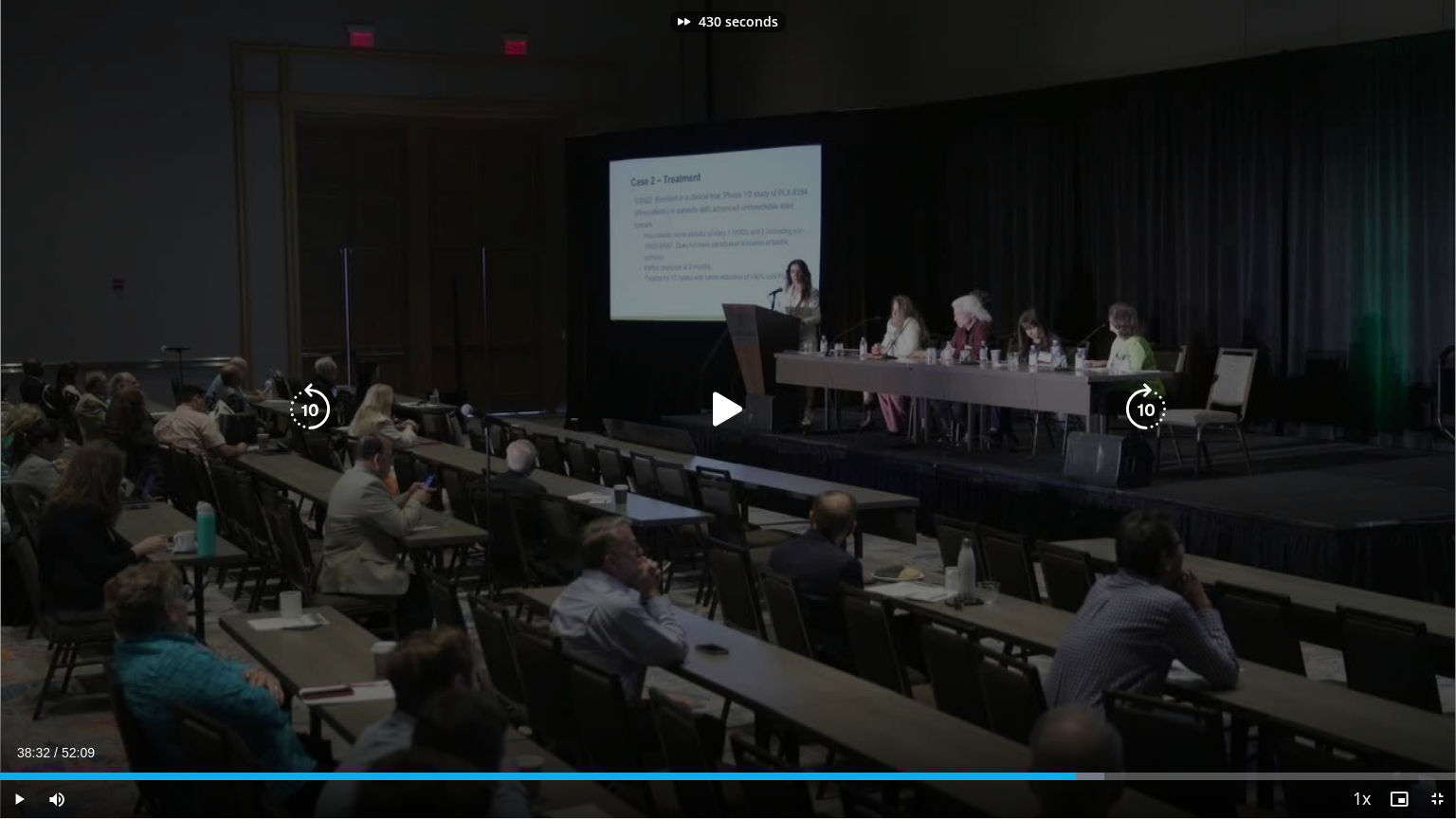 click at bounding box center [1146, 410] 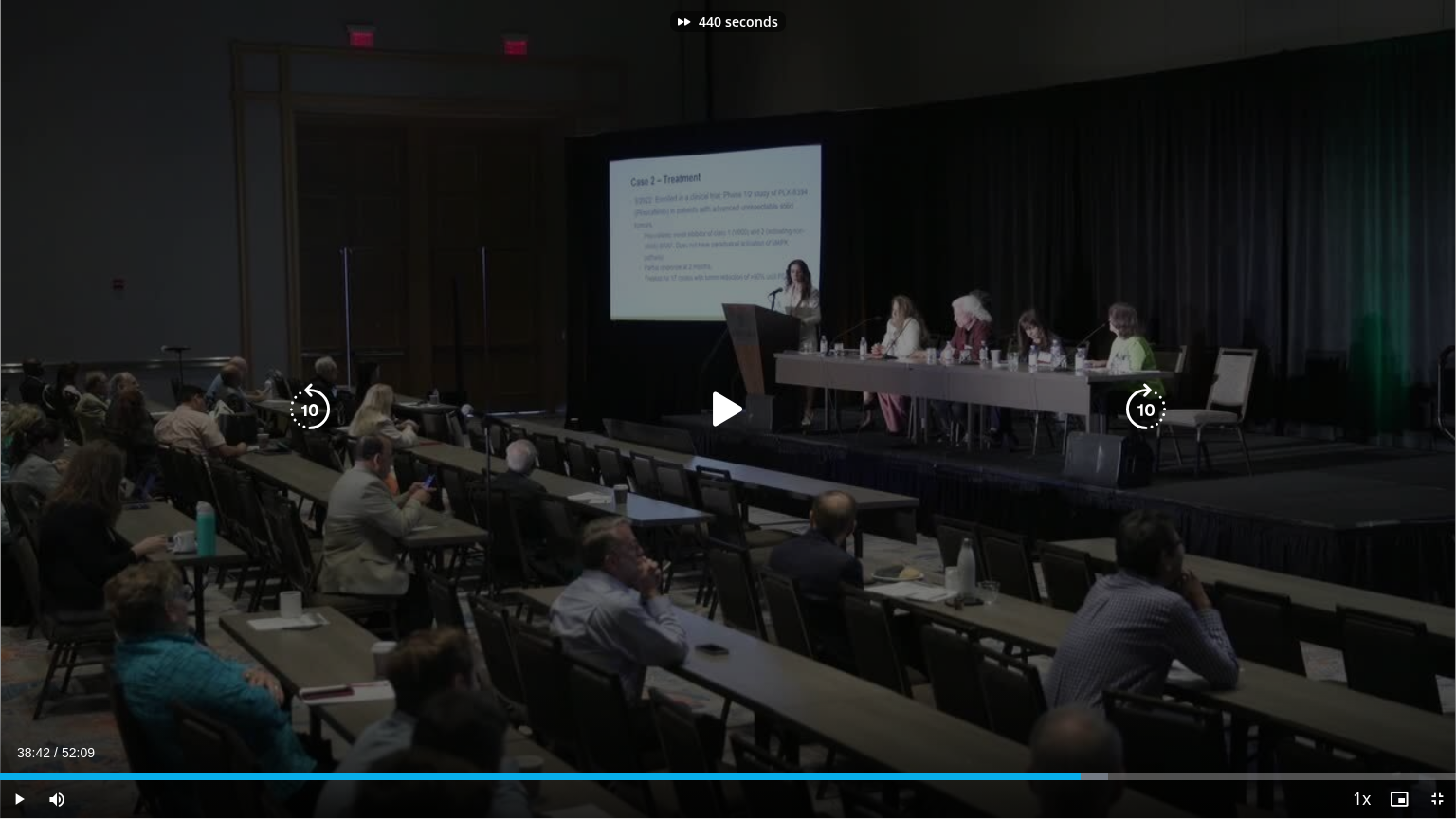 click at bounding box center [1146, 410] 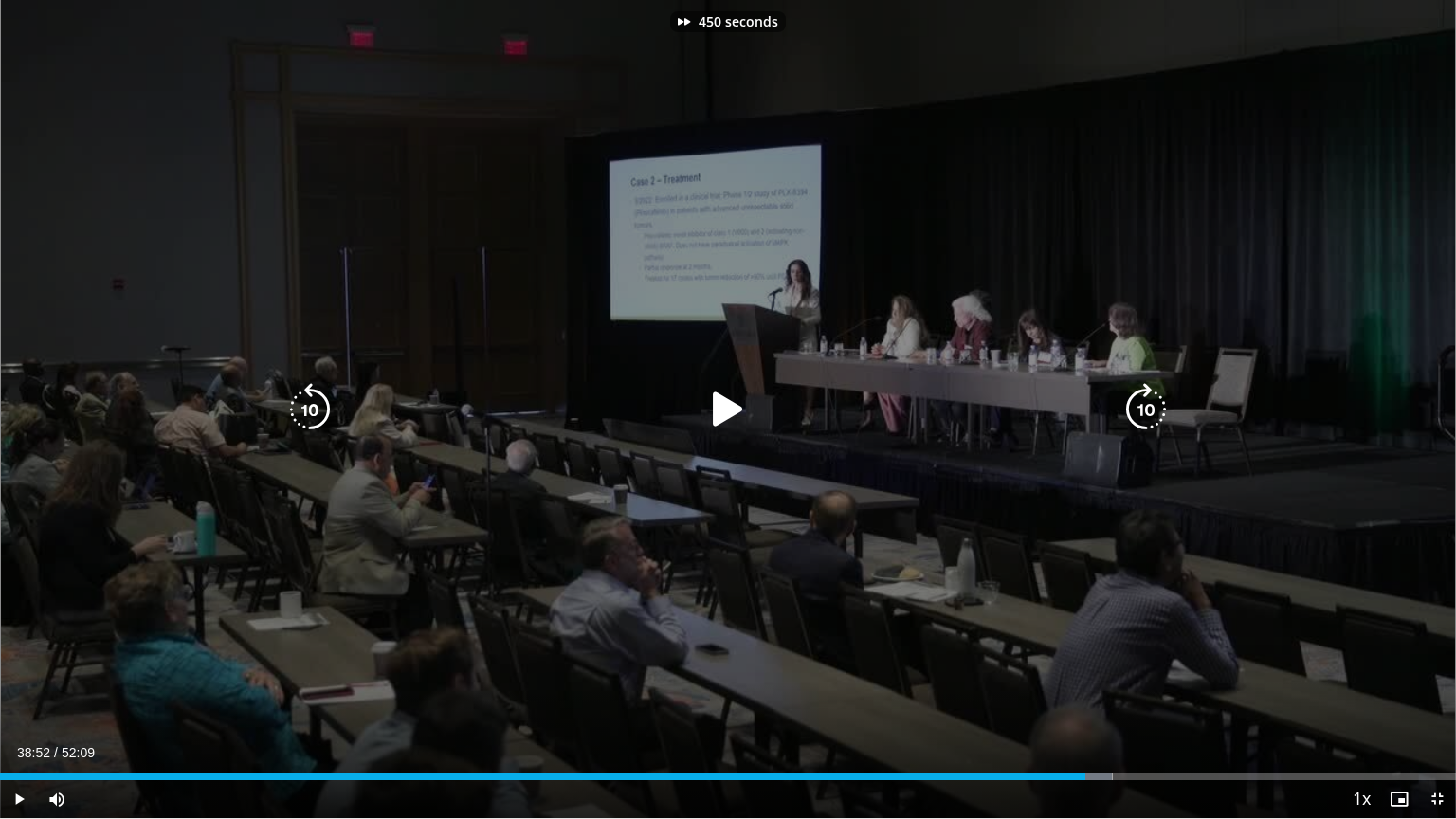 click at bounding box center (1146, 410) 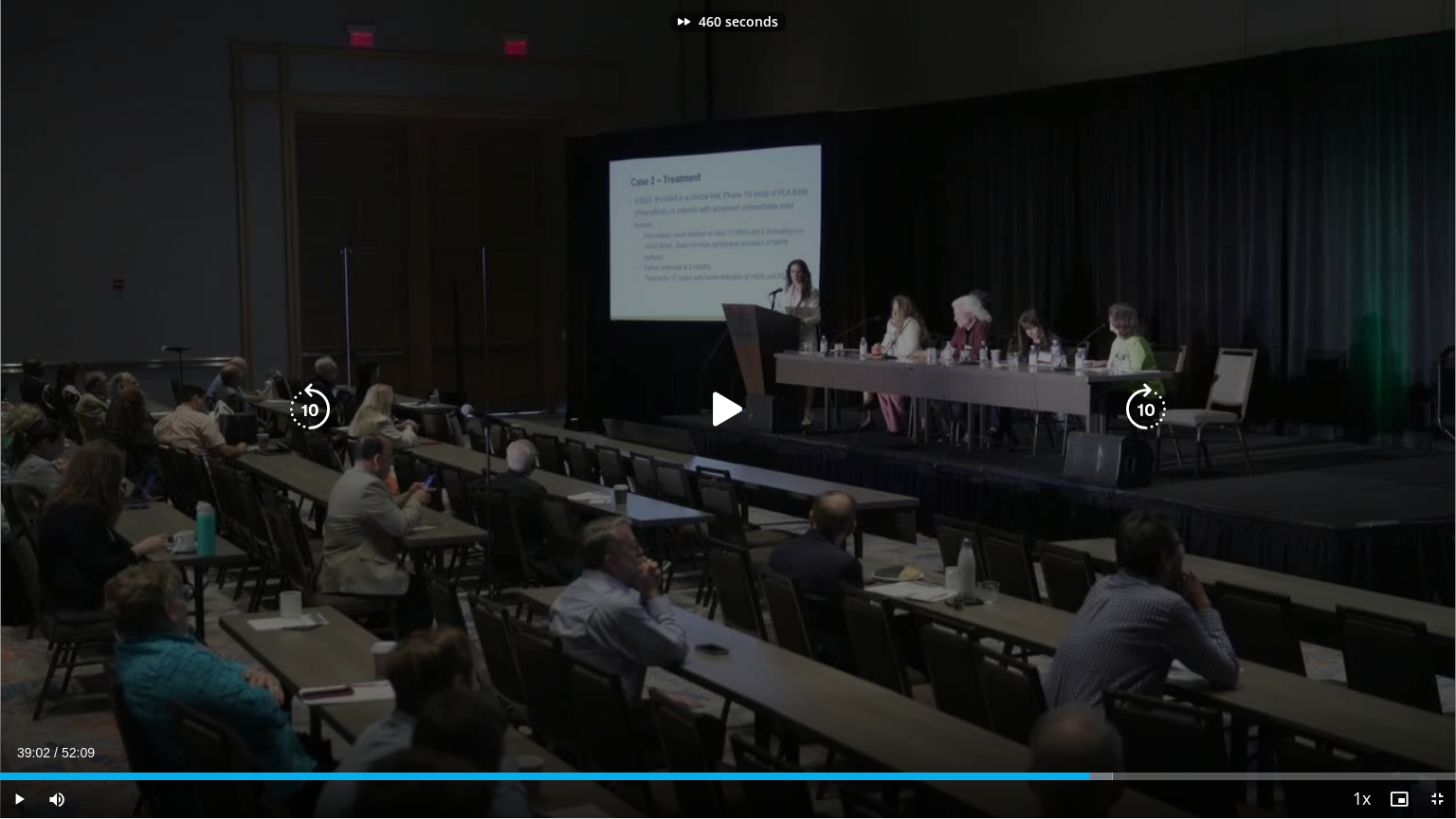 click at bounding box center (1146, 410) 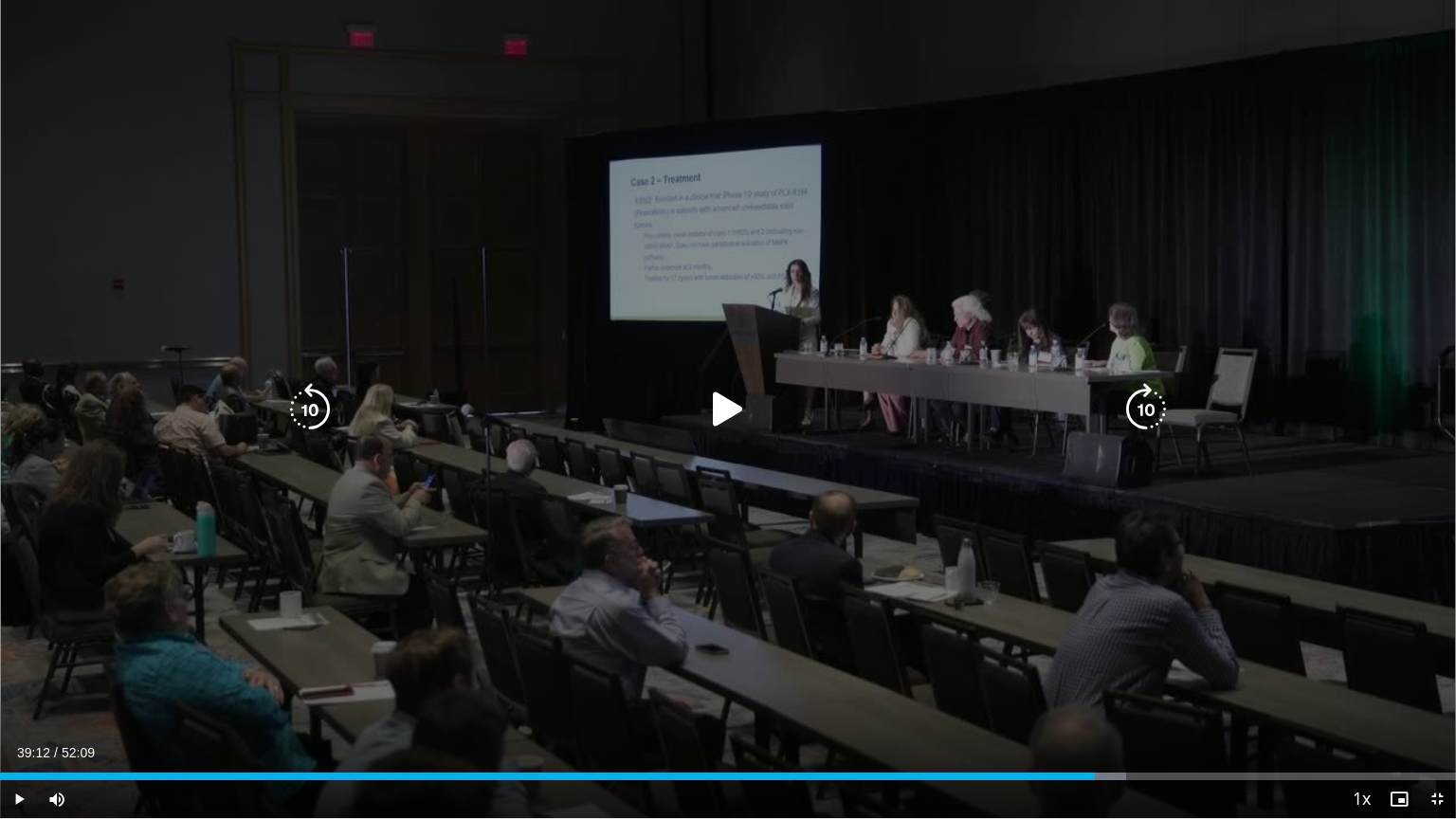 click at bounding box center (1146, 410) 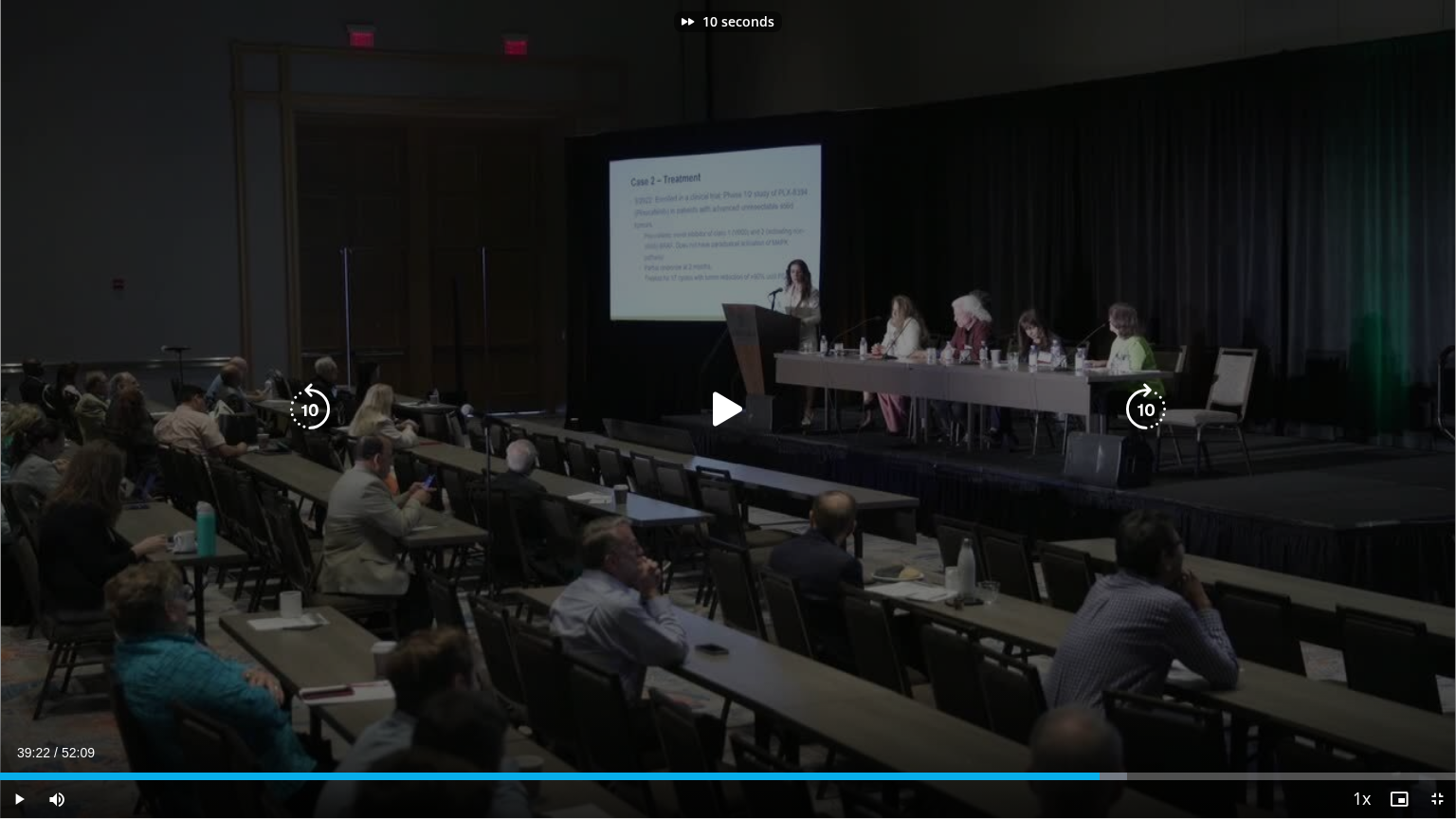 click at bounding box center (1146, 410) 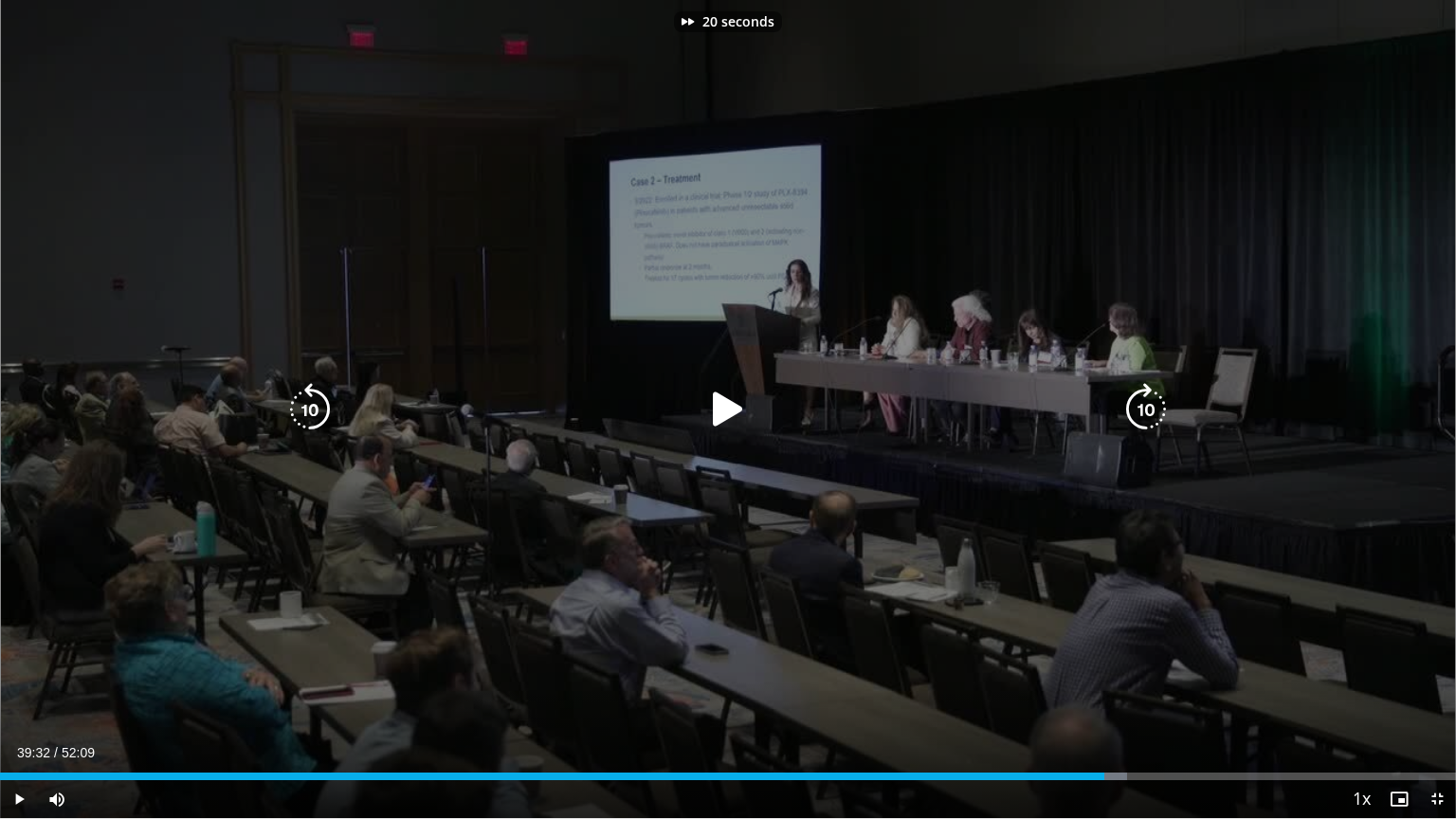 click at bounding box center [1146, 410] 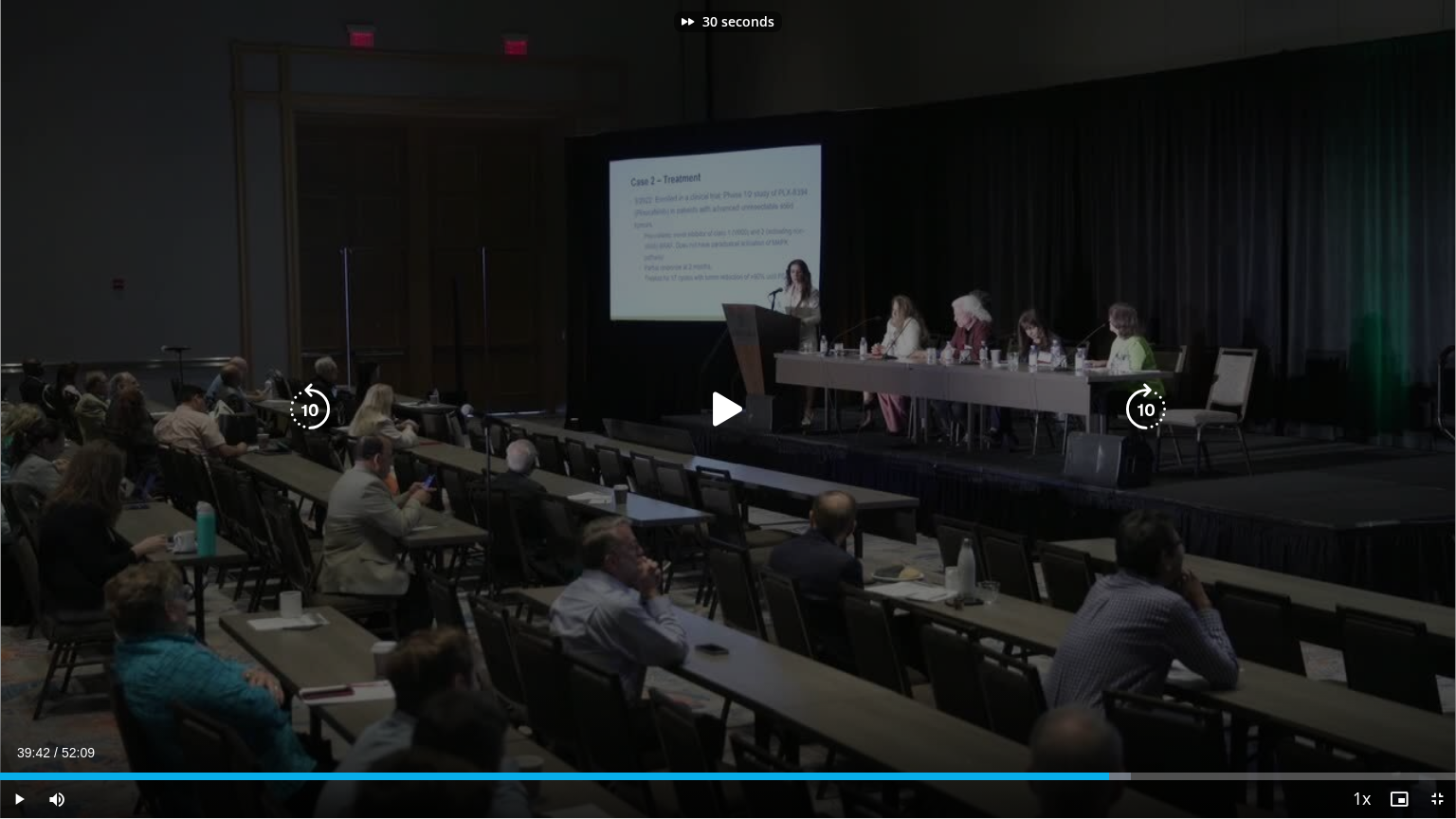 click at bounding box center [1146, 410] 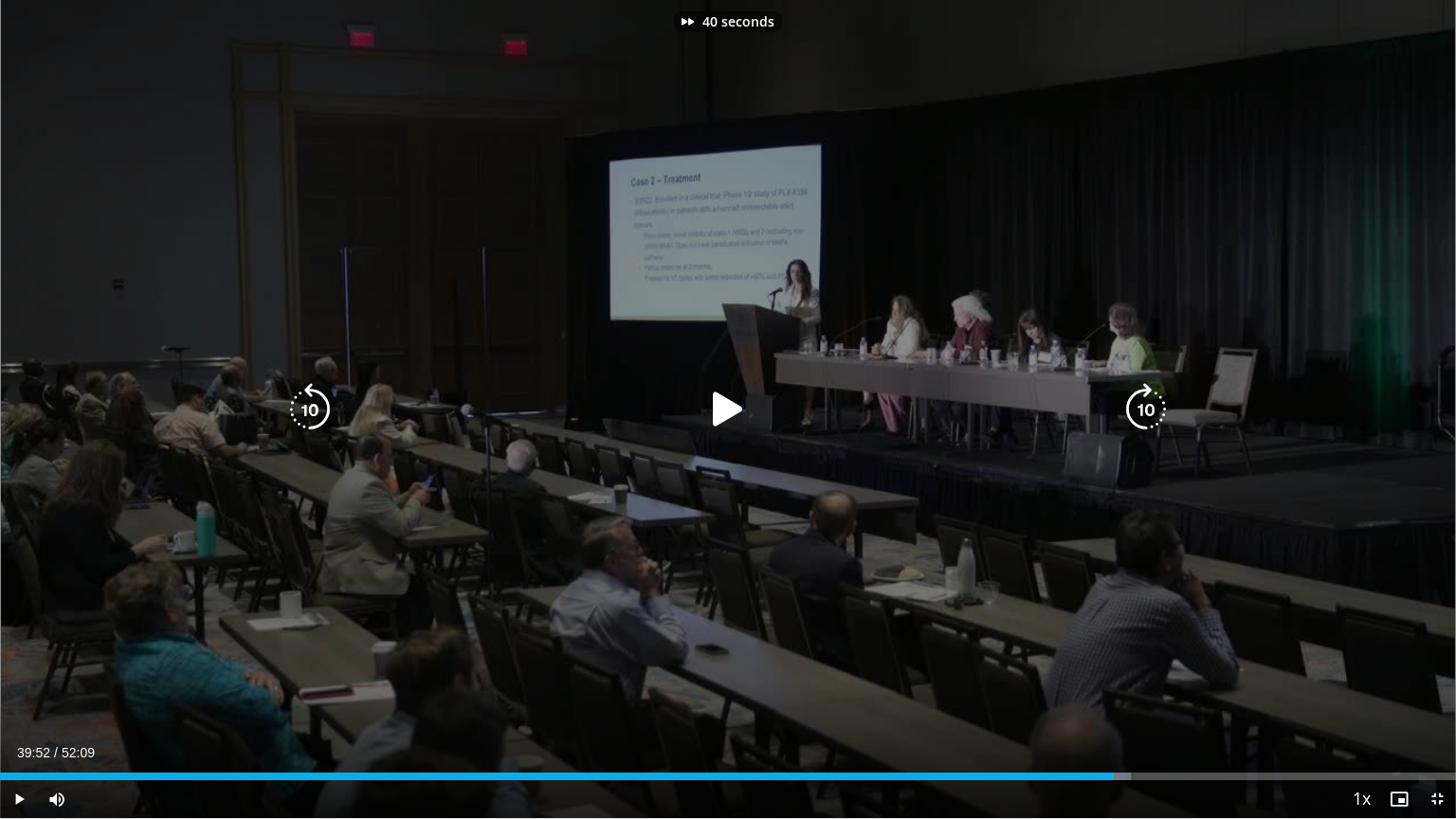 click on "40 seconds
Tap to unmute" at bounding box center (728, 409) 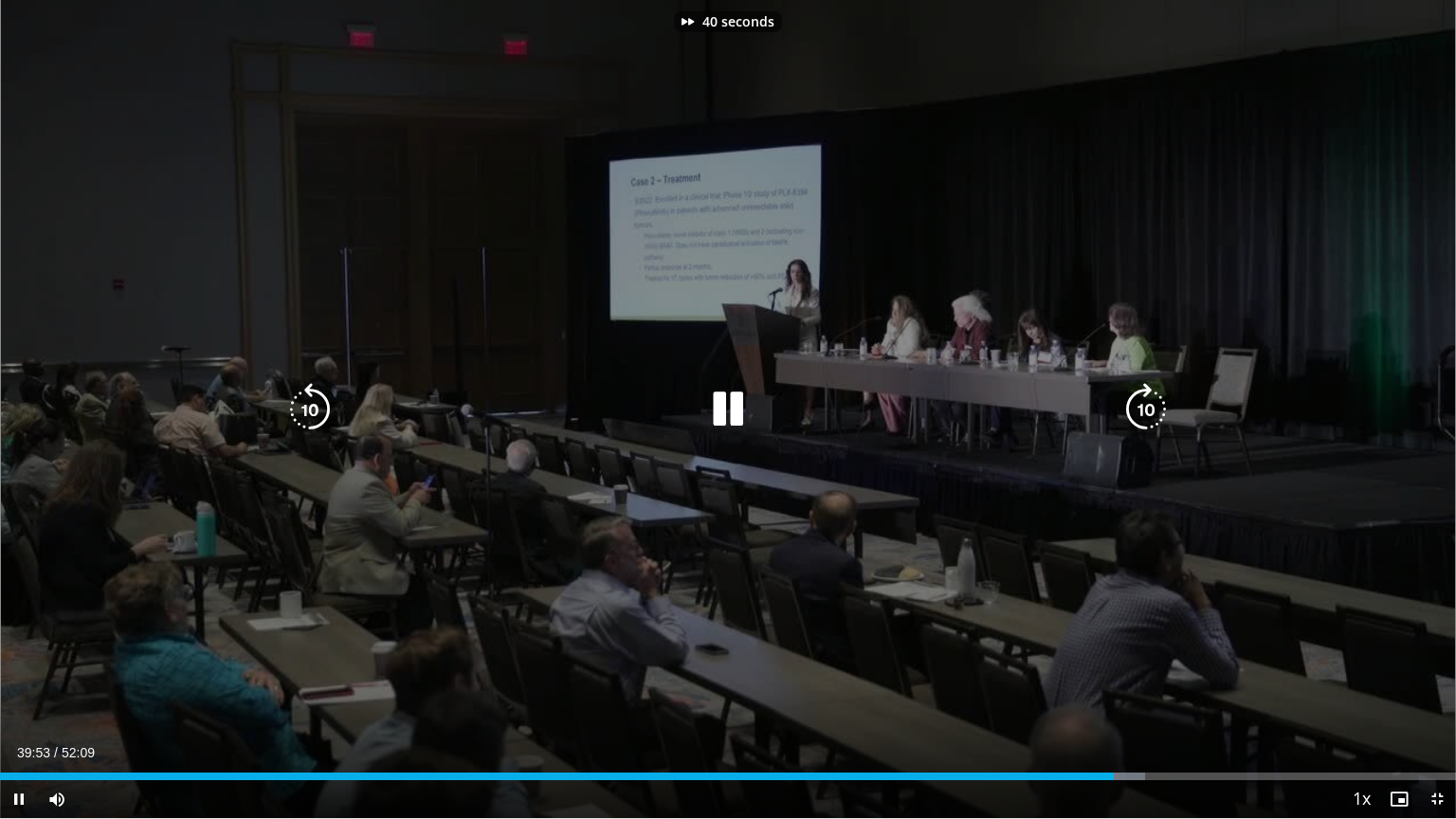 click at bounding box center [1146, 410] 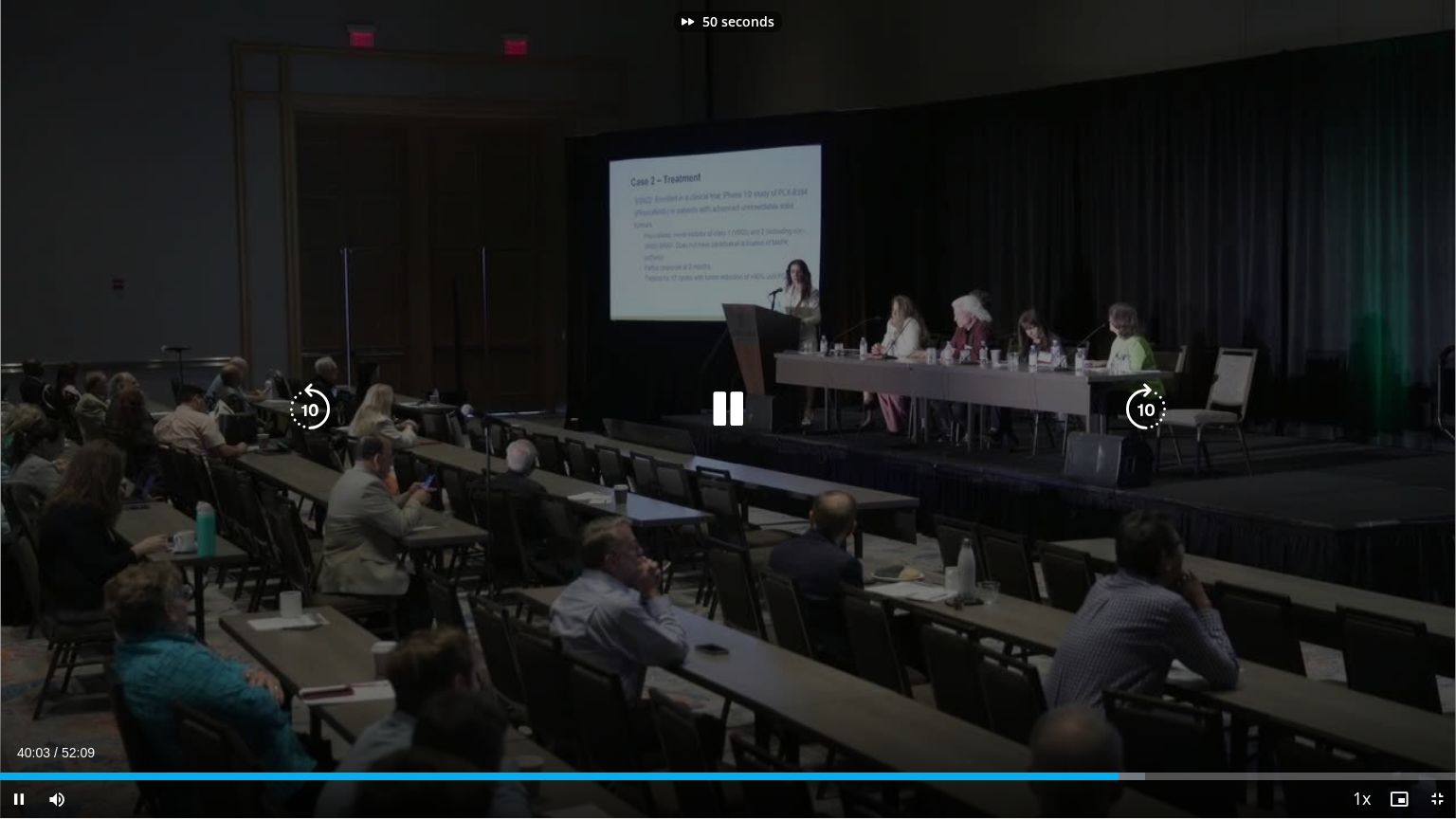 click at bounding box center (1146, 410) 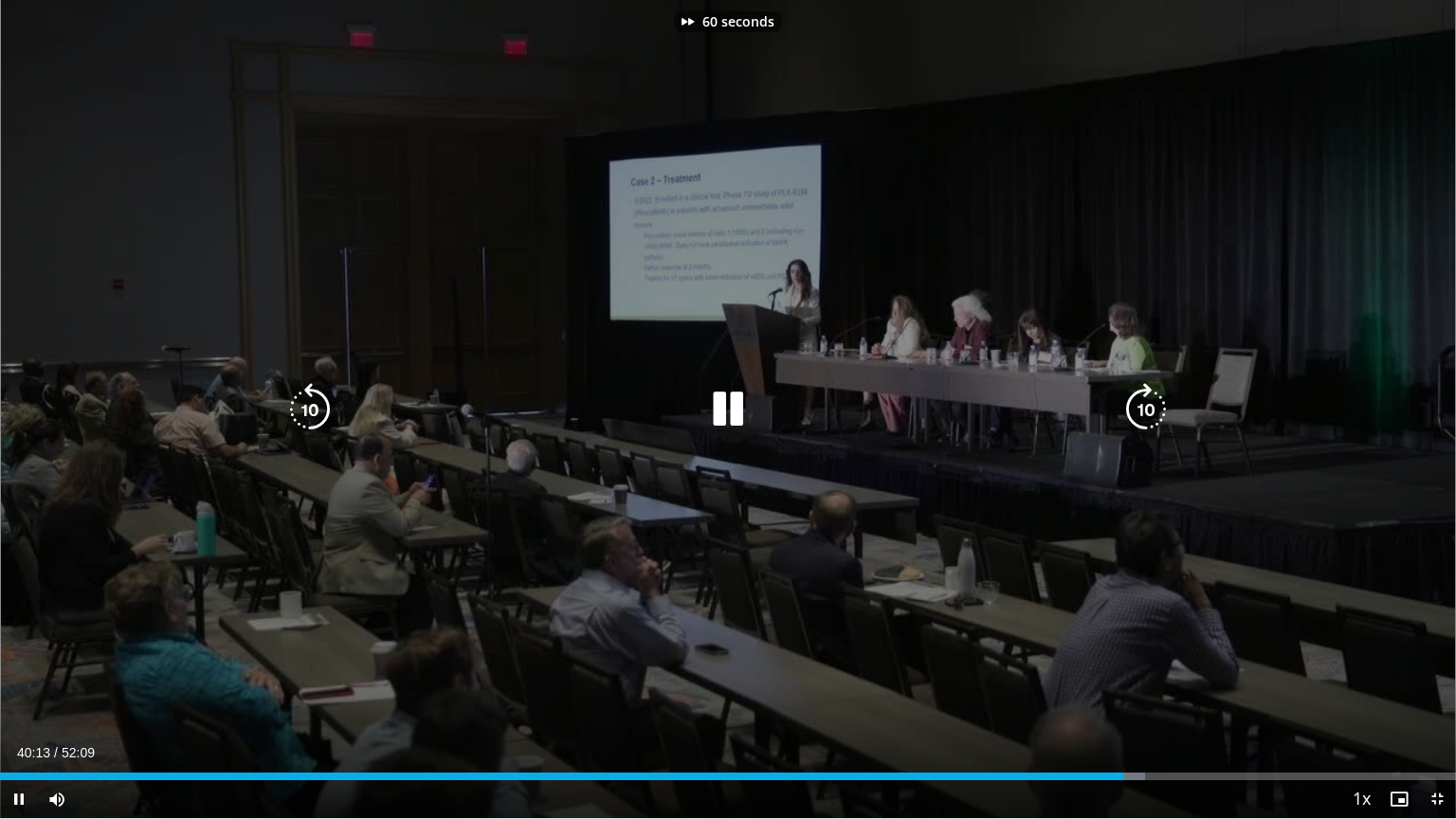 click at bounding box center (1146, 410) 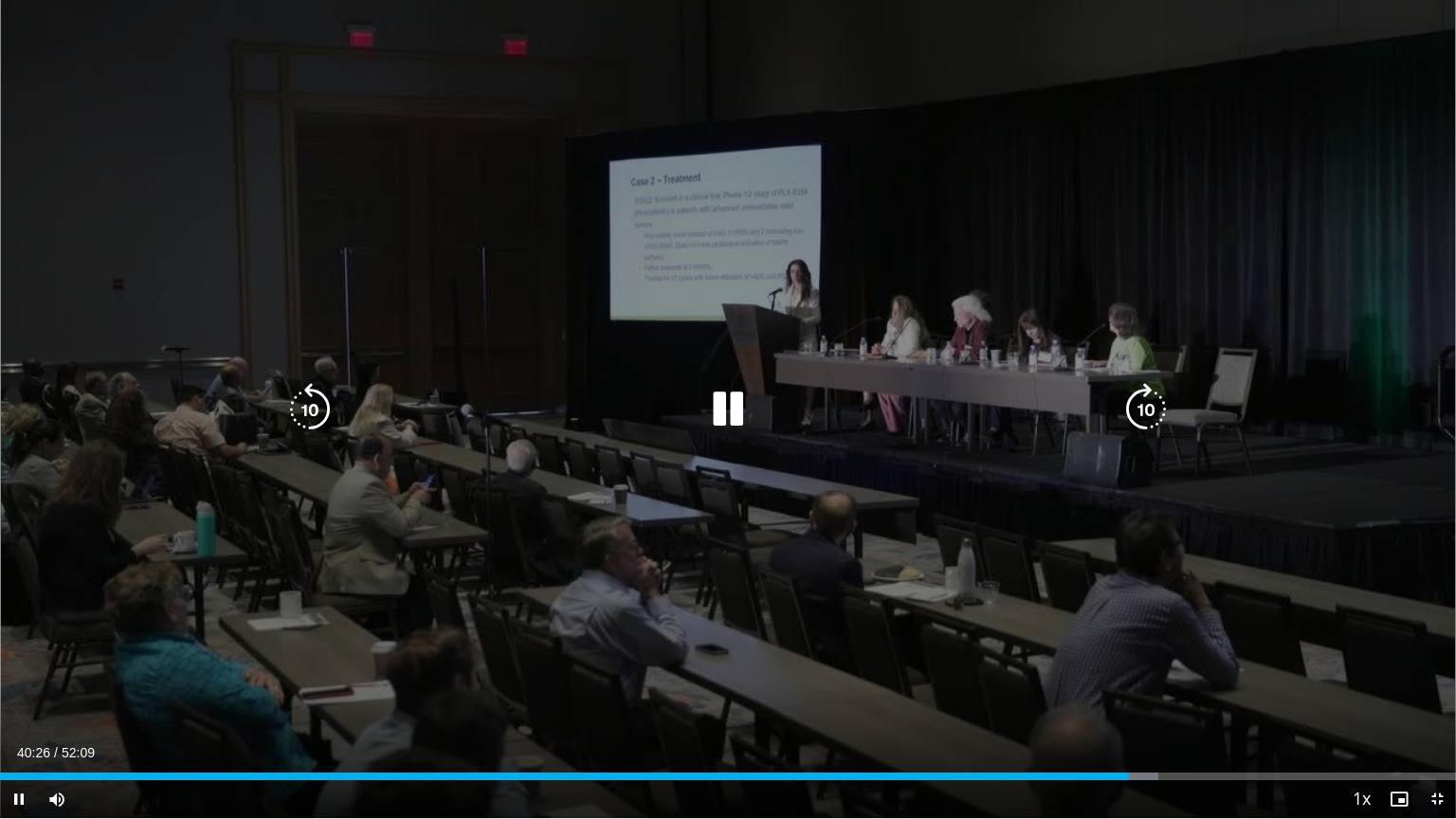 drag, startPoint x: 1127, startPoint y: 414, endPoint x: 1351, endPoint y: 303, distance: 249.994 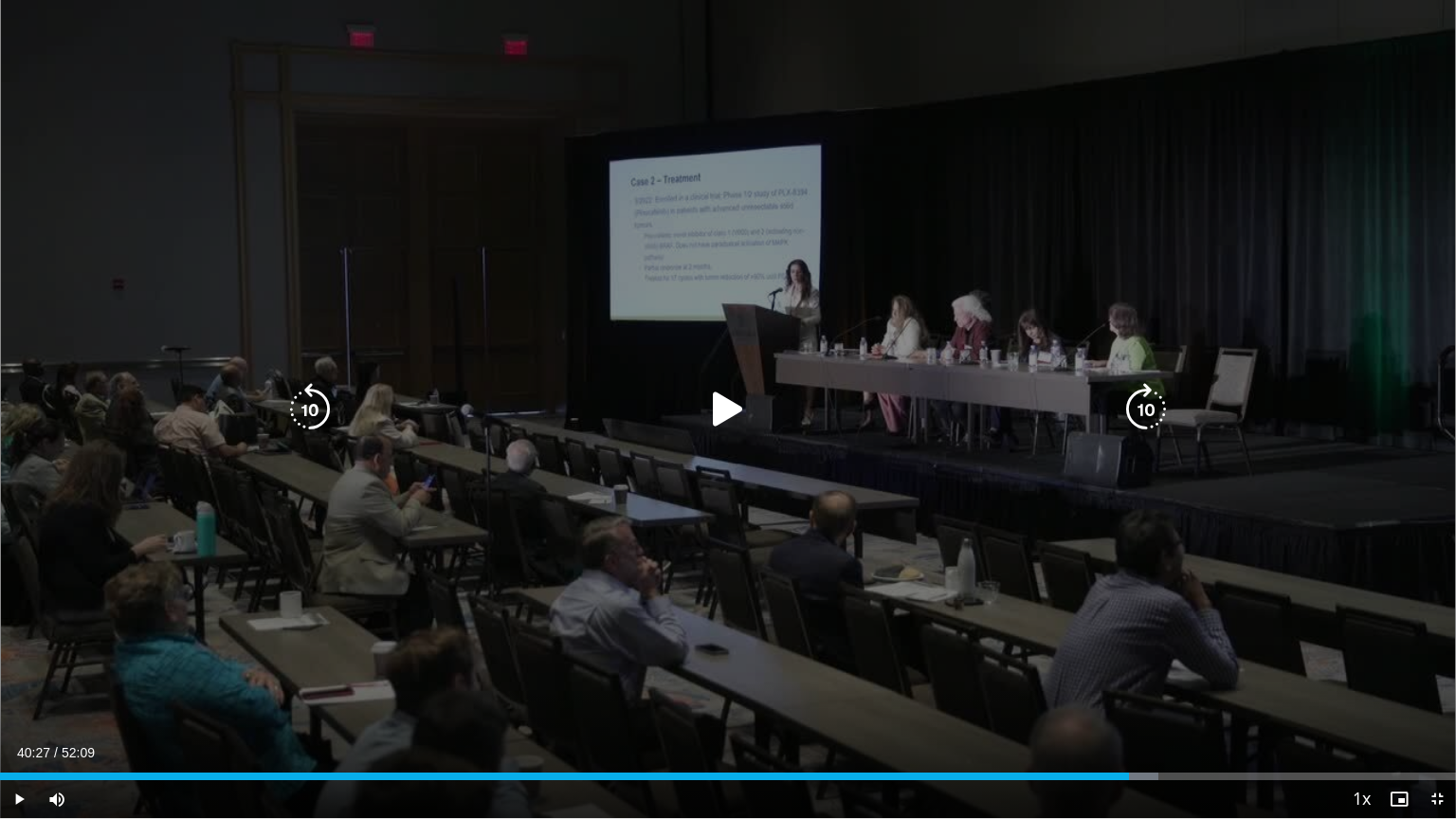 click at bounding box center [728, 410] 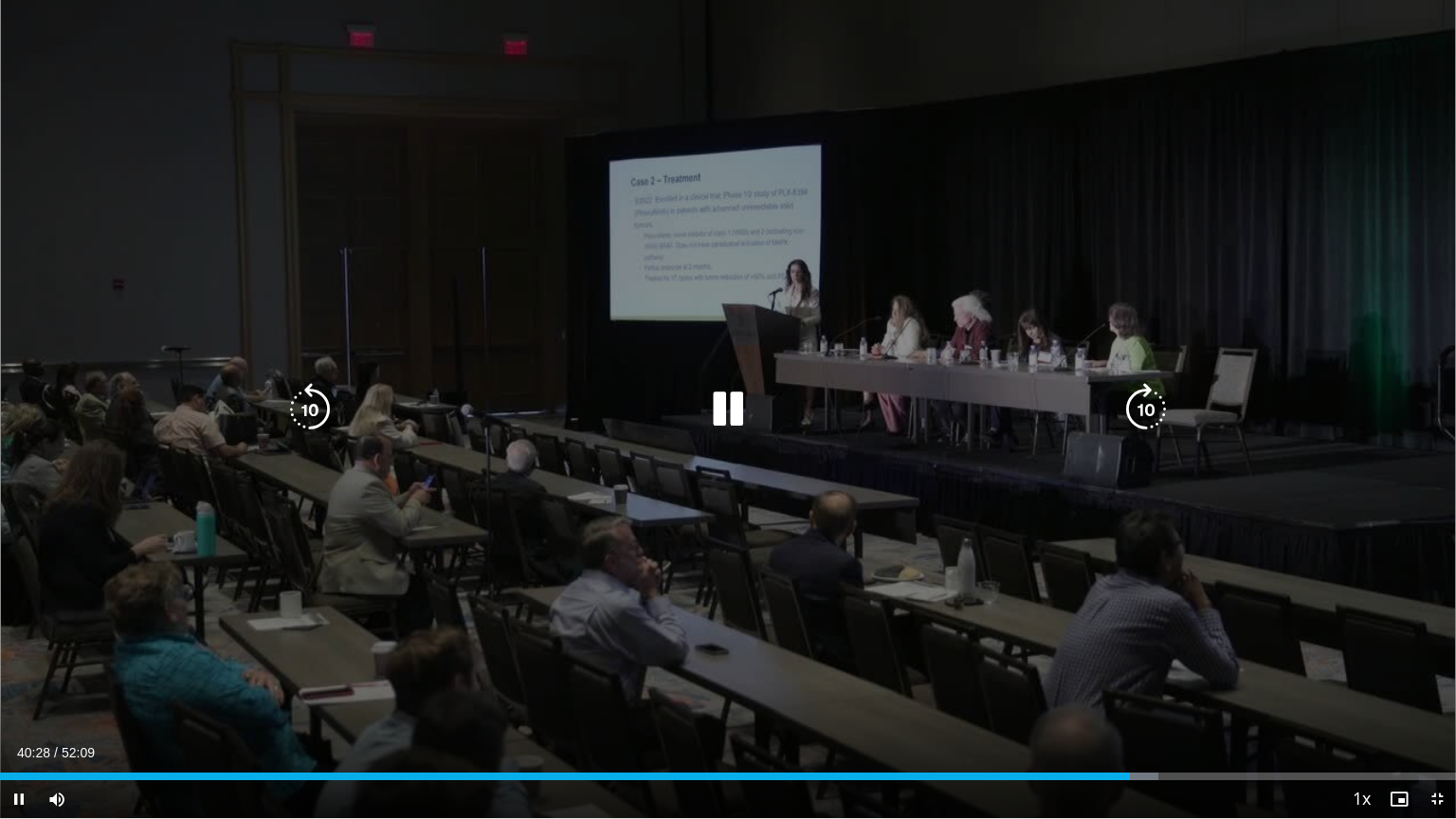 click at bounding box center (1146, 410) 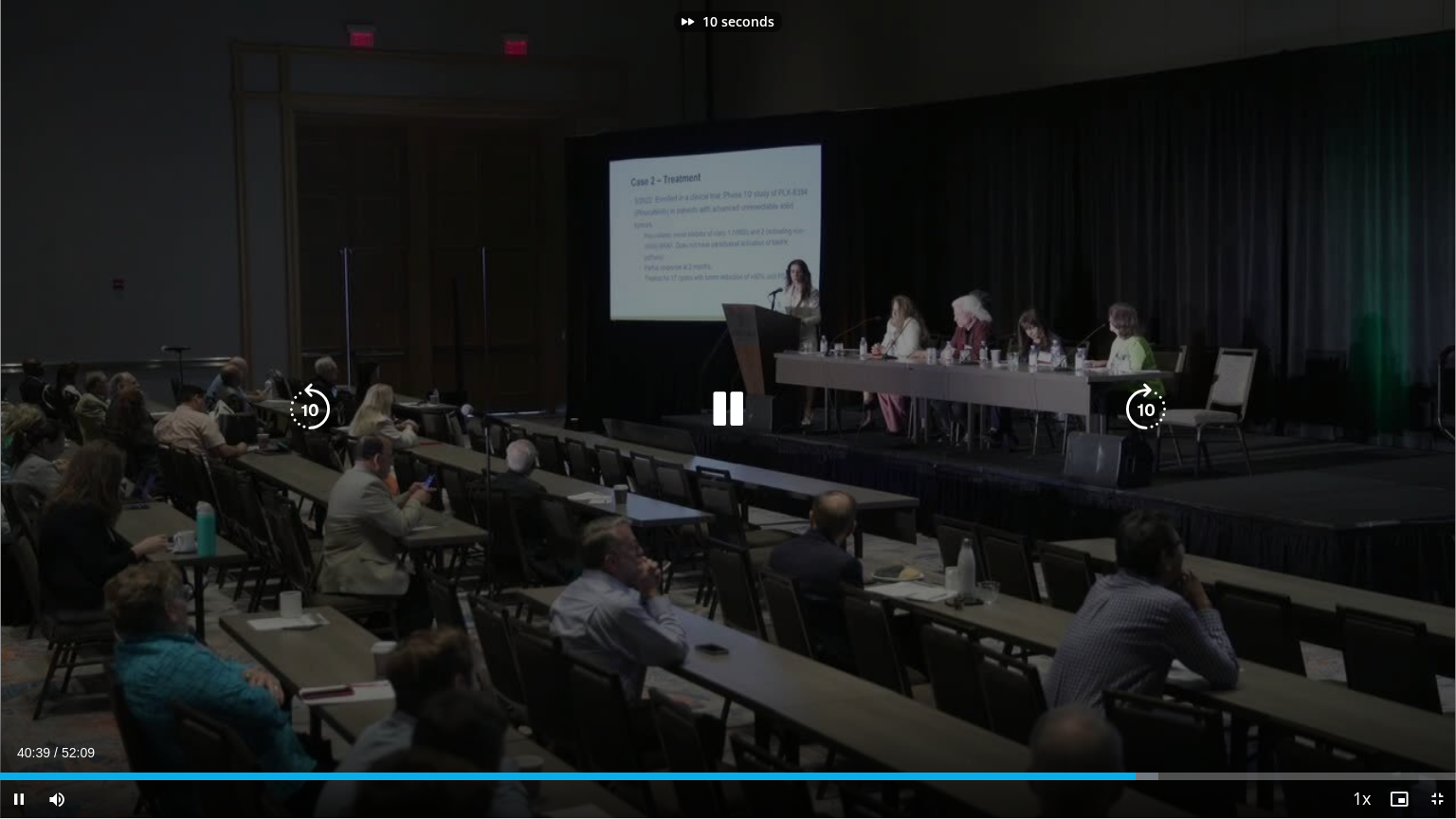 click at bounding box center (1146, 410) 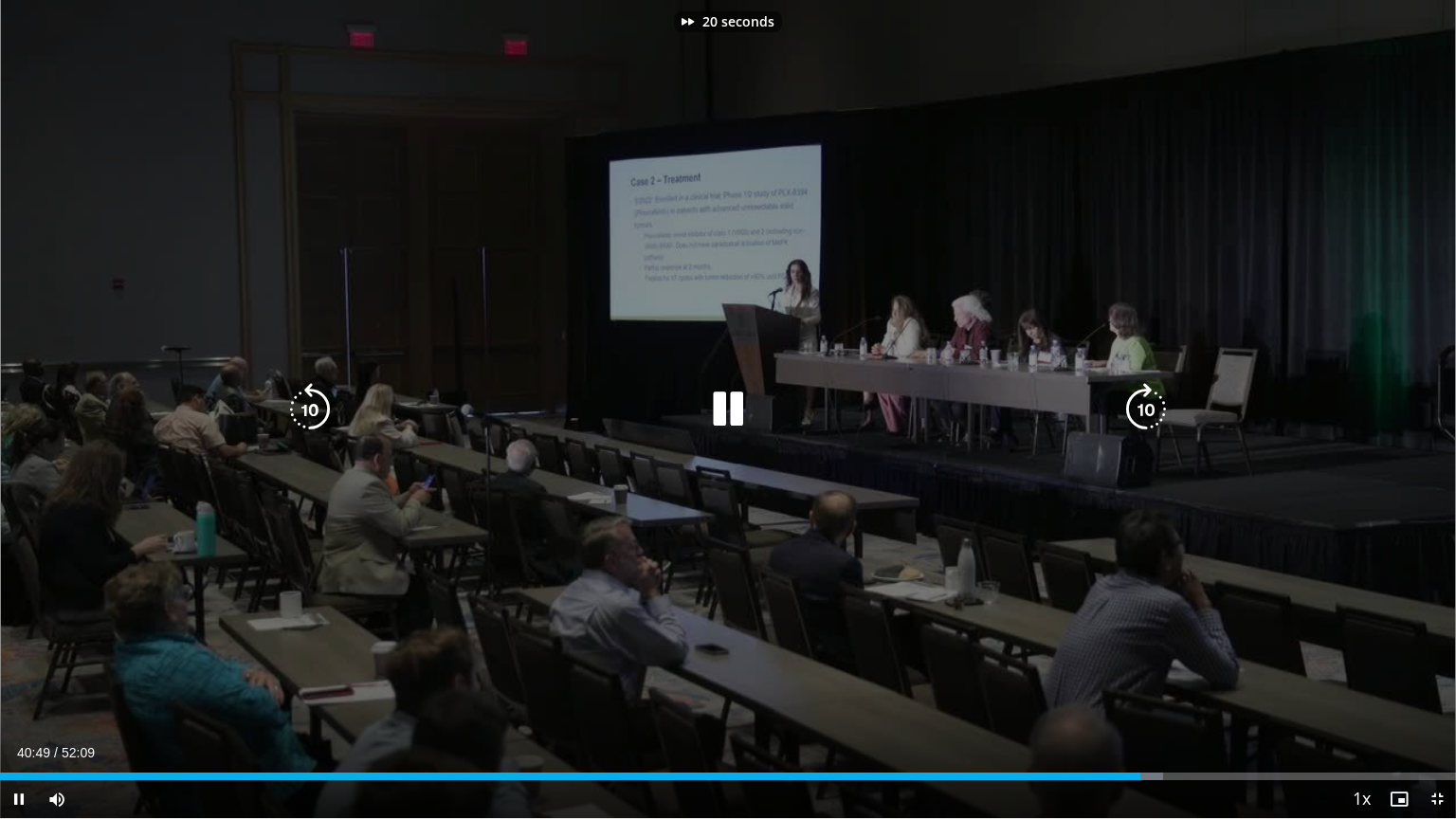 click at bounding box center (1146, 410) 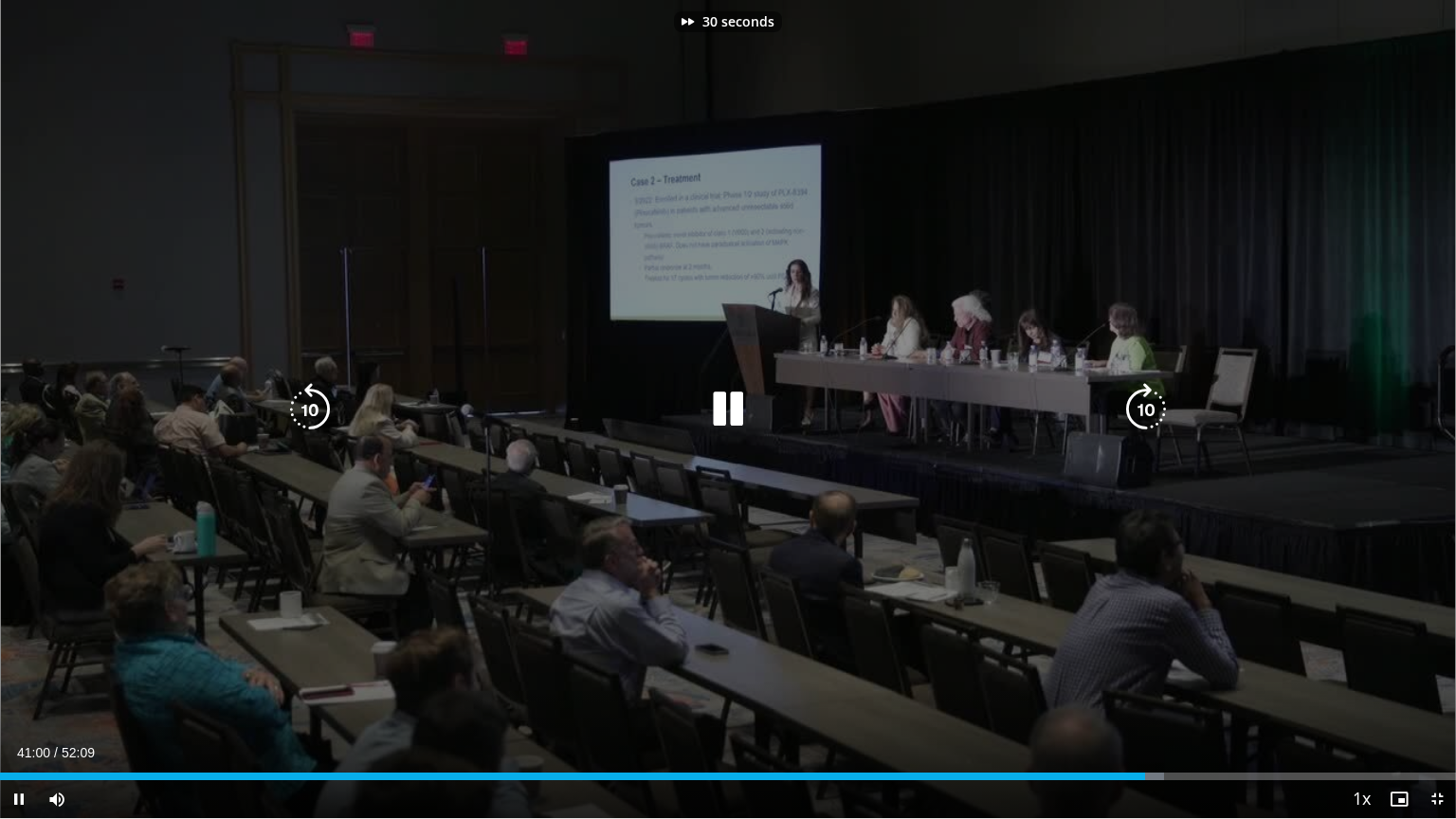 click at bounding box center (1146, 410) 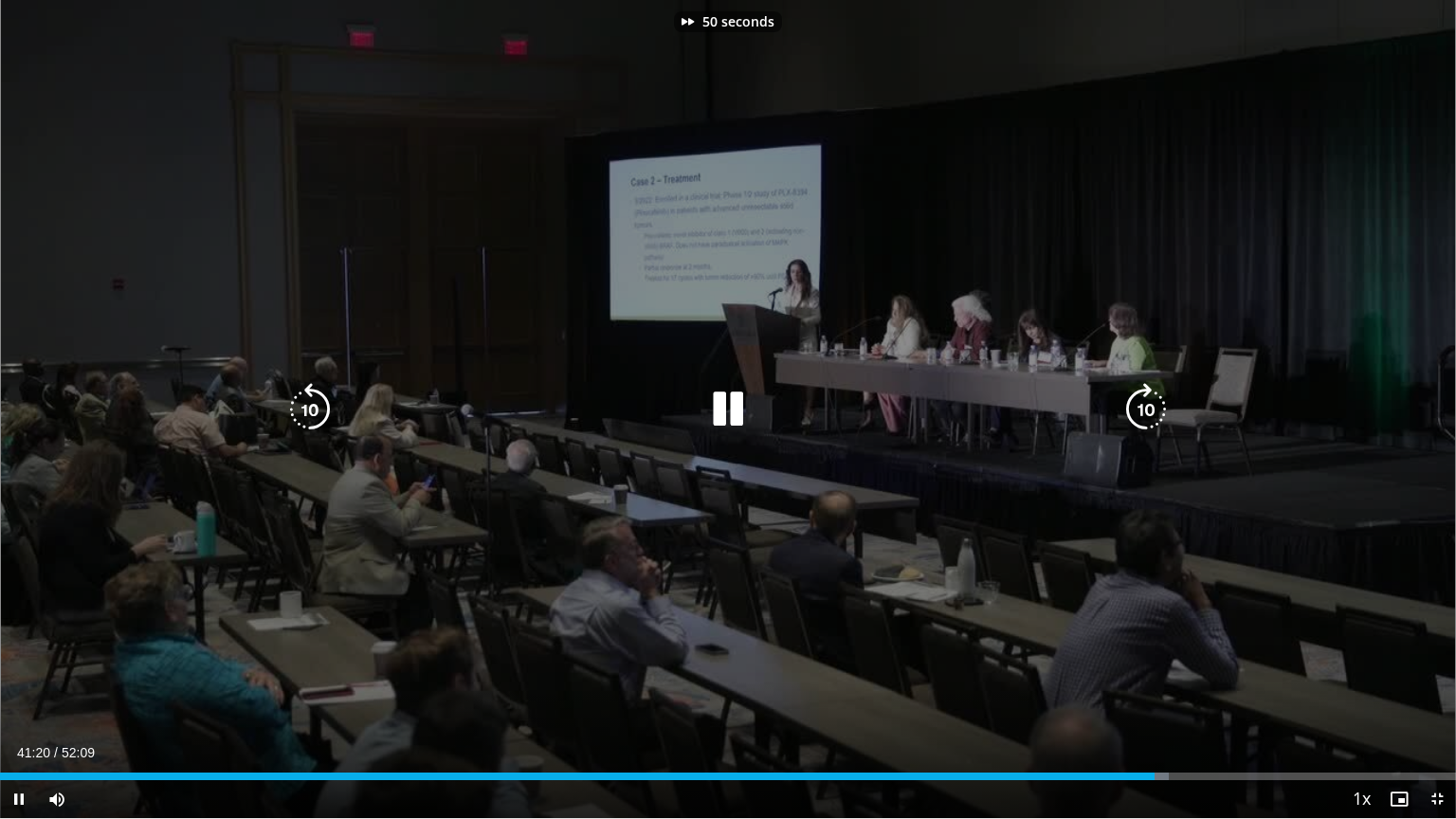 click at bounding box center [1146, 410] 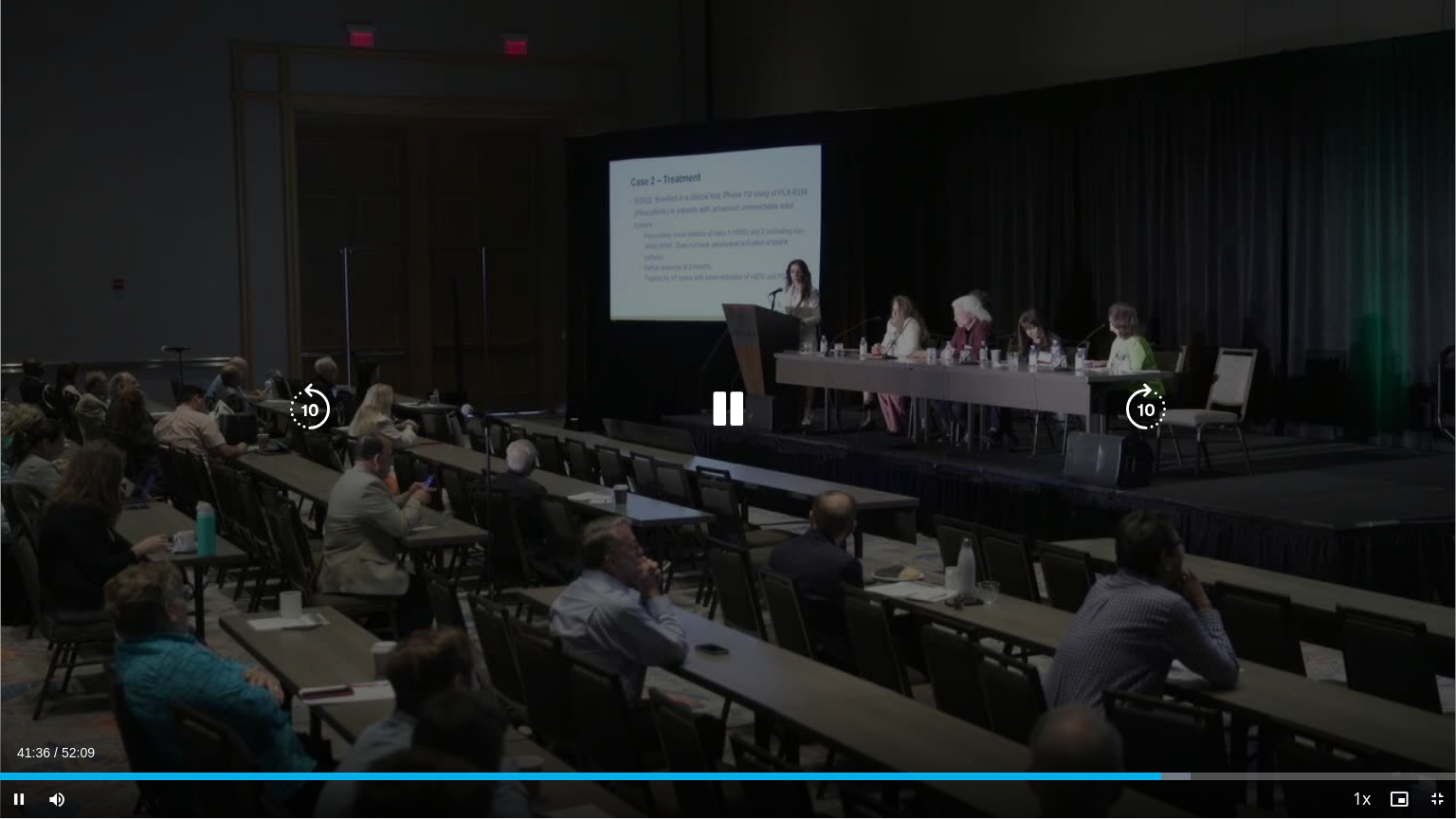 click at bounding box center [1146, 410] 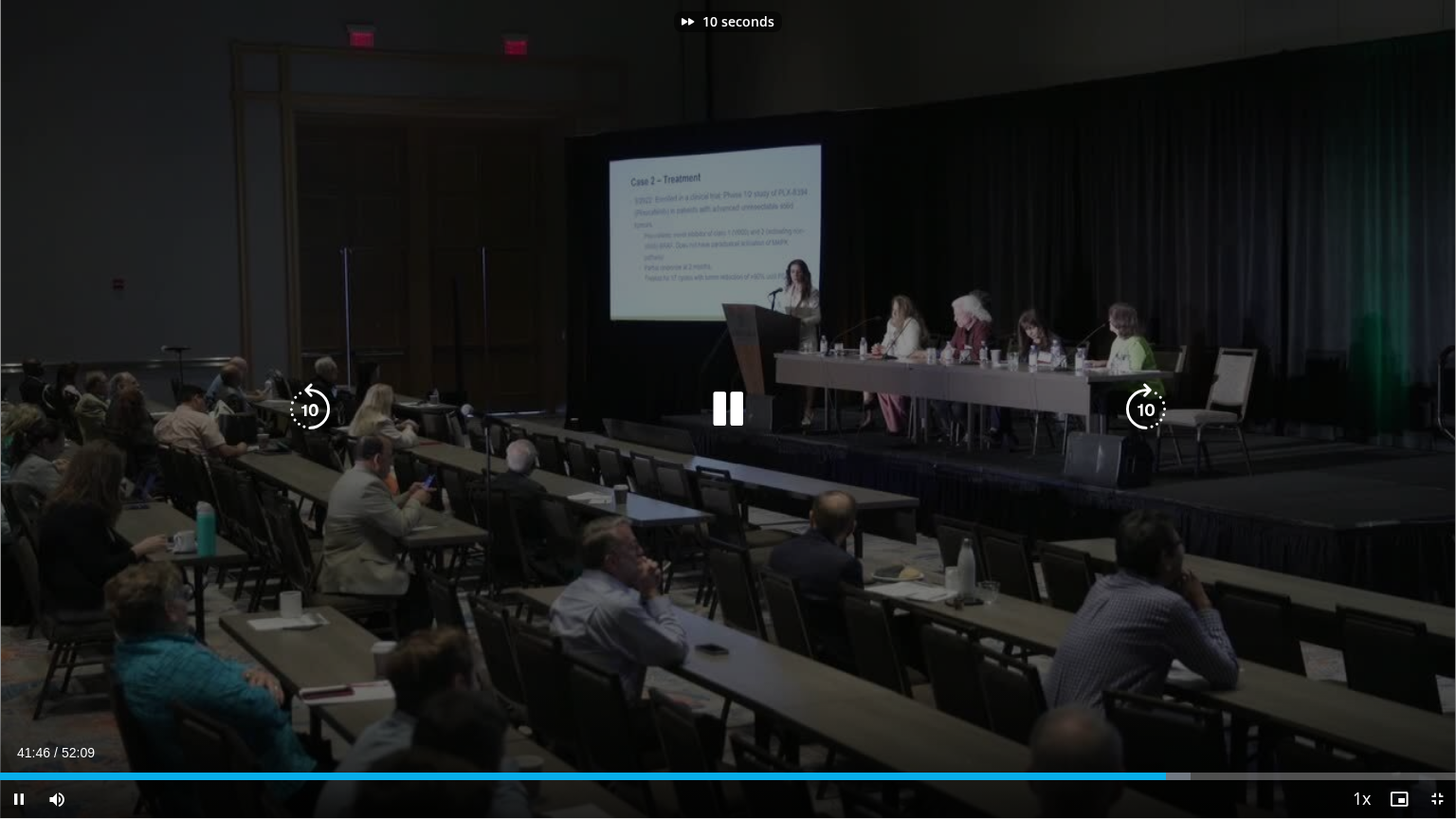 click at bounding box center [1146, 410] 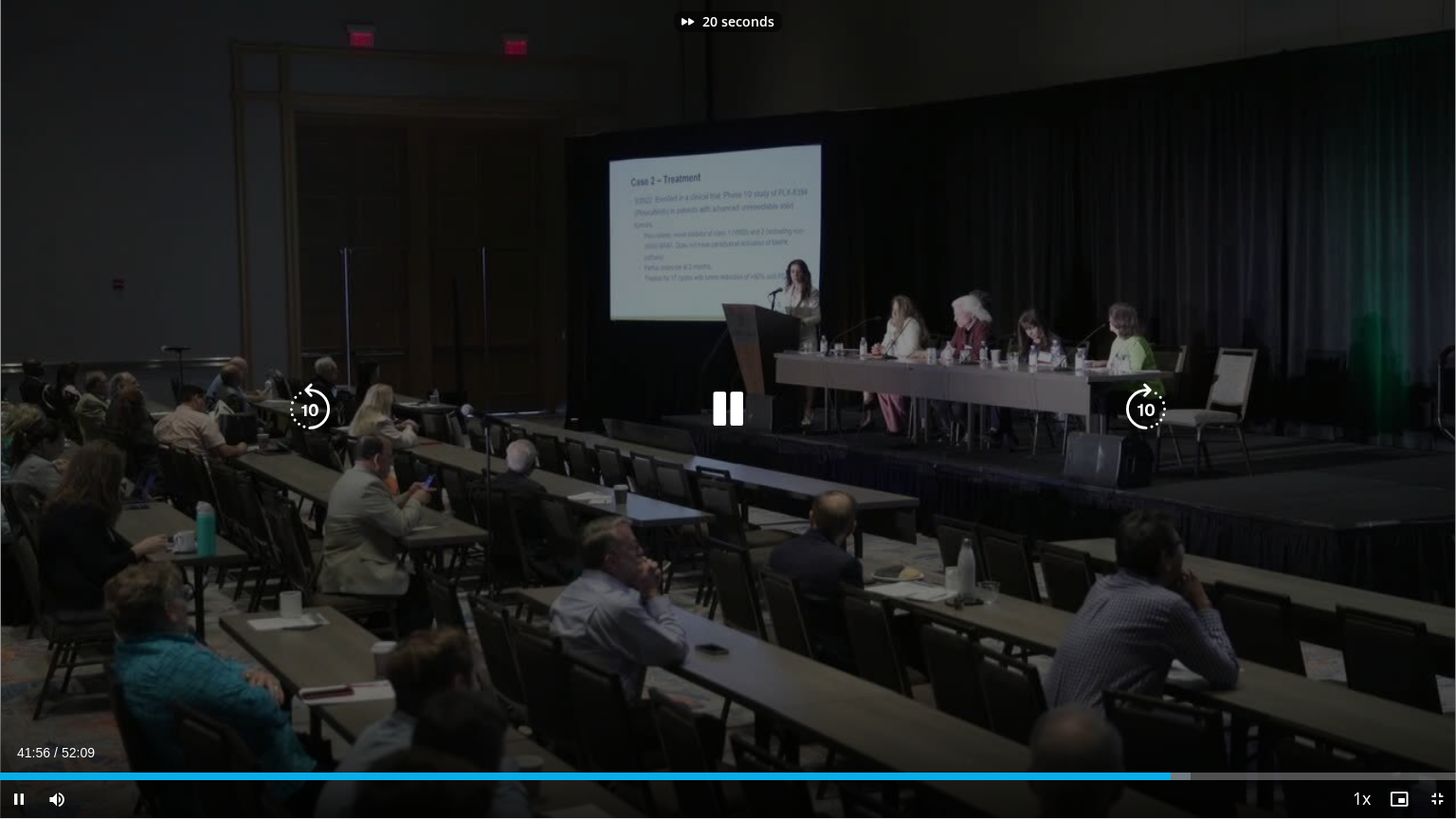 click at bounding box center (1146, 410) 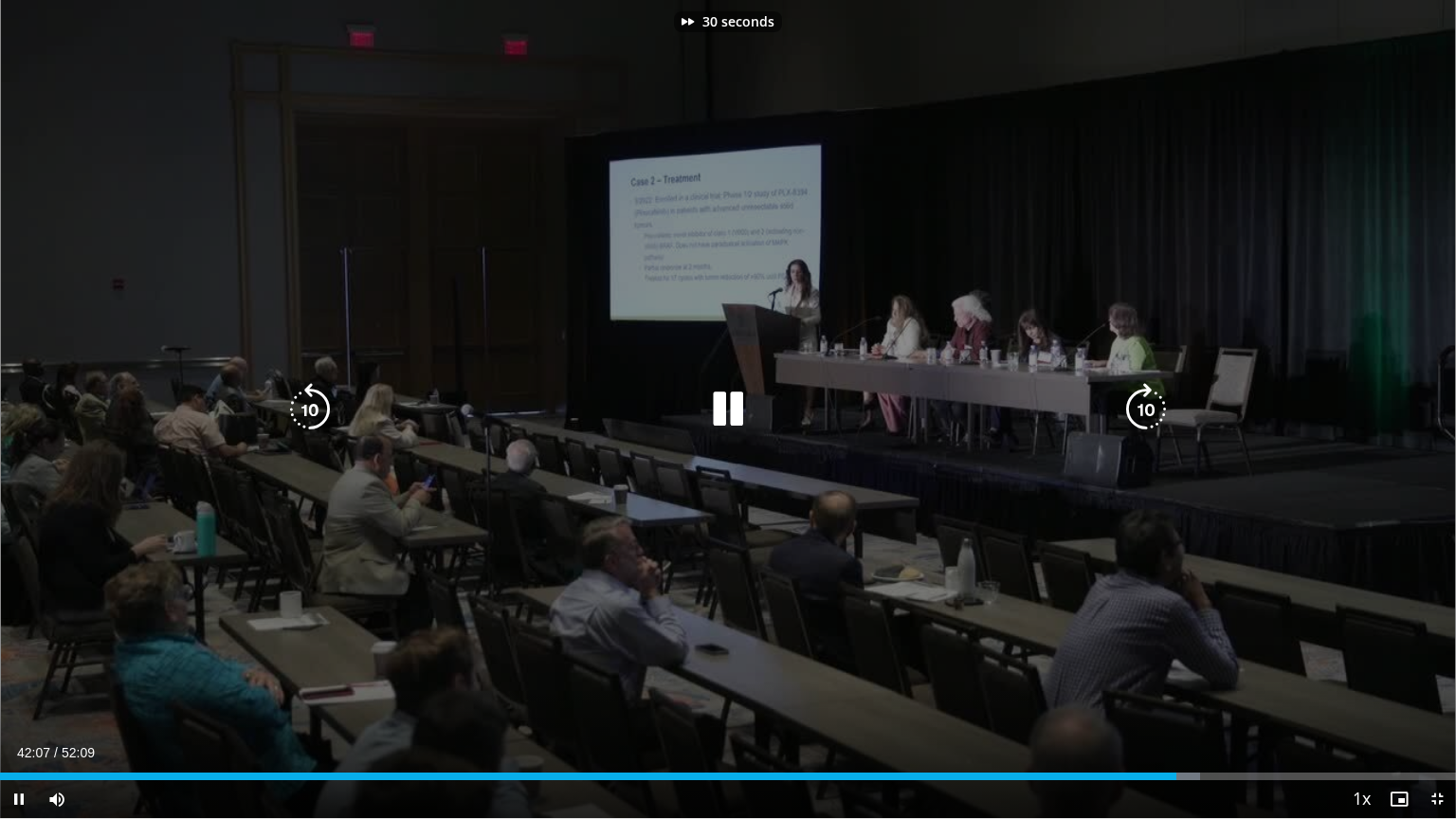 click at bounding box center [1146, 410] 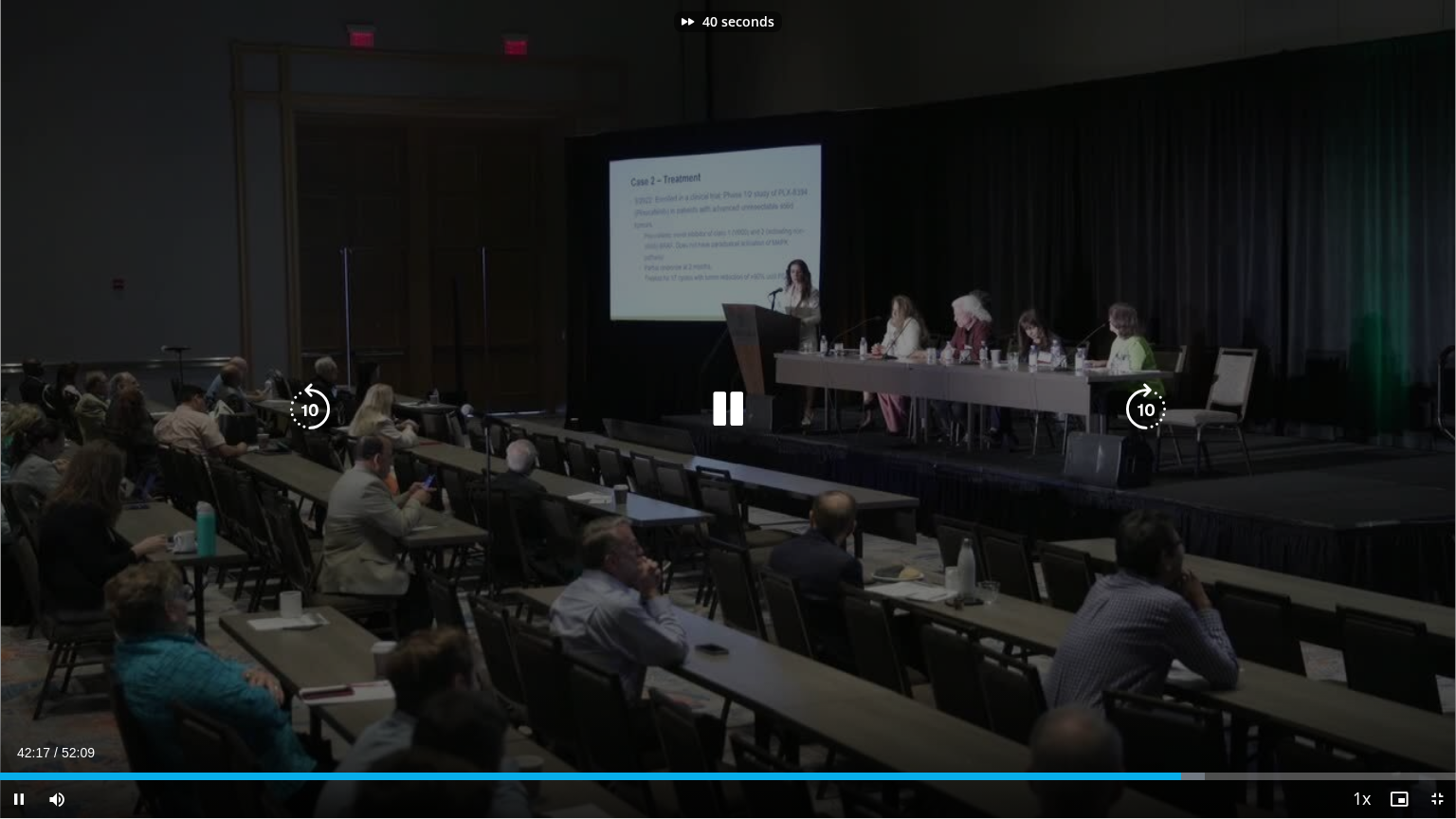 click at bounding box center (1146, 410) 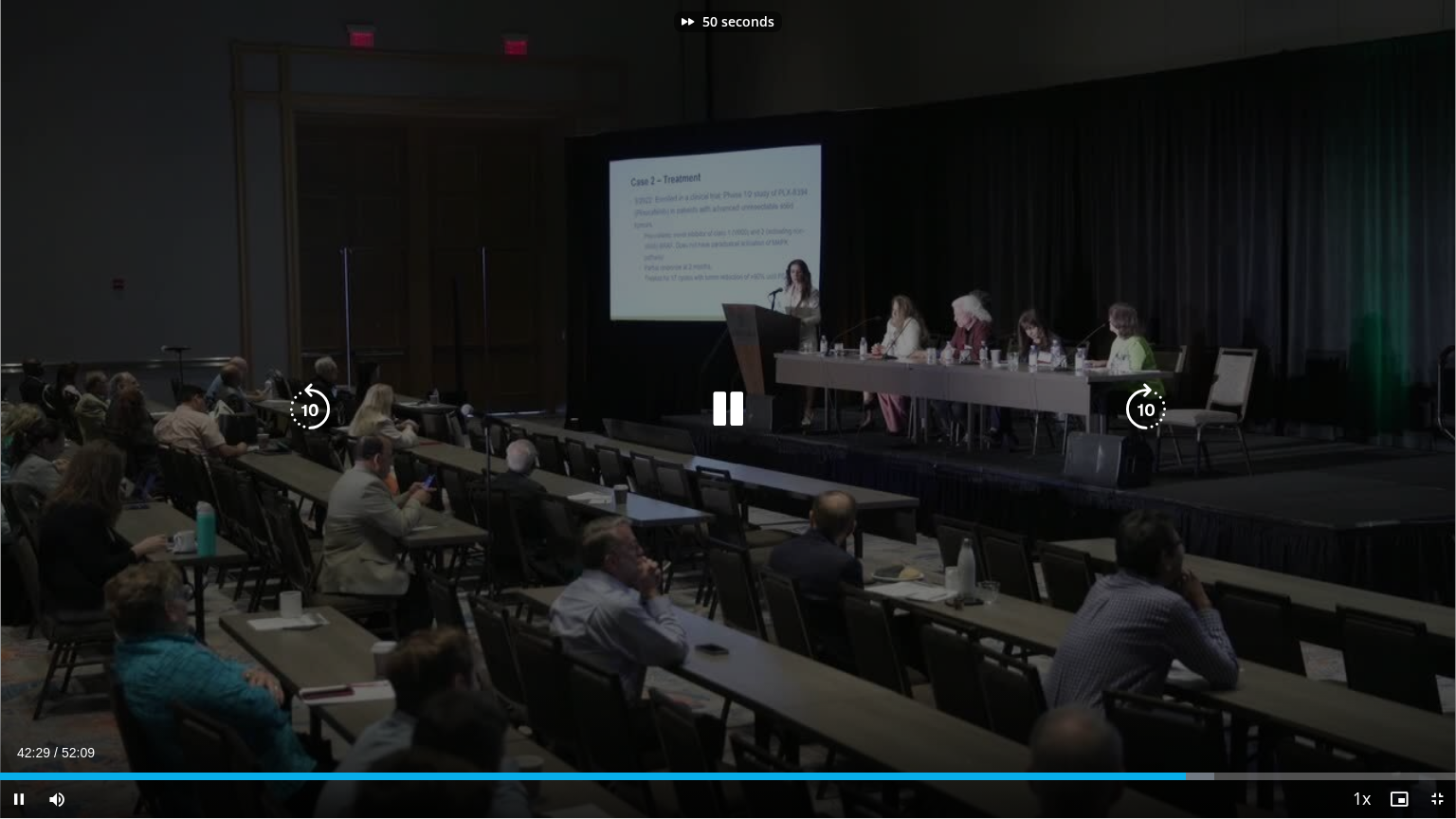 click at bounding box center [1146, 410] 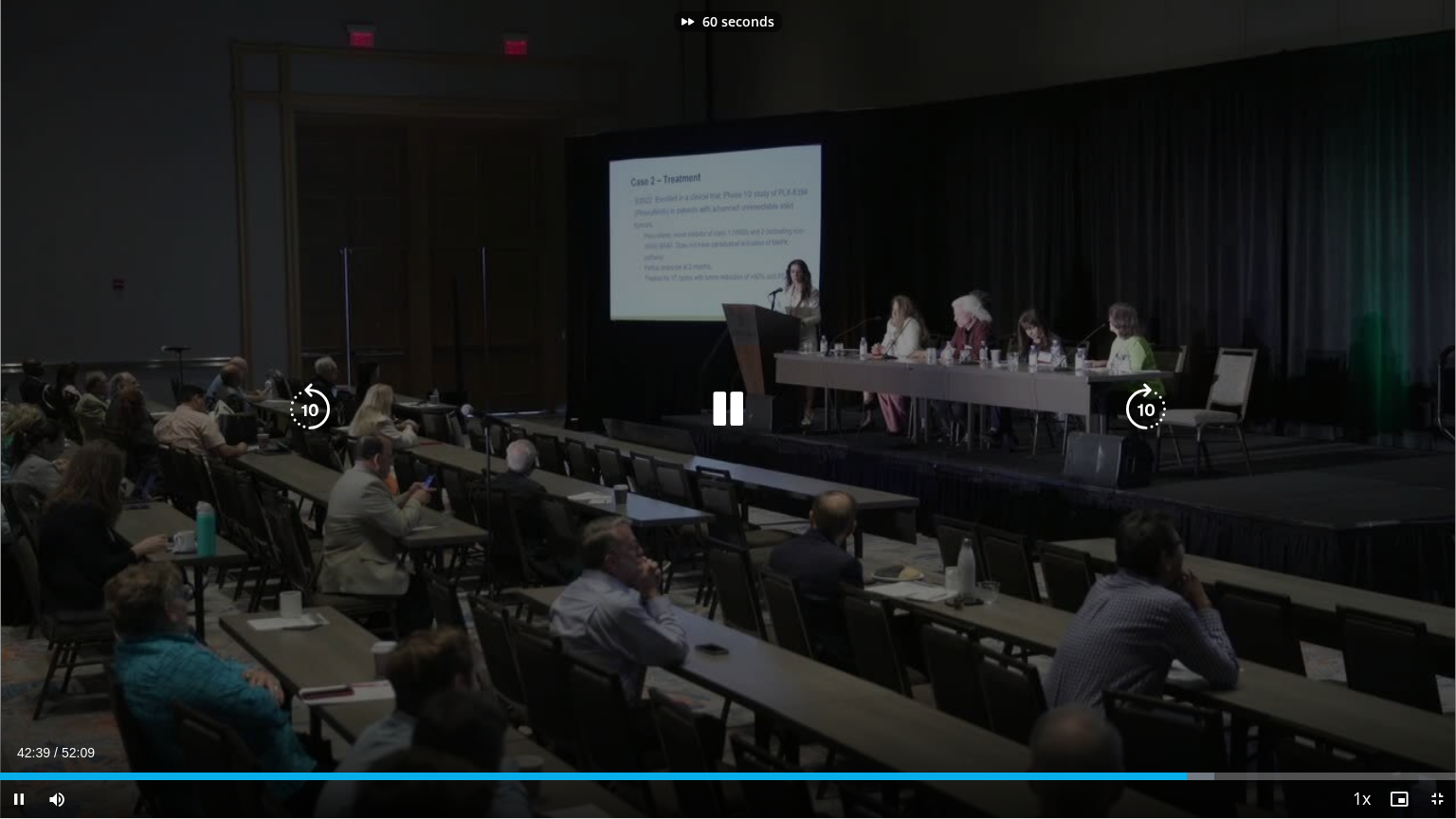 click at bounding box center (1146, 410) 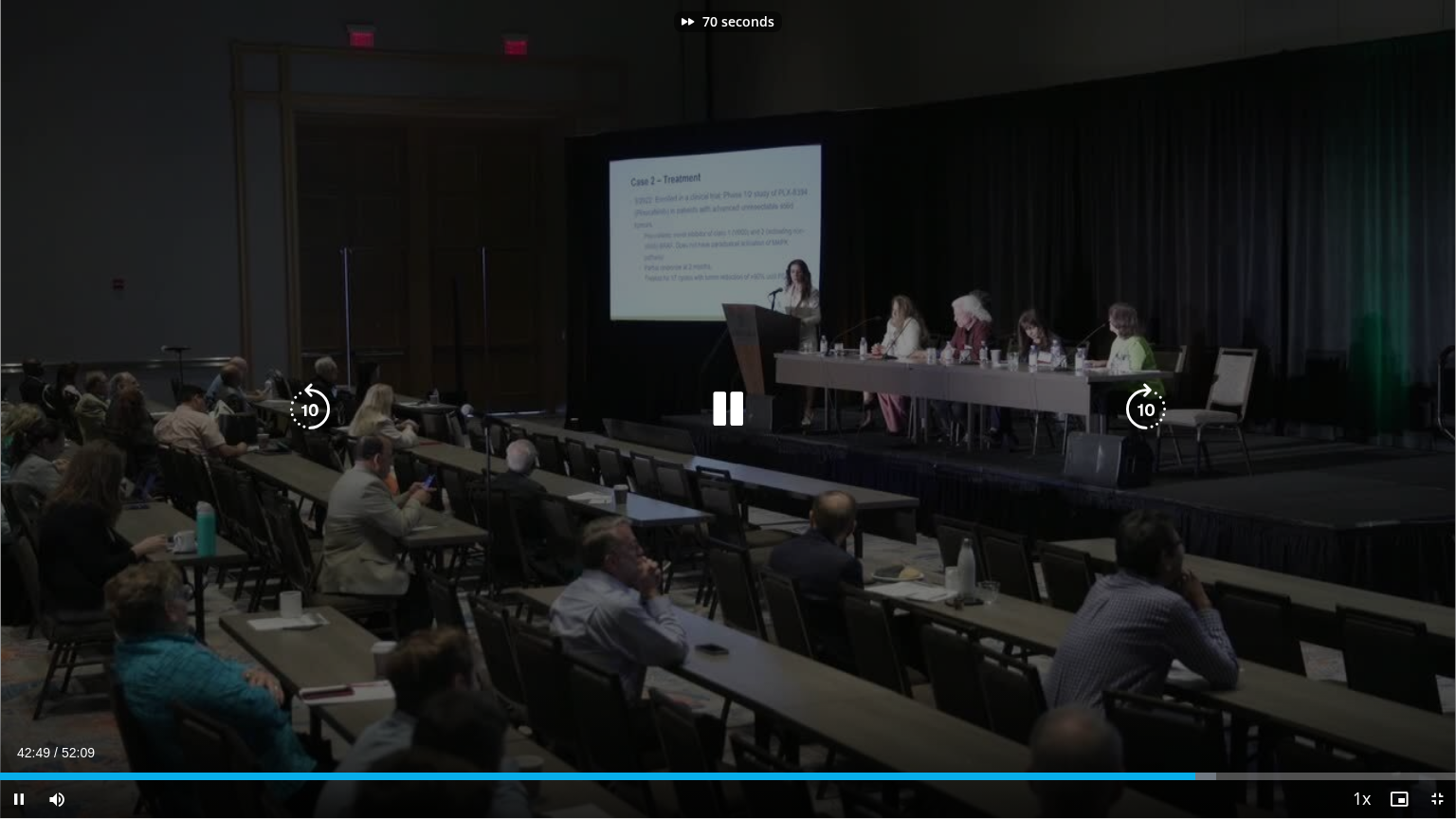 click at bounding box center [1146, 410] 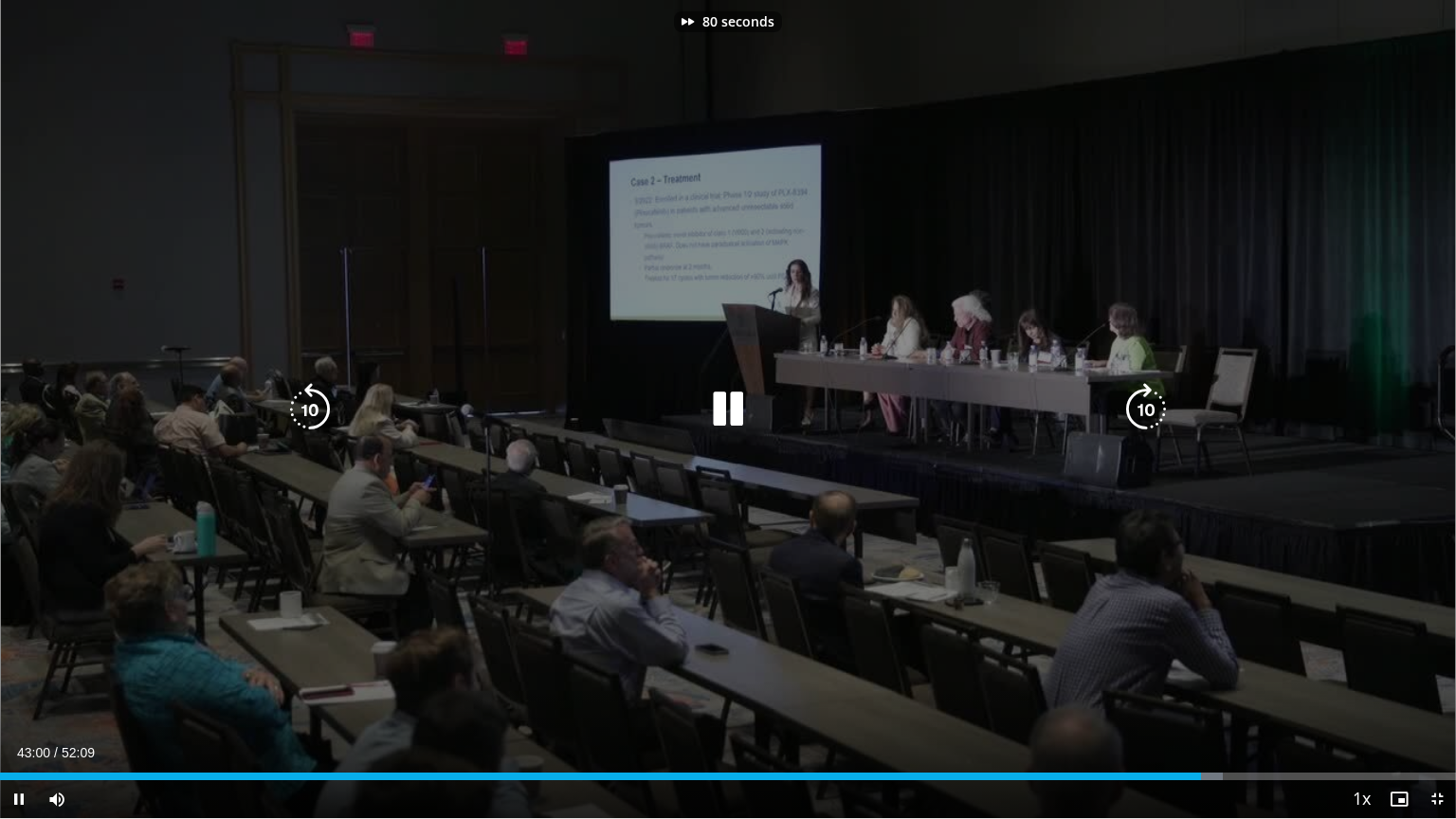 click at bounding box center (1146, 410) 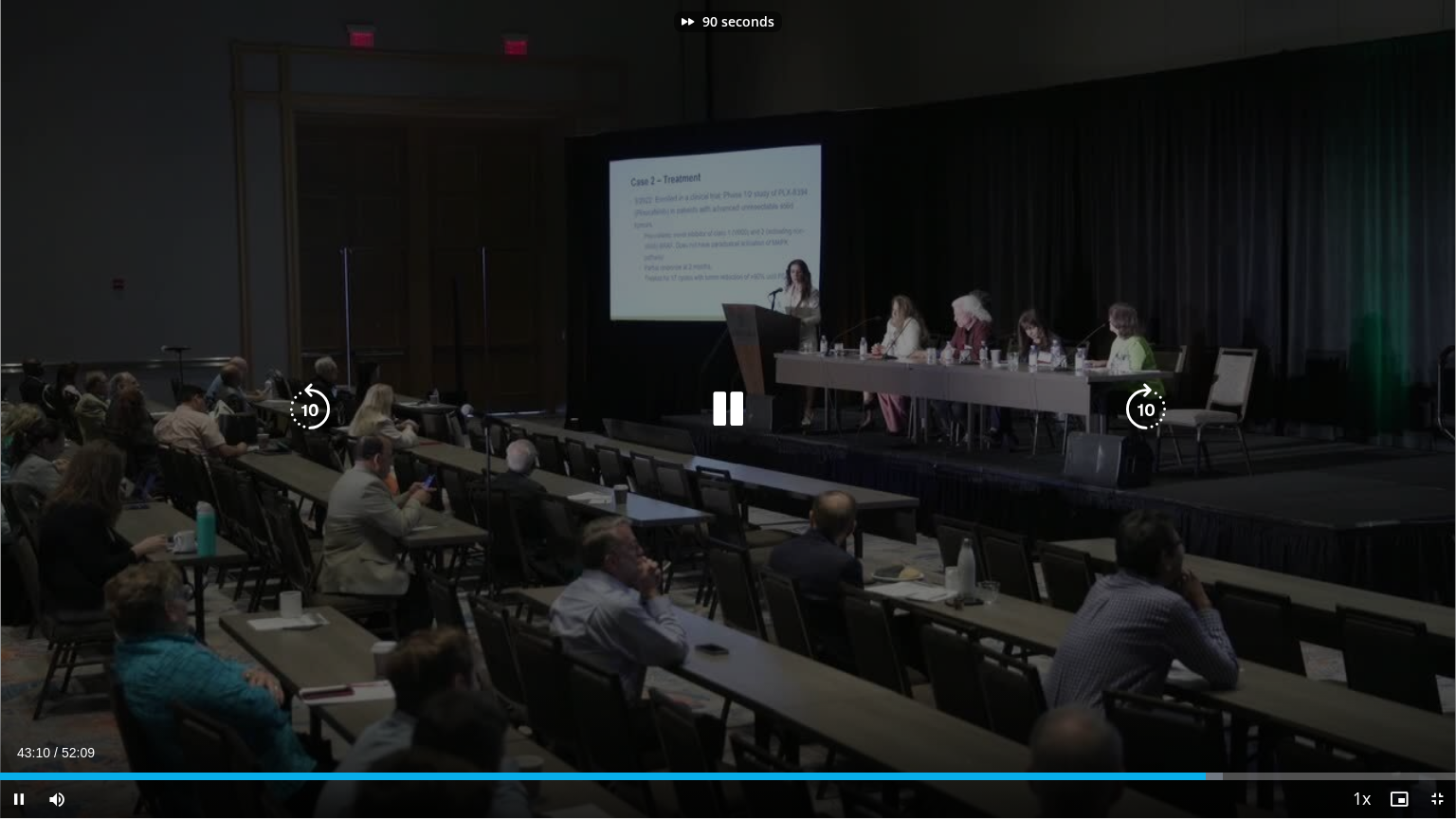 click at bounding box center [1146, 410] 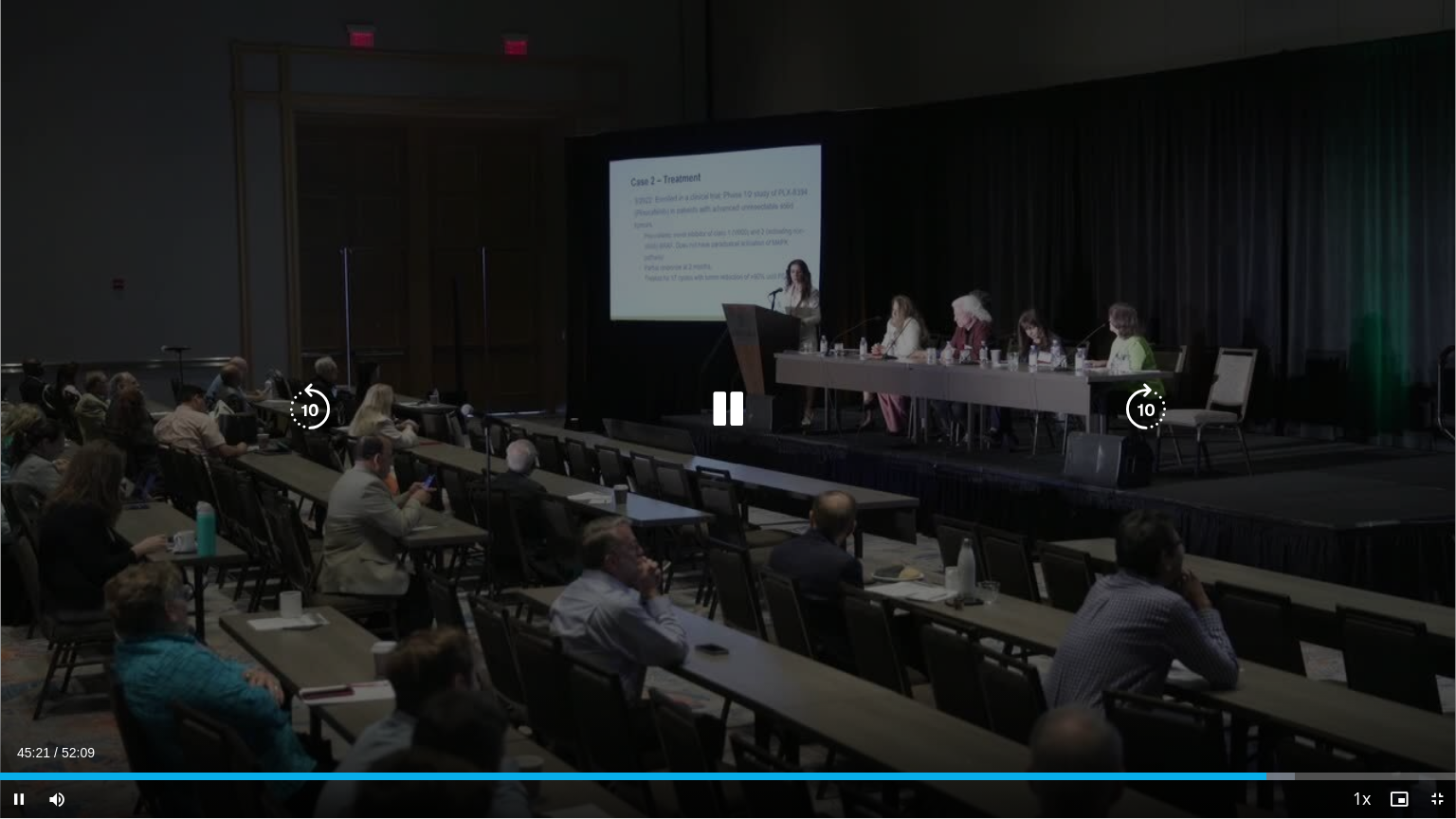 click at bounding box center (310, 410) 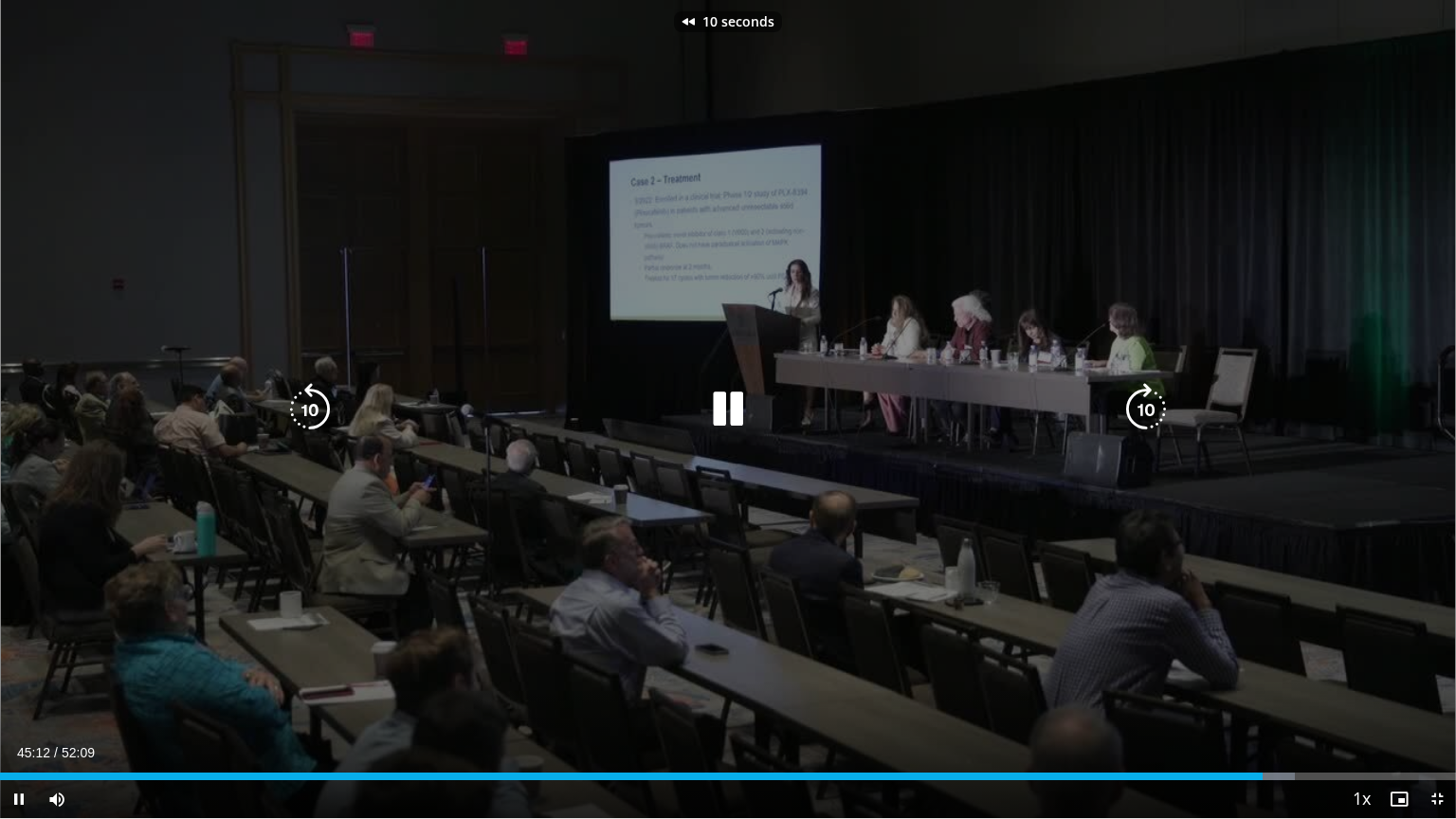 click at bounding box center (310, 410) 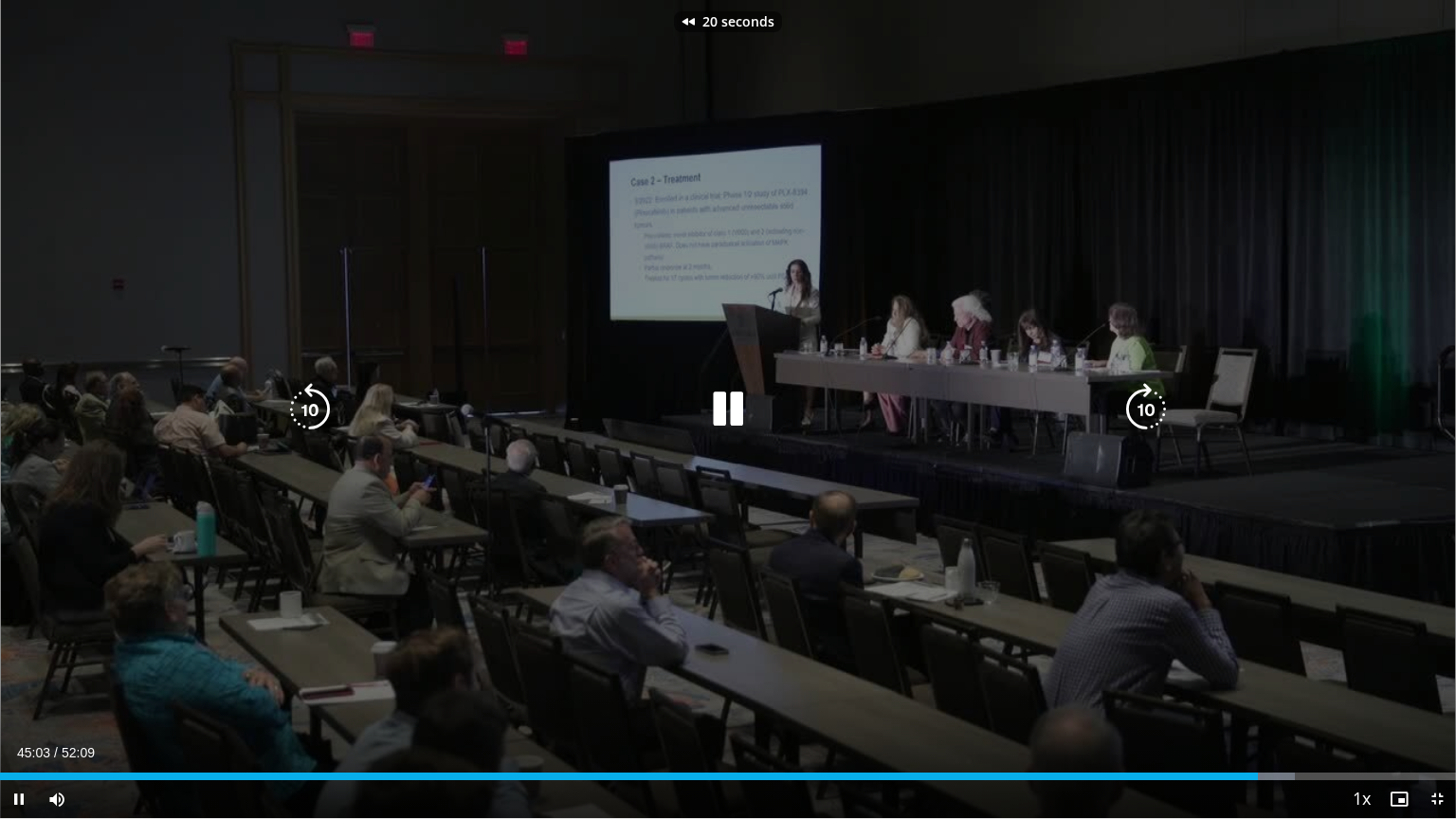 click at bounding box center [310, 410] 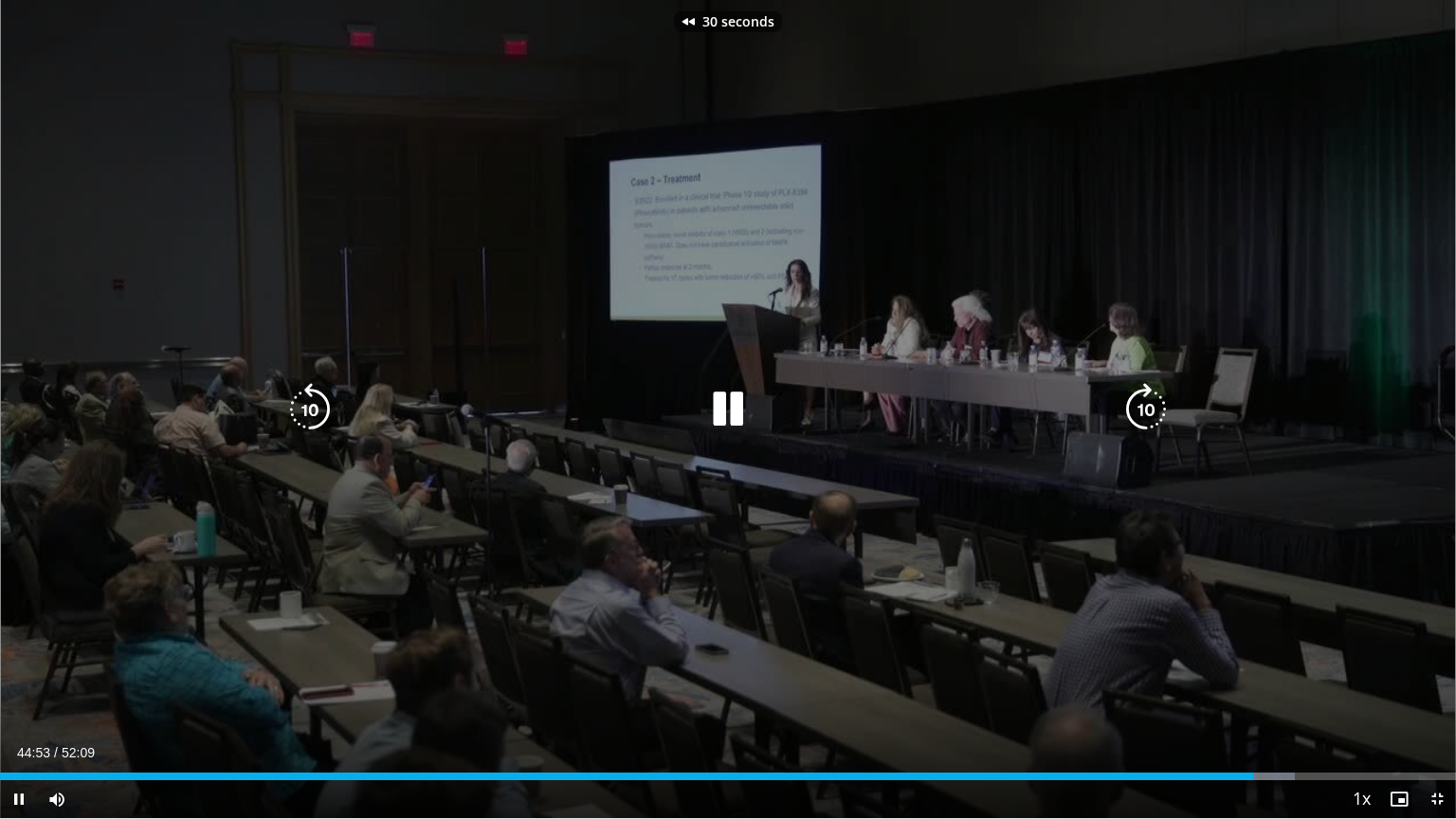 click at bounding box center (310, 410) 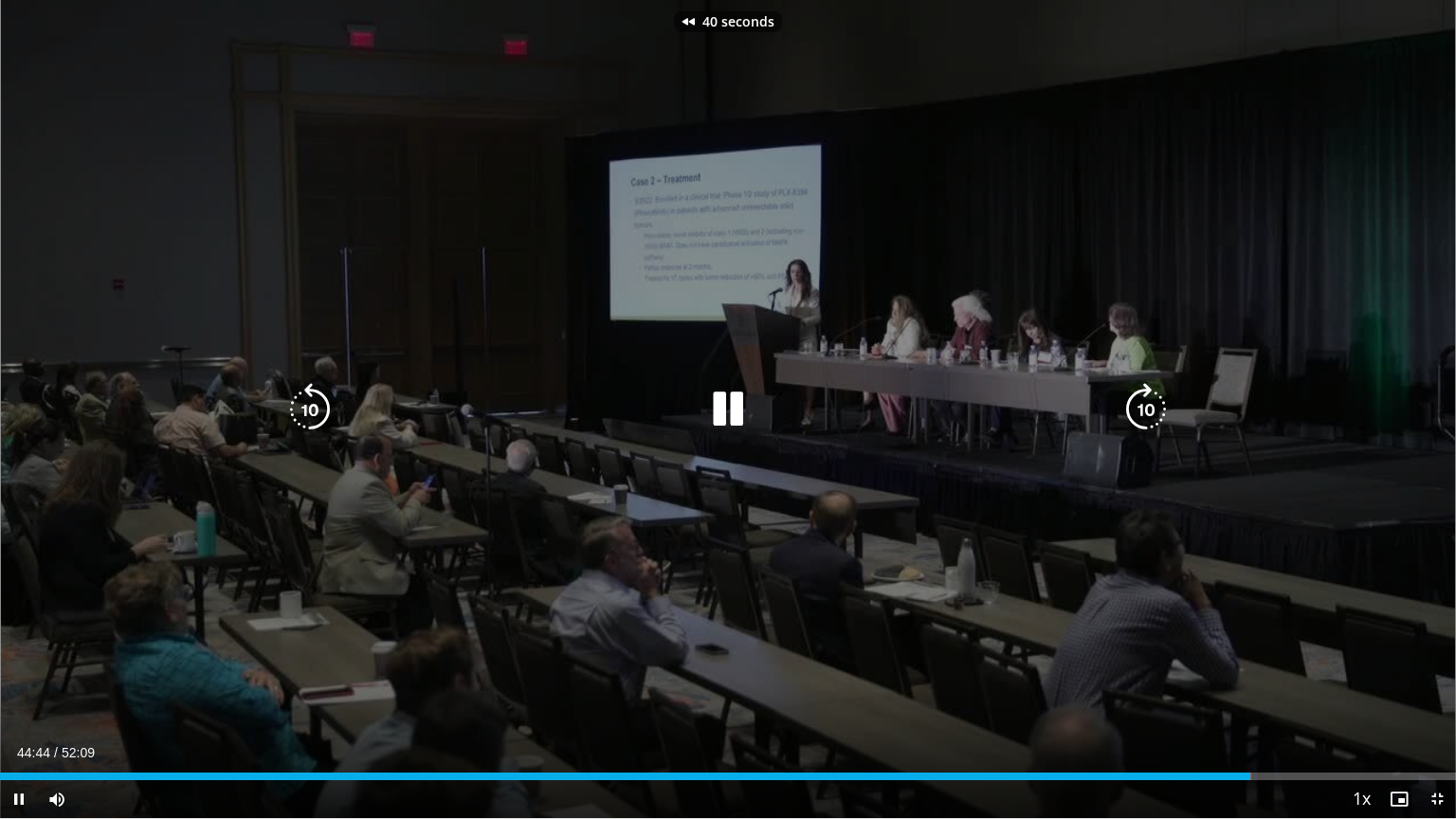 click at bounding box center [310, 410] 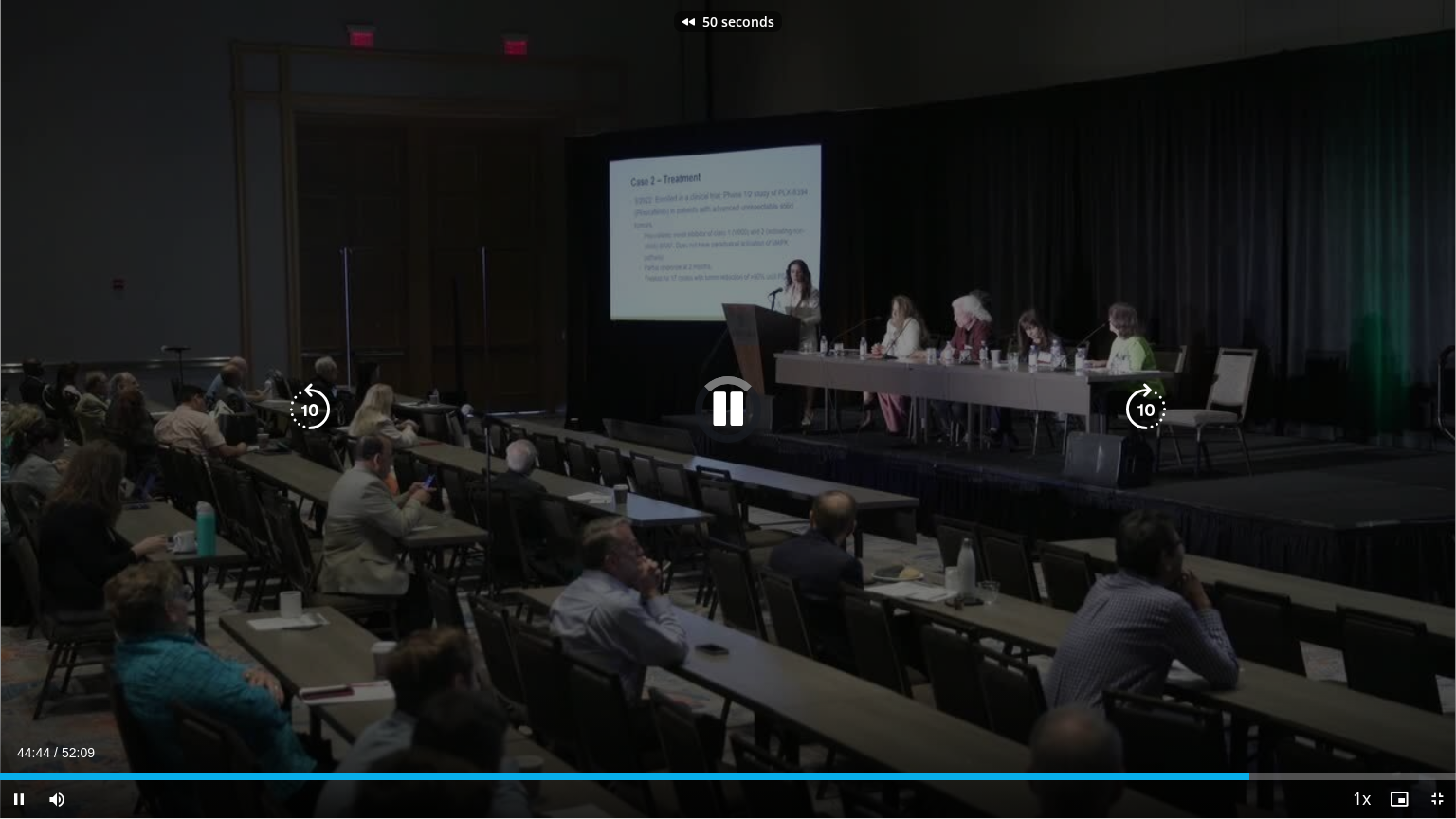 click at bounding box center (310, 410) 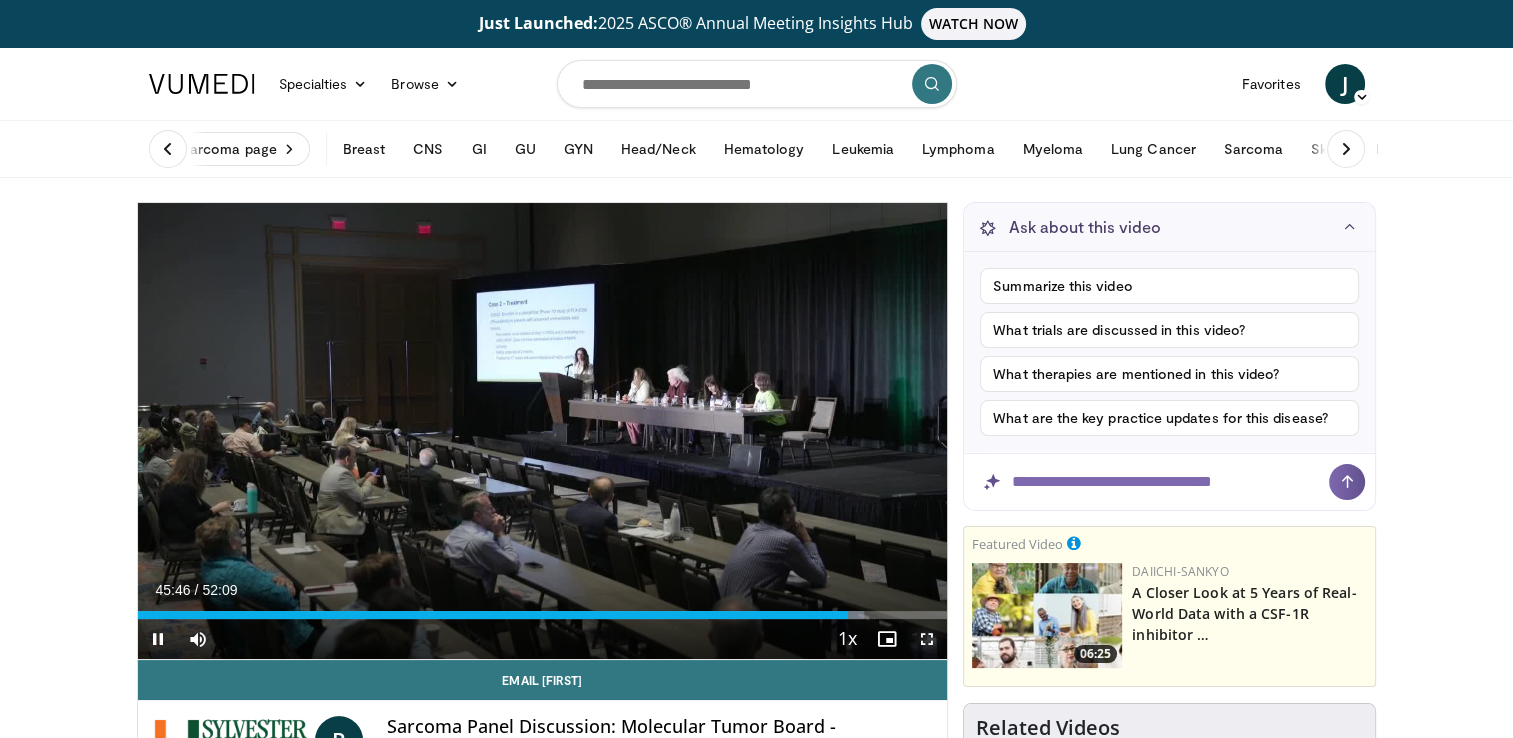 click at bounding box center (927, 639) 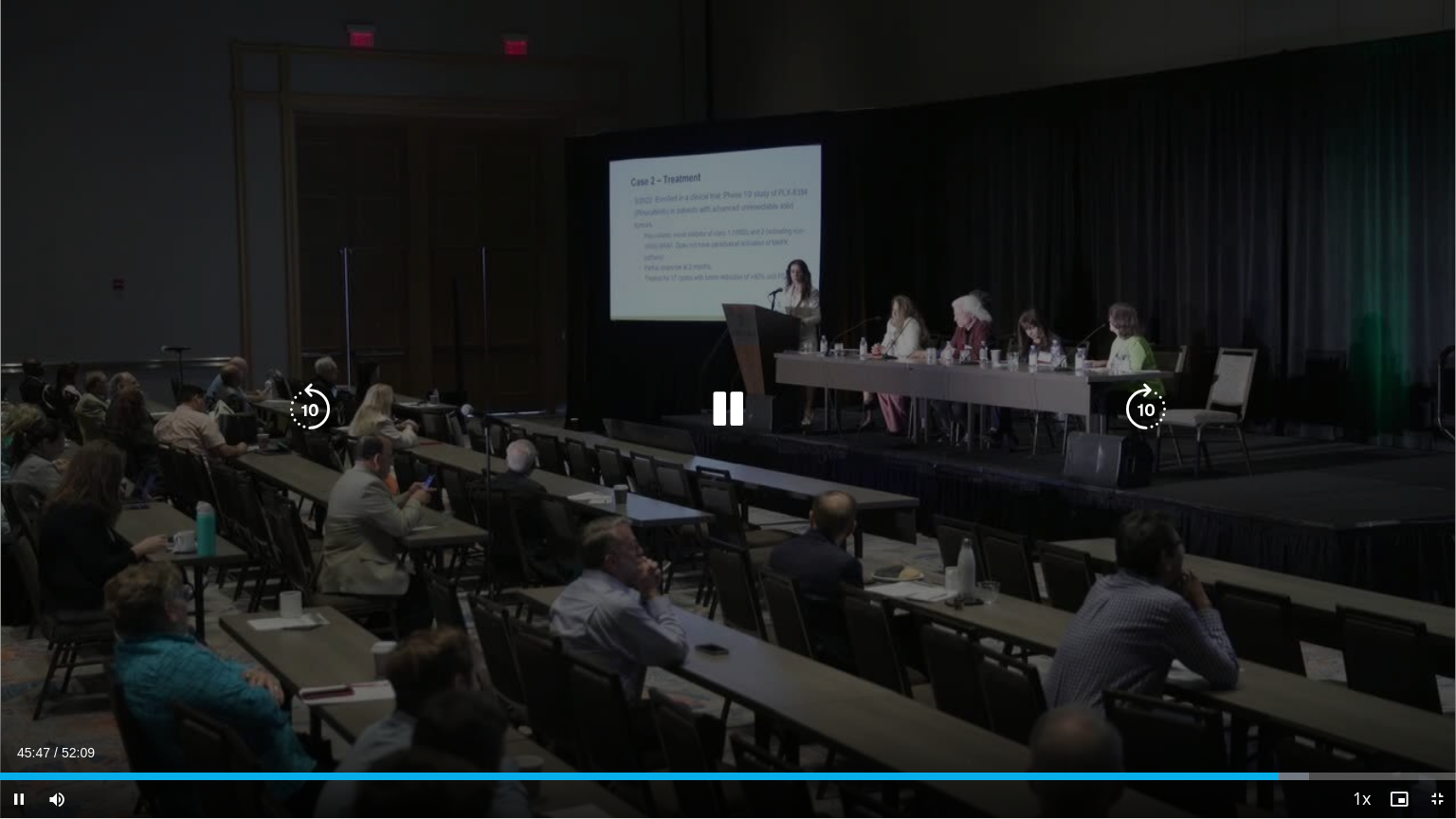 click at bounding box center [1146, 410] 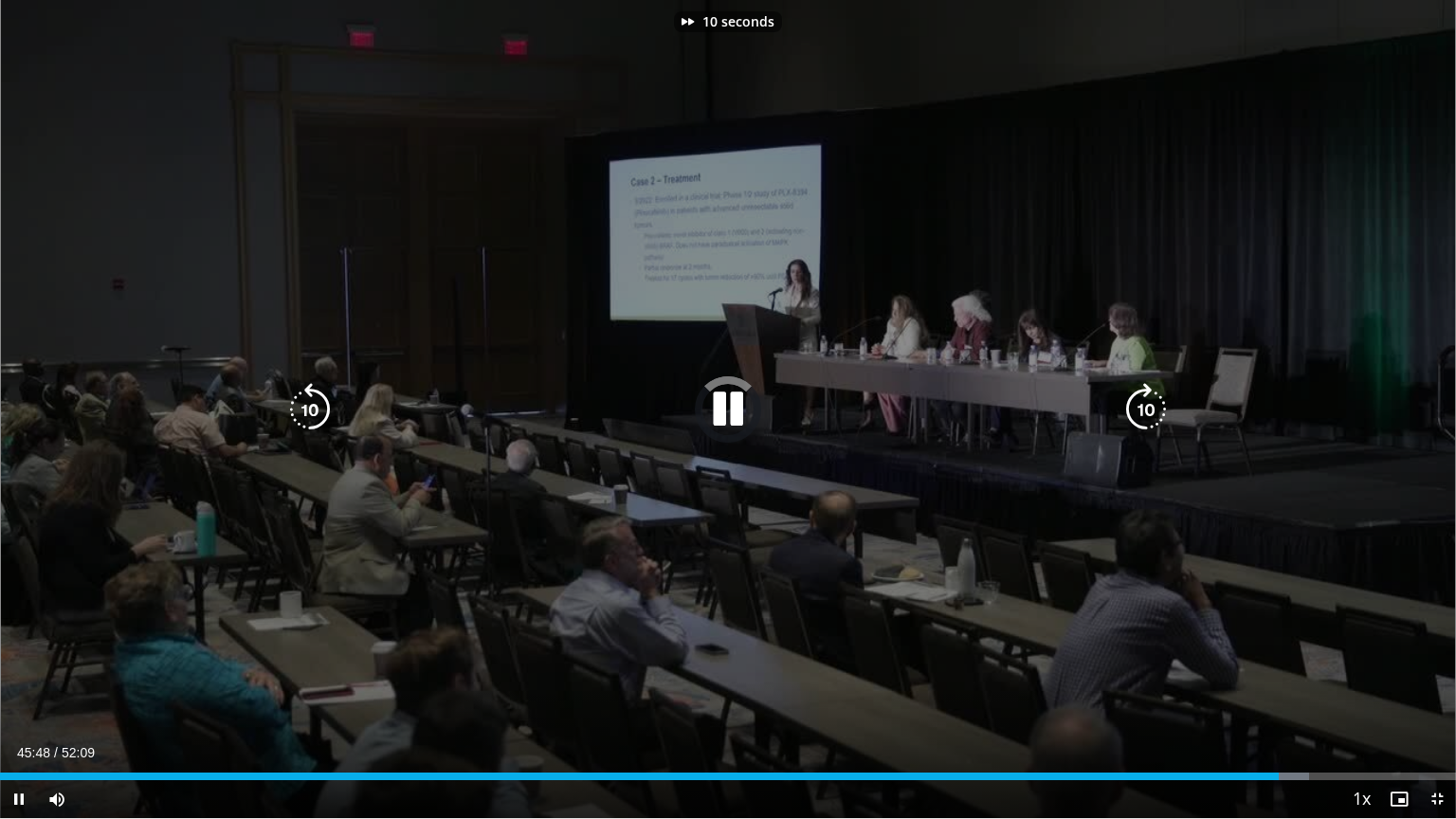 click at bounding box center (1146, 410) 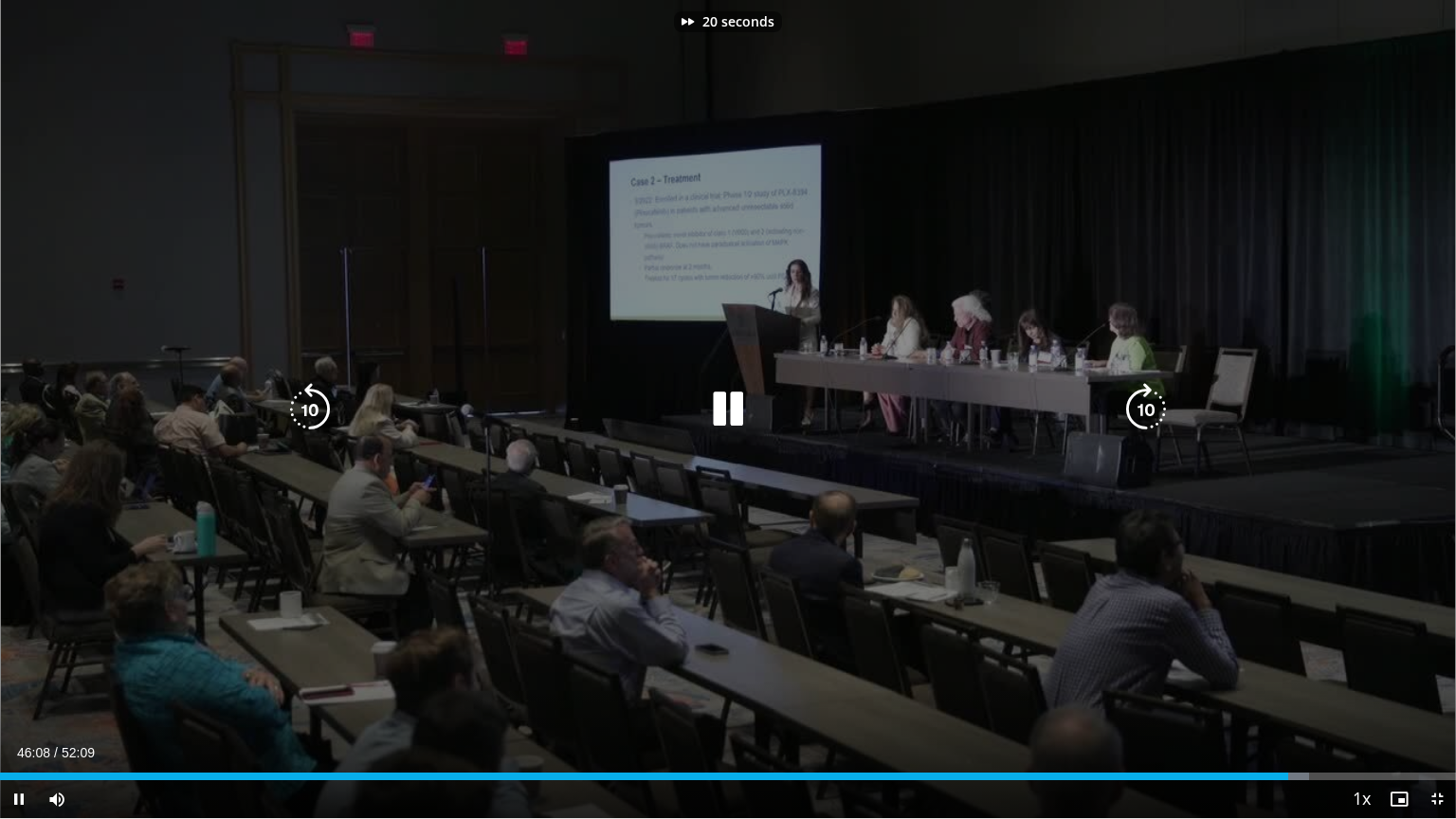 click at bounding box center [1146, 410] 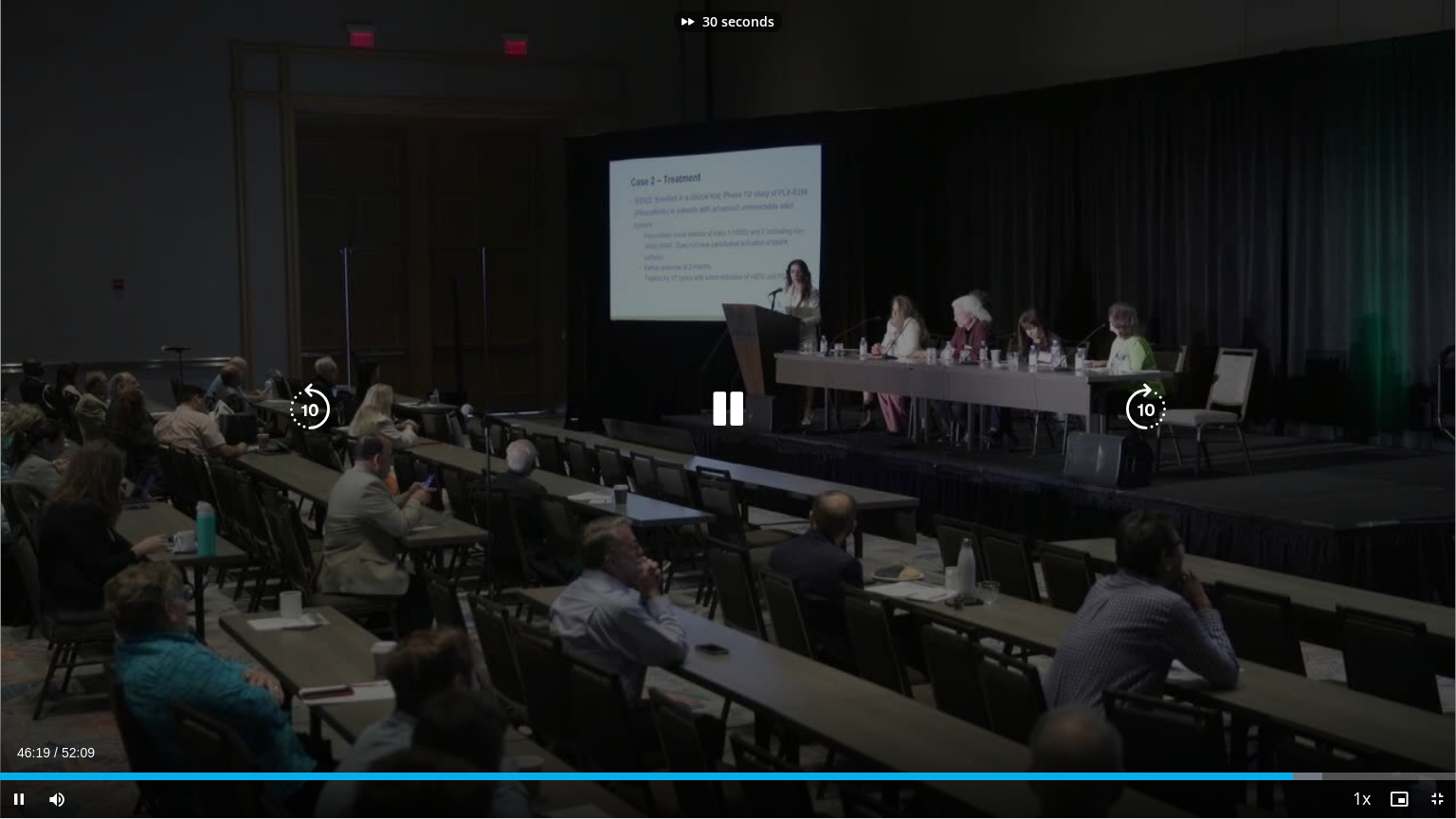 click at bounding box center (1146, 410) 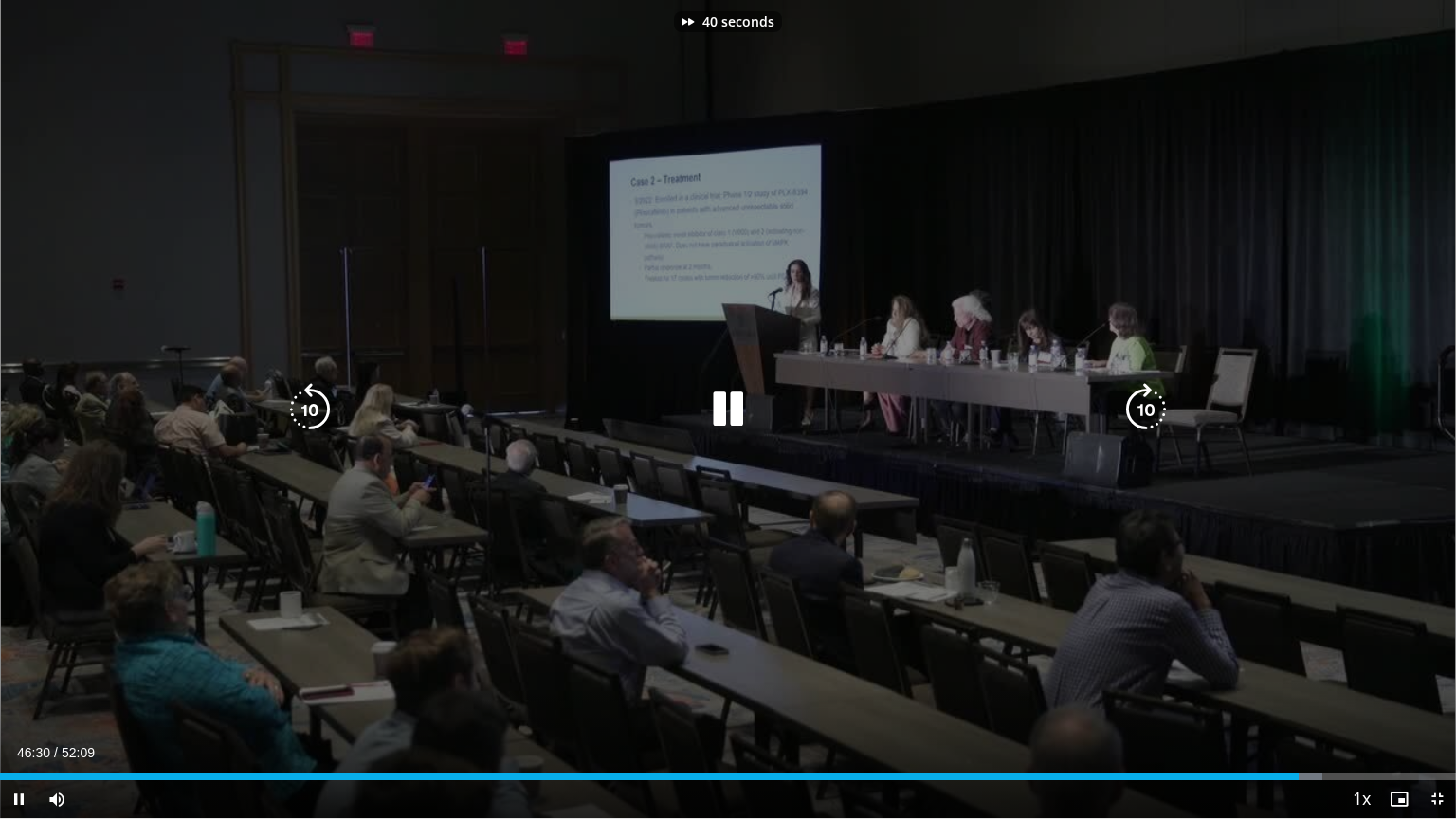 click at bounding box center [1146, 410] 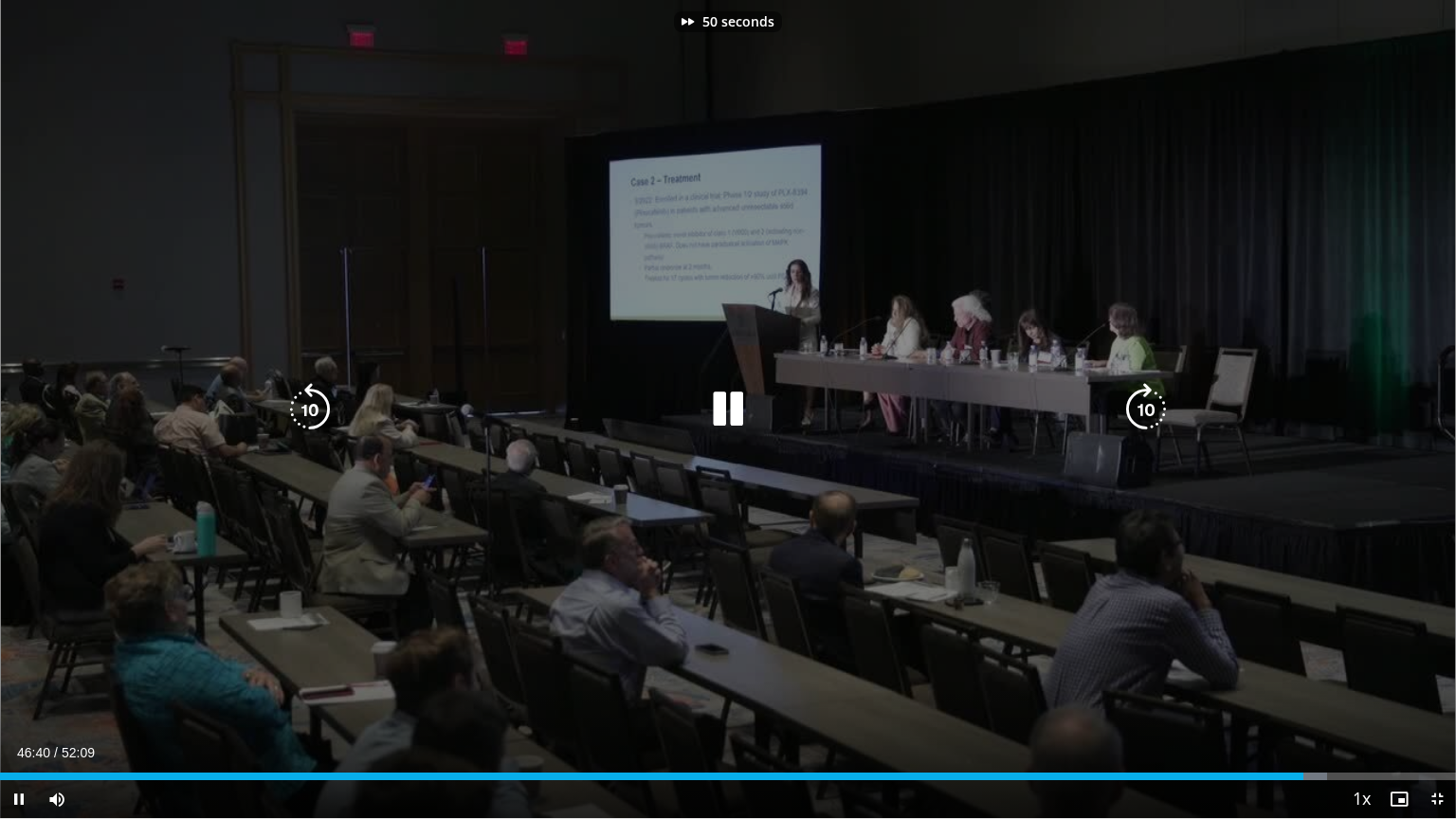 click at bounding box center (1146, 410) 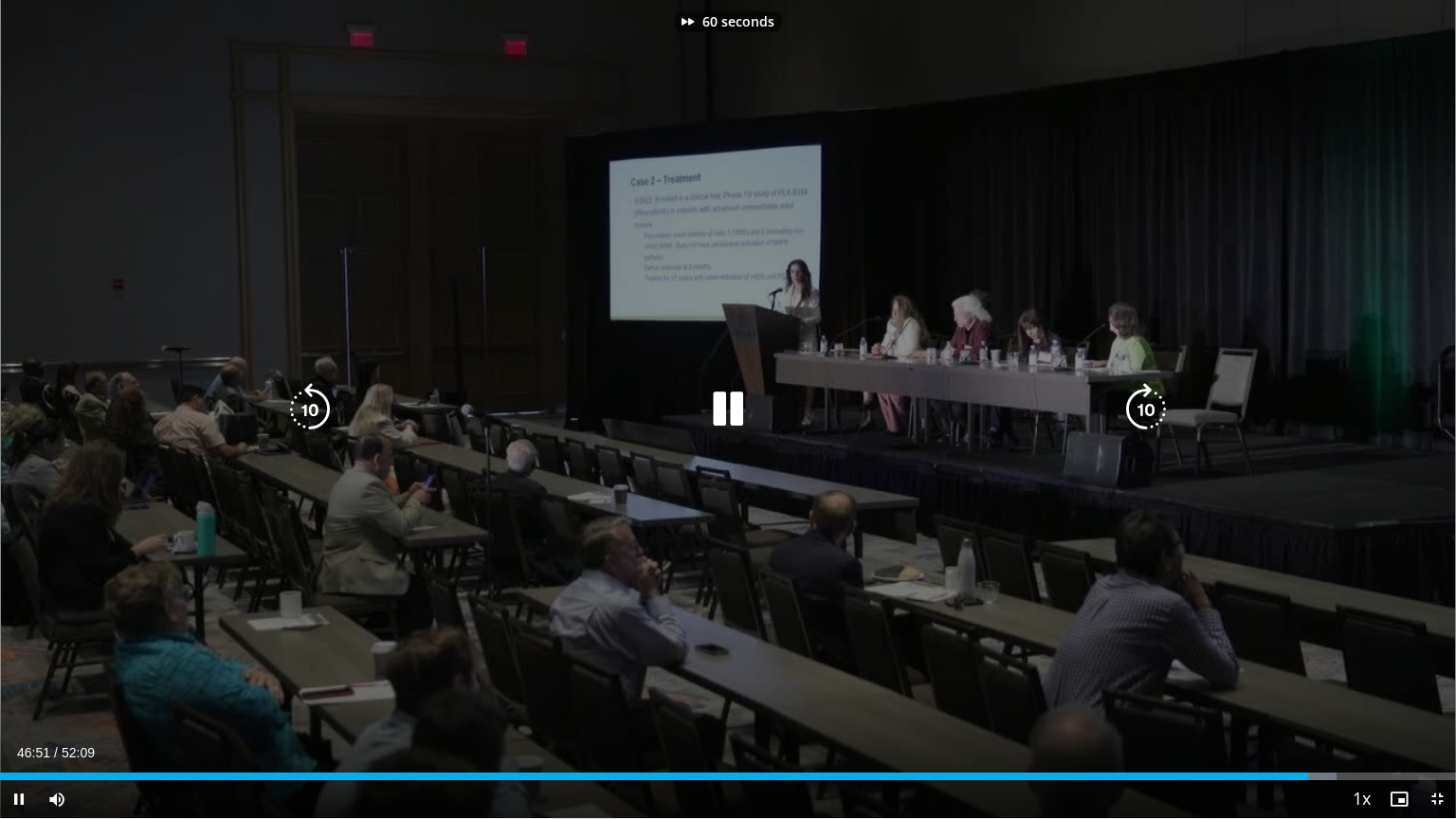 click at bounding box center [1146, 410] 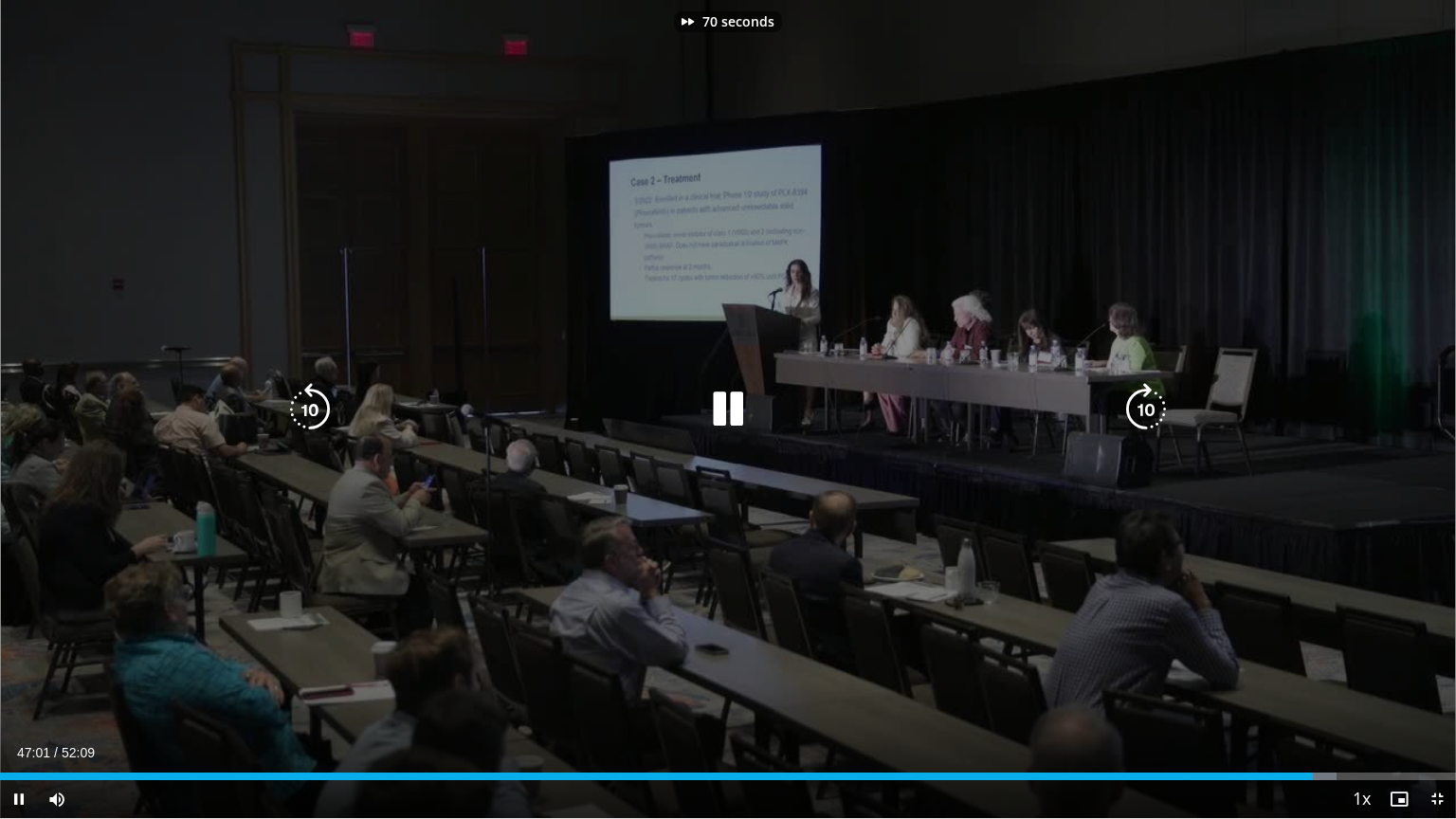 click at bounding box center (1146, 410) 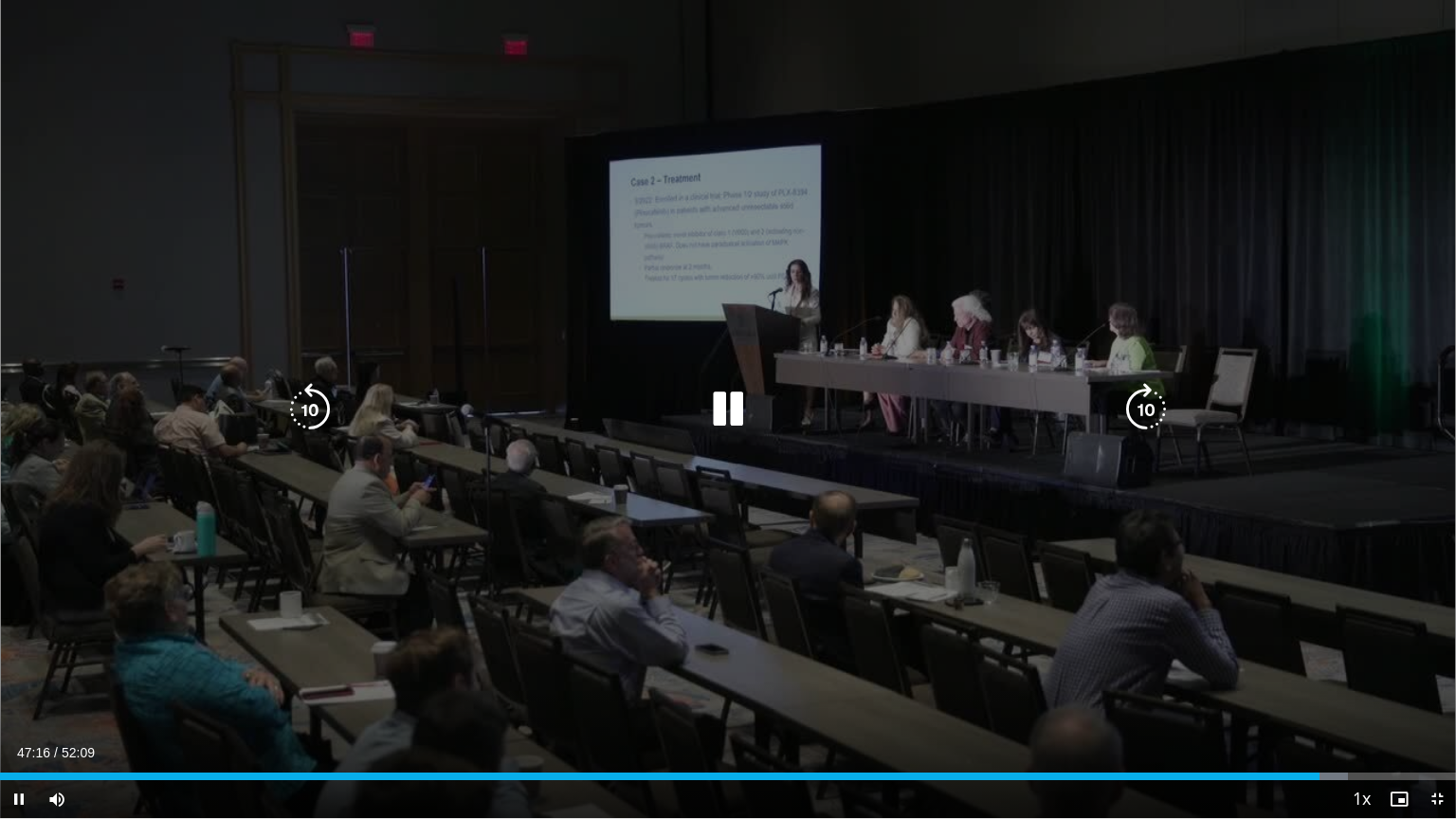 click at bounding box center (1146, 410) 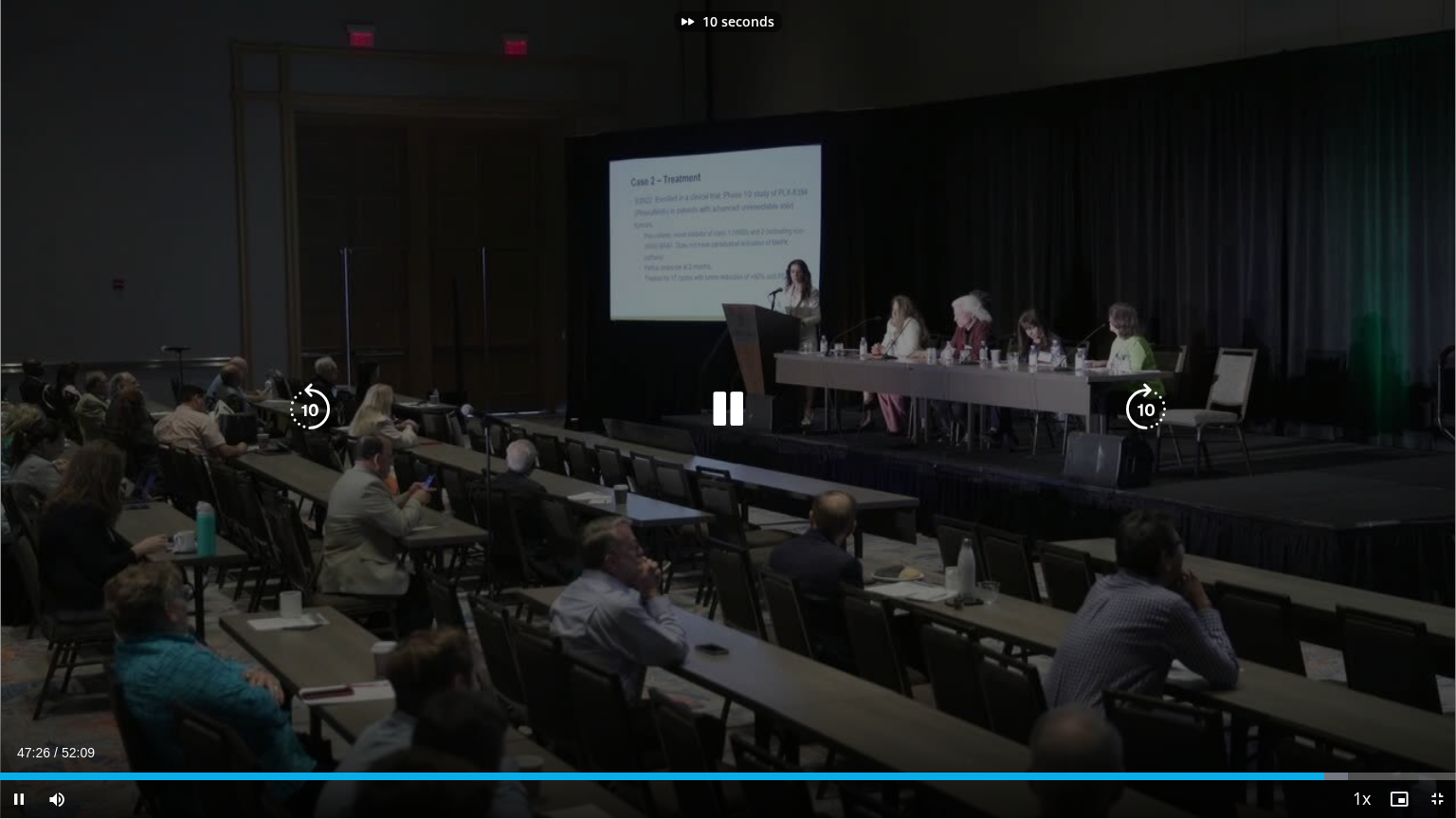 click at bounding box center [1146, 410] 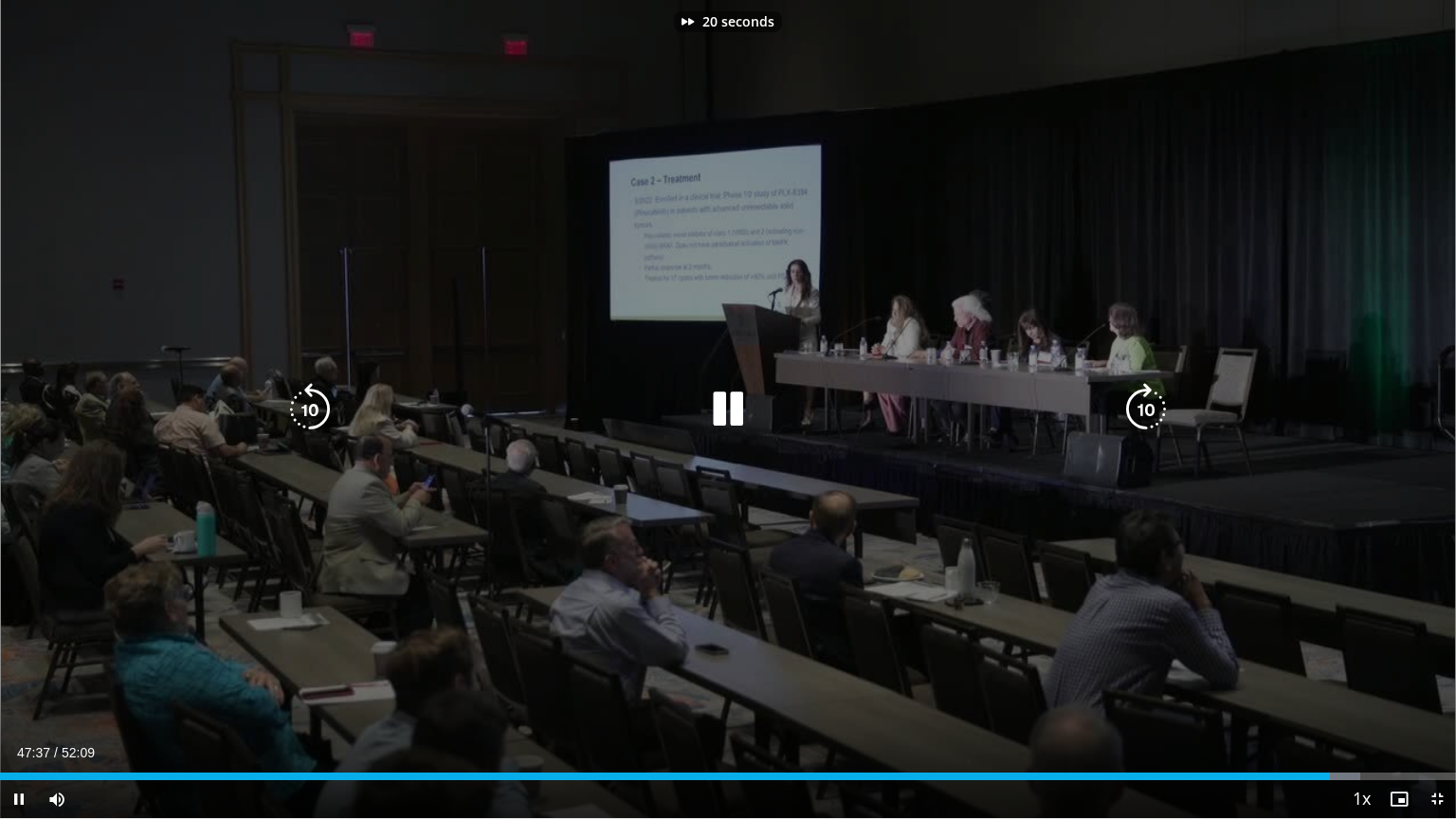 click at bounding box center (1146, 410) 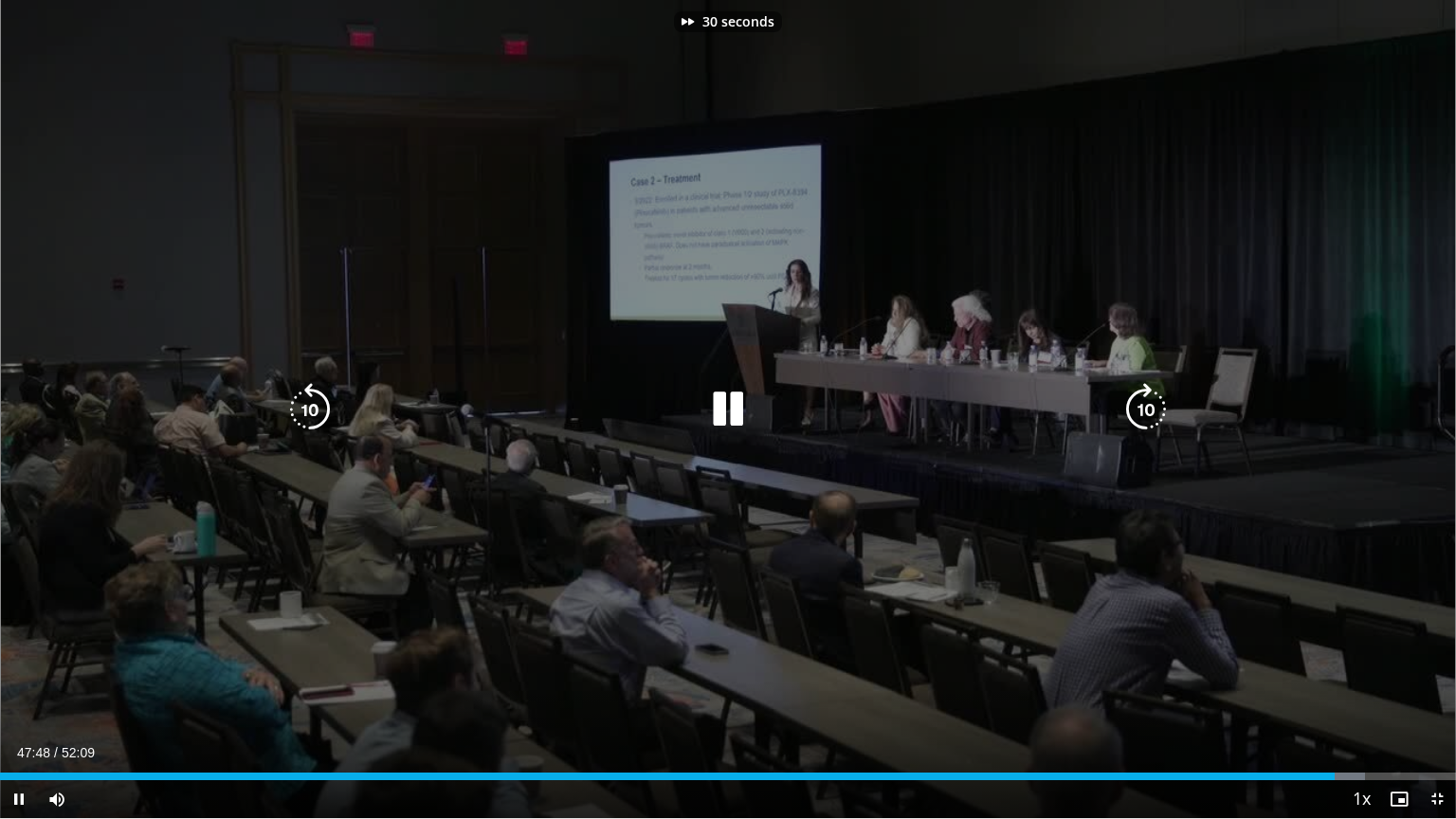 click at bounding box center (1146, 410) 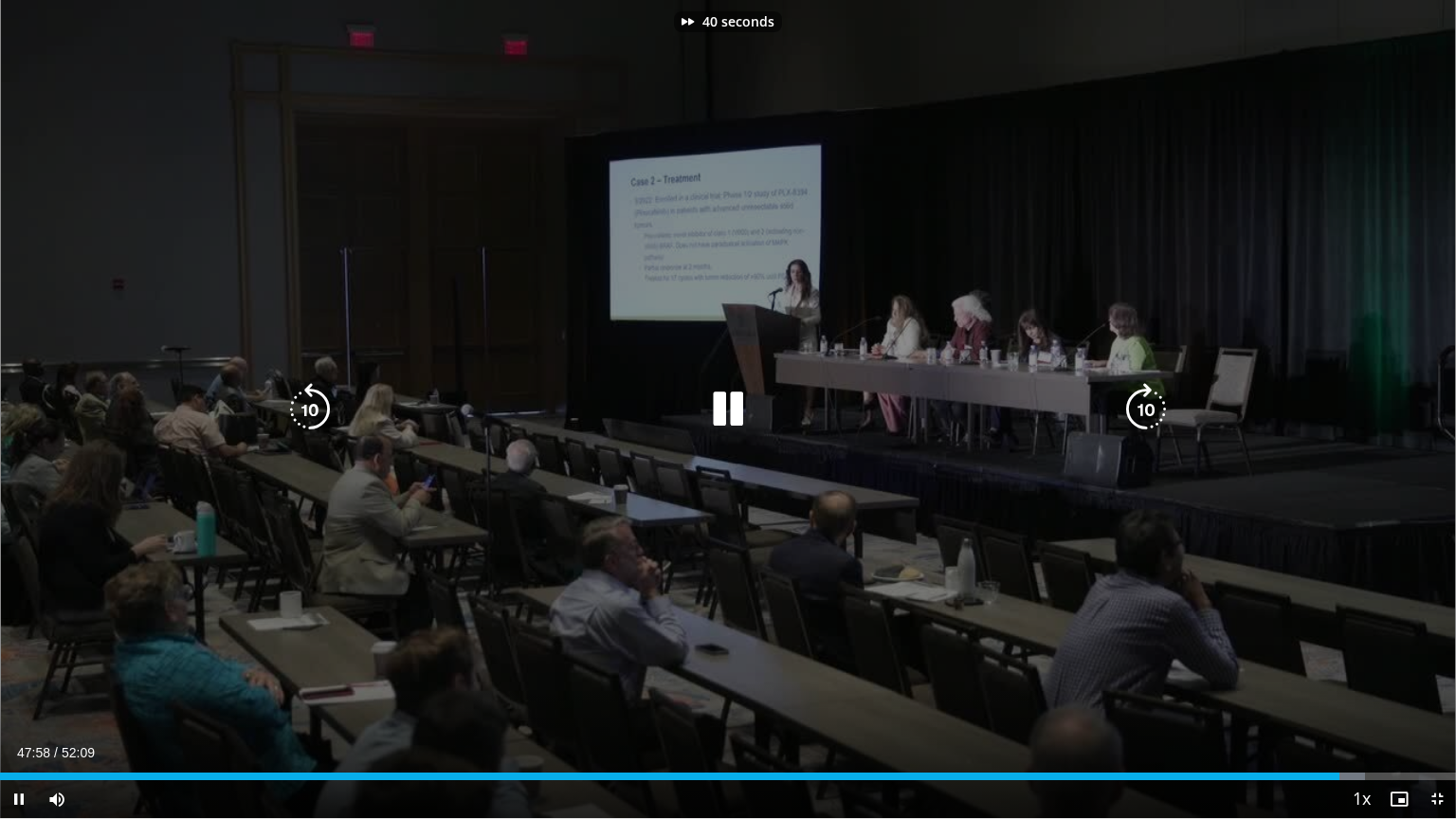 click at bounding box center [1146, 410] 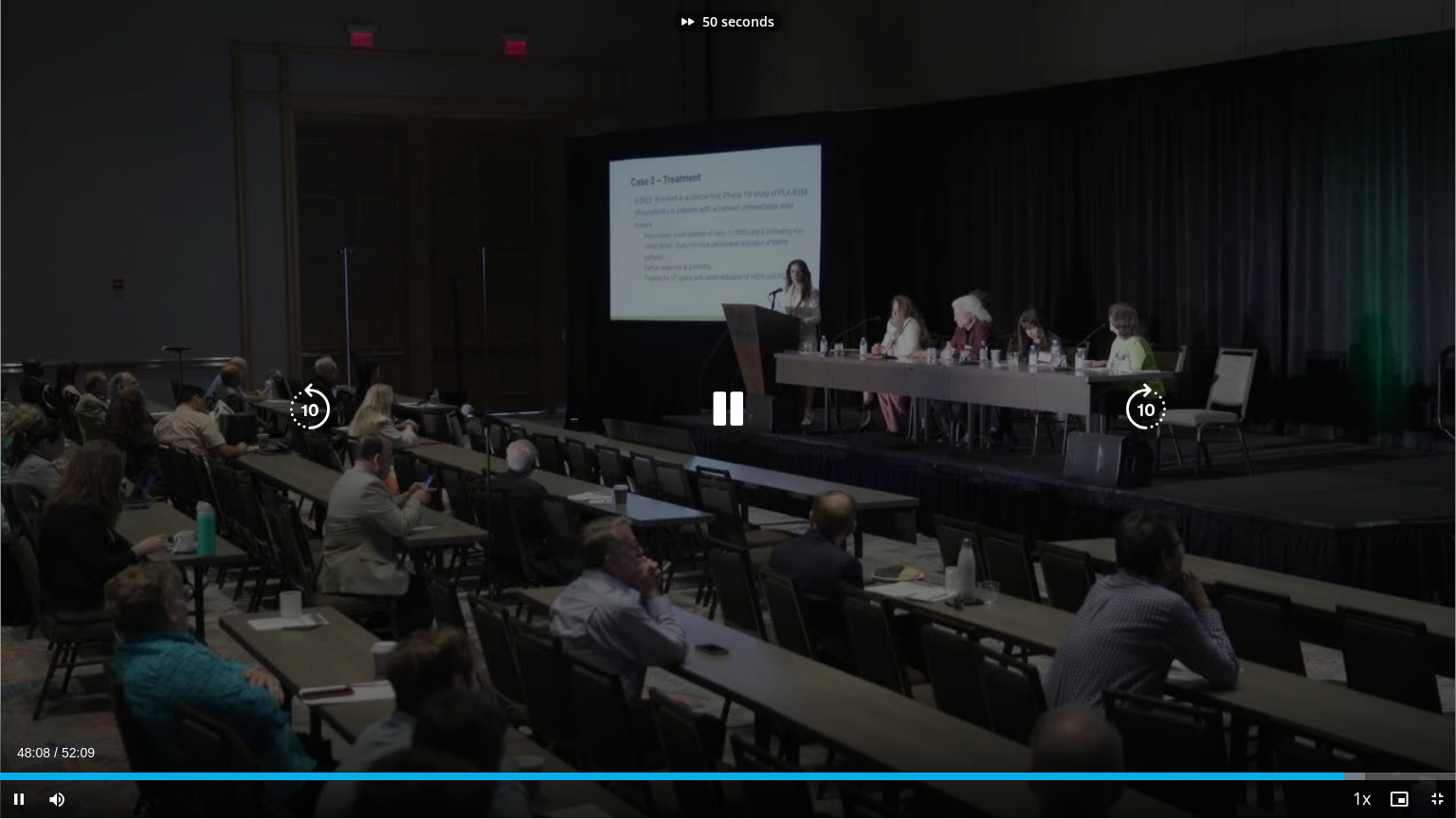 click at bounding box center [1146, 410] 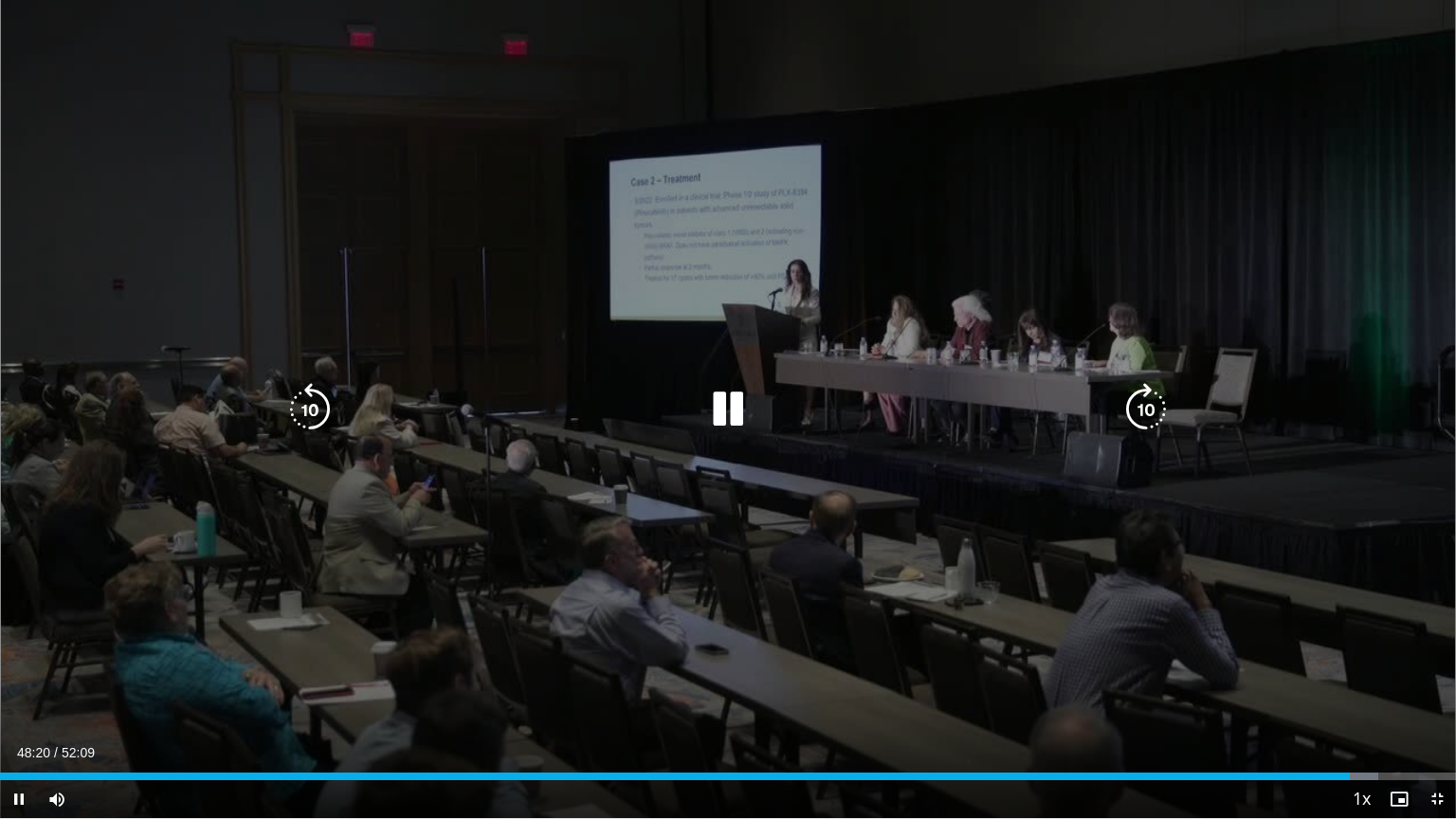 click at bounding box center [1146, 410] 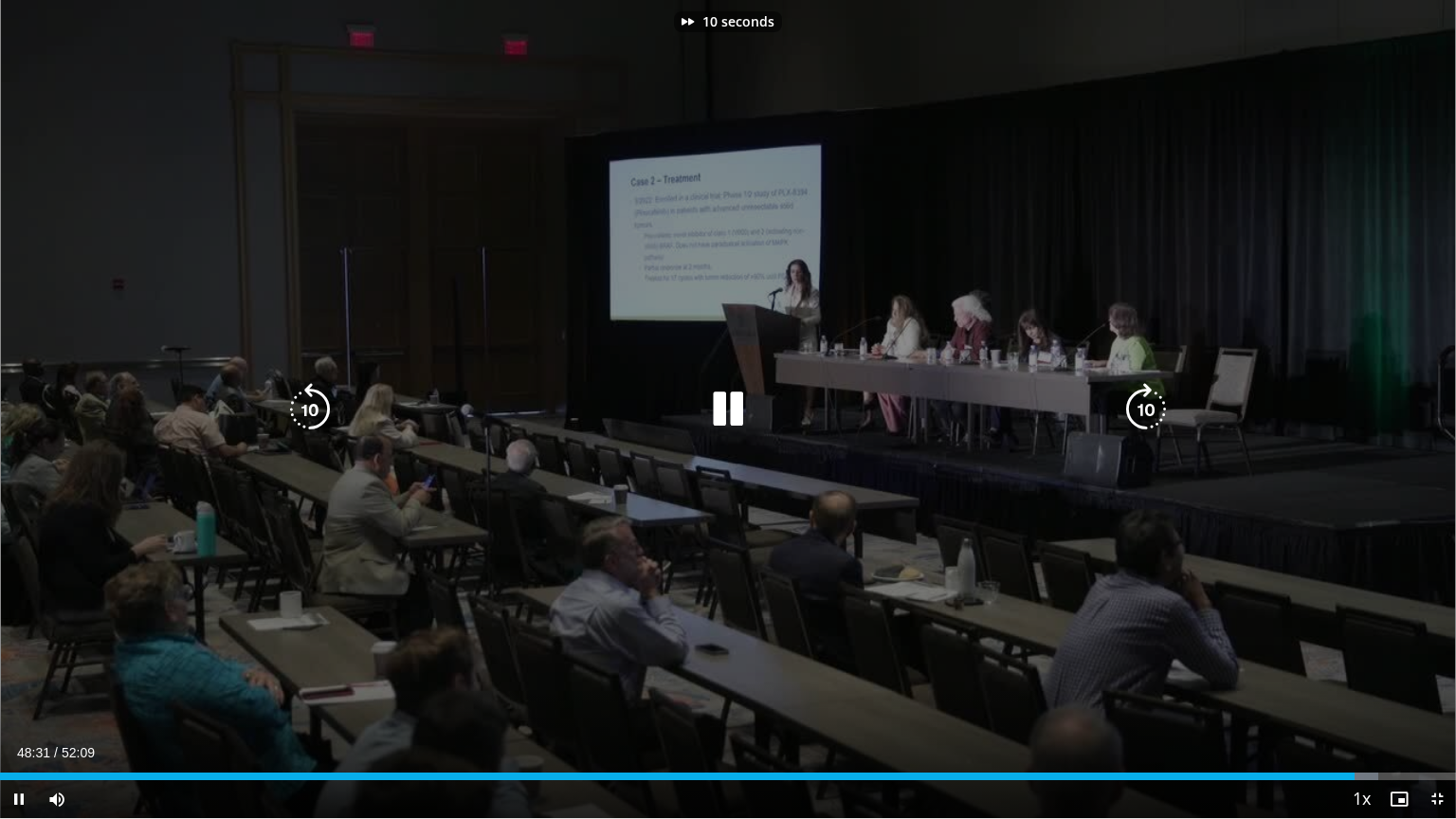 click at bounding box center (1146, 410) 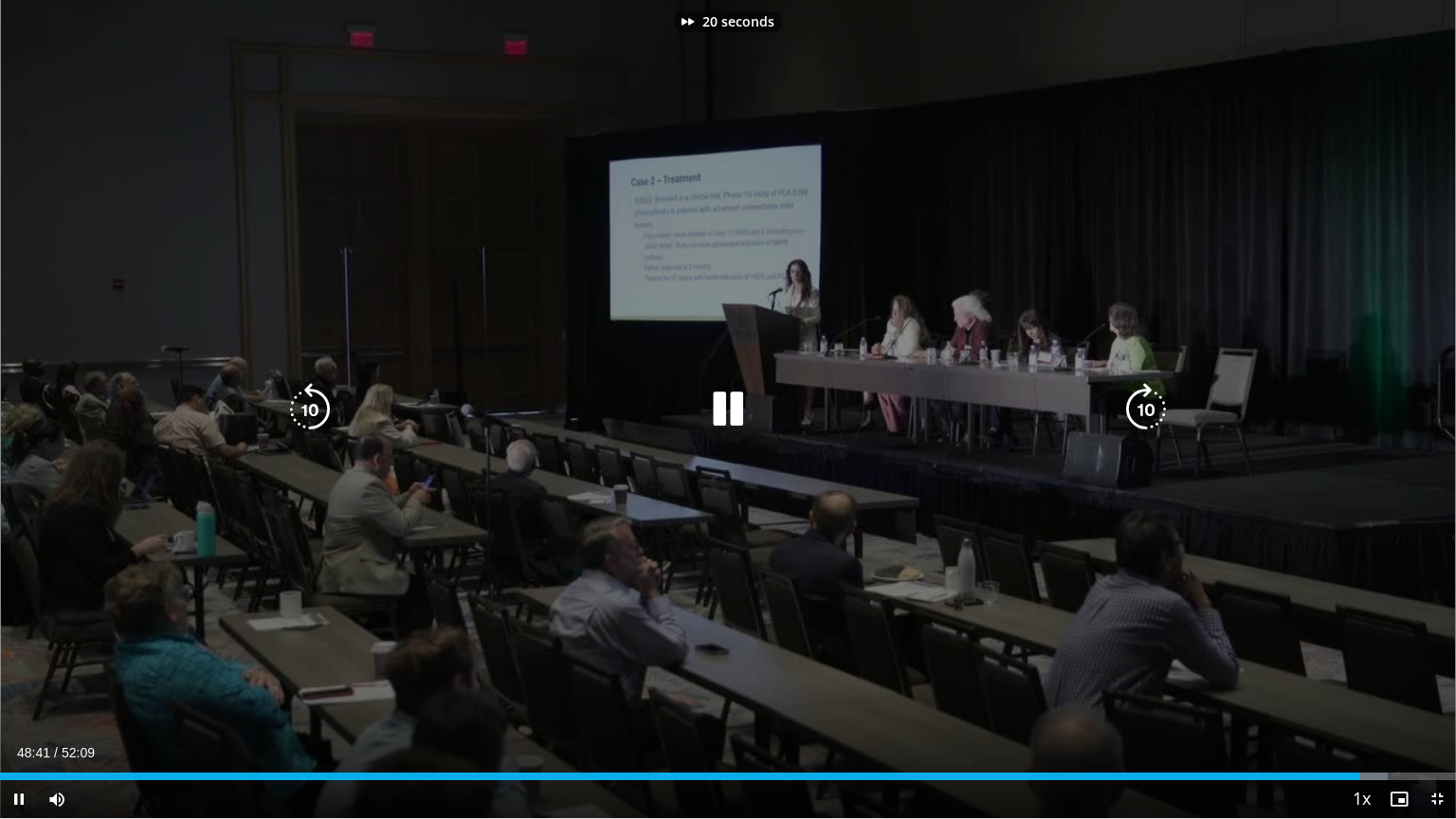 click at bounding box center (1146, 410) 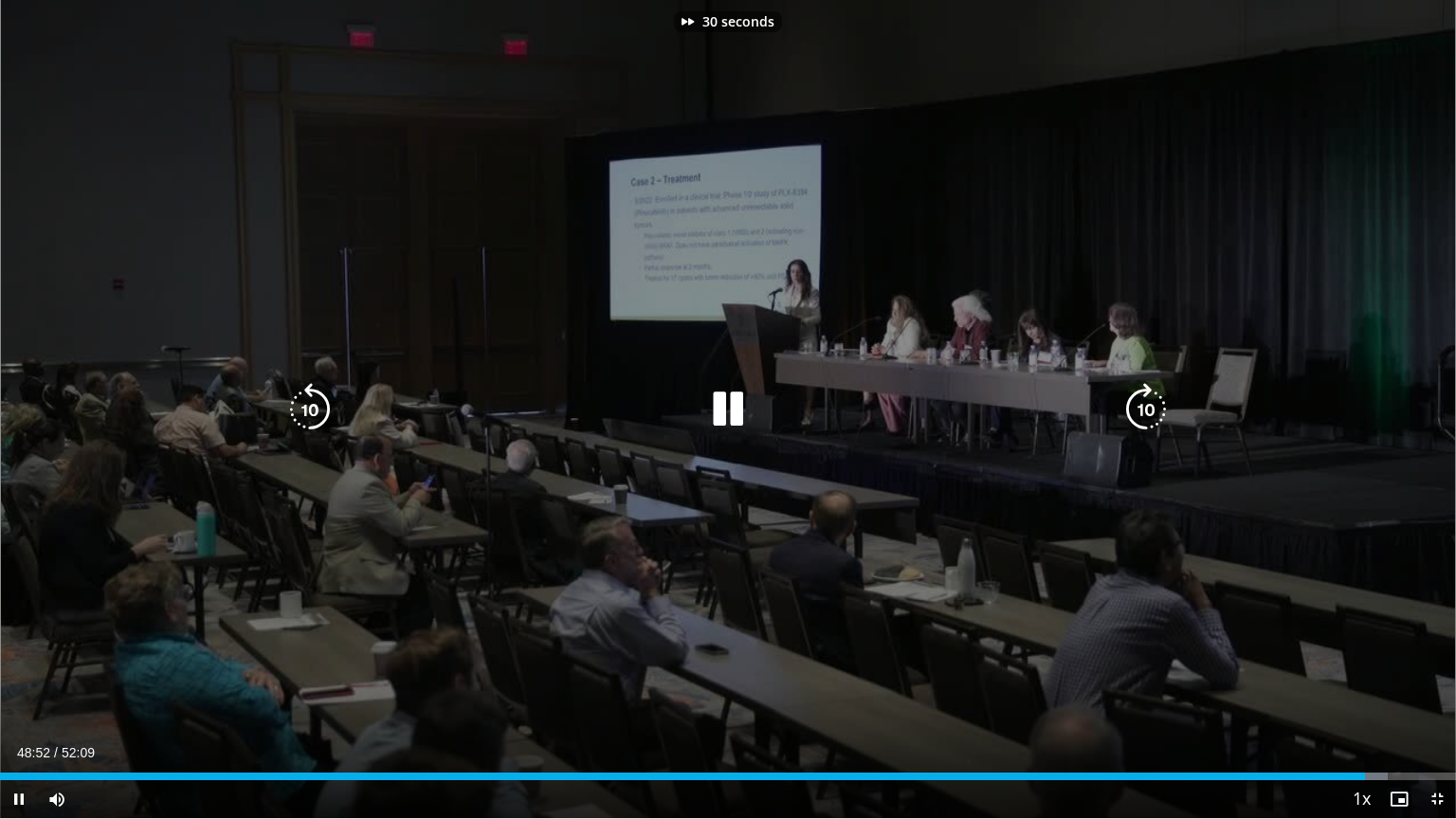 click at bounding box center (1146, 410) 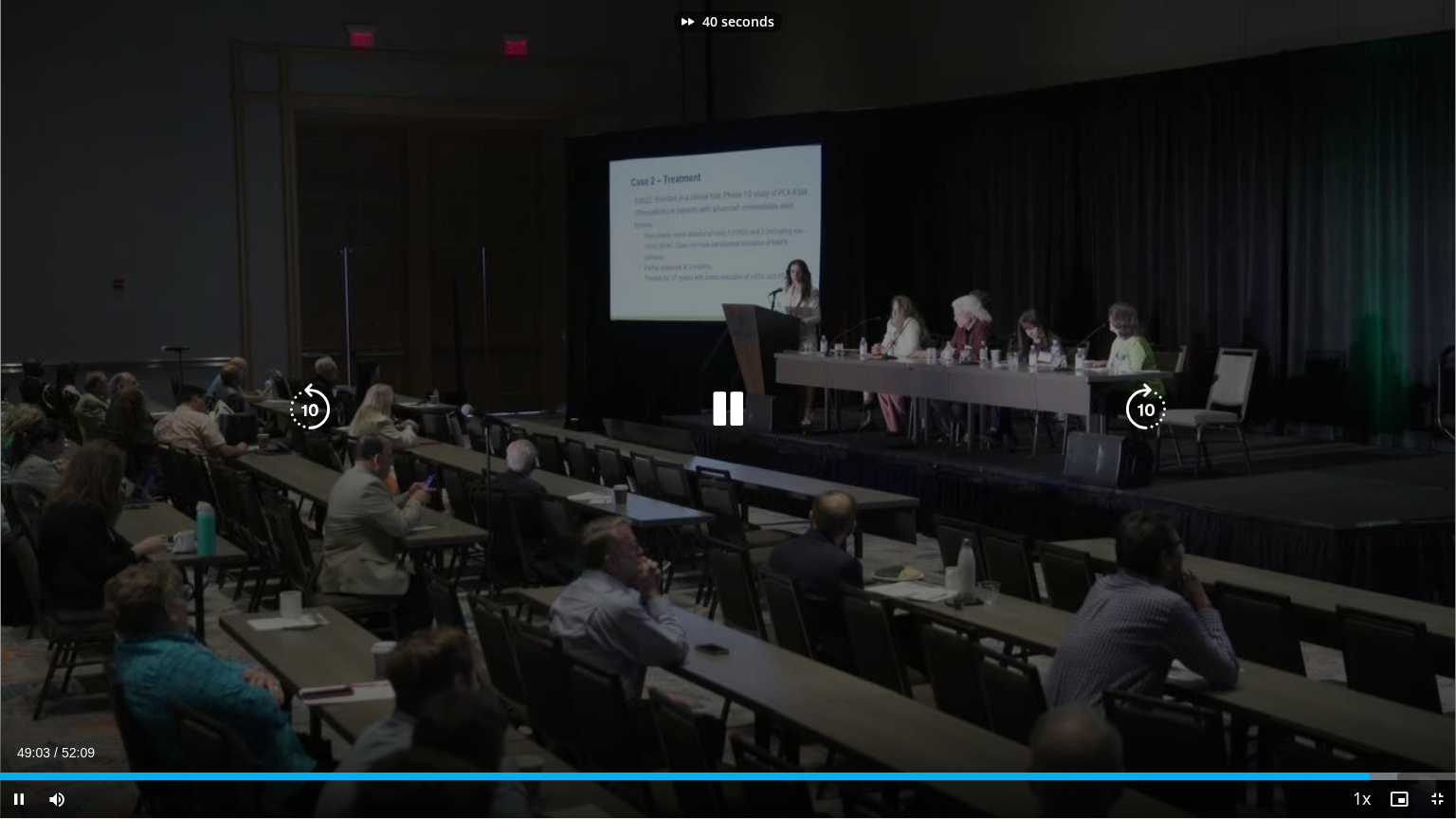 click at bounding box center [1146, 410] 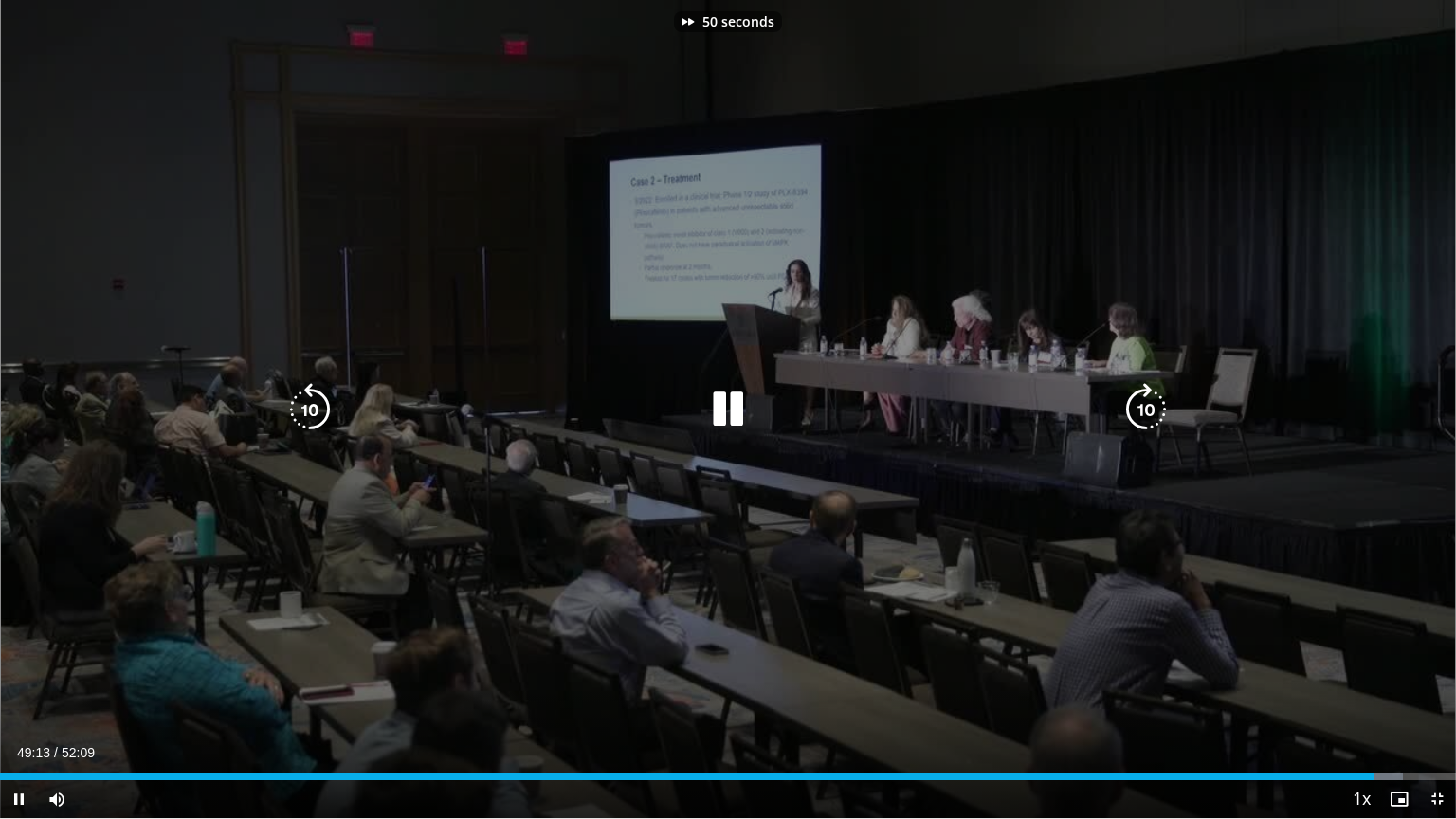 click at bounding box center [1146, 410] 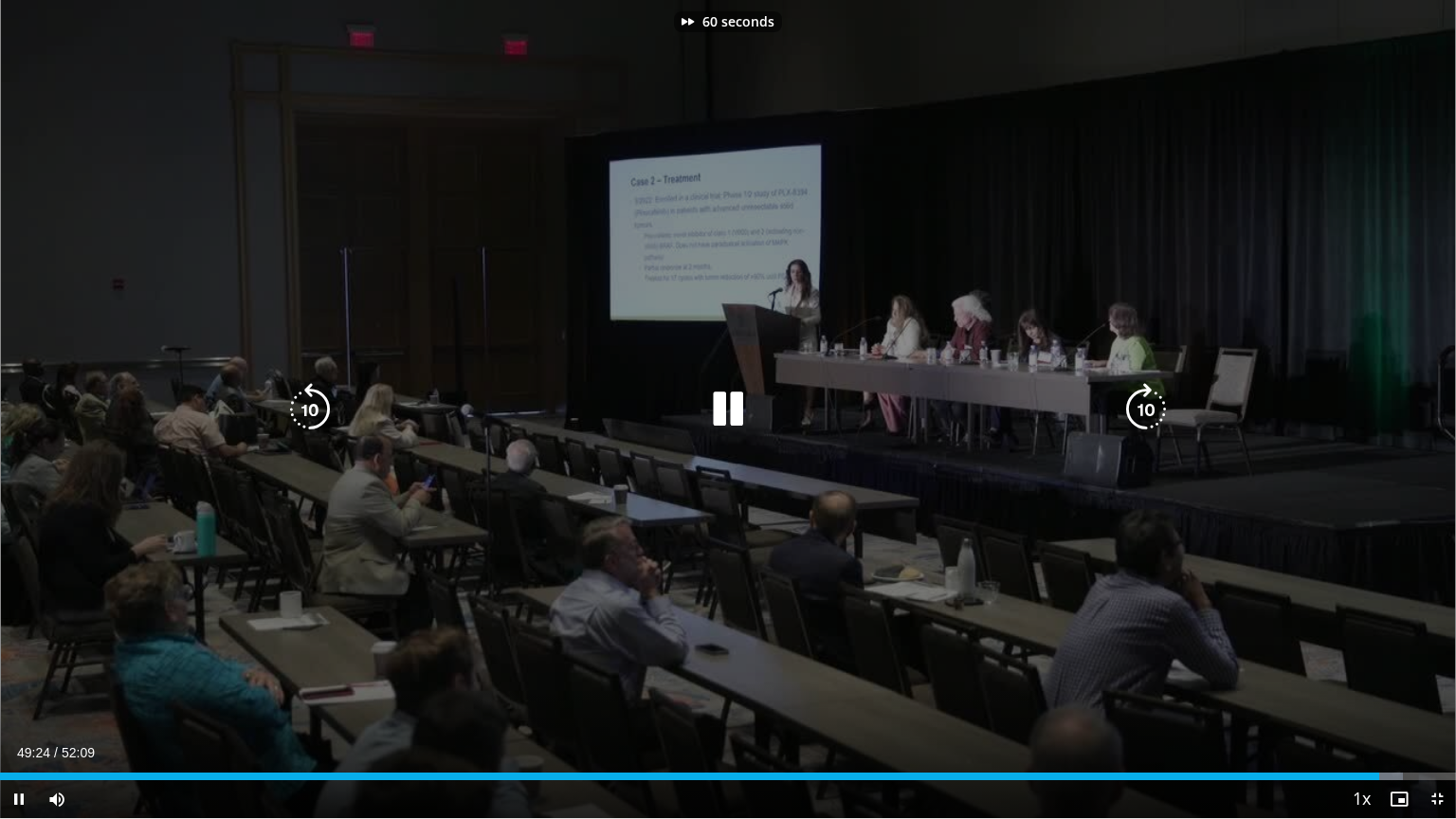 click at bounding box center [1146, 410] 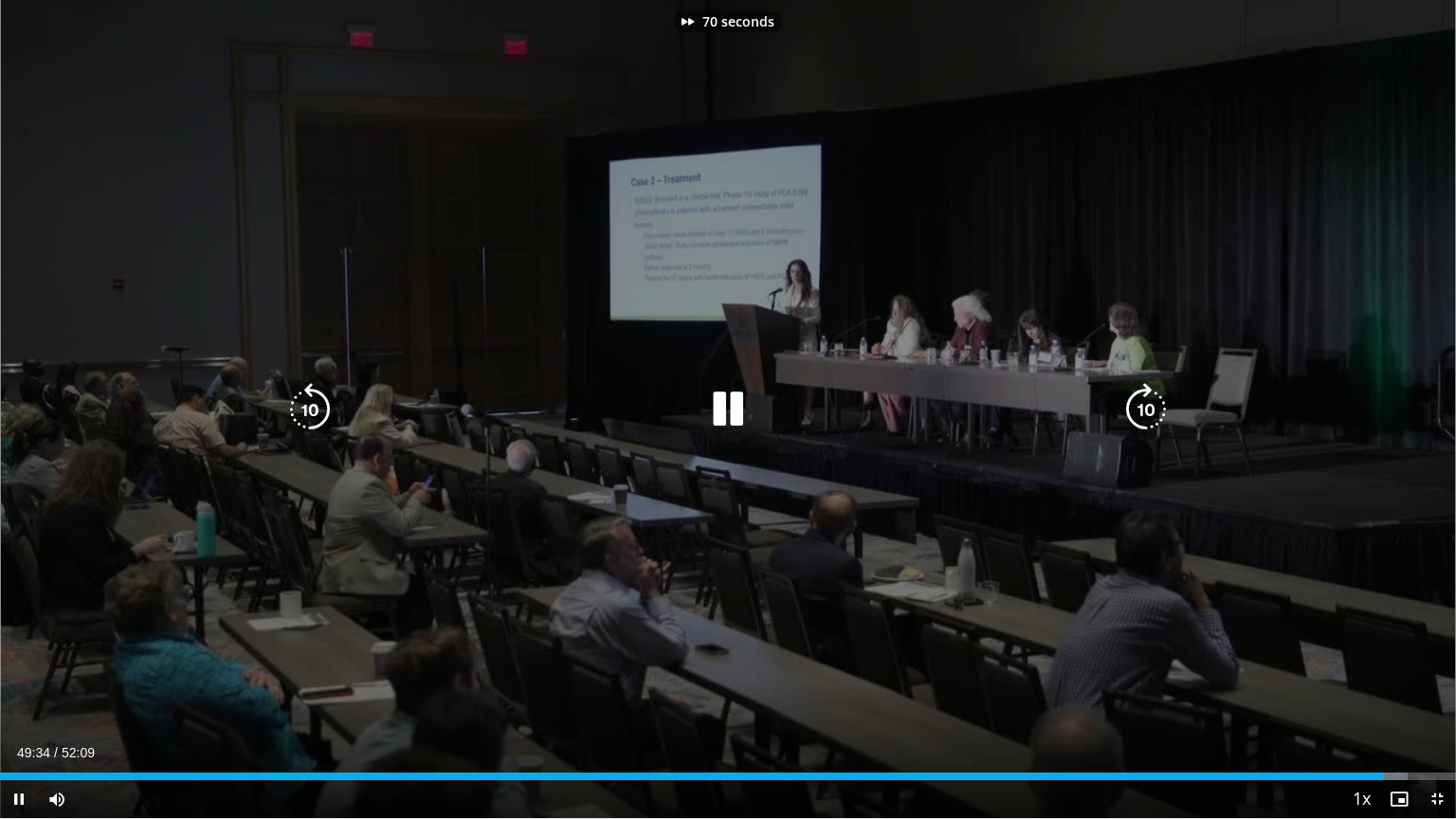 click at bounding box center [1146, 410] 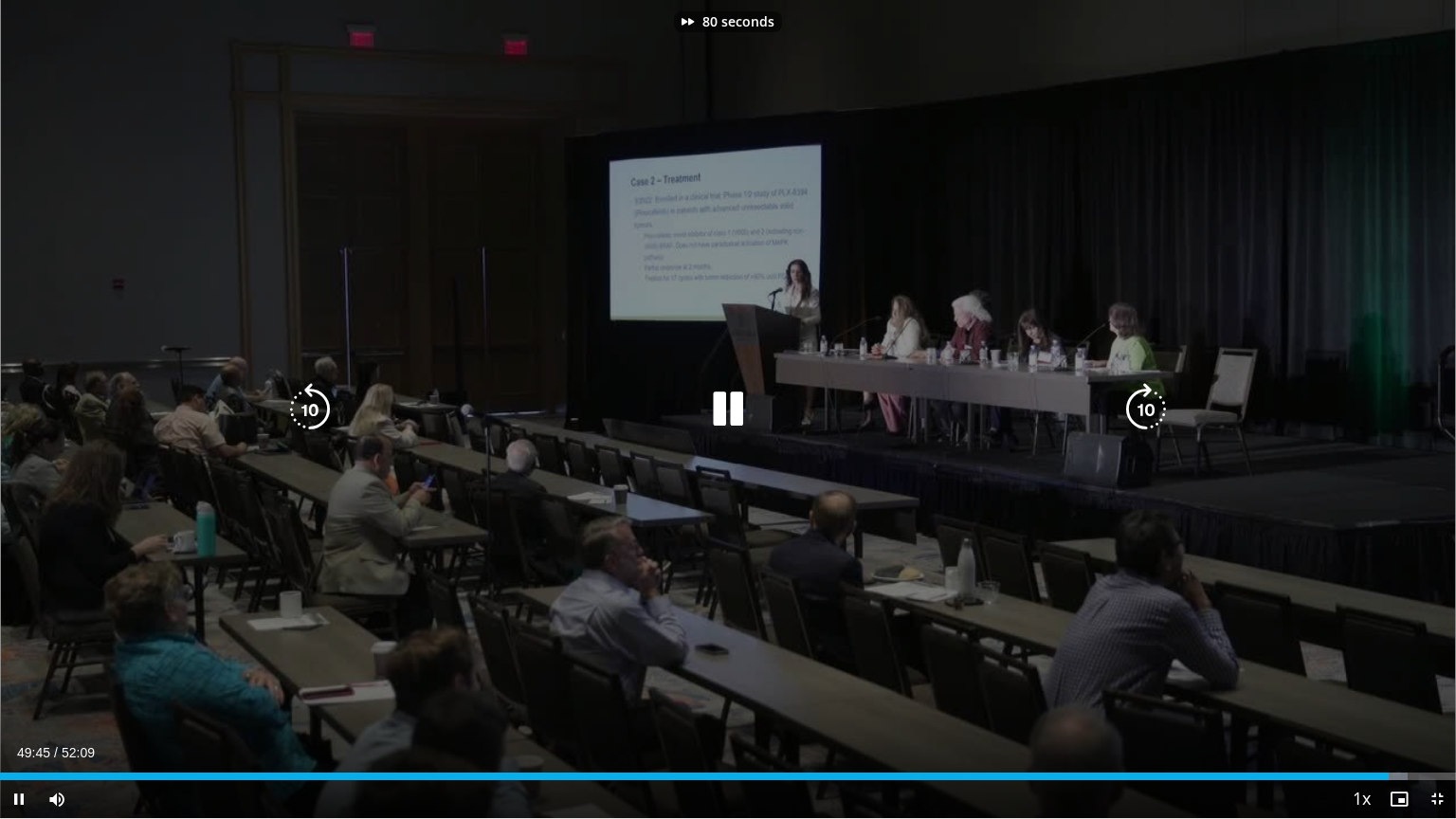 click at bounding box center [1146, 410] 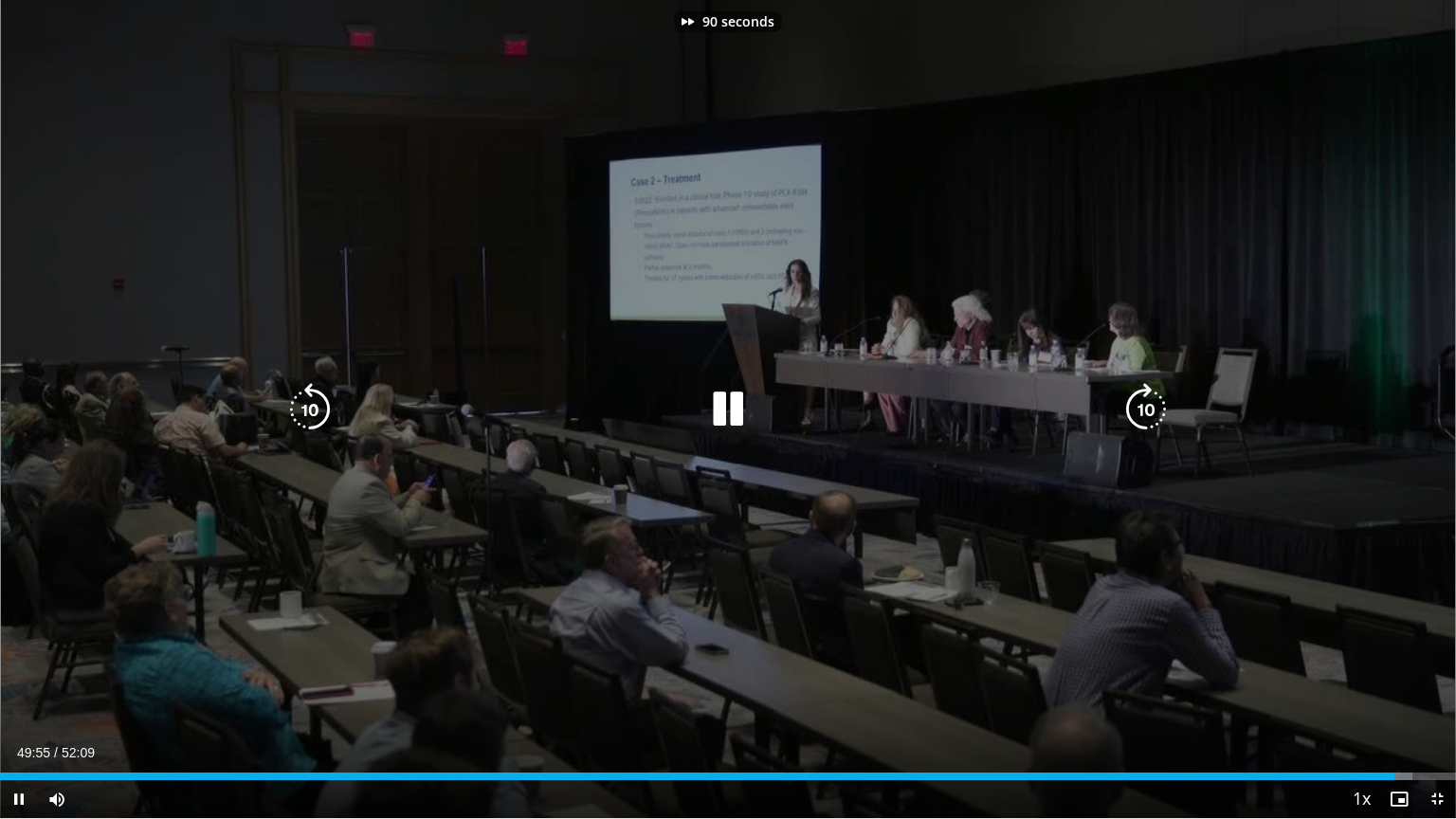 click at bounding box center [1146, 410] 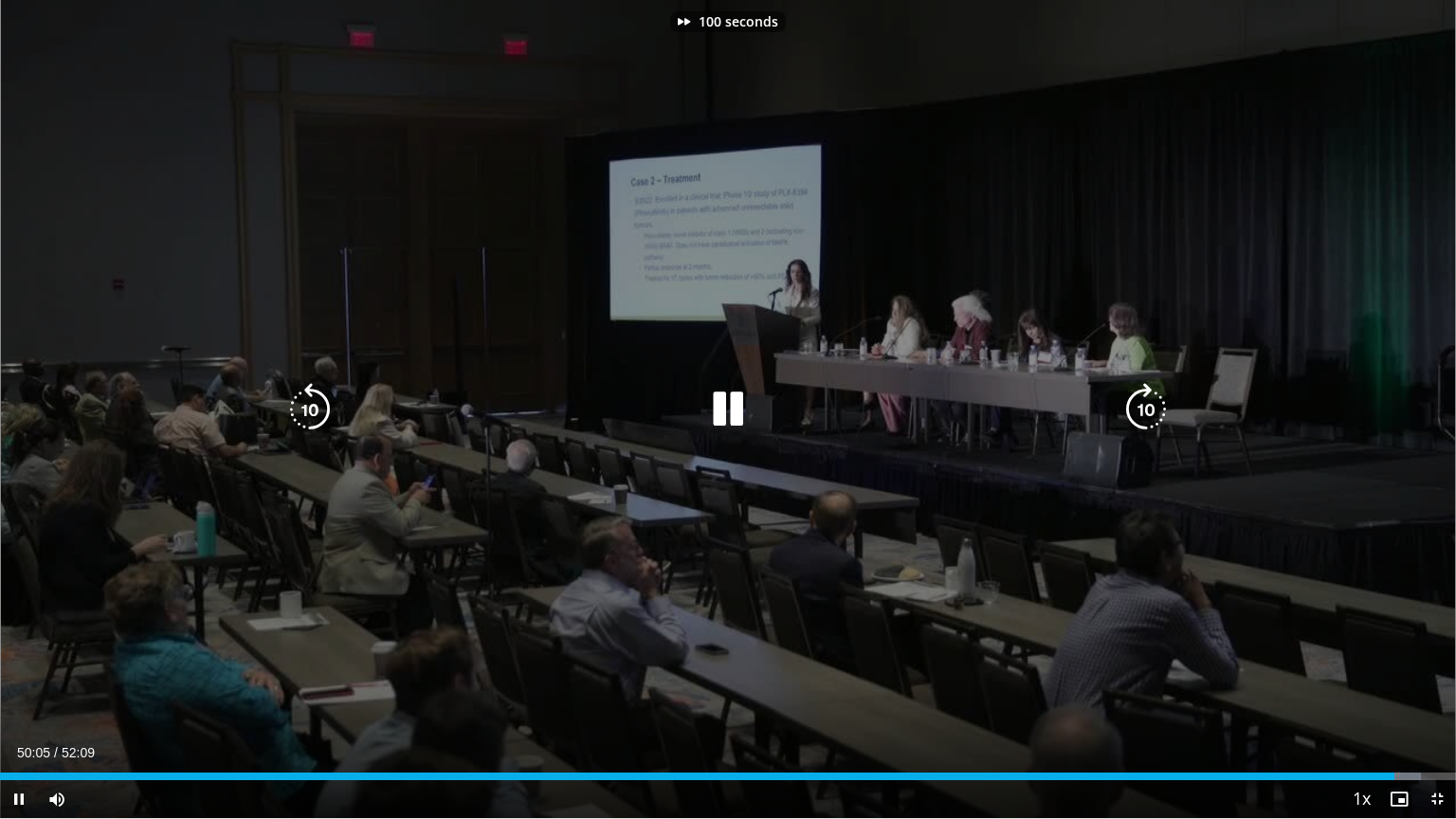 click at bounding box center (1146, 410) 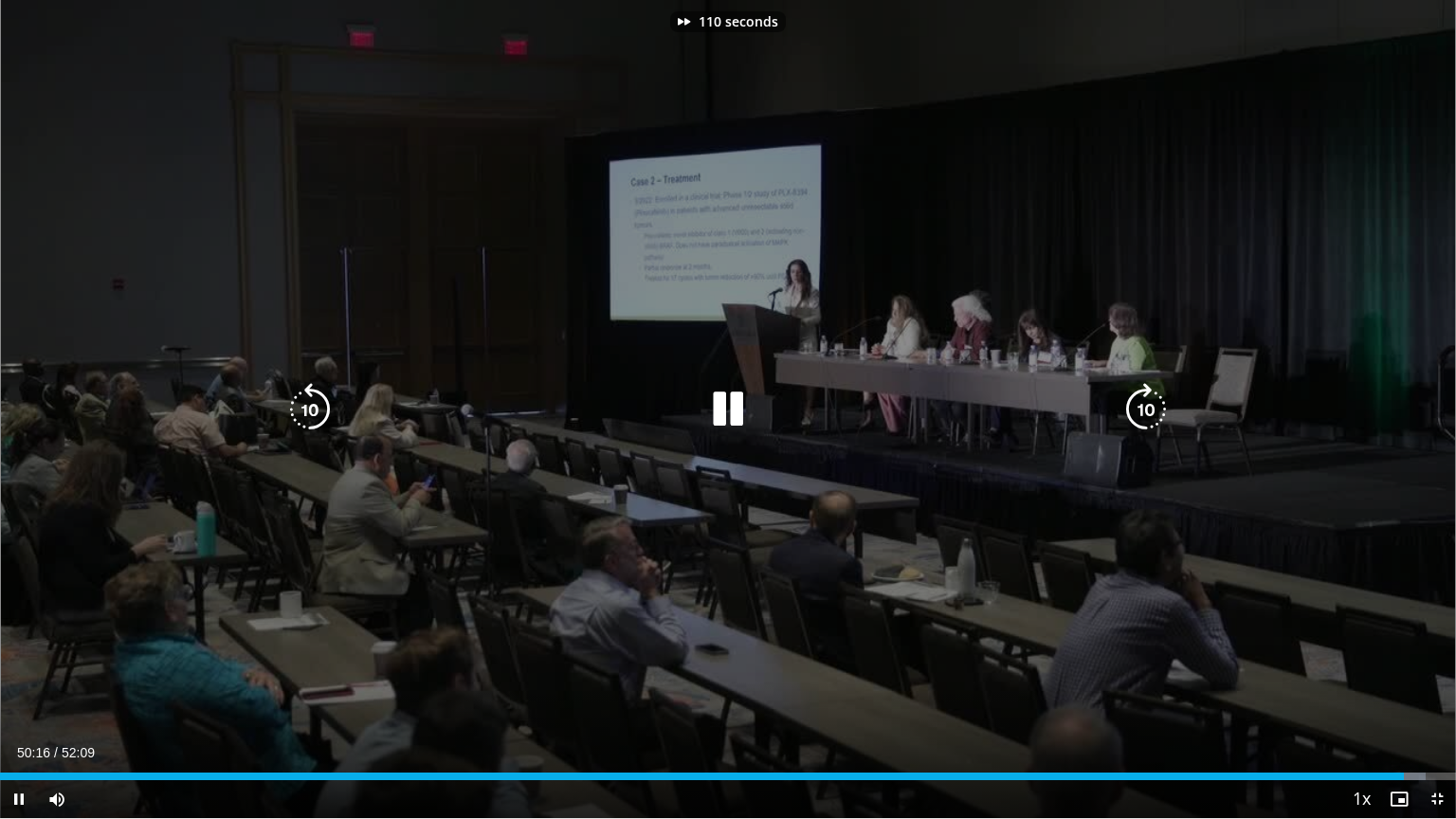 click at bounding box center [1146, 410] 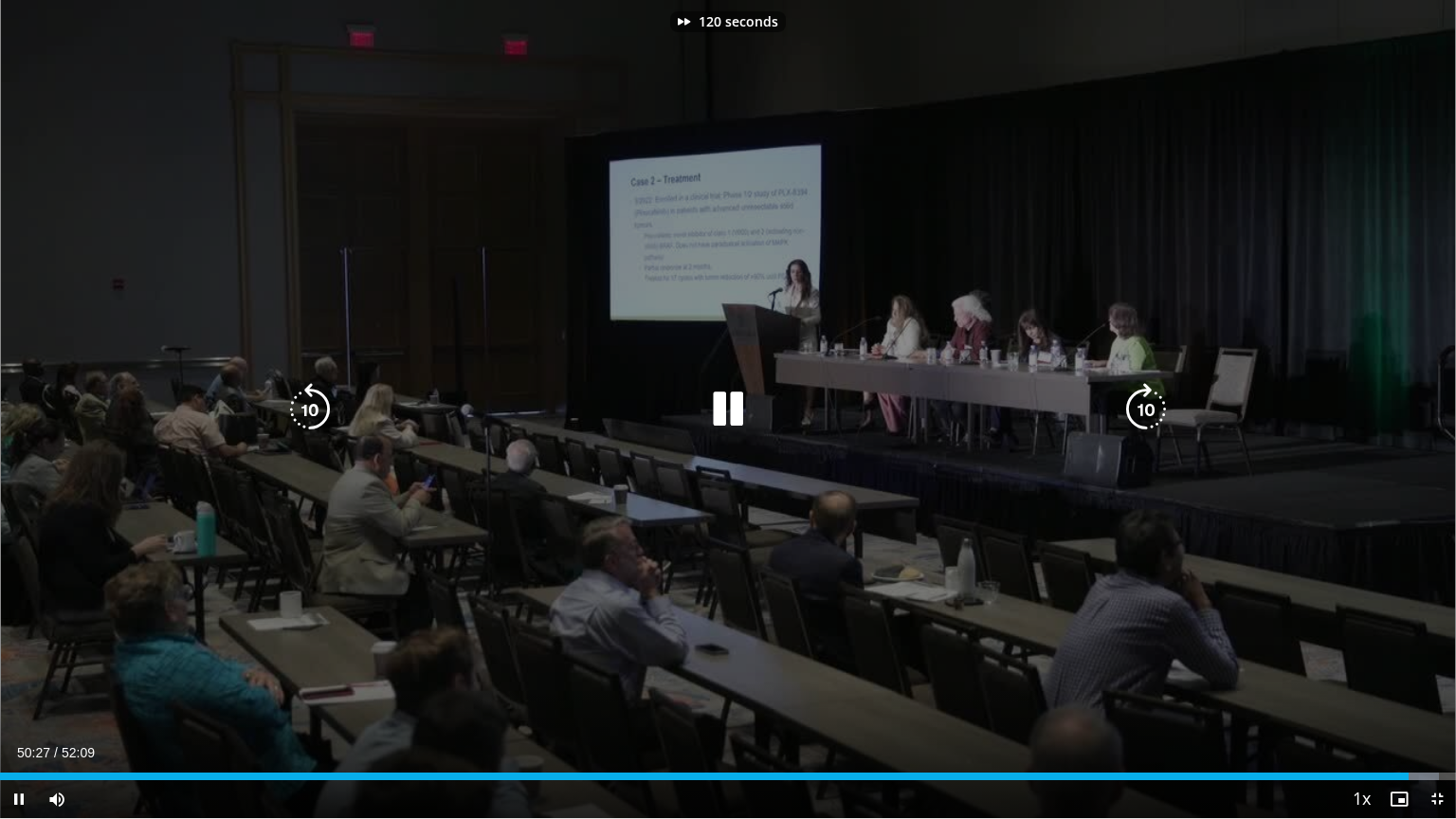 click at bounding box center [1146, 410] 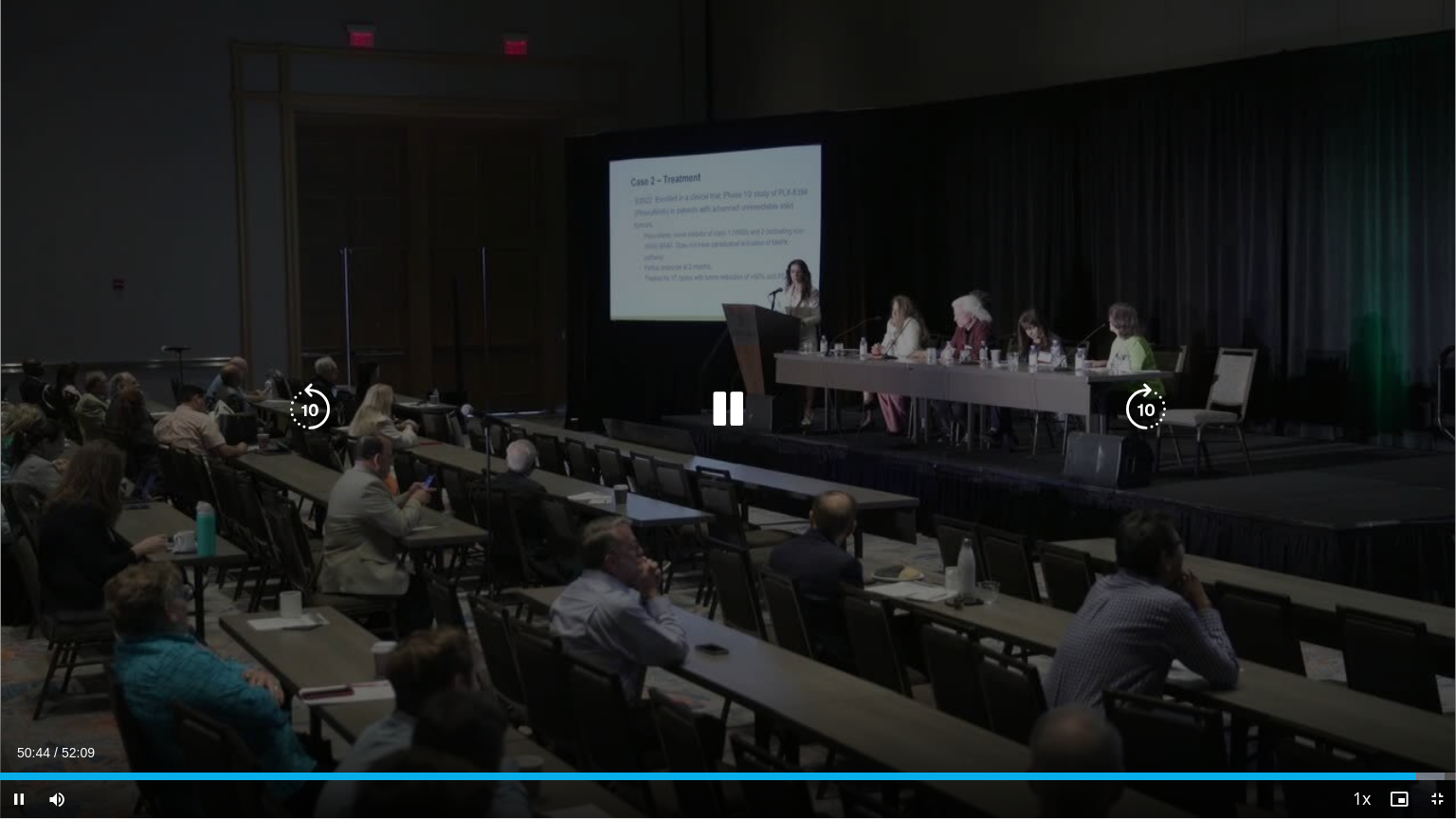 click at bounding box center [1146, 410] 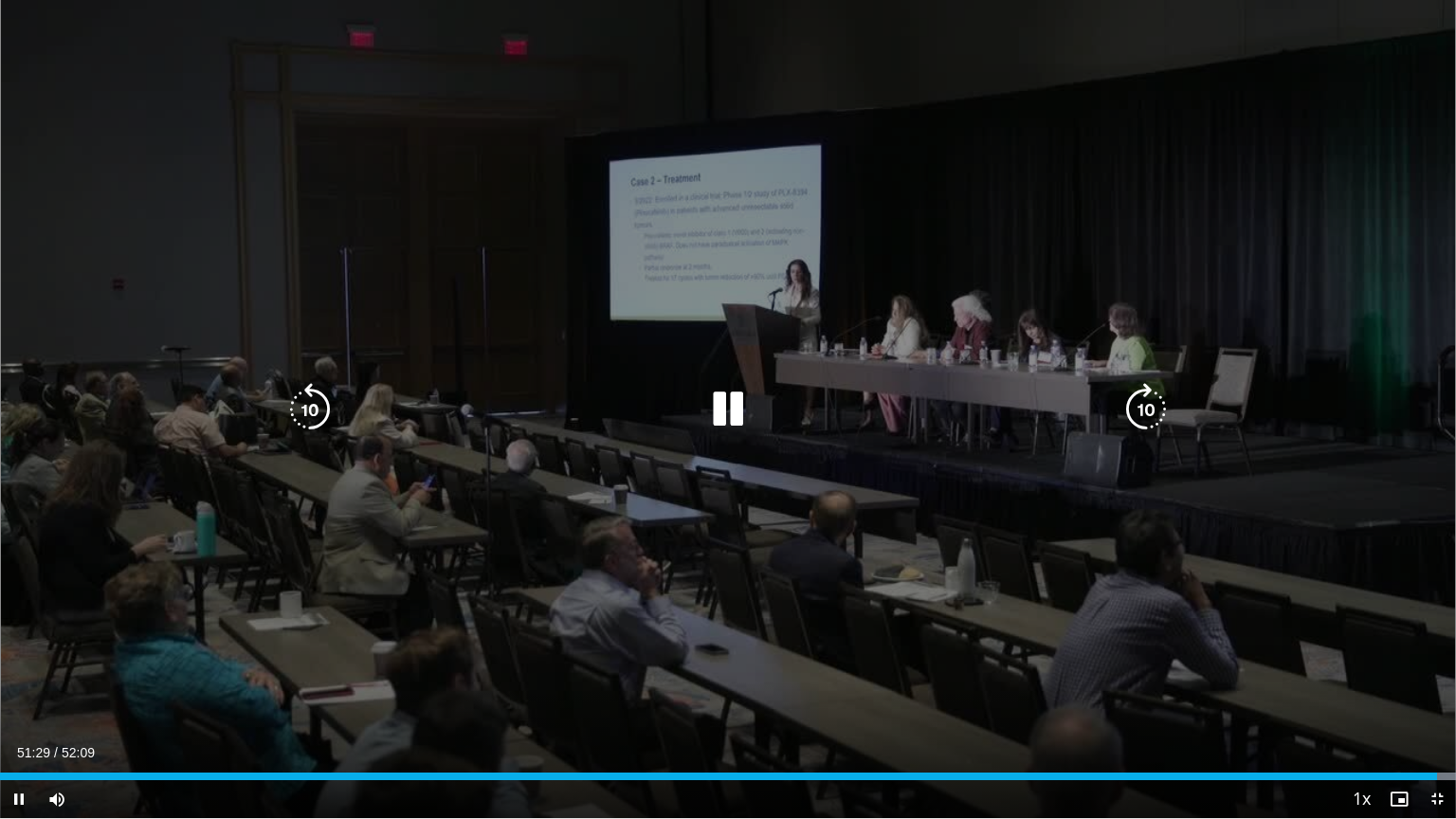 click at bounding box center [1146, 410] 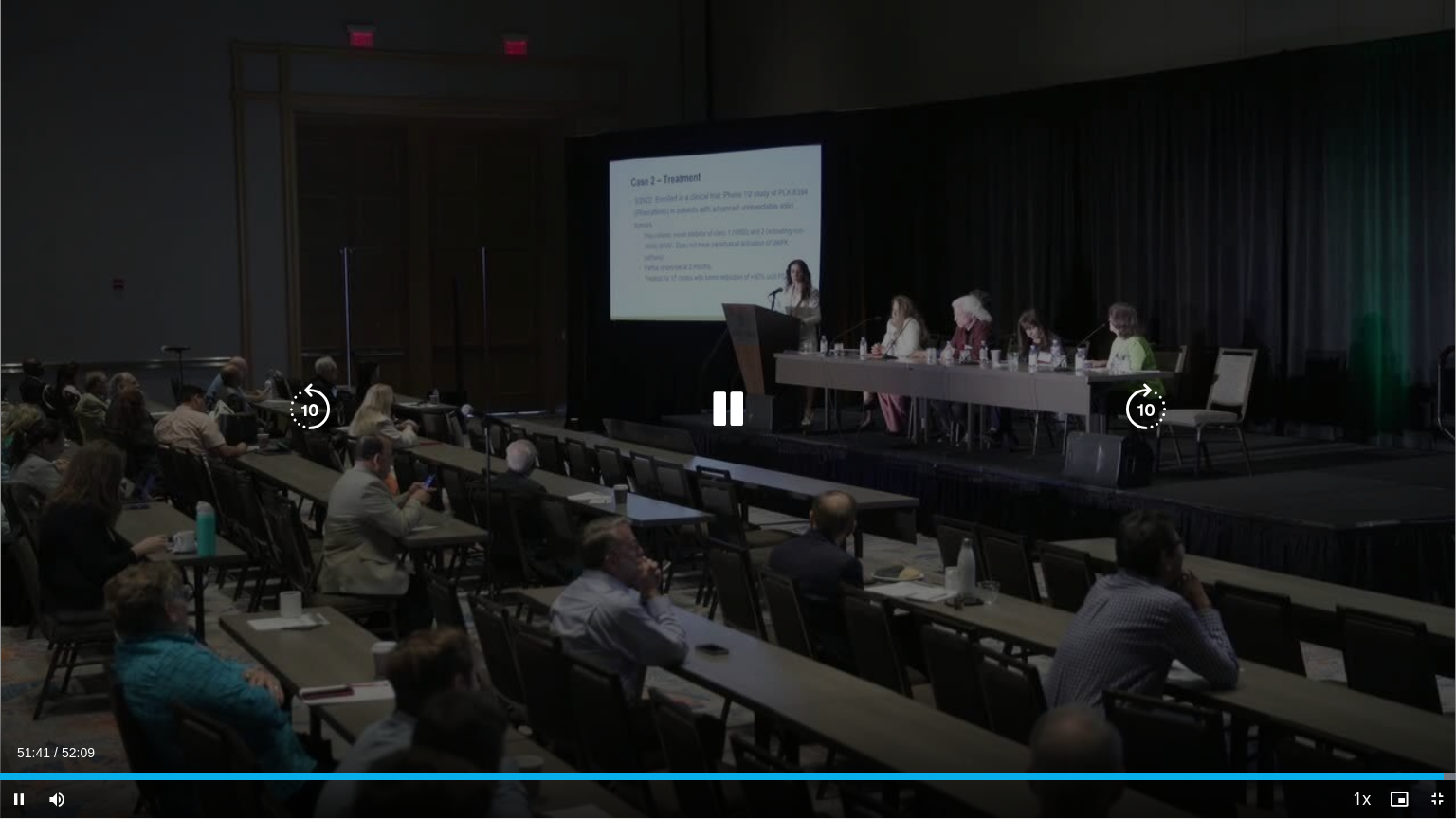 click at bounding box center [1146, 410] 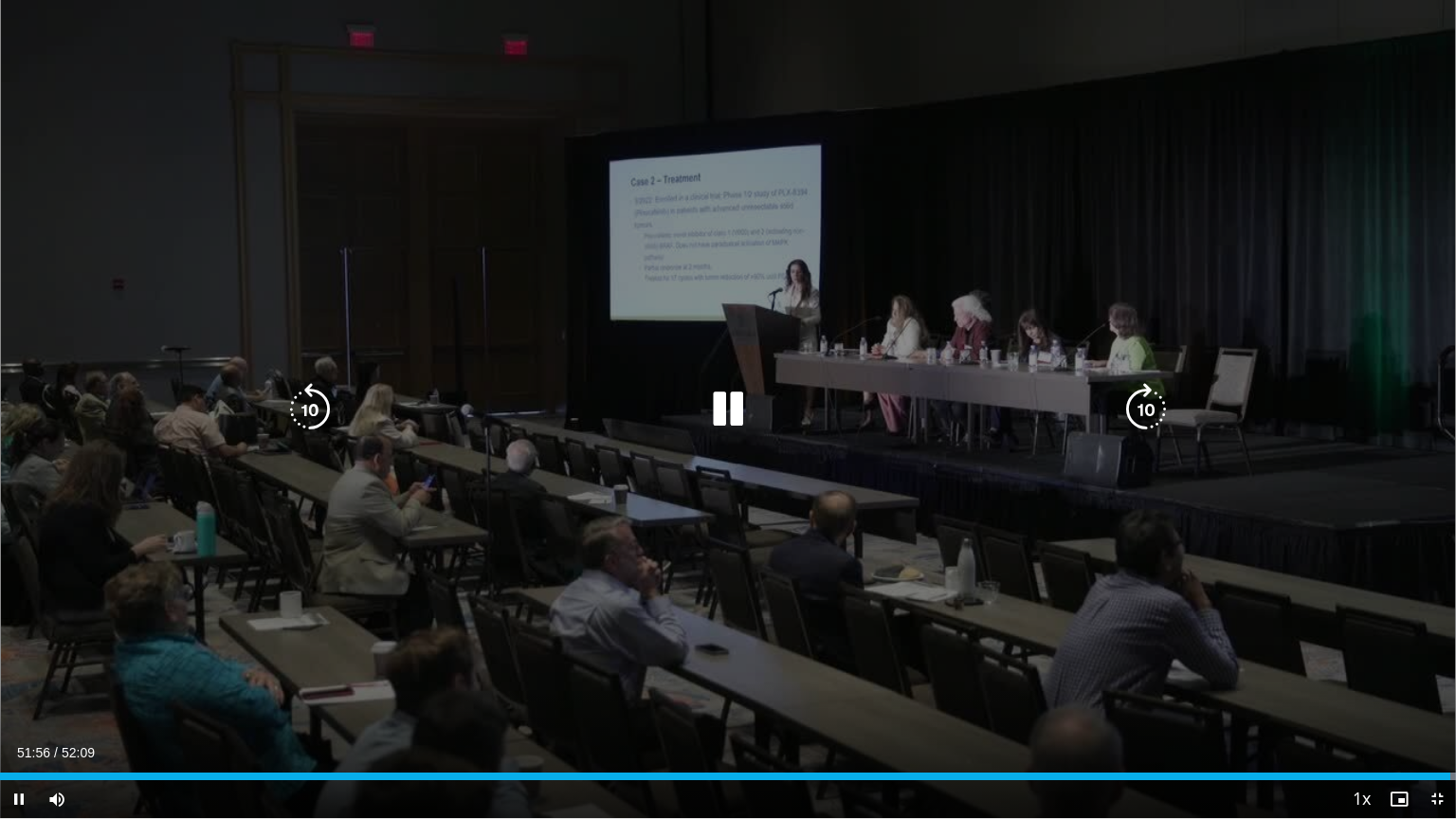 click at bounding box center (1146, 410) 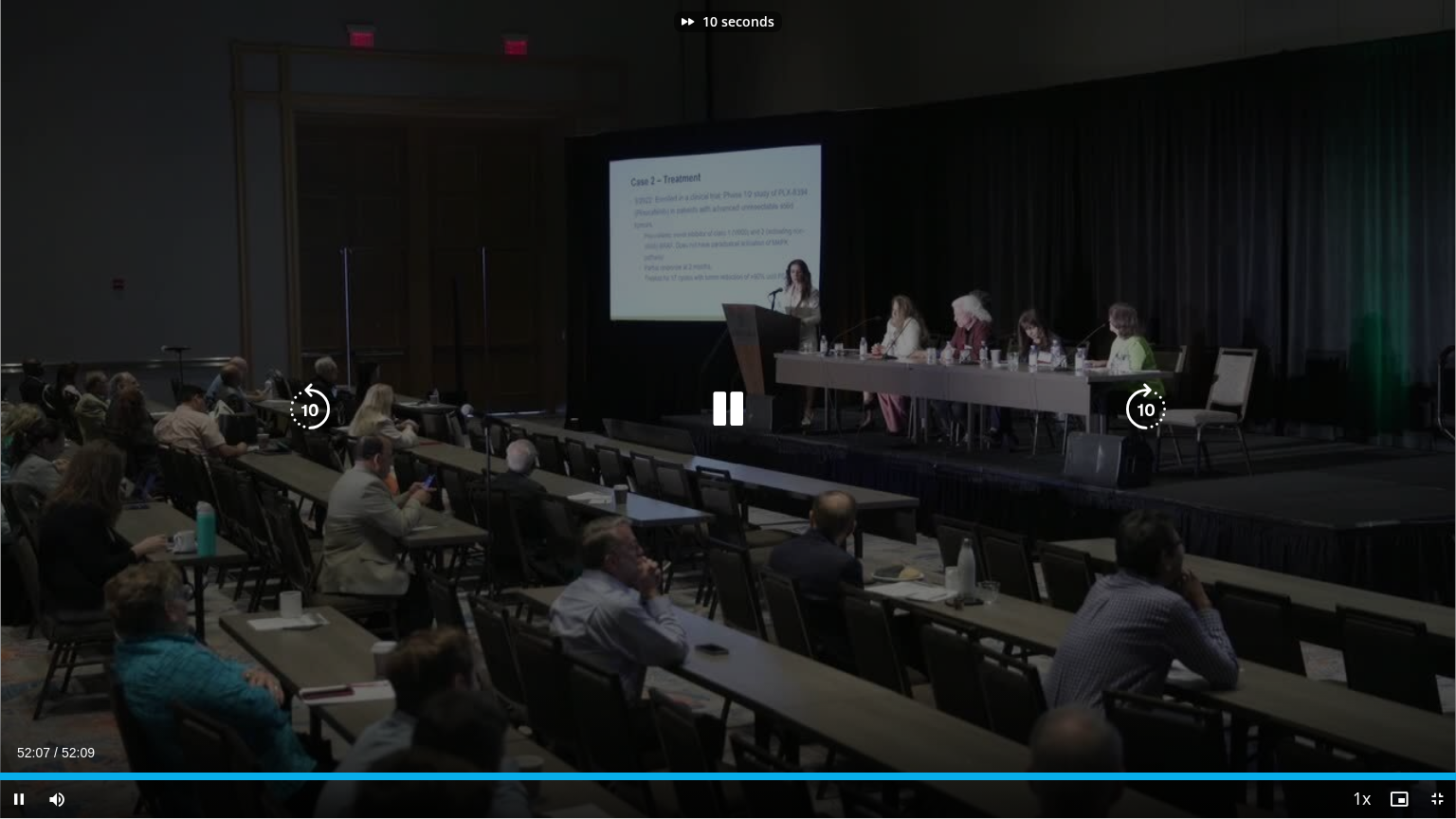 click at bounding box center (1146, 410) 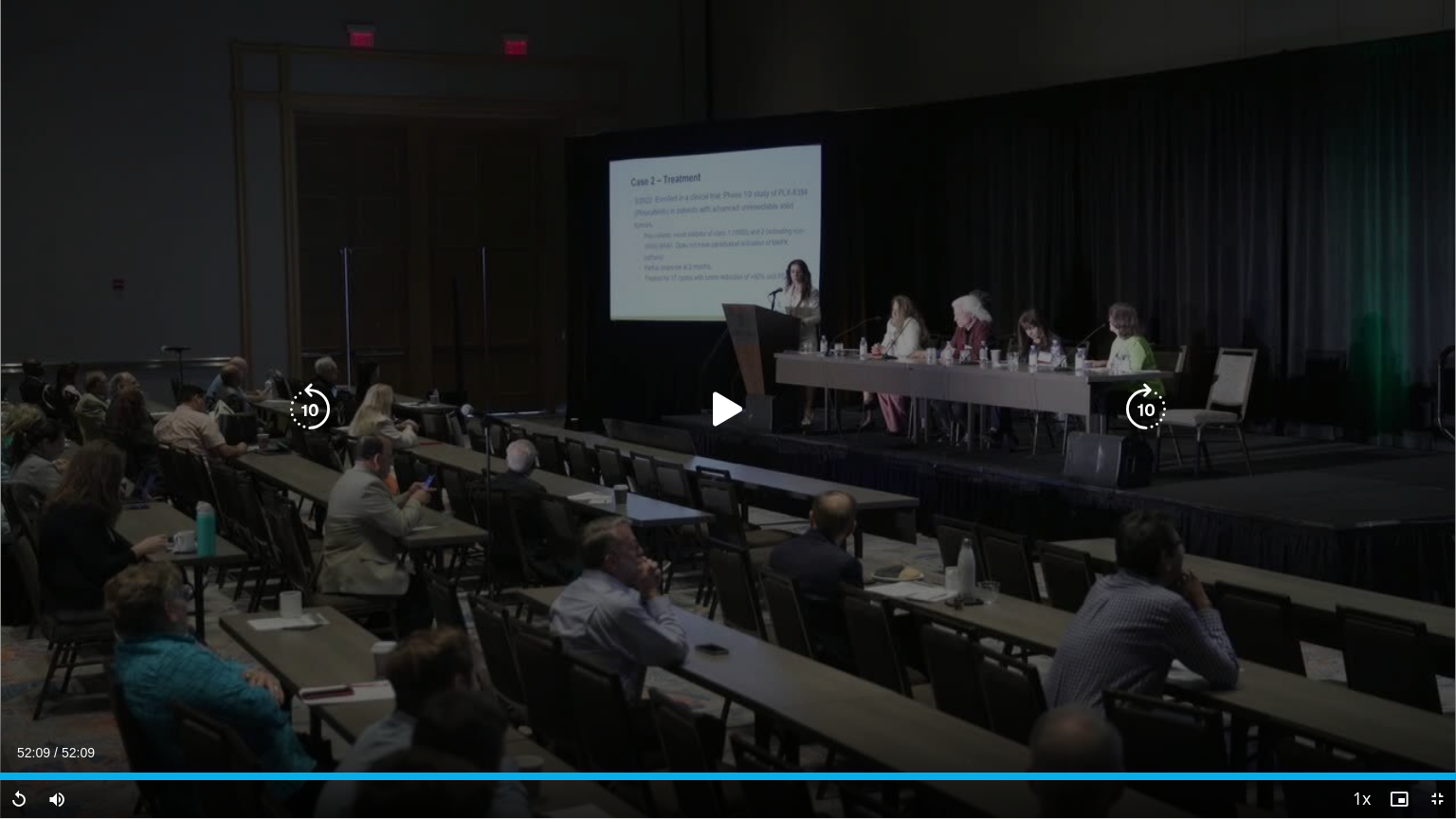 click at bounding box center [1146, 410] 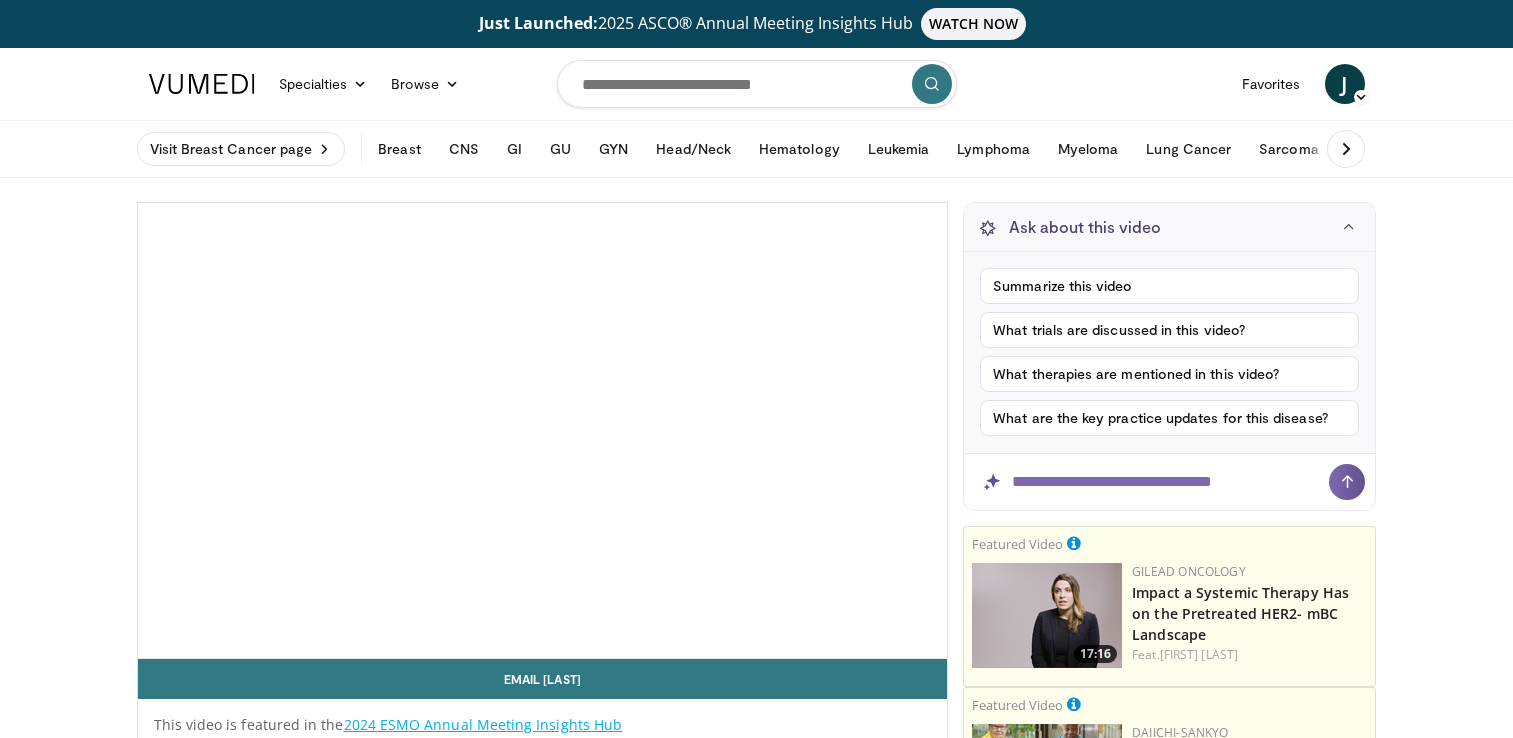 scroll, scrollTop: 0, scrollLeft: 0, axis: both 